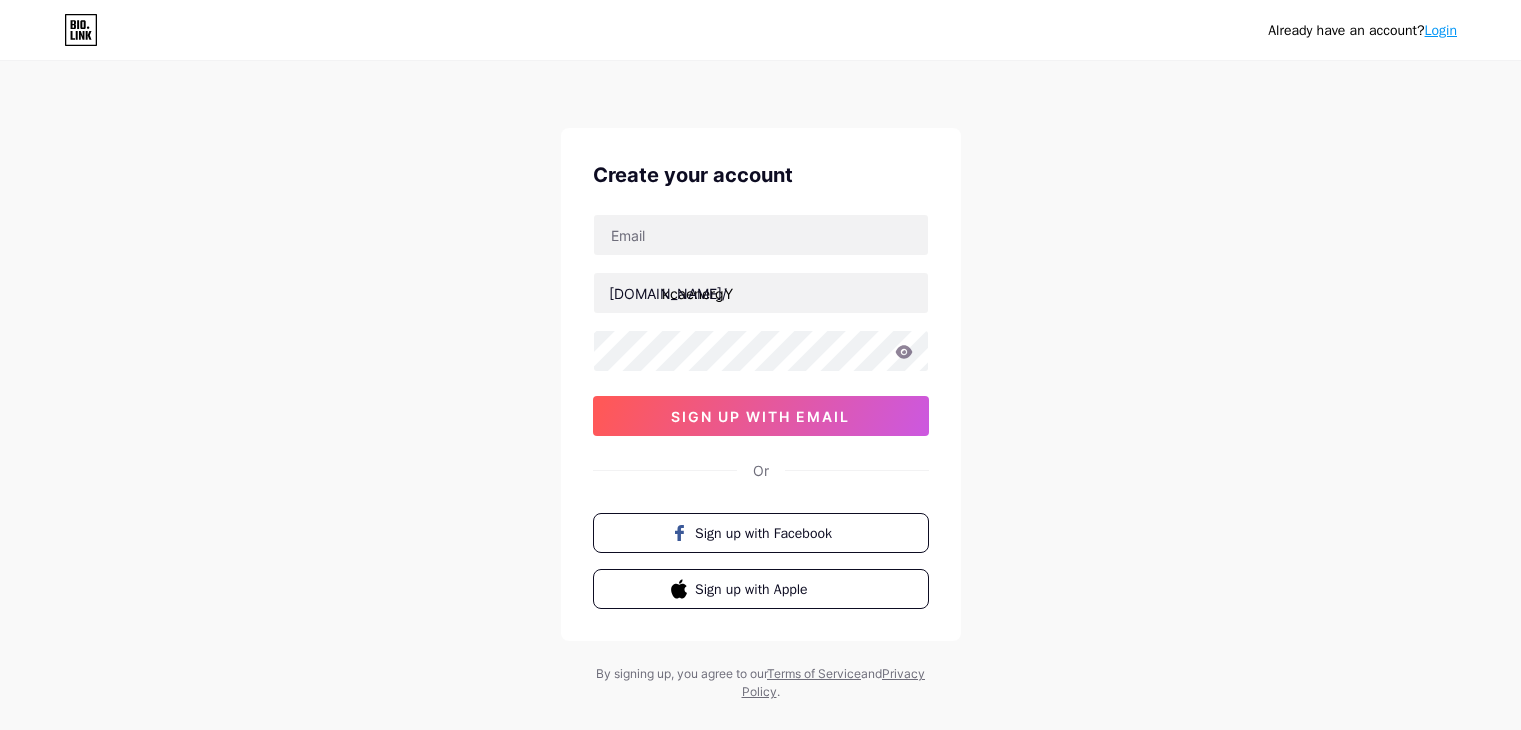 scroll, scrollTop: 0, scrollLeft: 0, axis: both 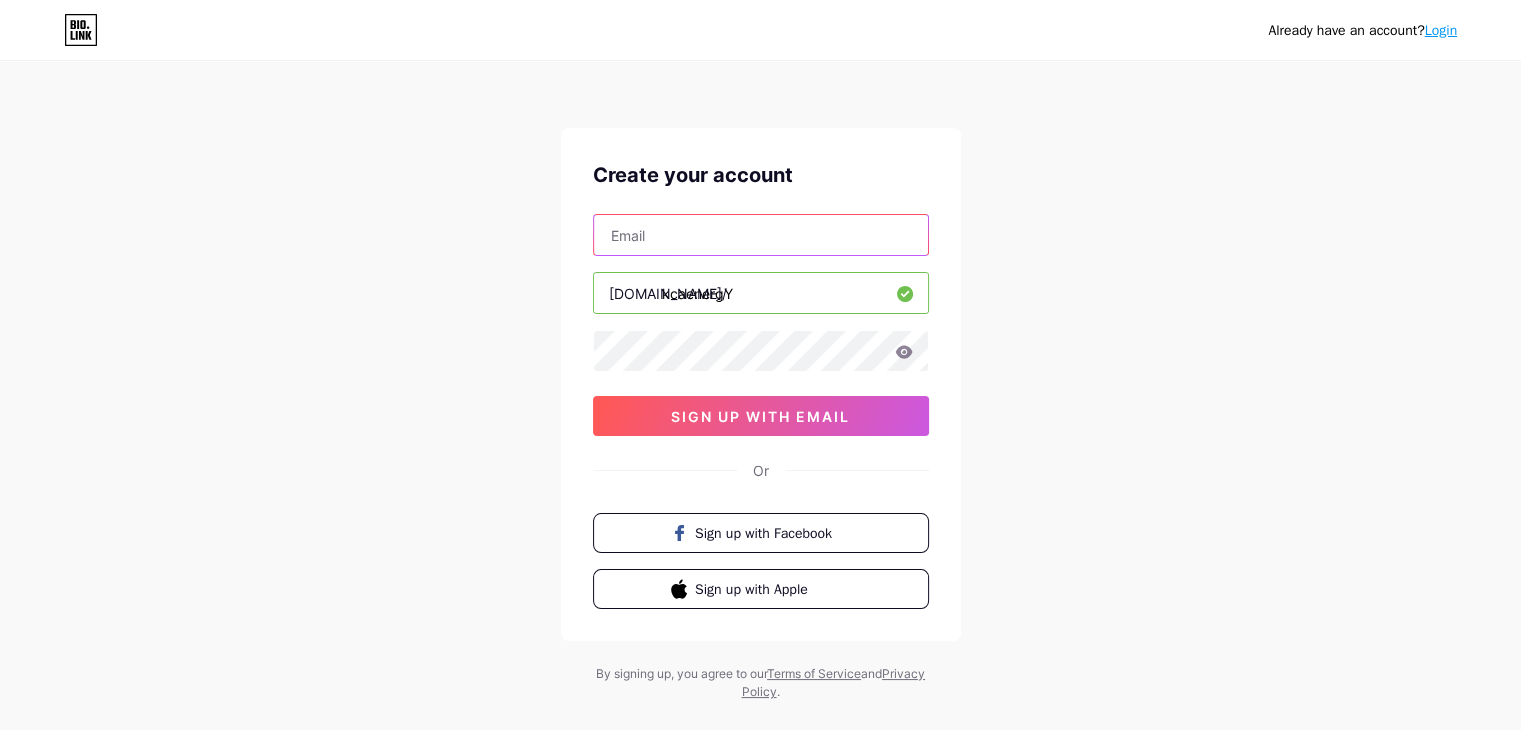 click at bounding box center (761, 235) 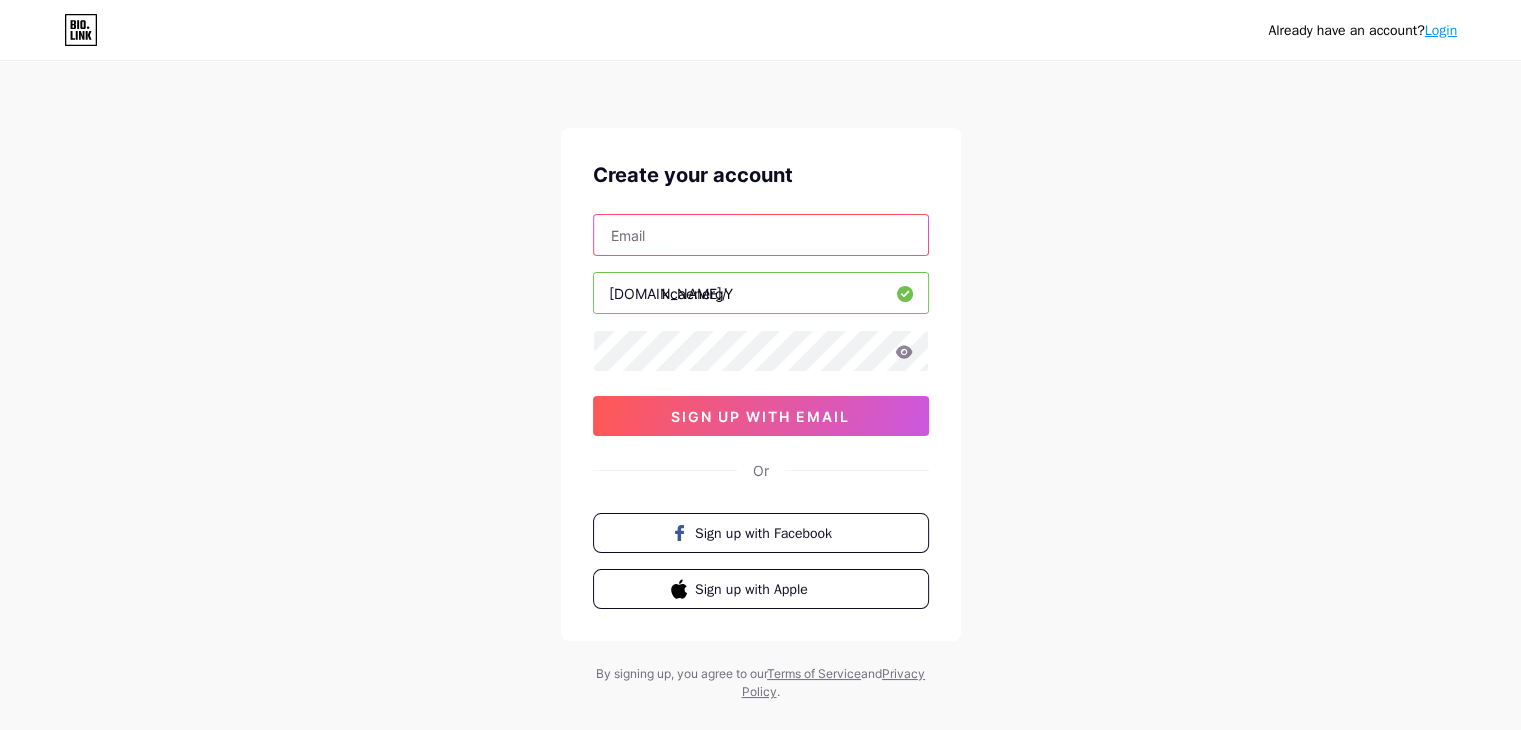 type on "[EMAIL_ADDRESS][DOMAIN_NAME]" 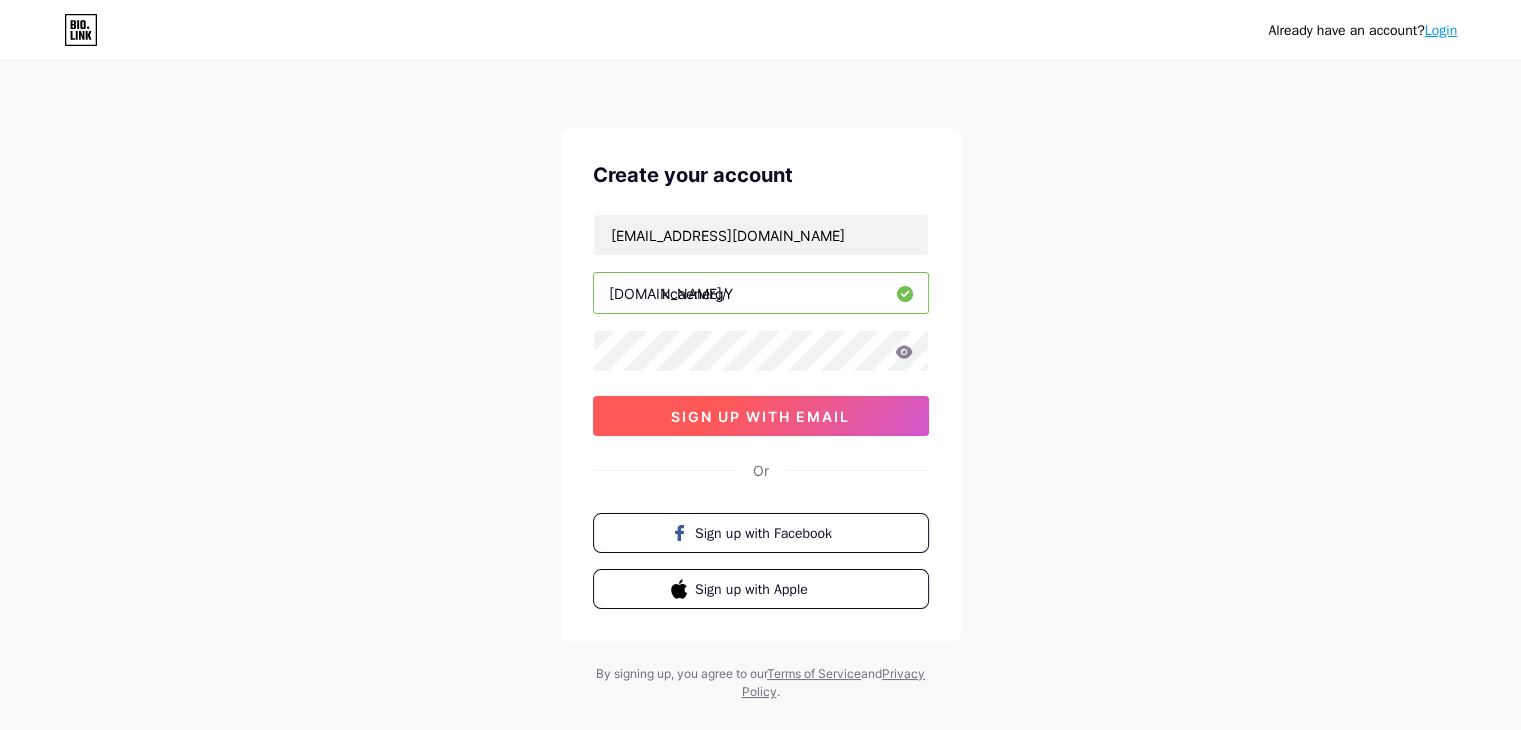 click on "sign up with email" at bounding box center (761, 416) 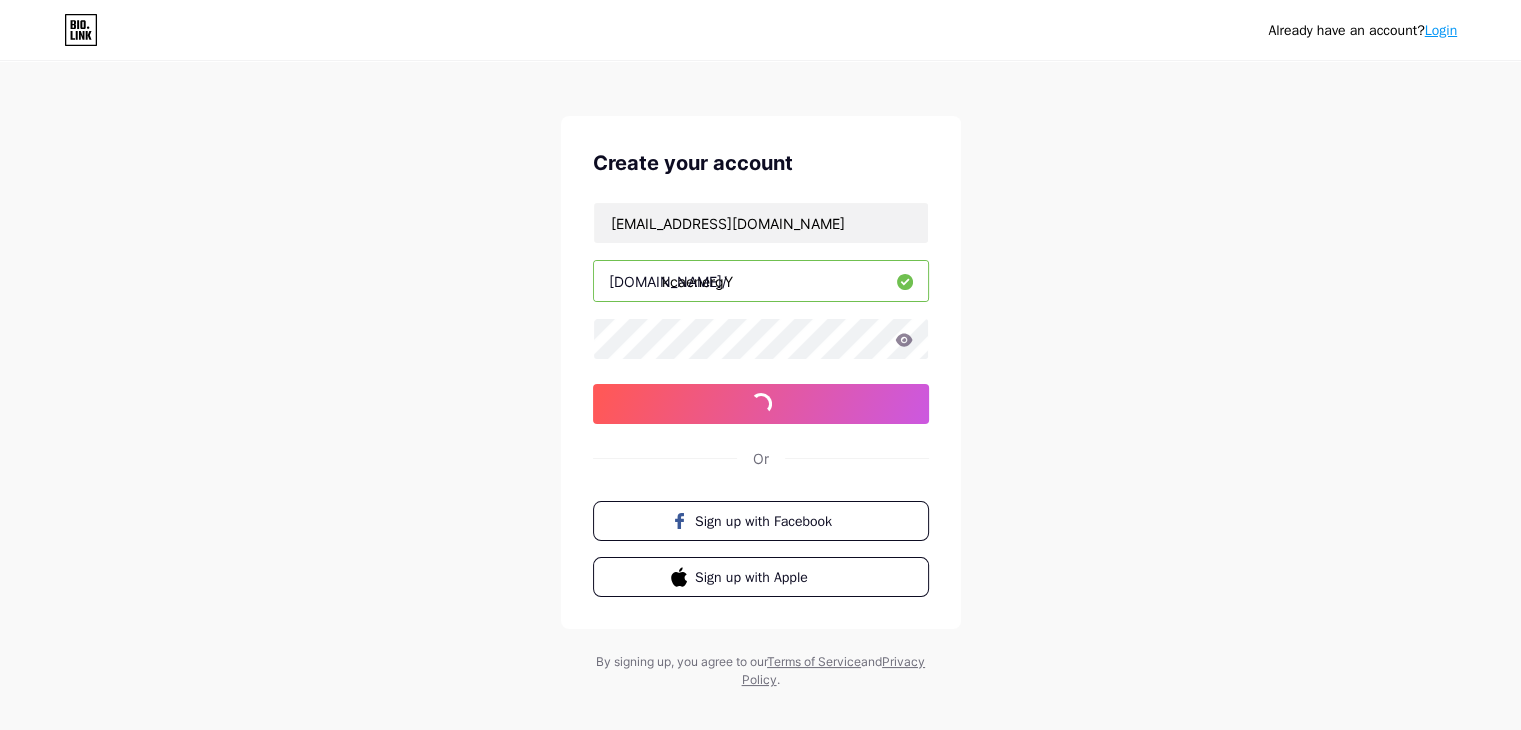 scroll, scrollTop: 0, scrollLeft: 0, axis: both 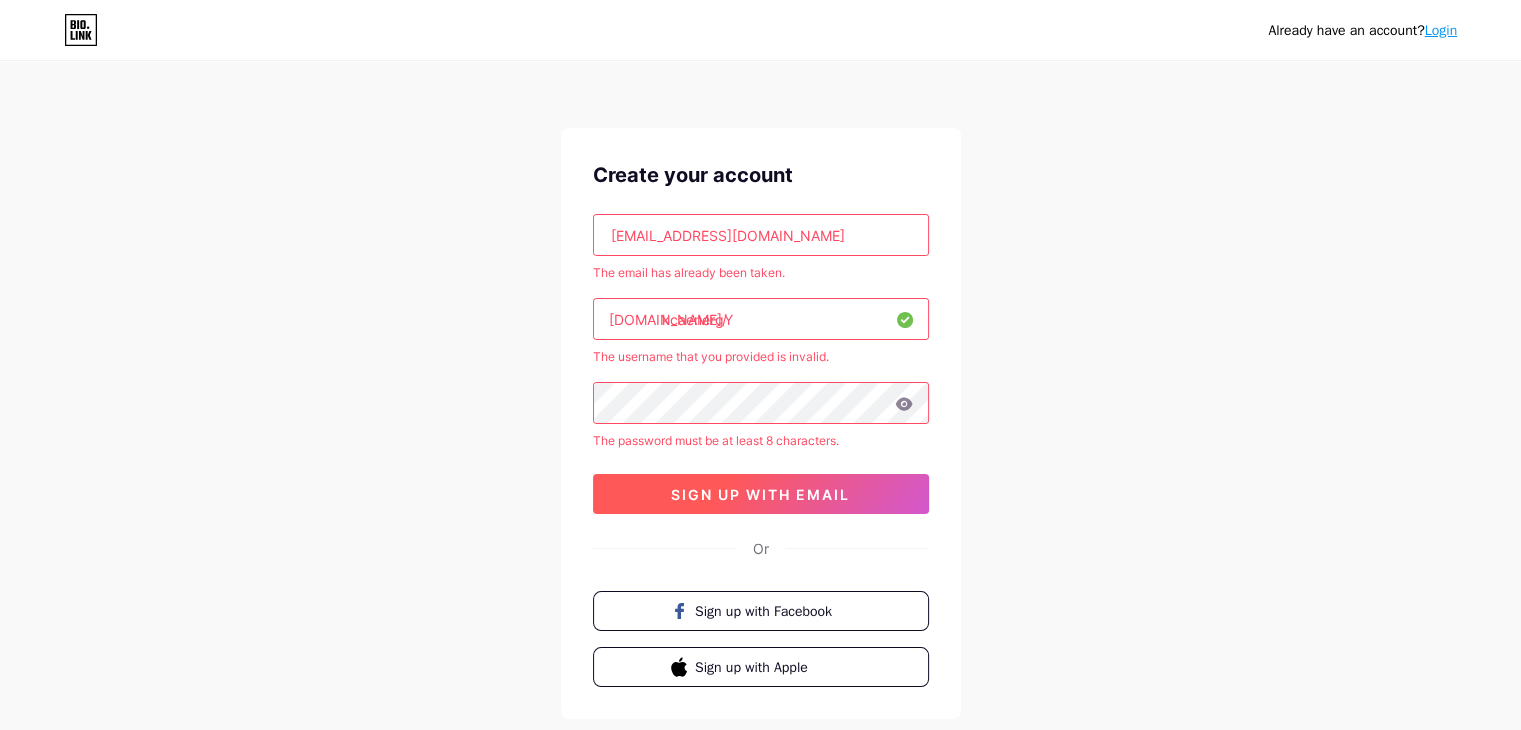 click on "sign up with email" at bounding box center [760, 494] 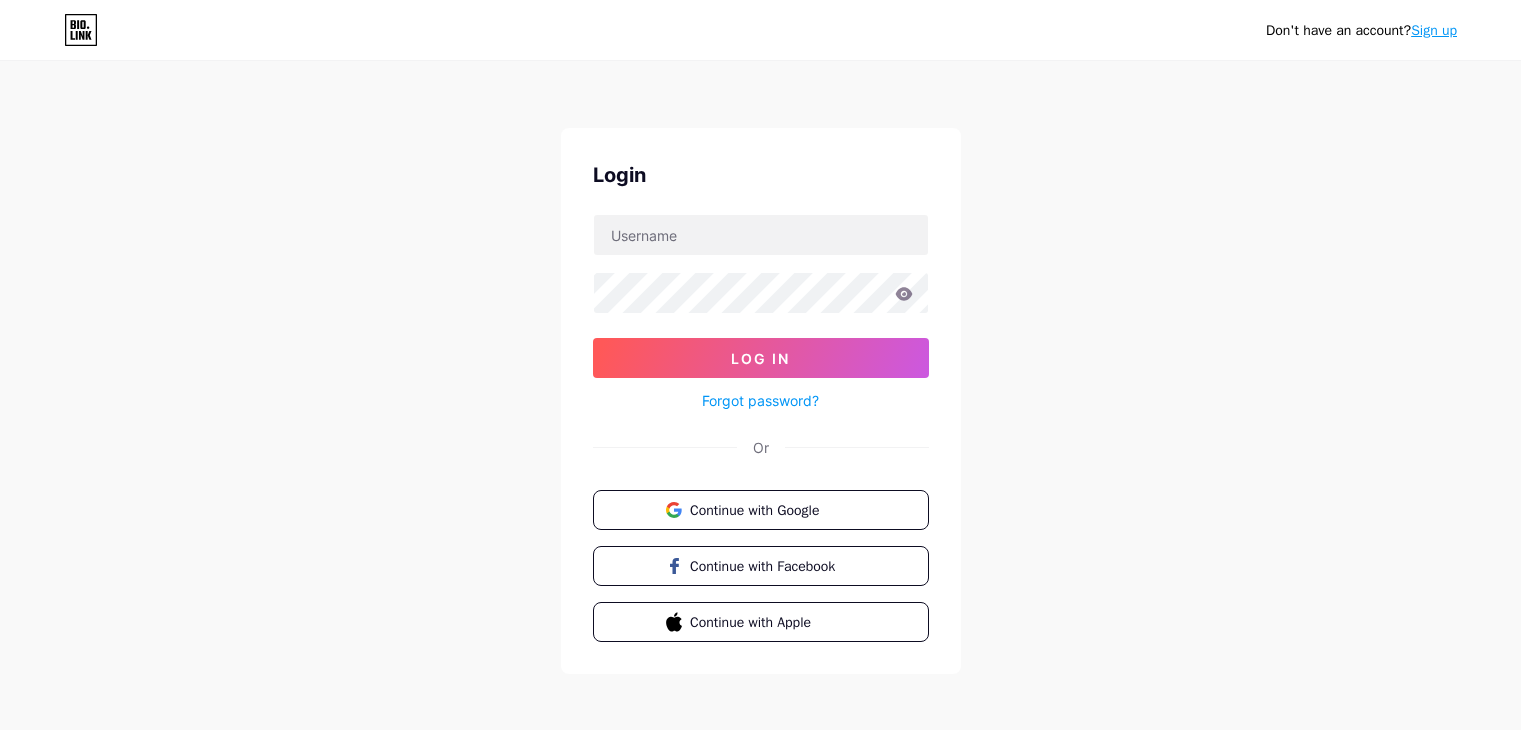 scroll, scrollTop: 0, scrollLeft: 0, axis: both 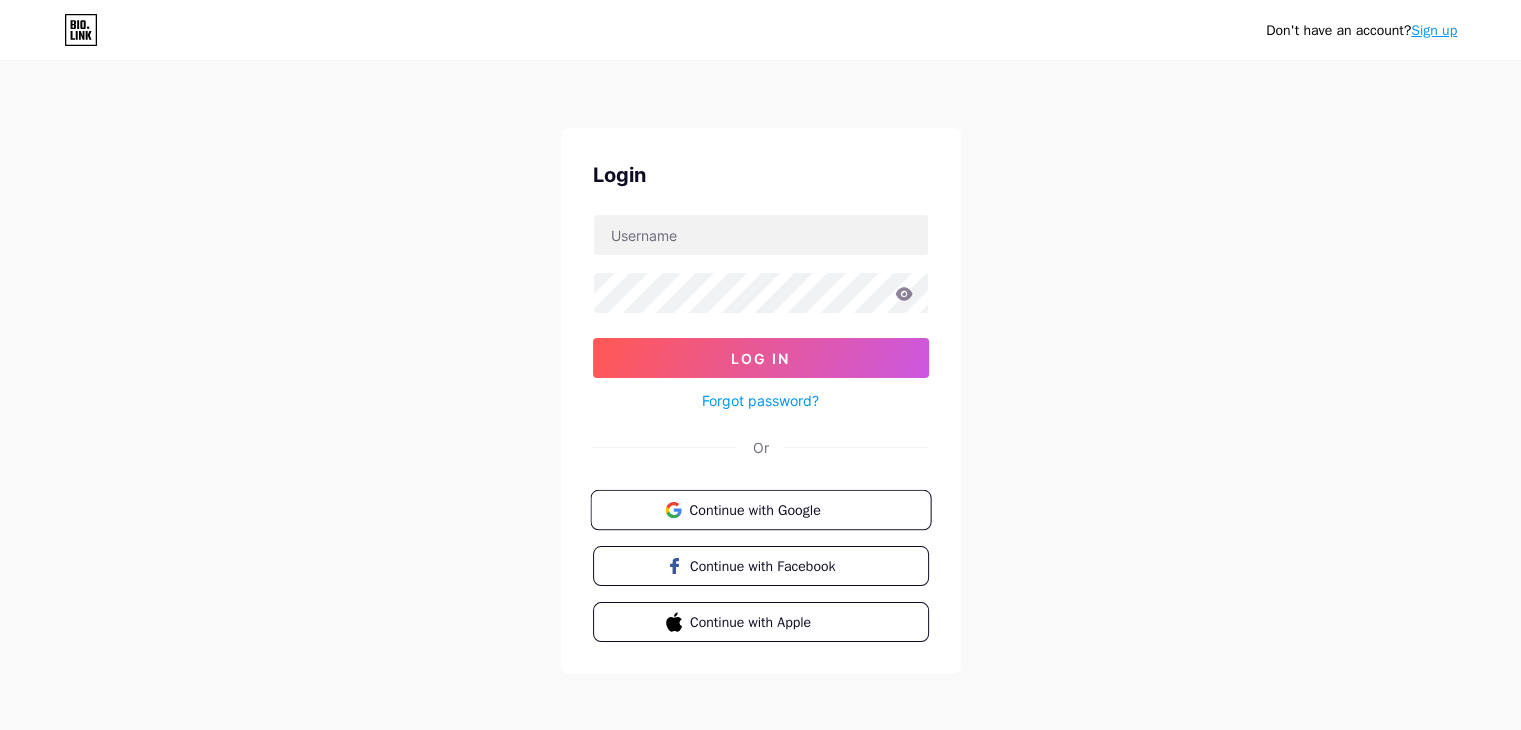 click on "Continue with Google" at bounding box center (772, 509) 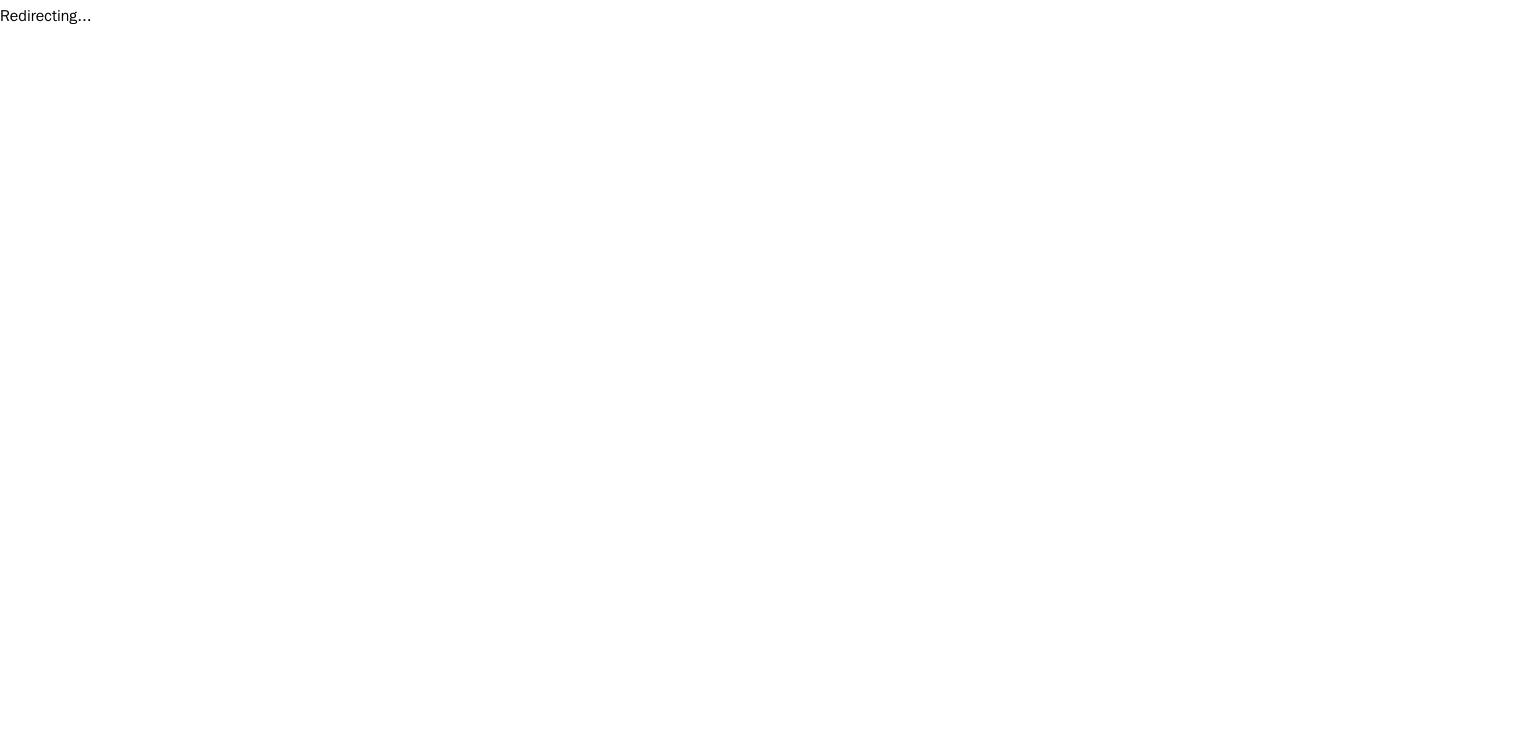 scroll, scrollTop: 0, scrollLeft: 0, axis: both 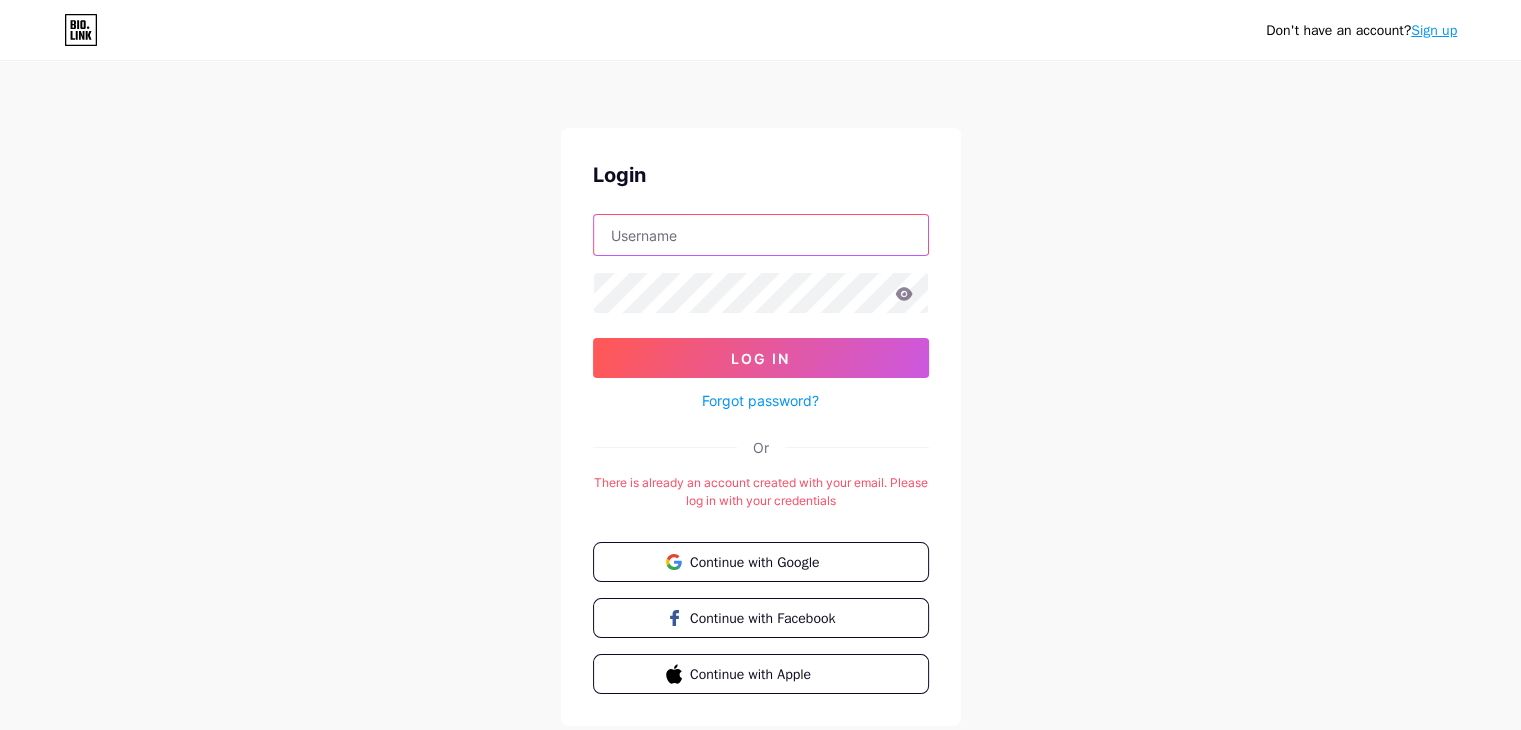 click at bounding box center [761, 235] 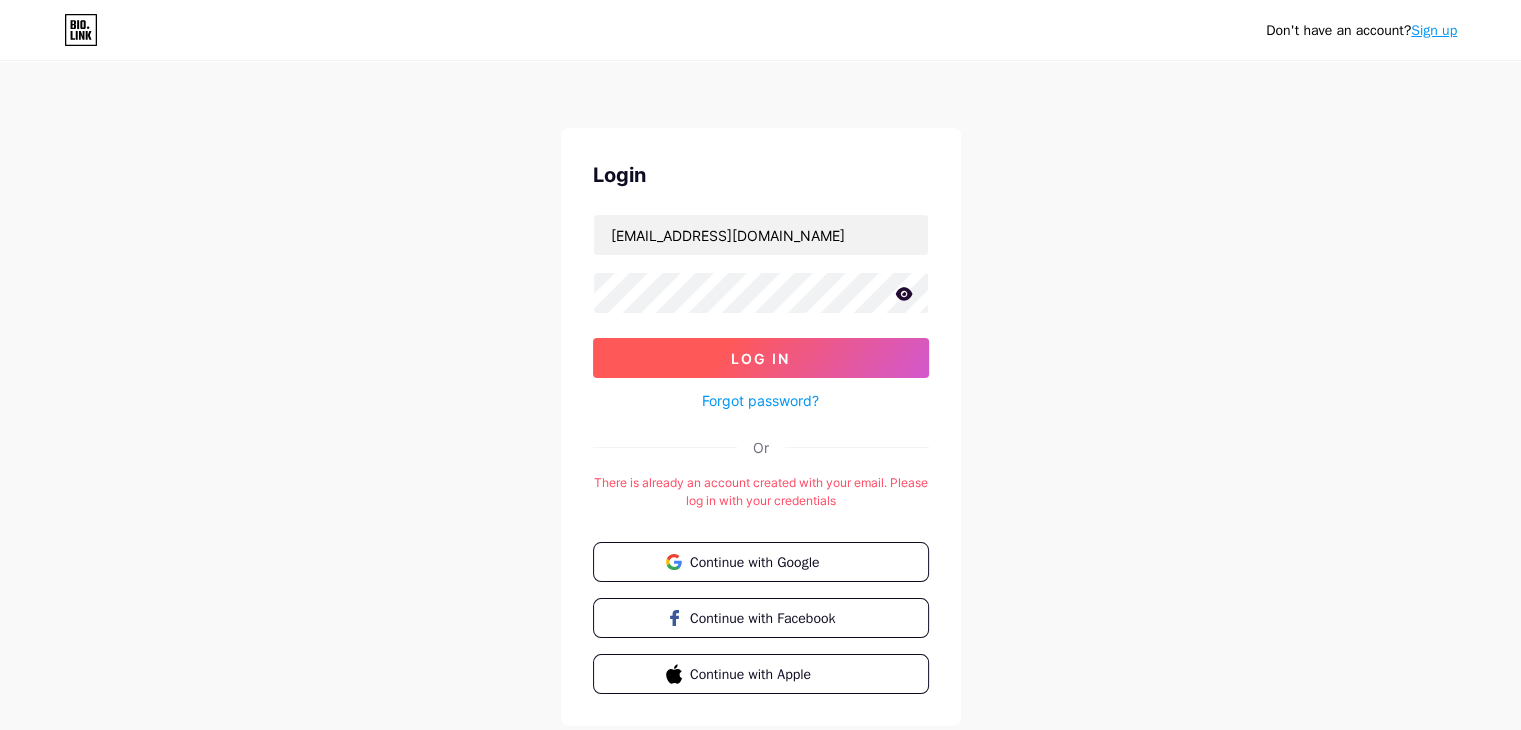 click on "Log In" at bounding box center (761, 358) 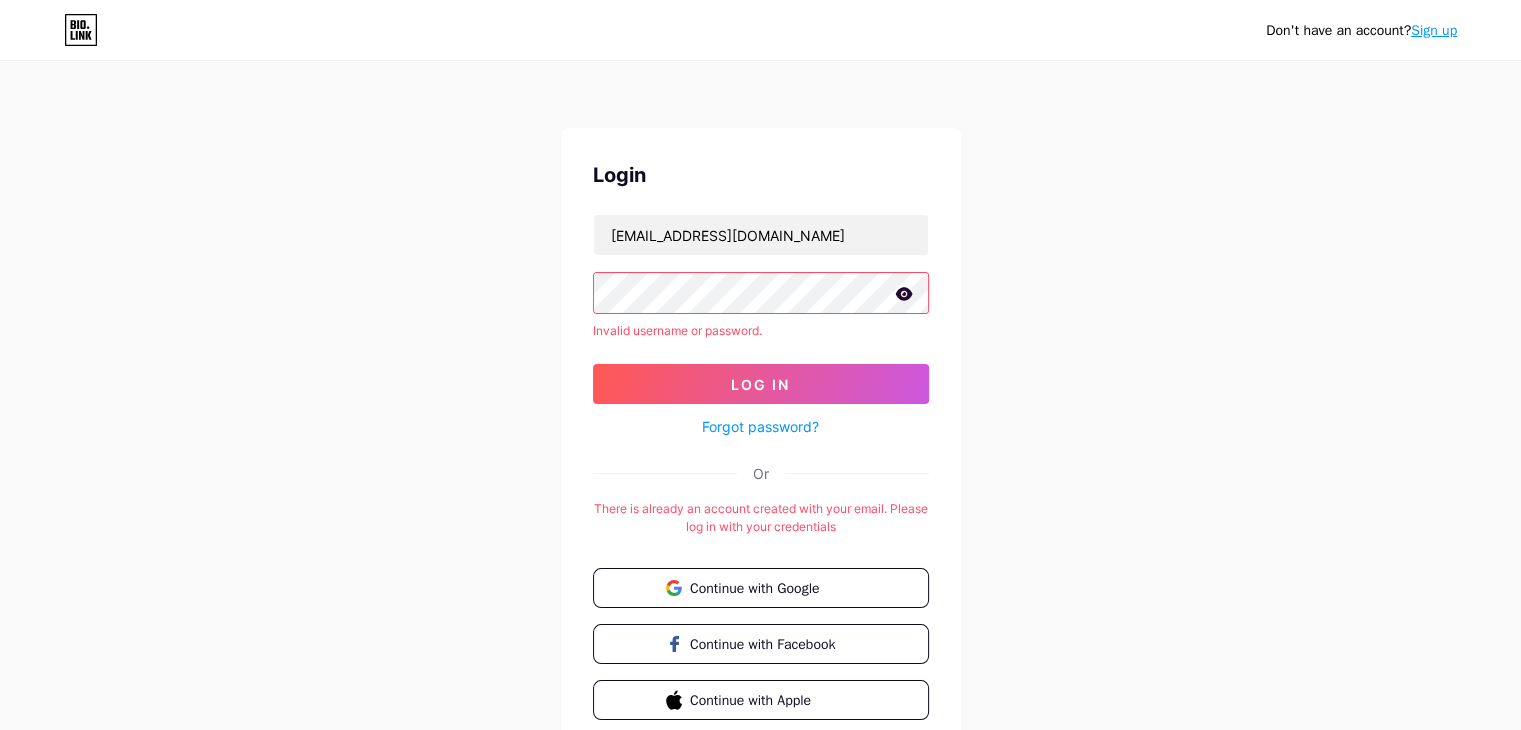 click on "Forgot password?" at bounding box center [760, 426] 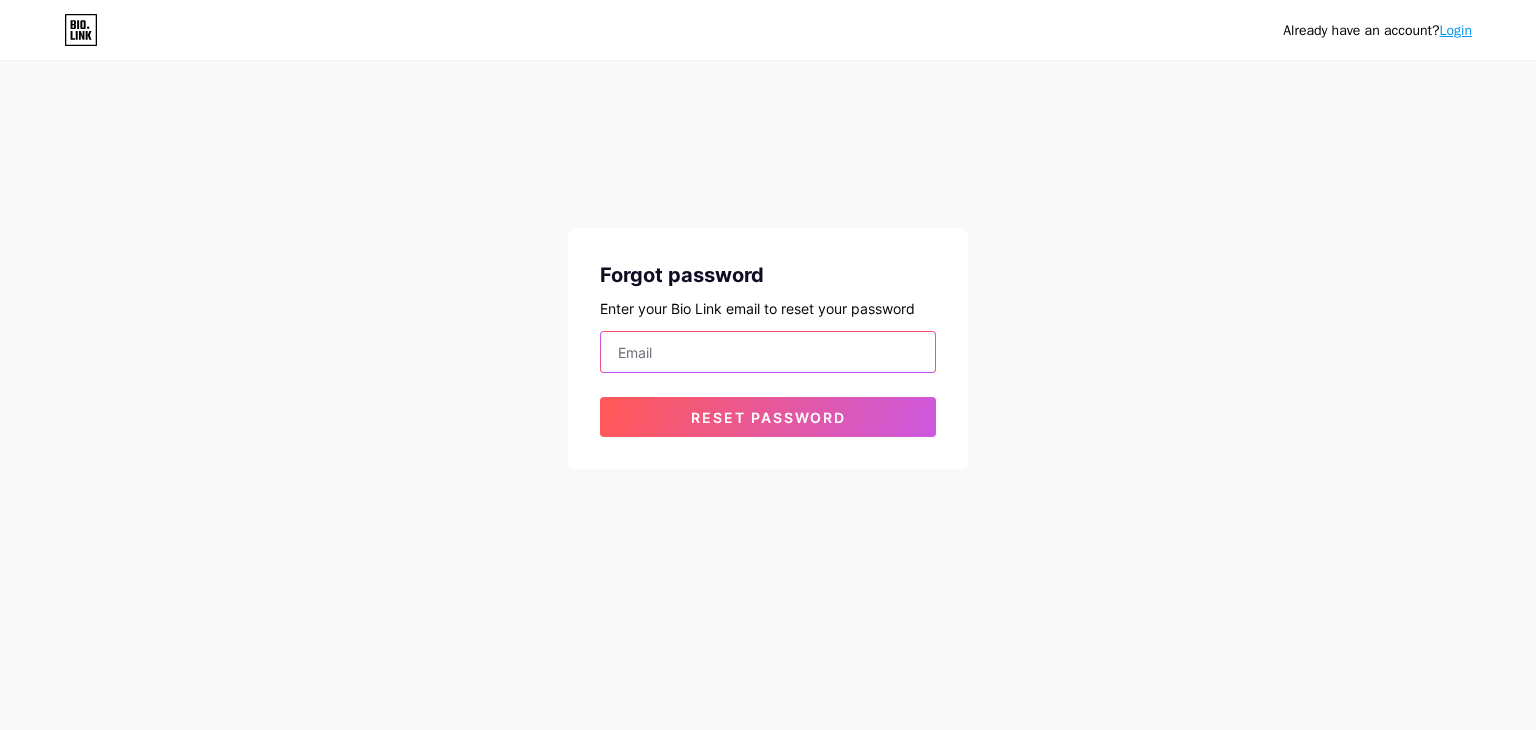 click at bounding box center [768, 352] 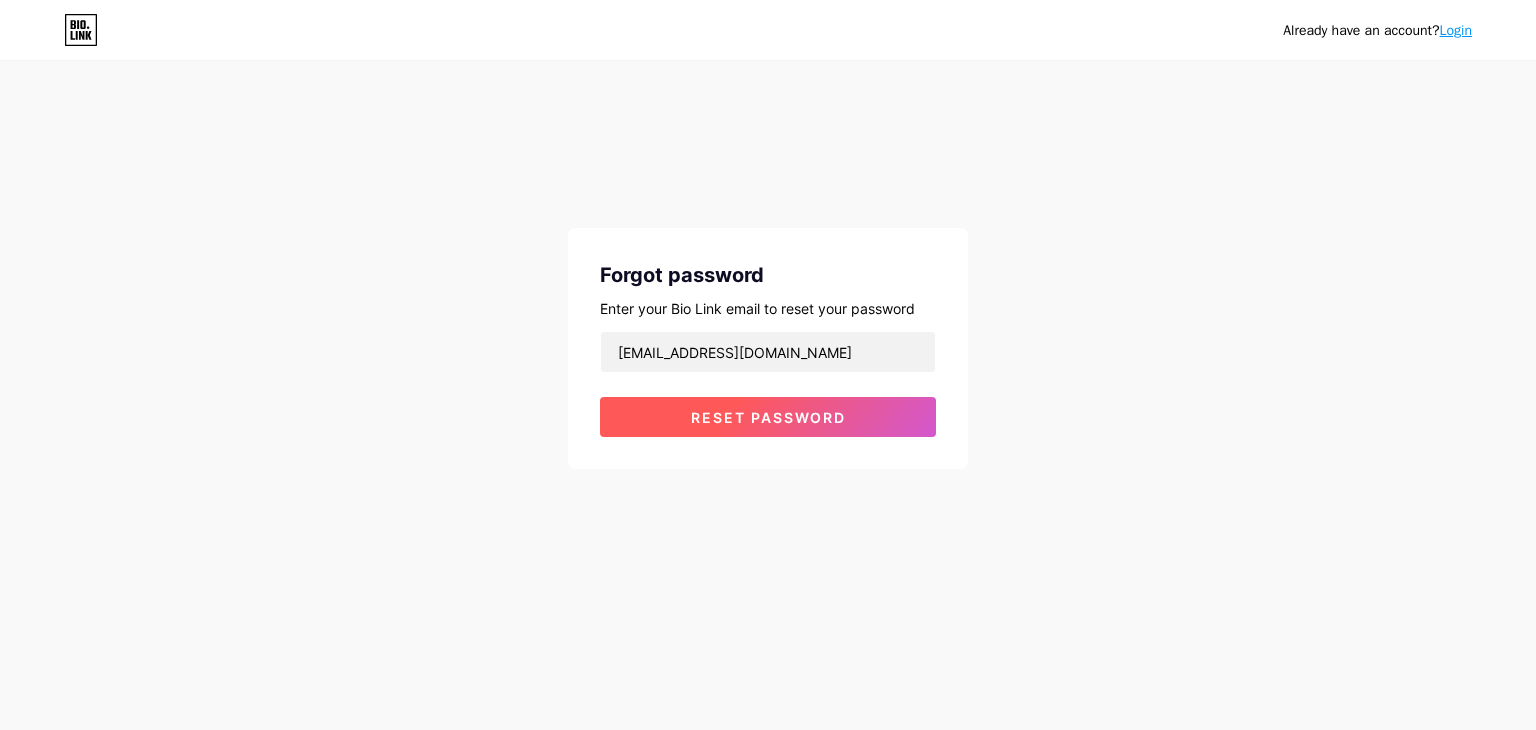 click on "Reset password" at bounding box center (768, 417) 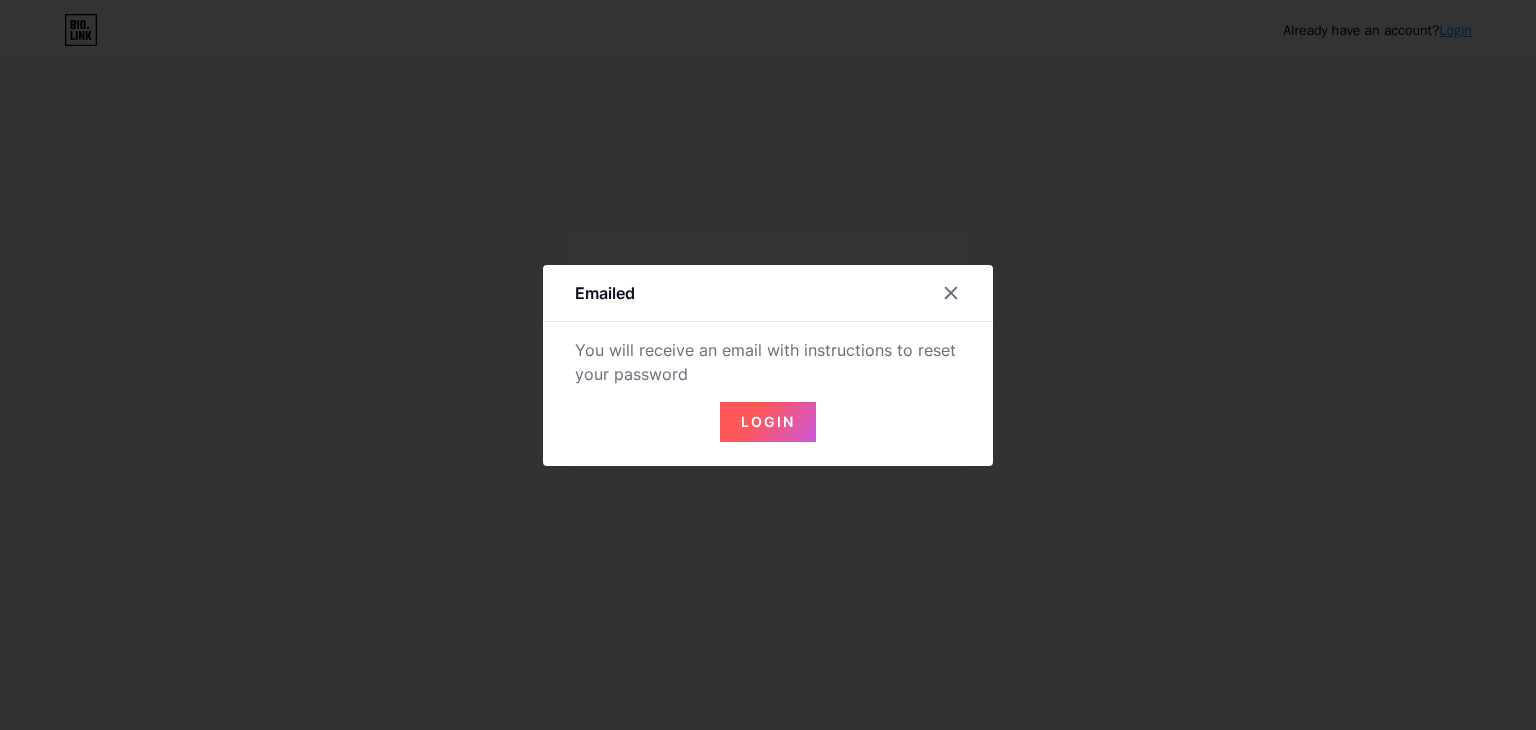 click on "Login" at bounding box center [768, 421] 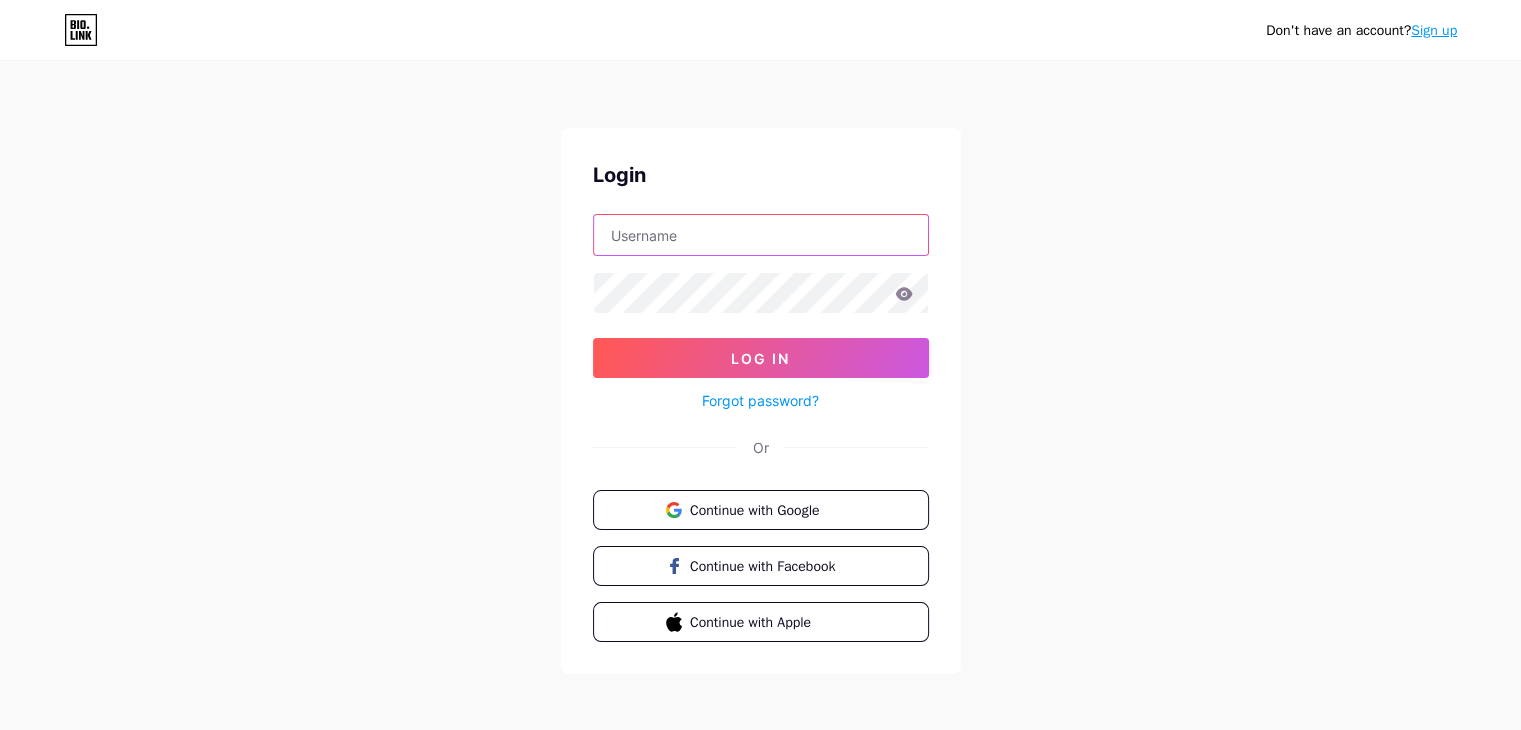 click at bounding box center (761, 235) 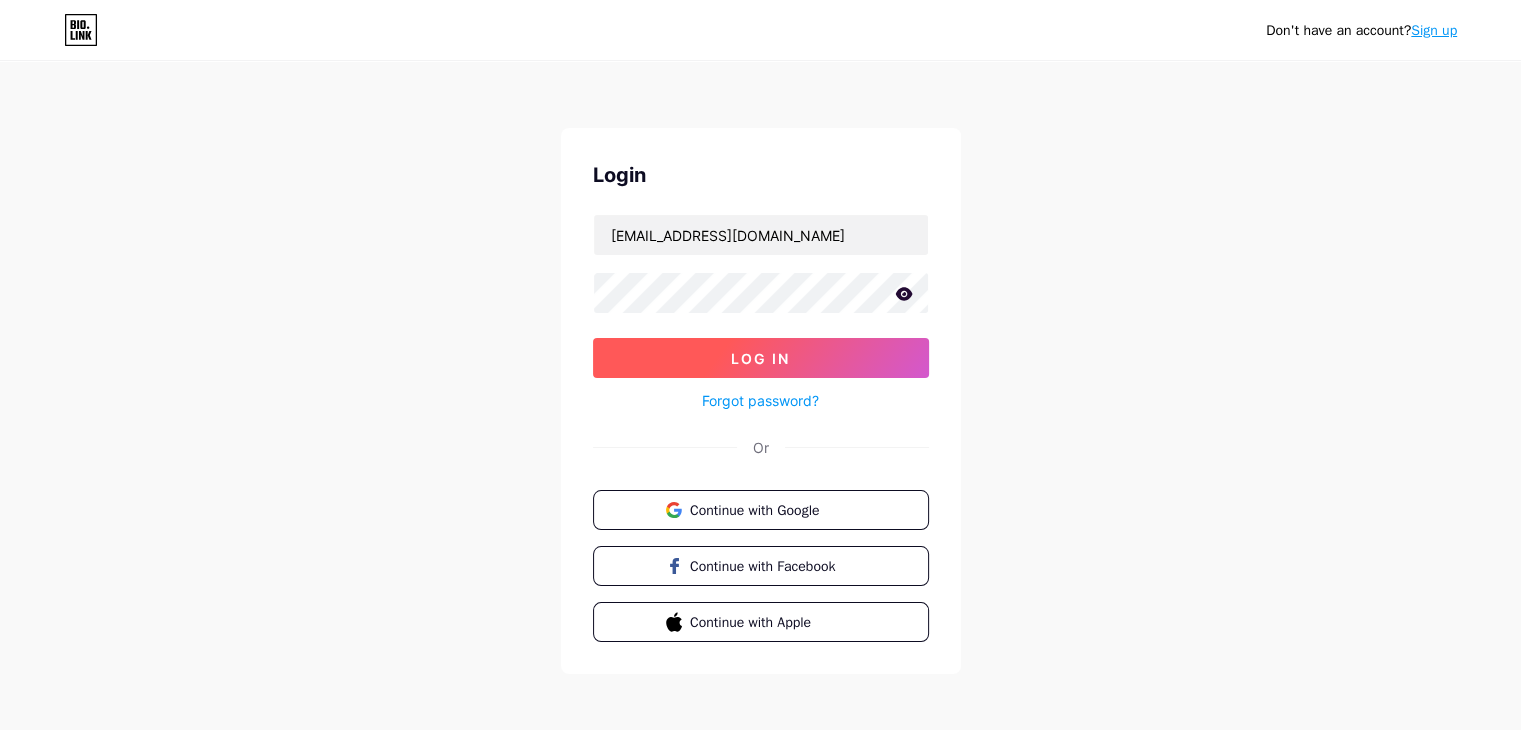 click on "Log In" at bounding box center (761, 358) 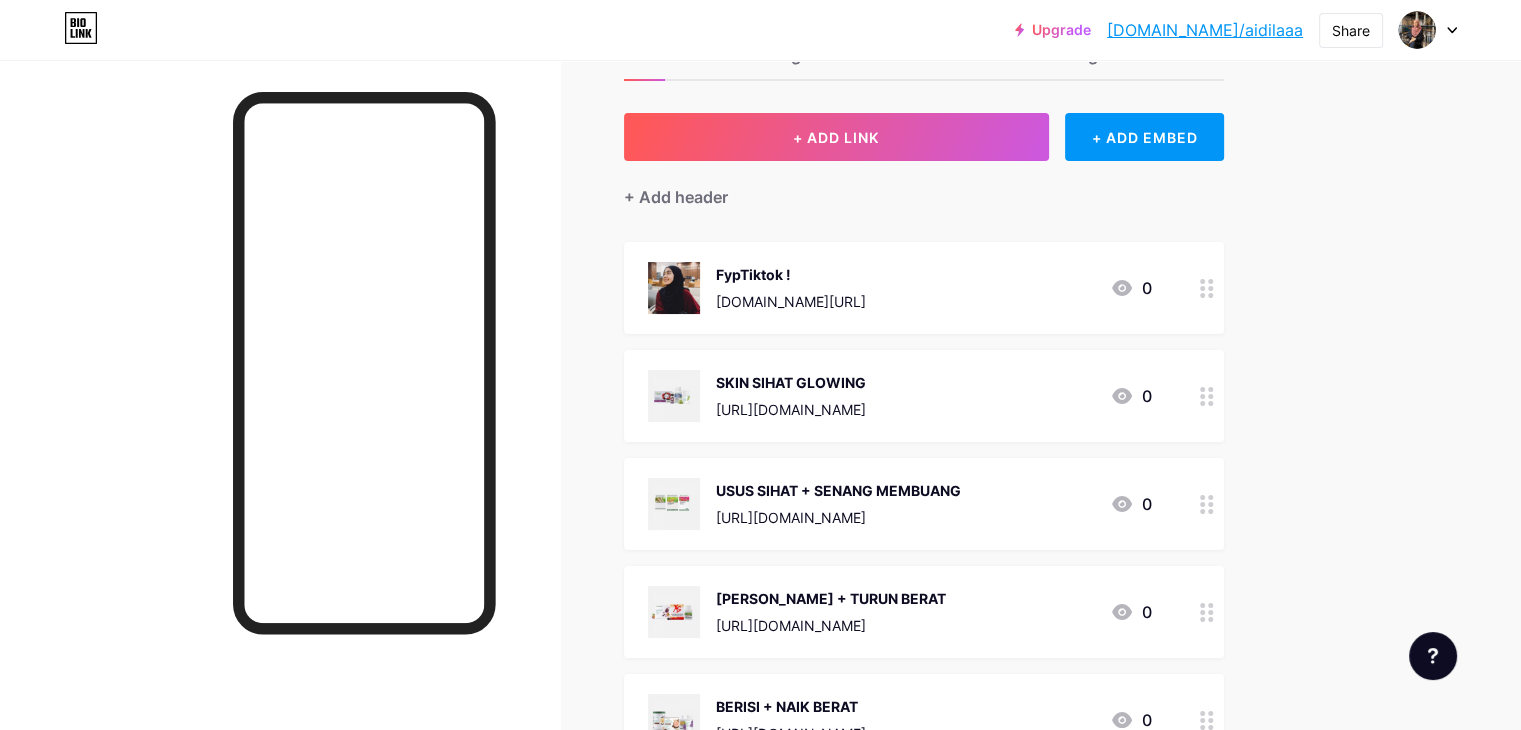 scroll, scrollTop: 0, scrollLeft: 0, axis: both 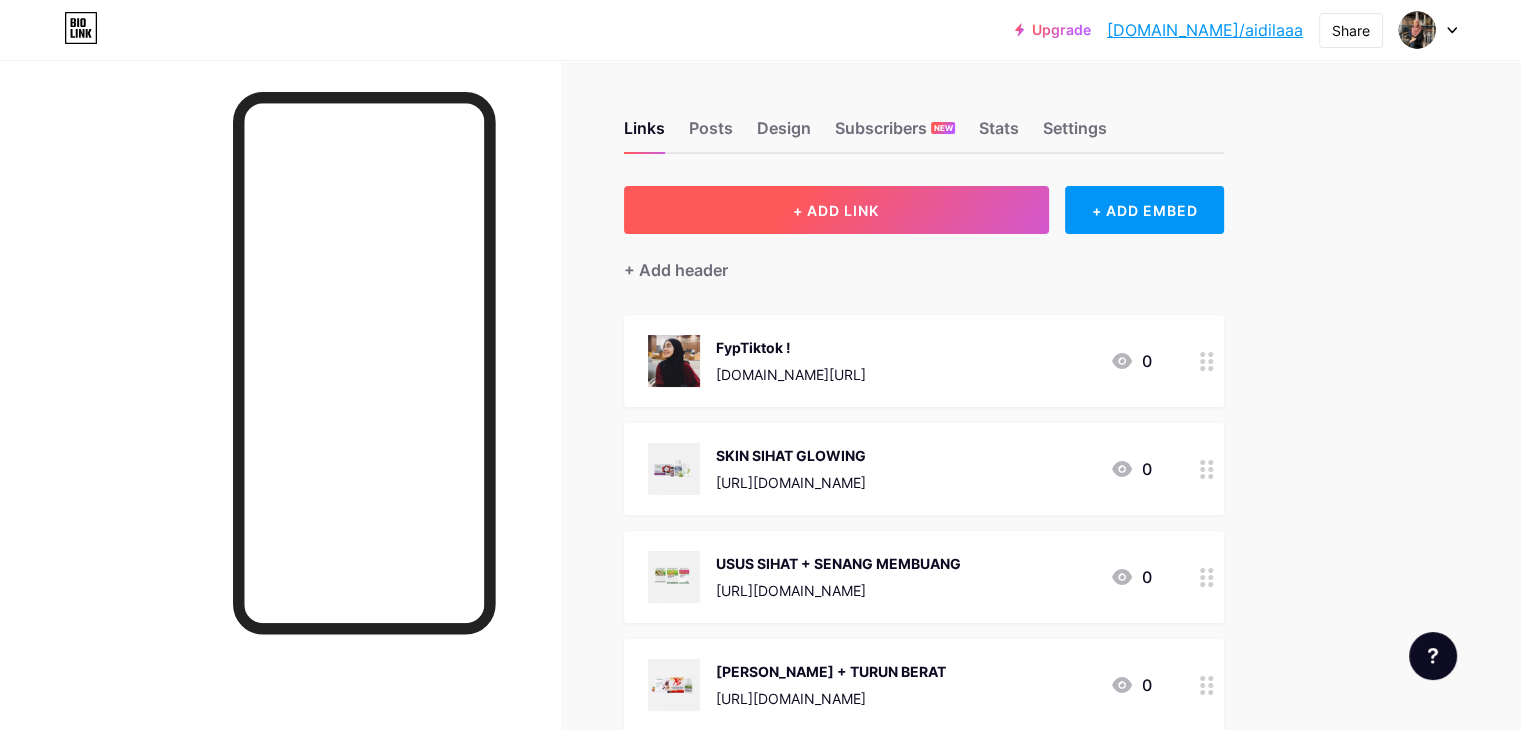 click on "+ ADD LINK" at bounding box center [836, 210] 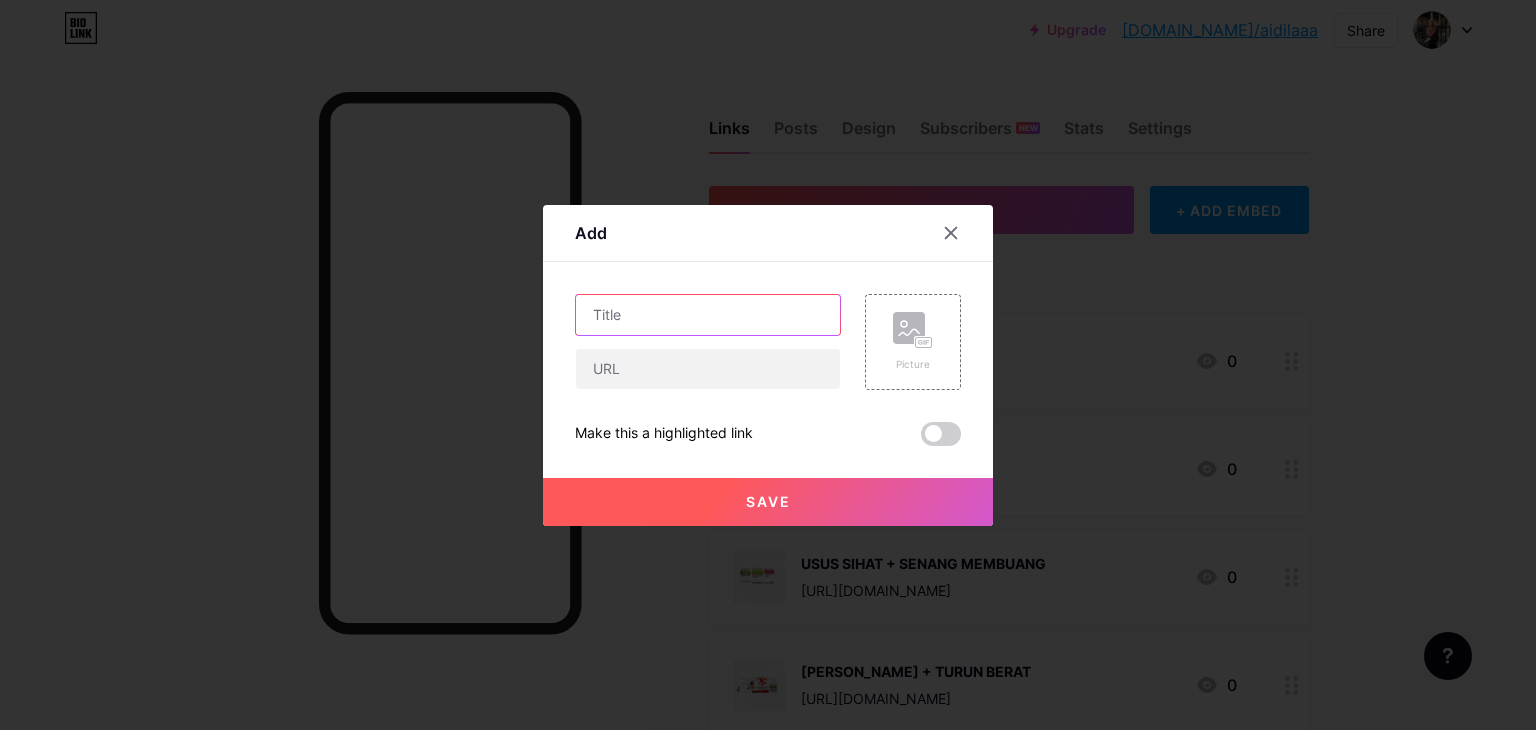click at bounding box center [708, 315] 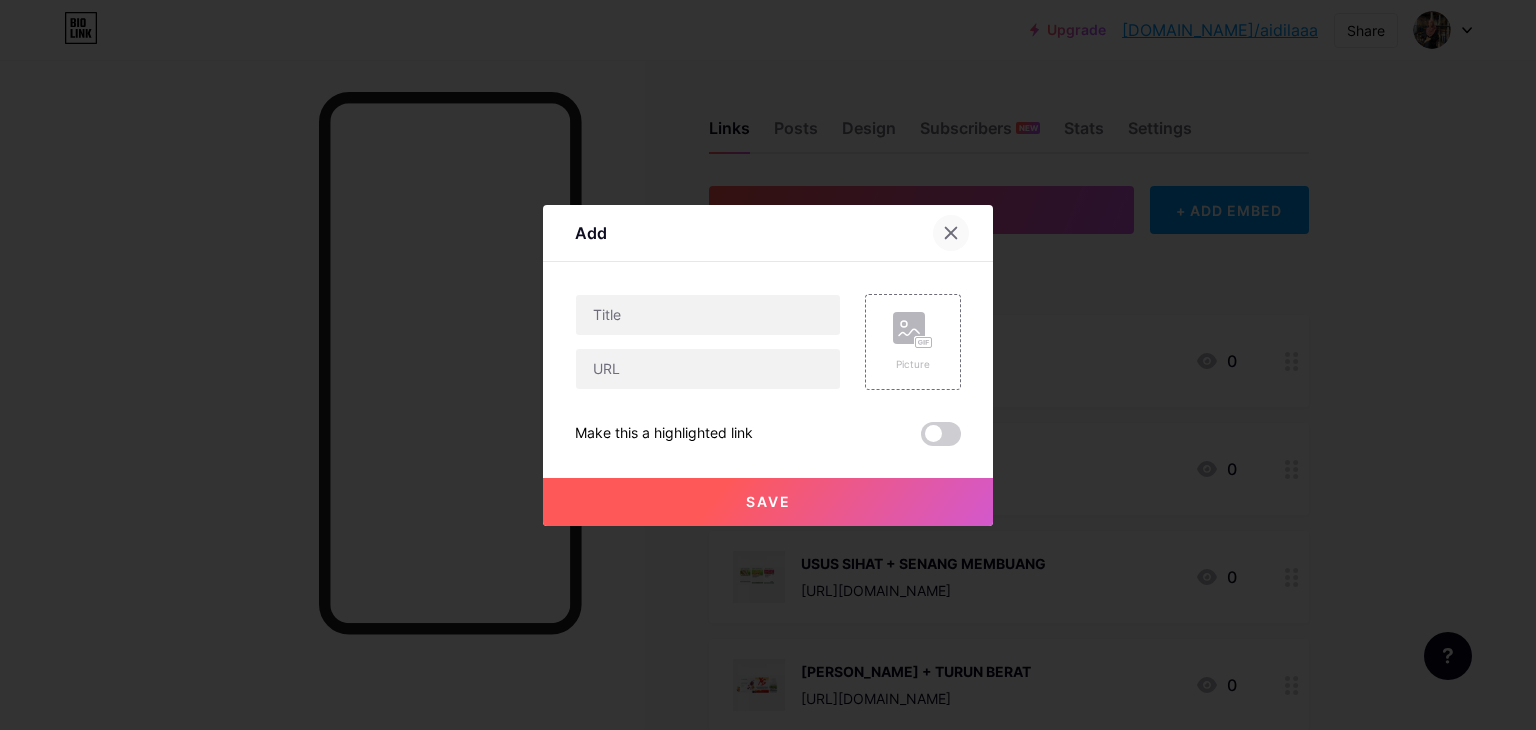 click 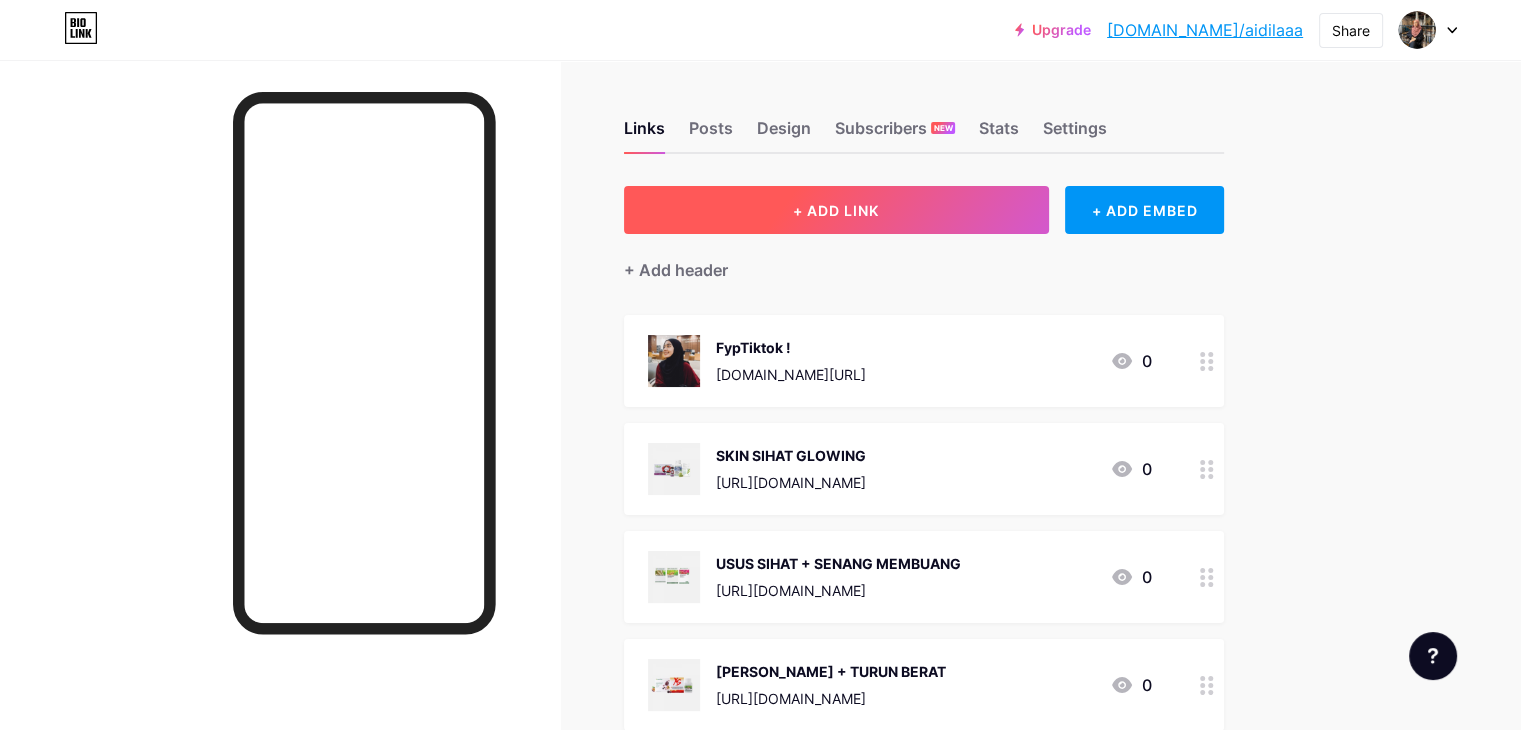 click on "+ ADD LINK" at bounding box center (836, 210) 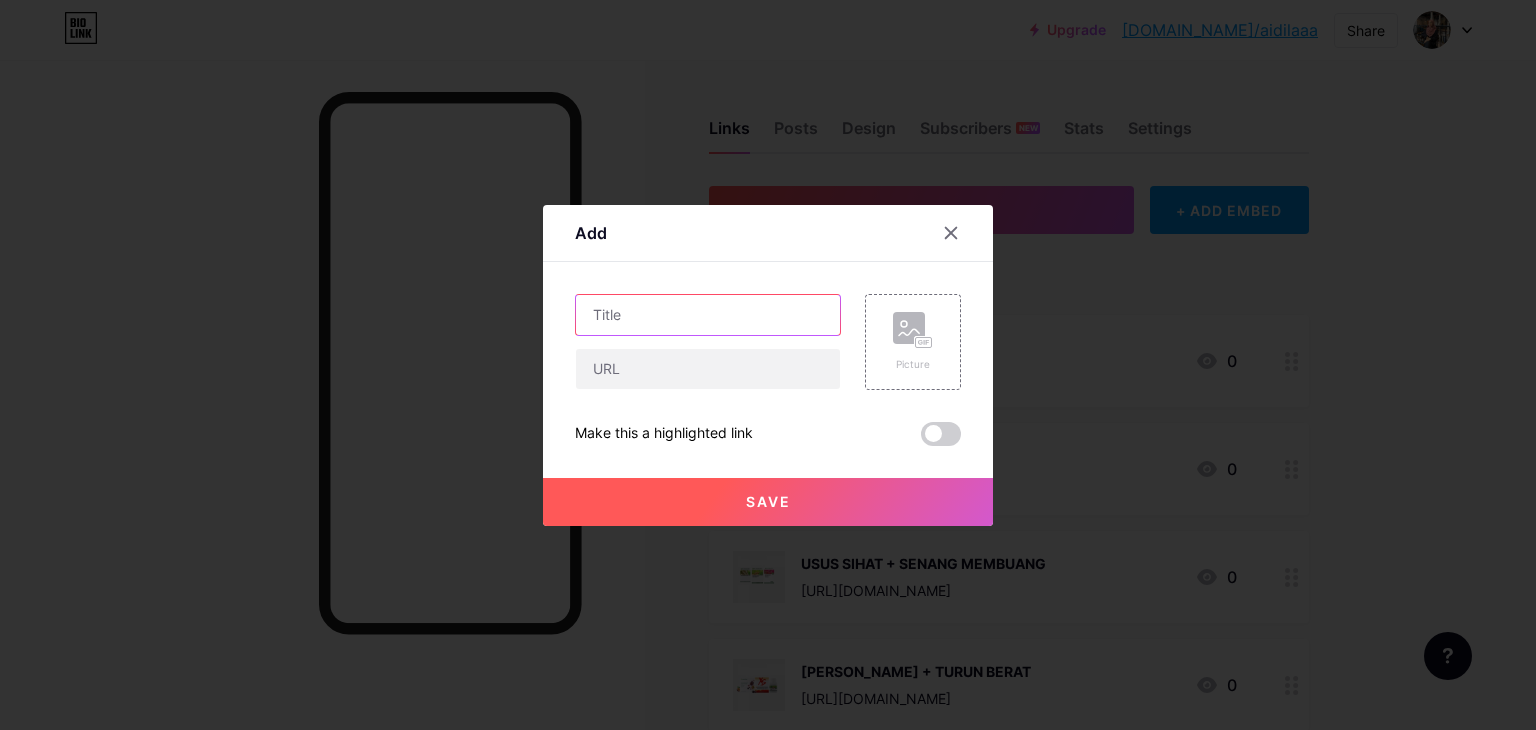 click at bounding box center (708, 315) 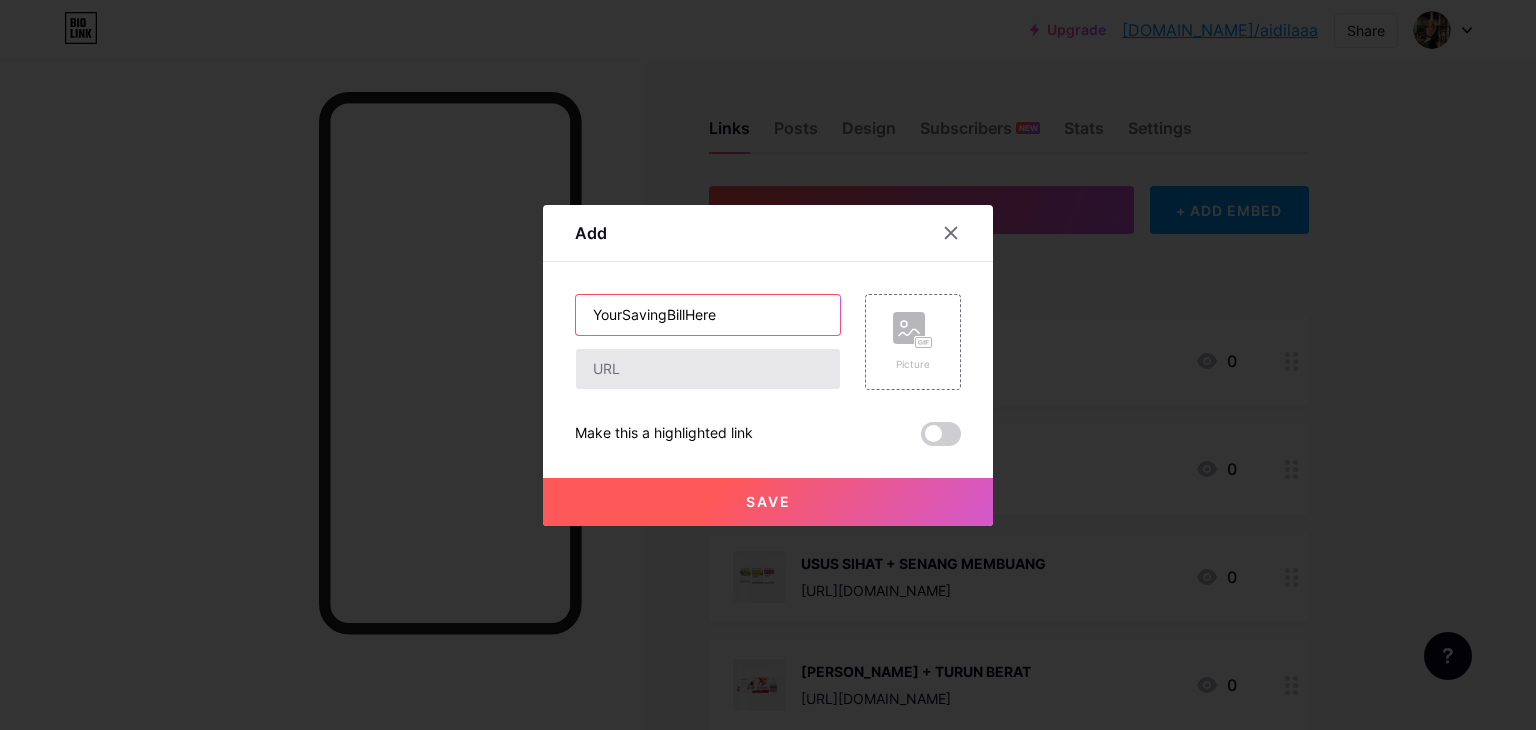type on "YourSavingBillHere" 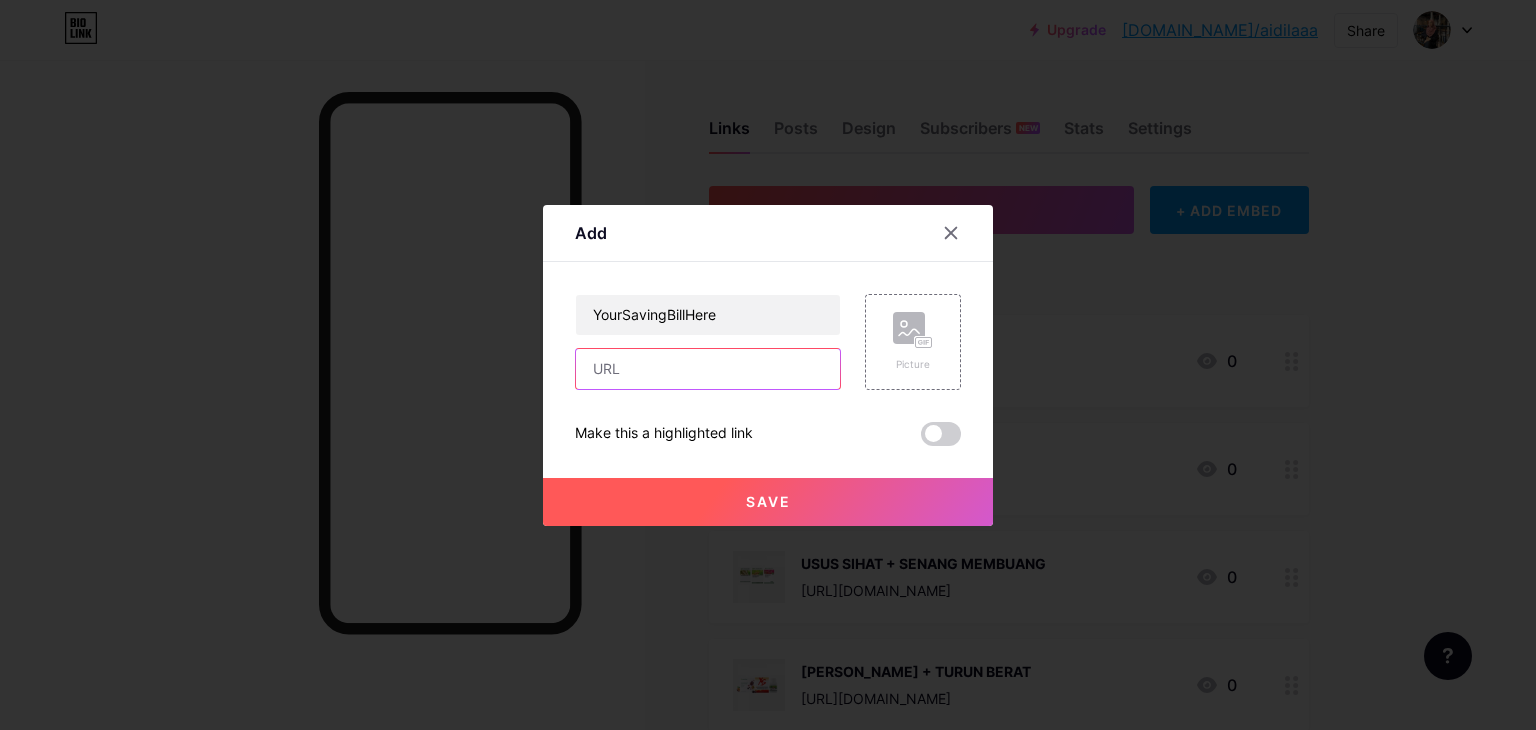click at bounding box center (708, 369) 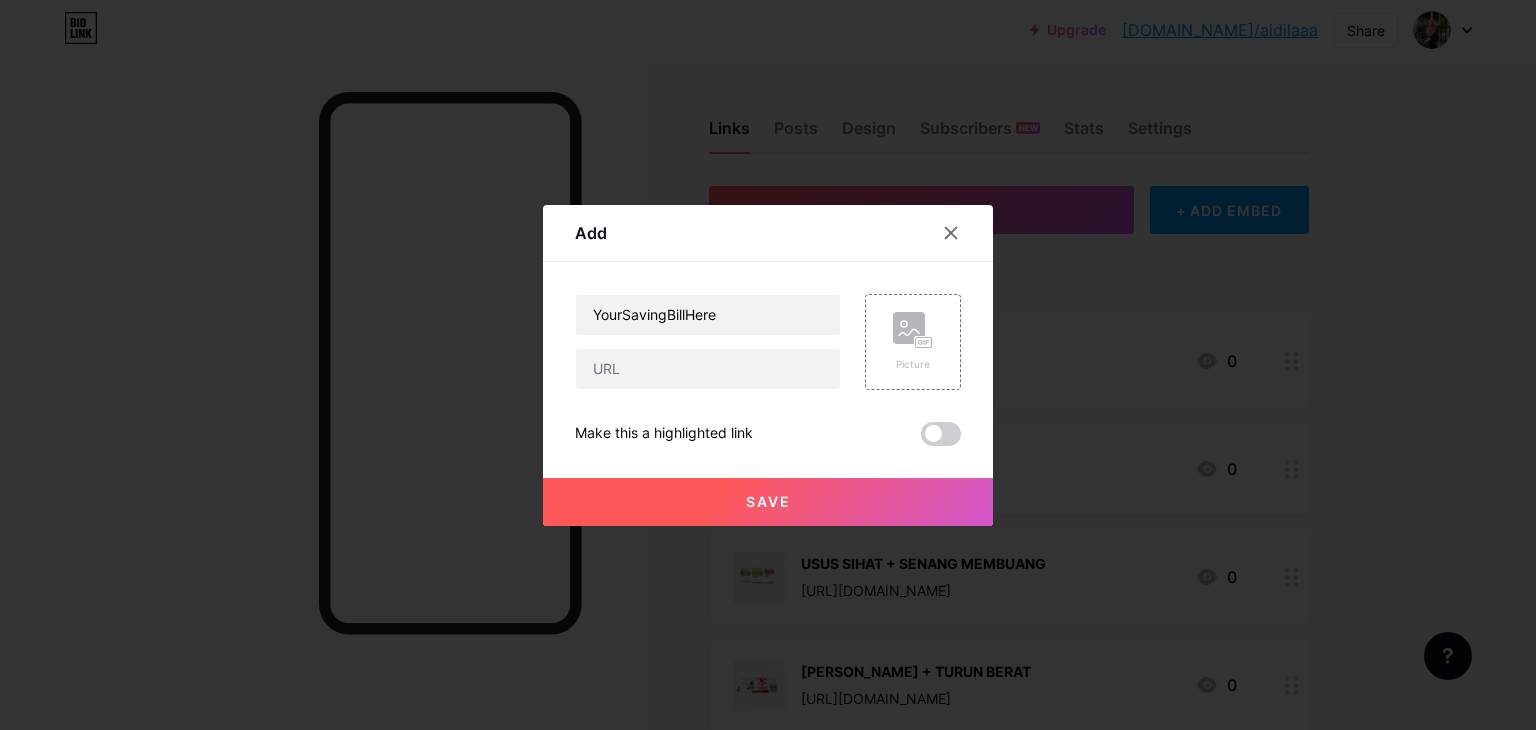 click on "Save" at bounding box center (768, 502) 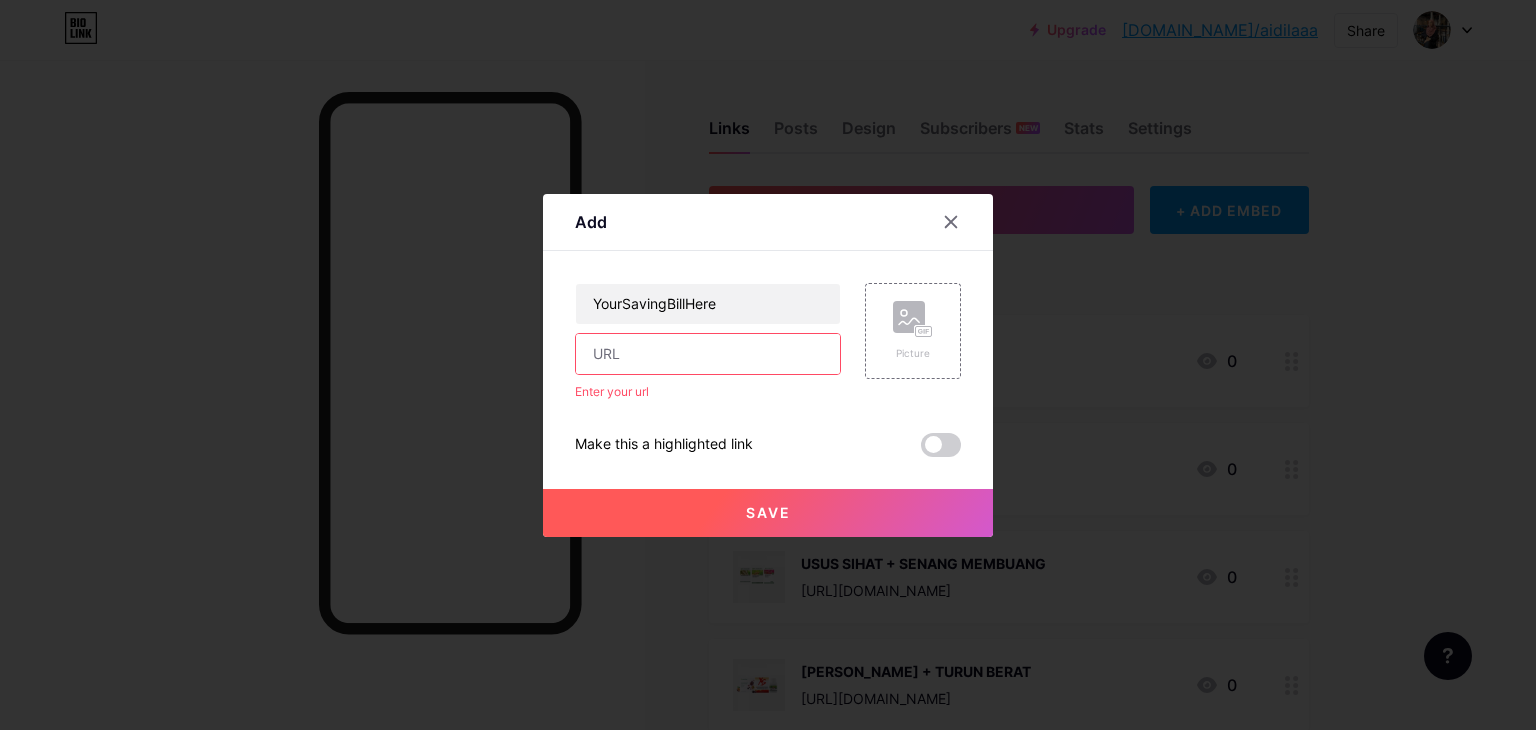 click at bounding box center (708, 354) 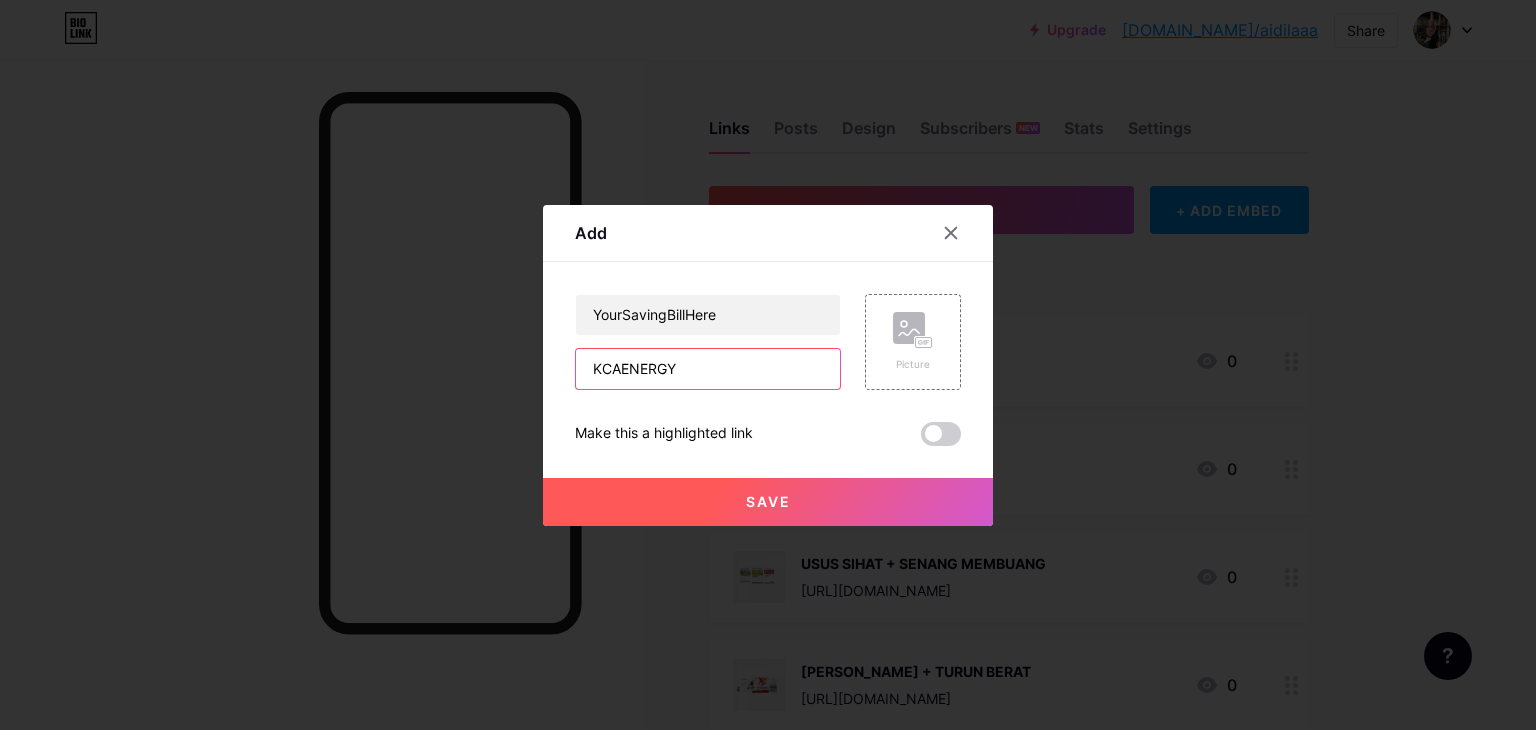 type on "KCAENERGY" 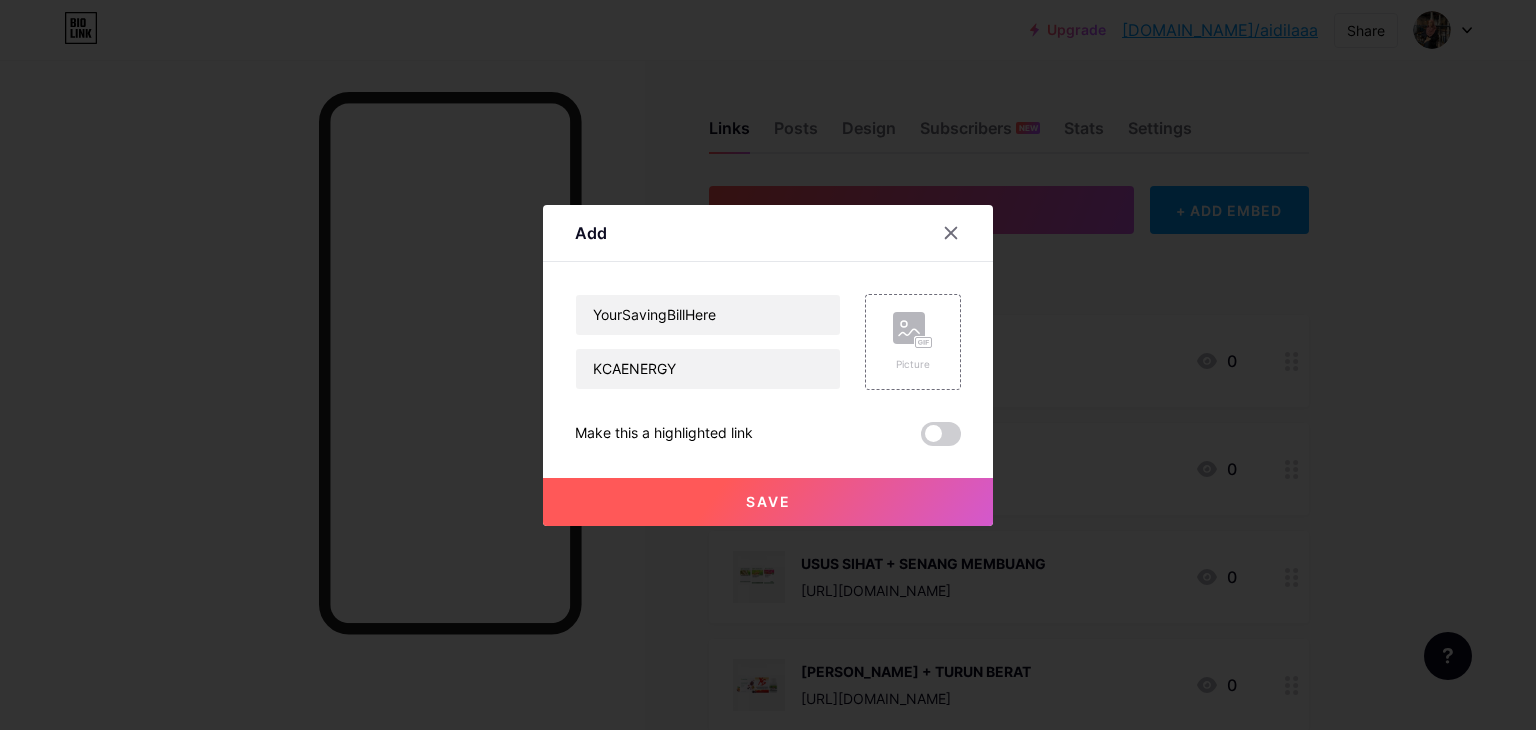 click on "Save" at bounding box center (768, 501) 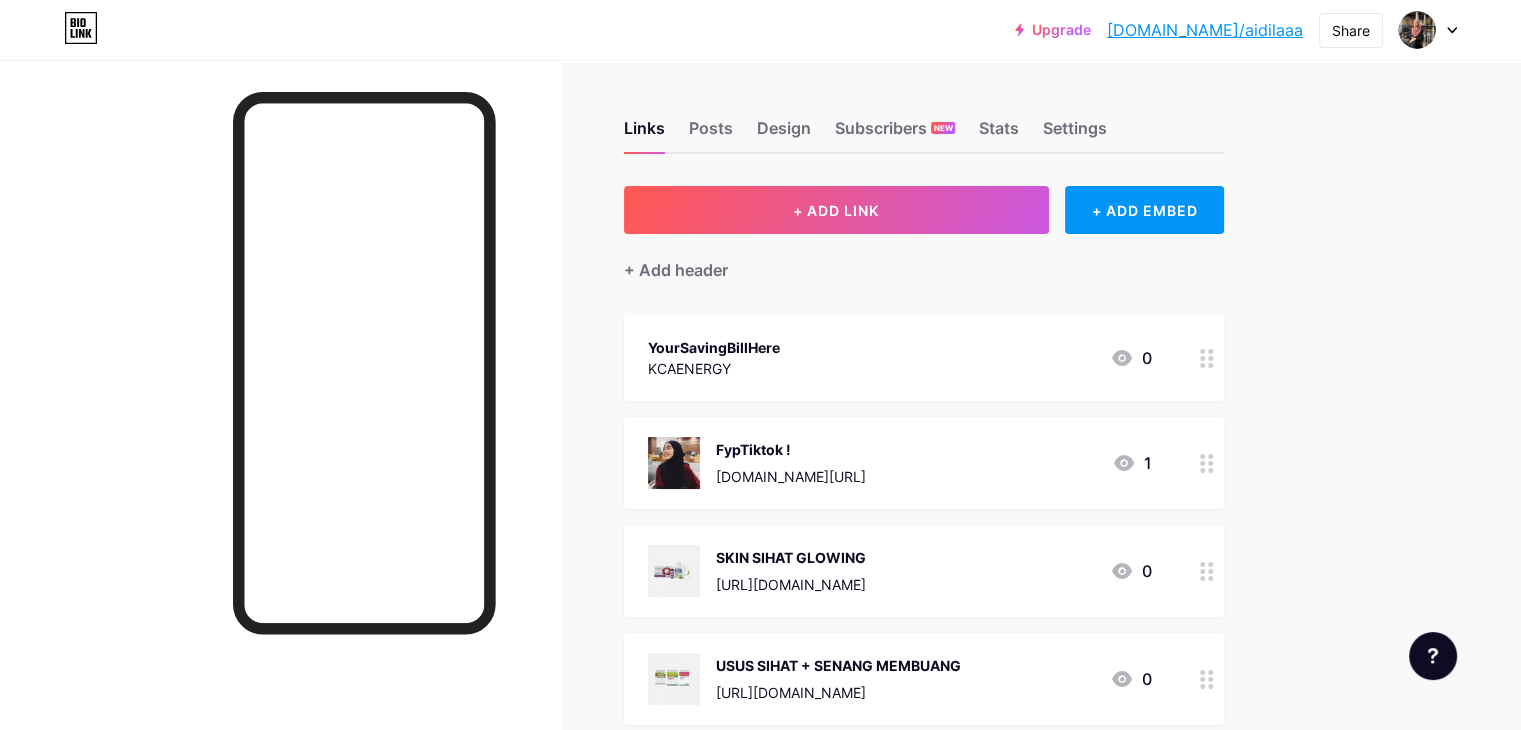 click on "YourSavingBillHere
KCAENERGY
0" at bounding box center [900, 358] 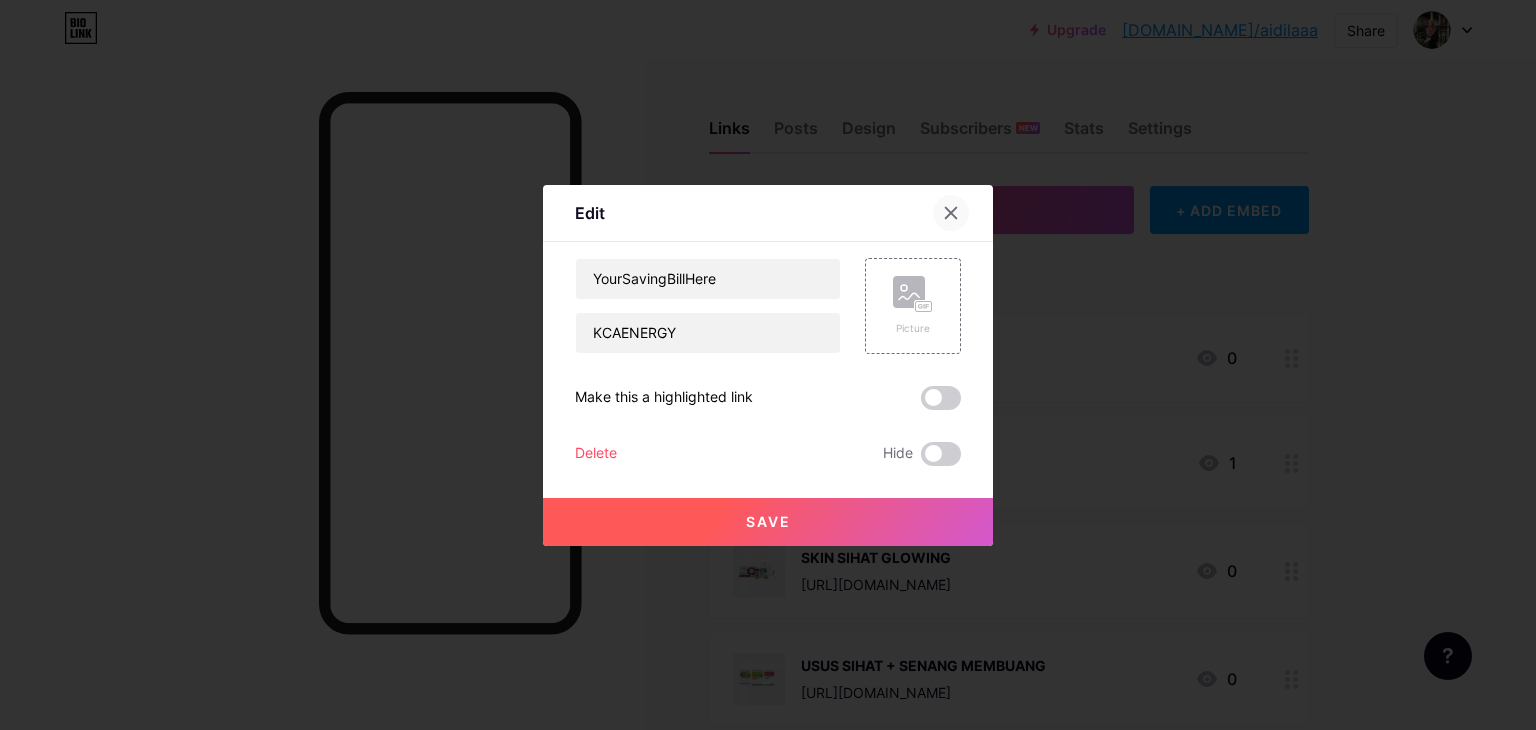 click 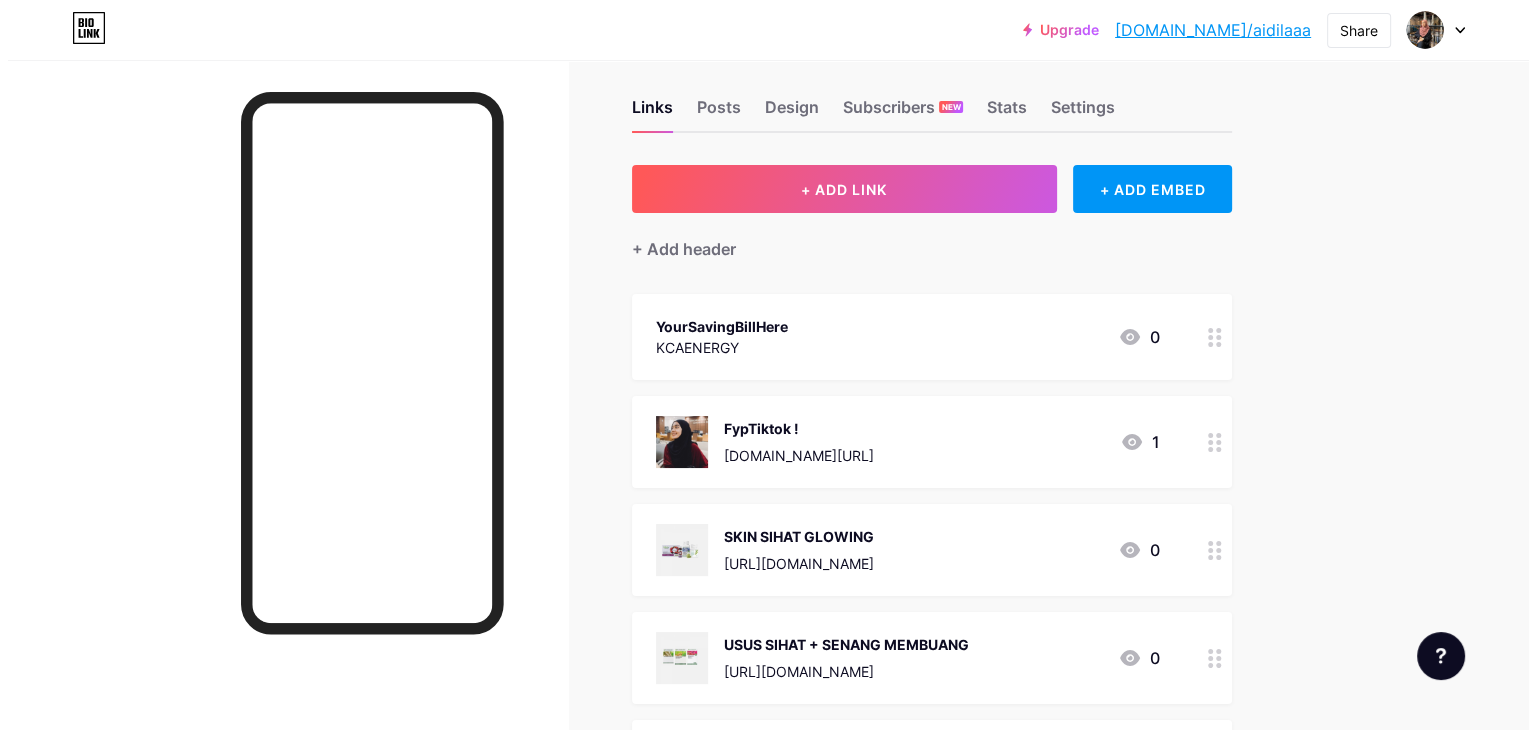 scroll, scrollTop: 0, scrollLeft: 0, axis: both 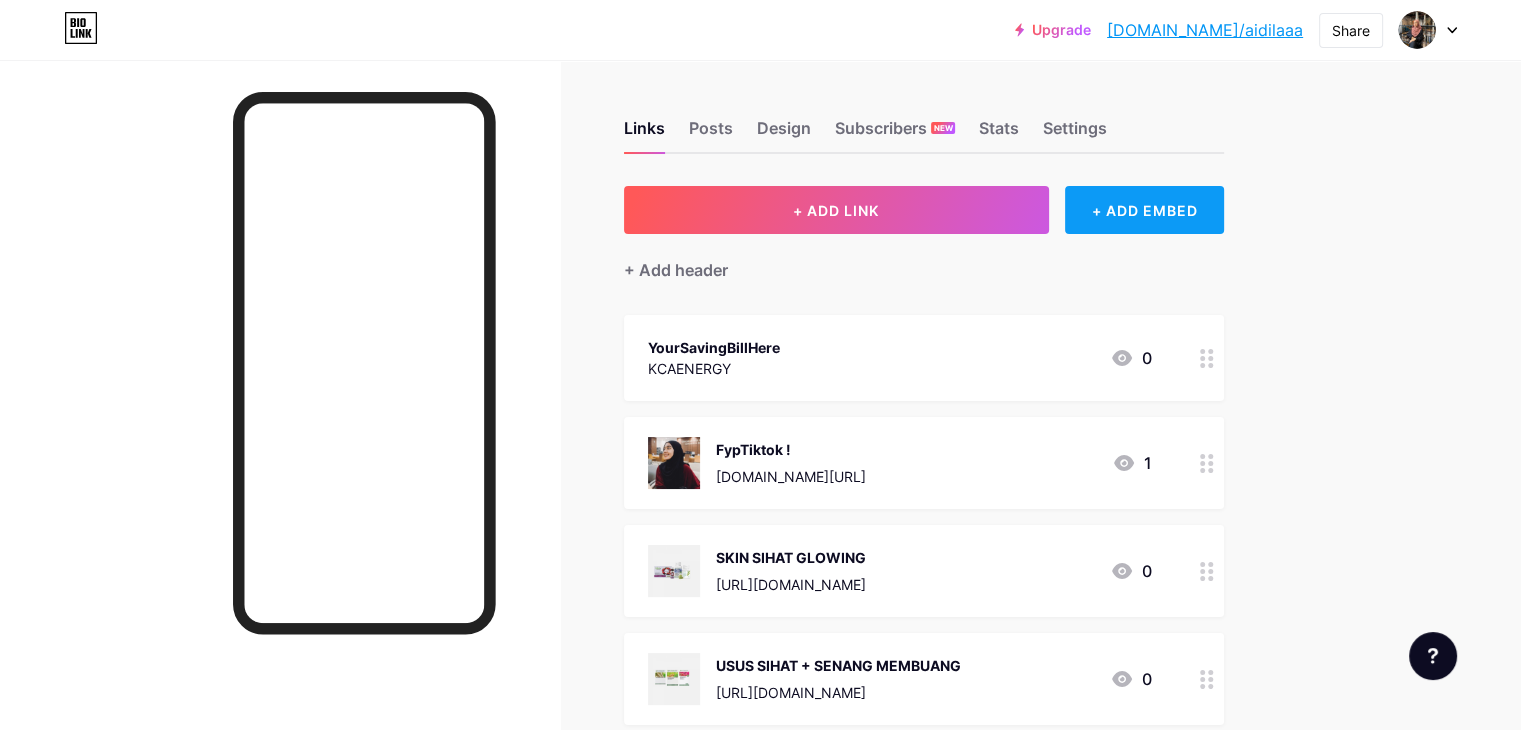click on "+ ADD EMBED" at bounding box center (1144, 210) 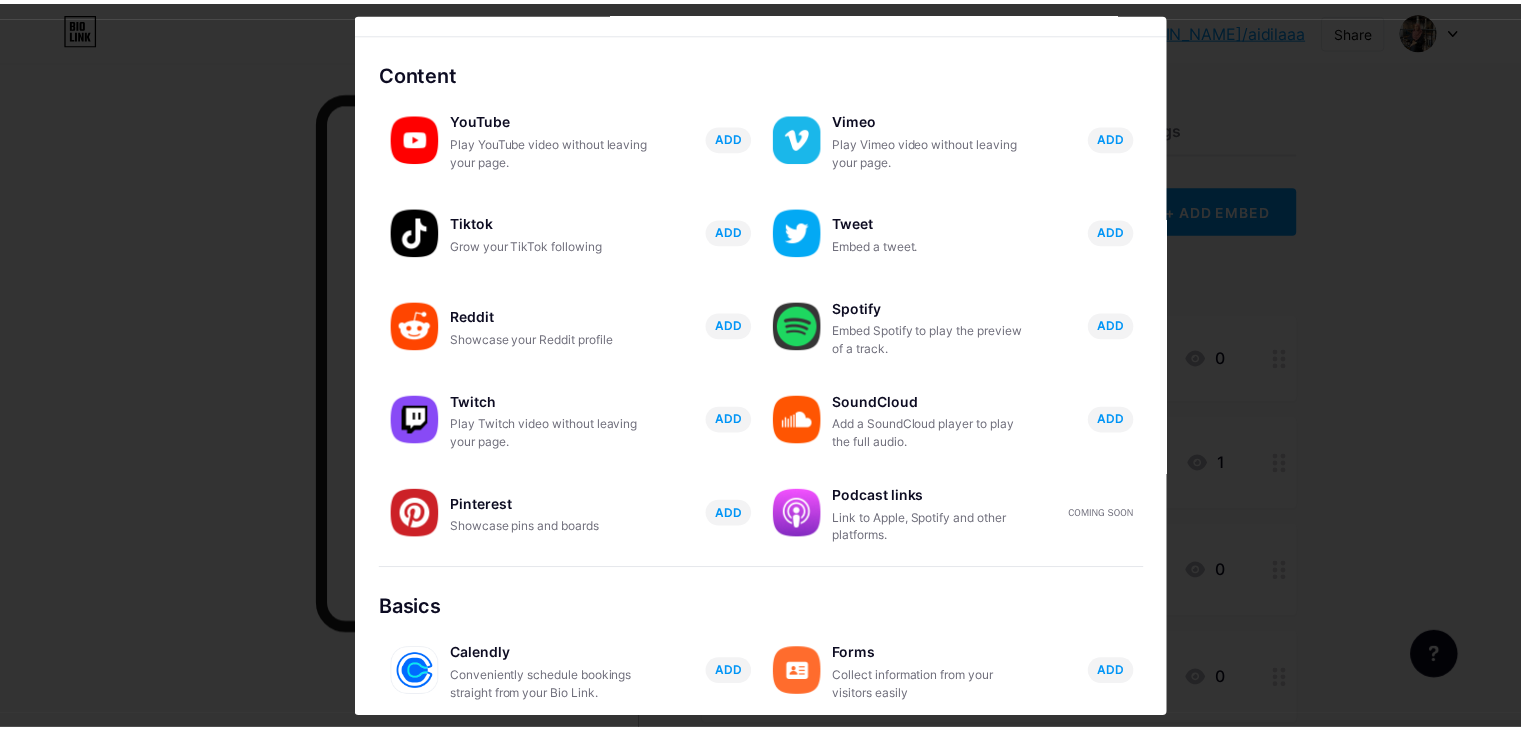 scroll, scrollTop: 0, scrollLeft: 0, axis: both 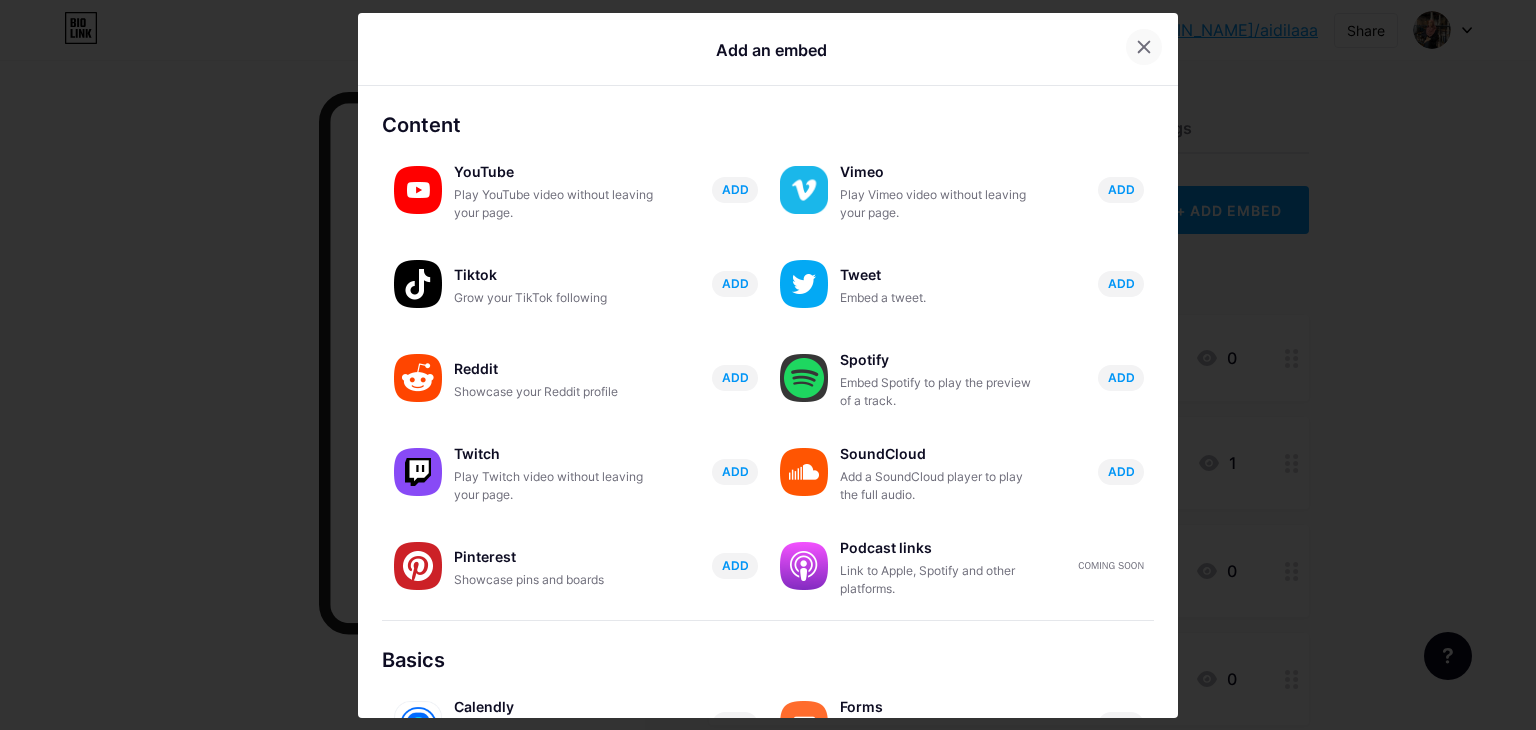 click 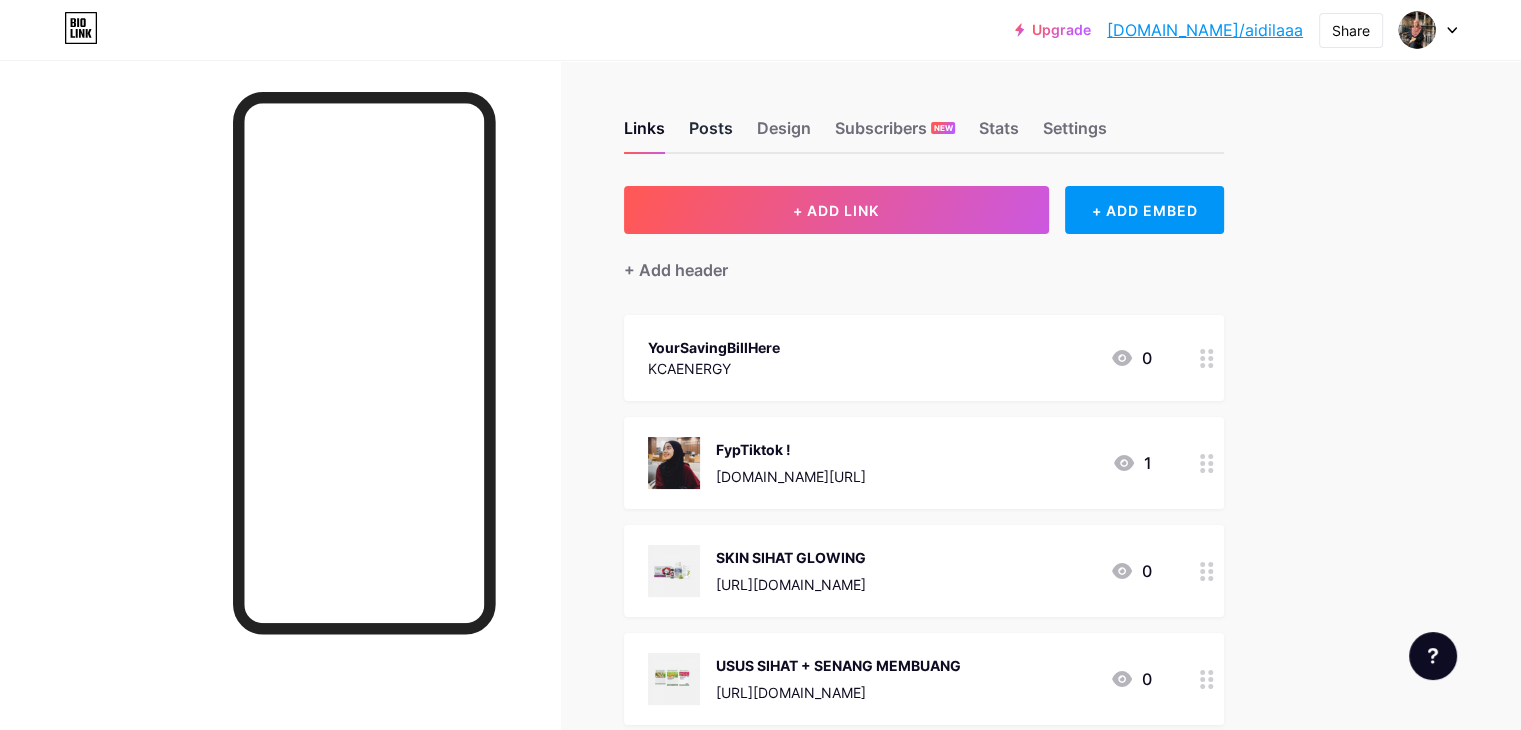 click on "Posts" at bounding box center [711, 134] 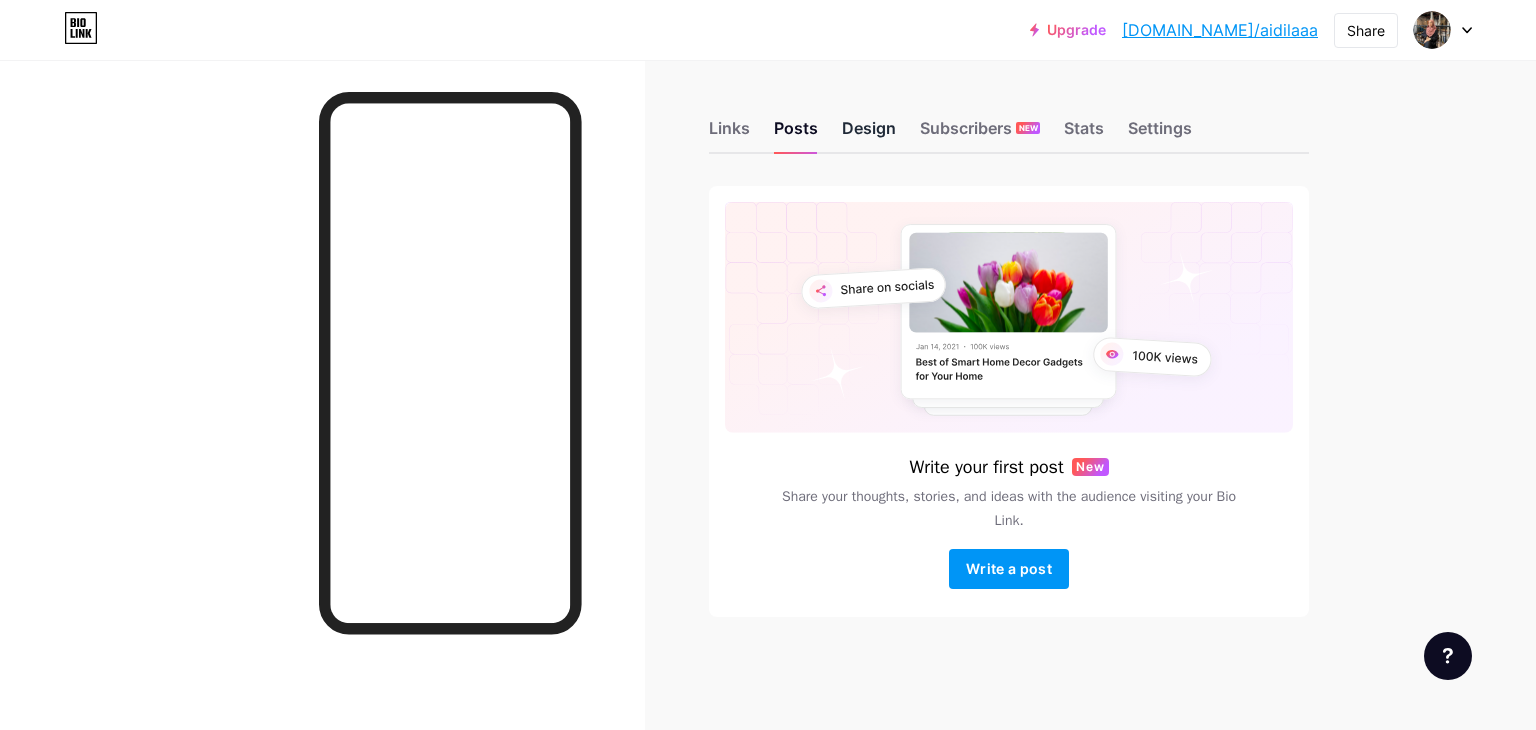 click on "Design" at bounding box center (869, 134) 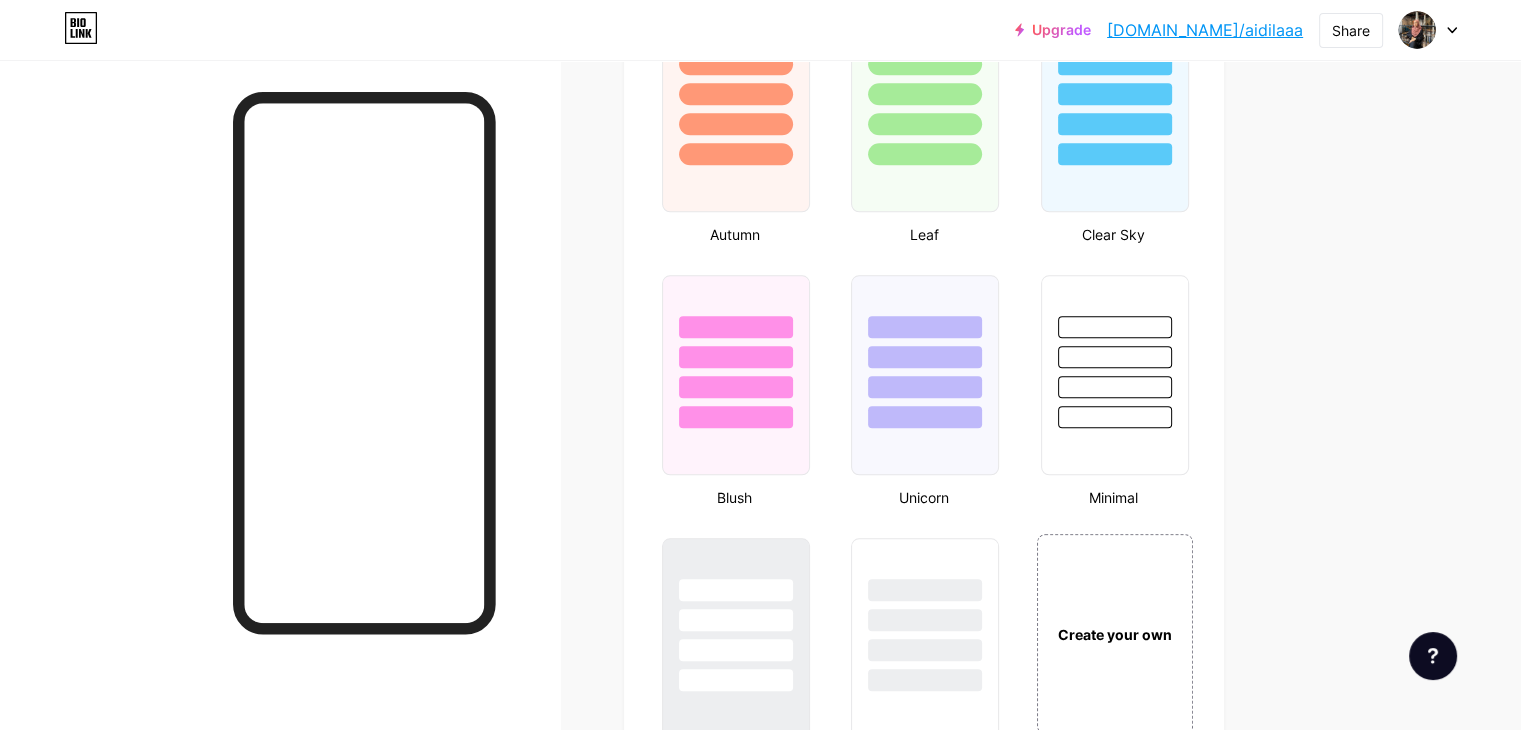 scroll, scrollTop: 2300, scrollLeft: 0, axis: vertical 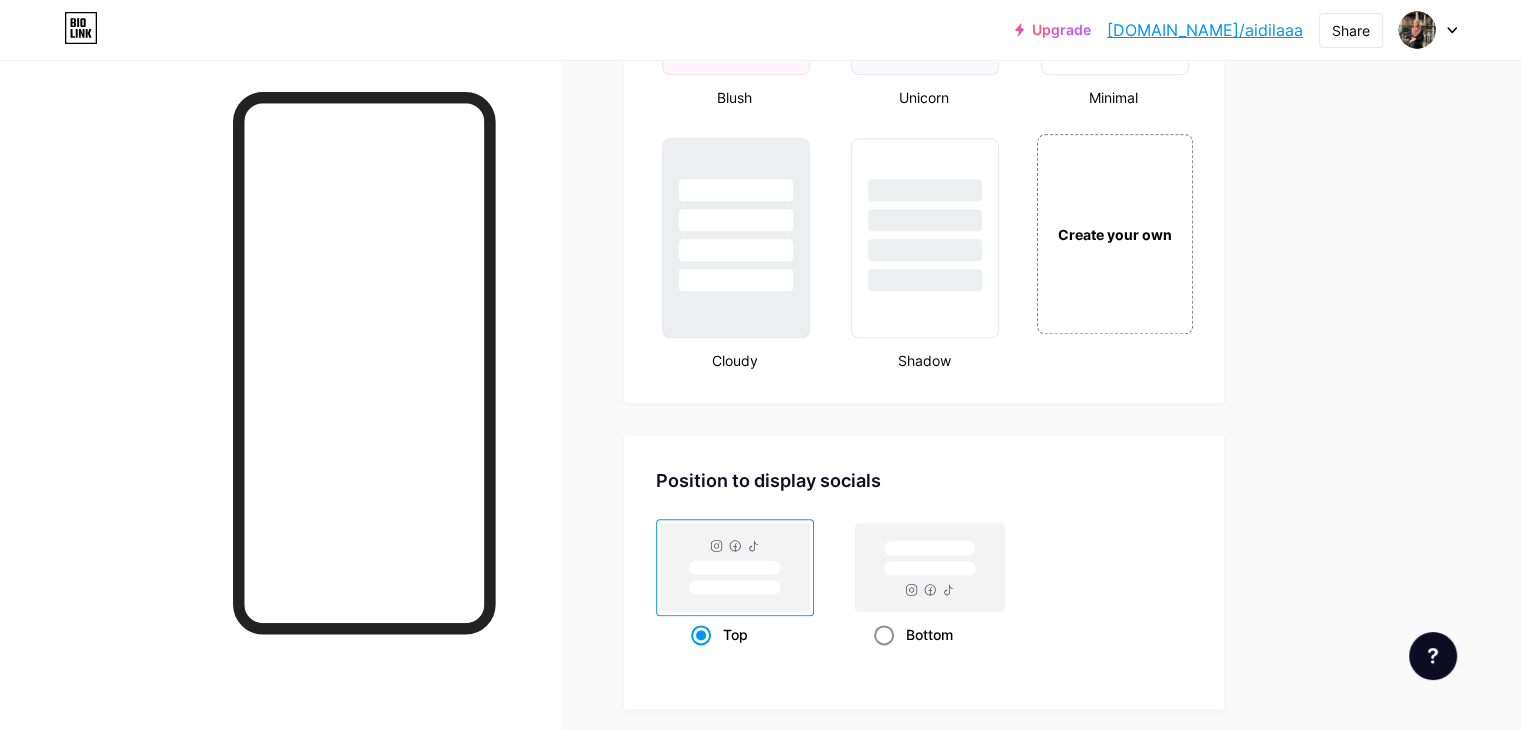 click 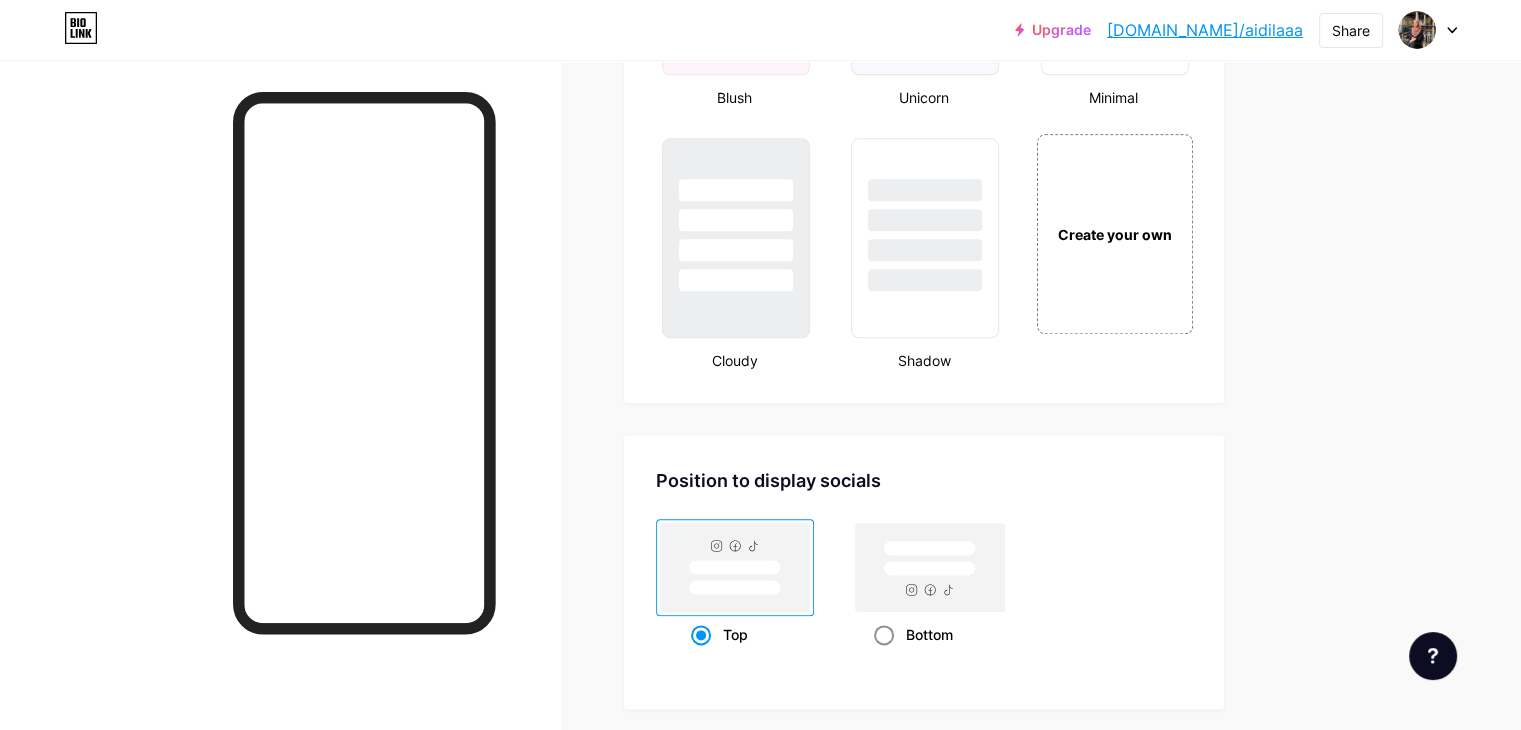 click on "Bottom" at bounding box center [880, 659] 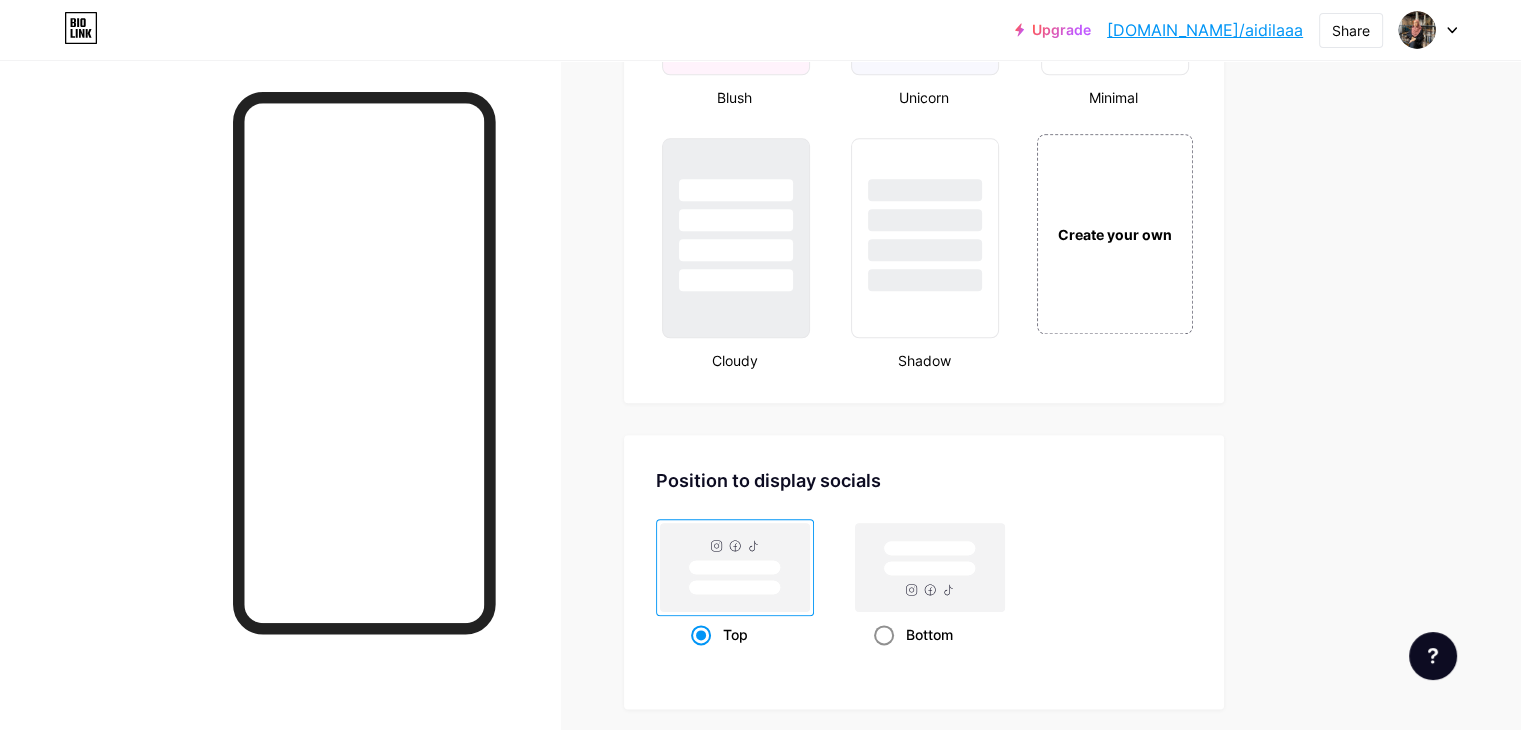radio on "true" 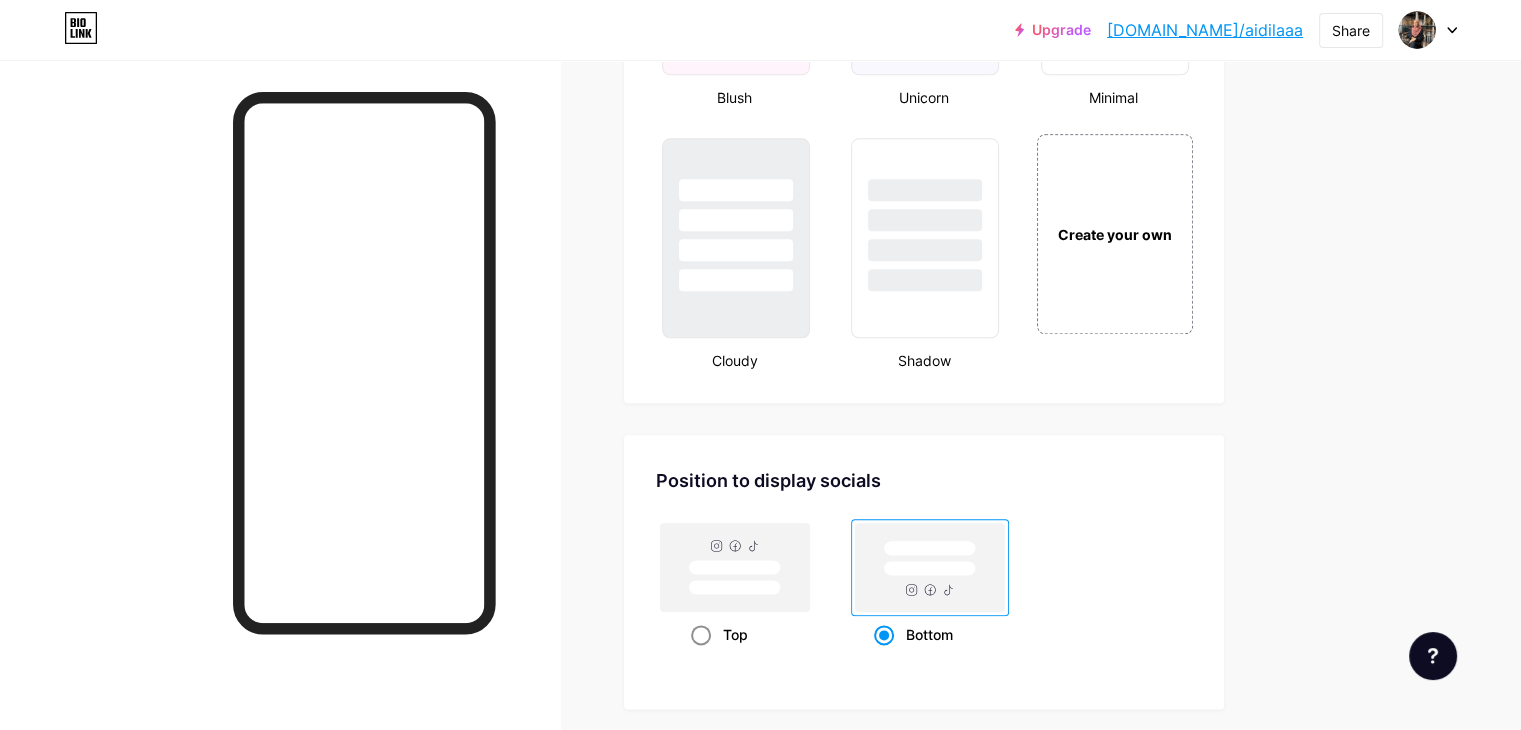 click 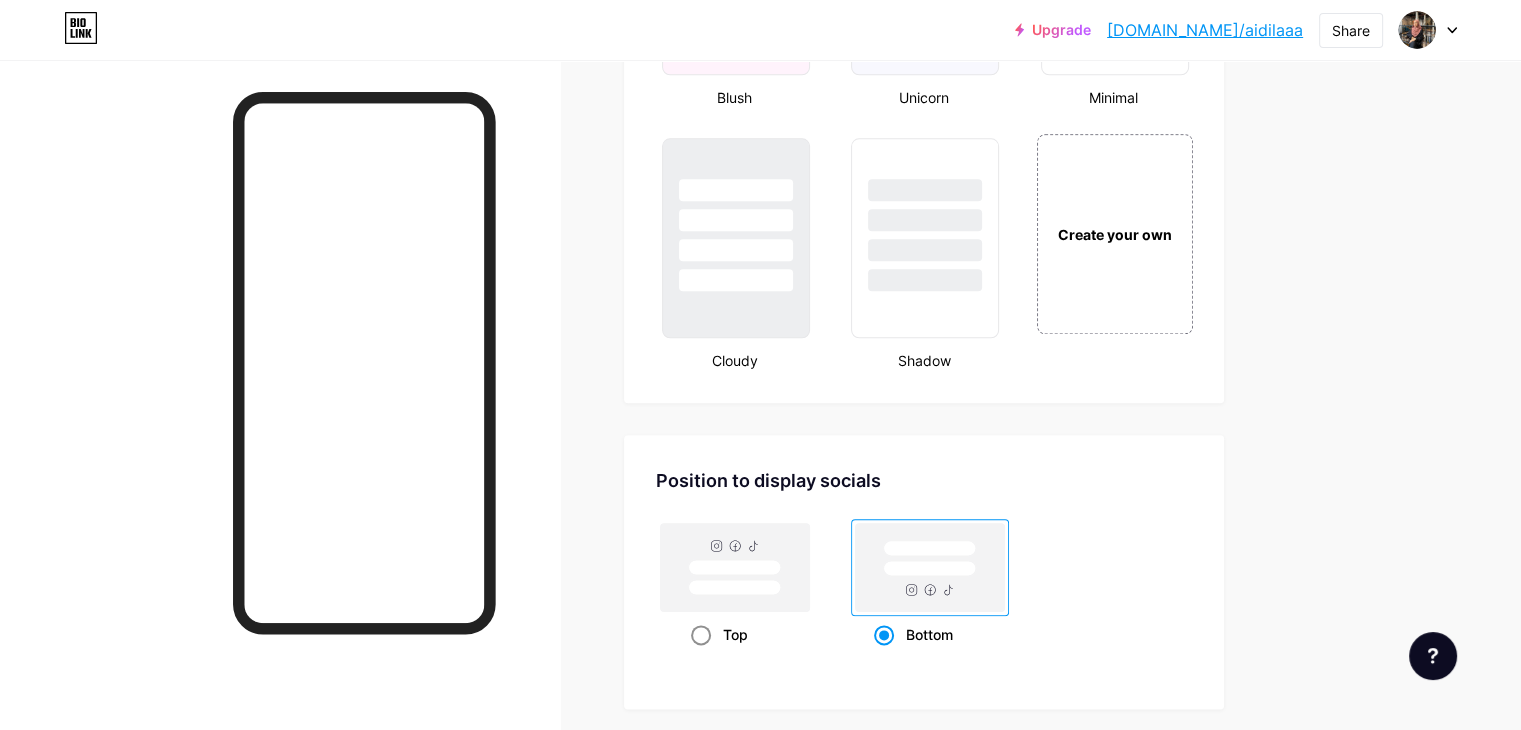 click on "Top" at bounding box center (697, 659) 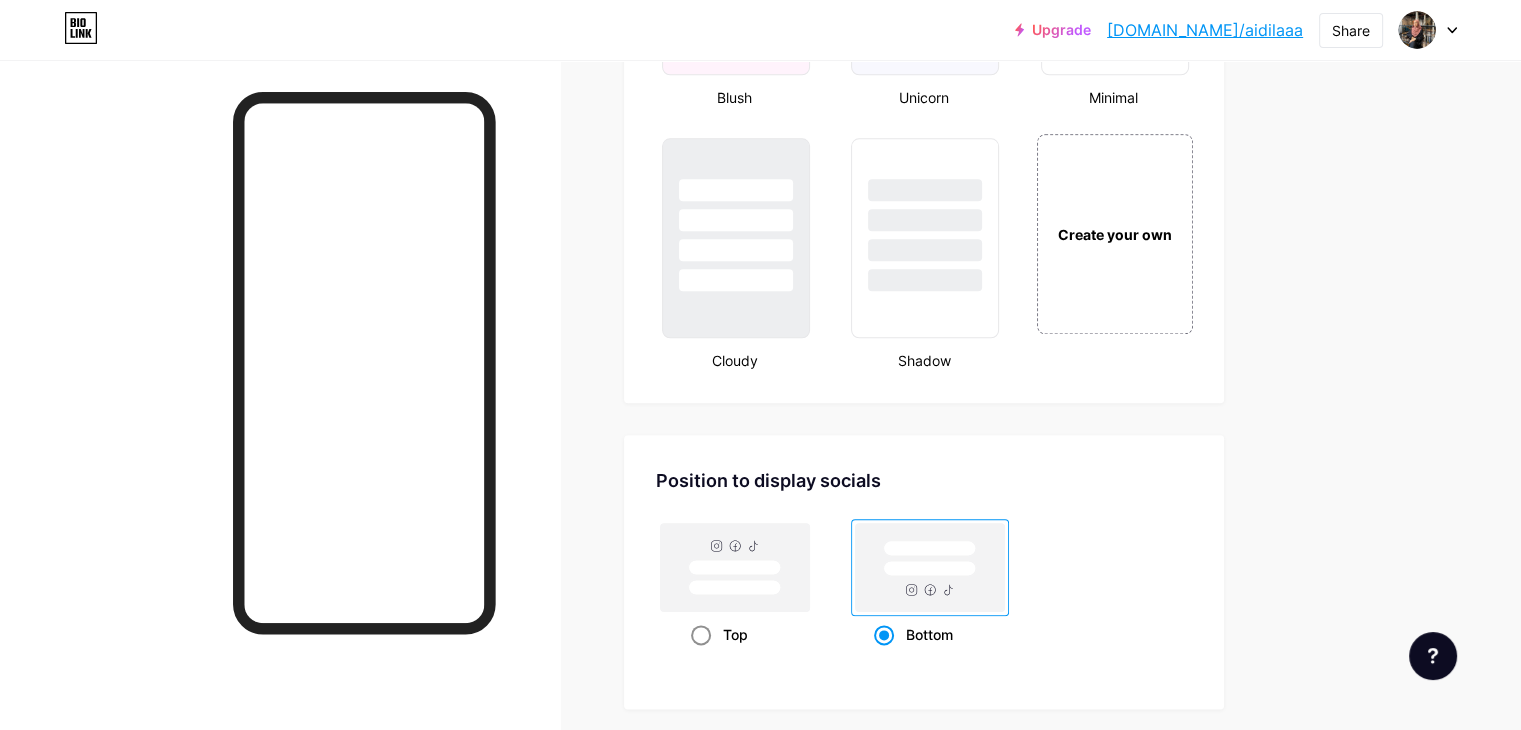 radio on "true" 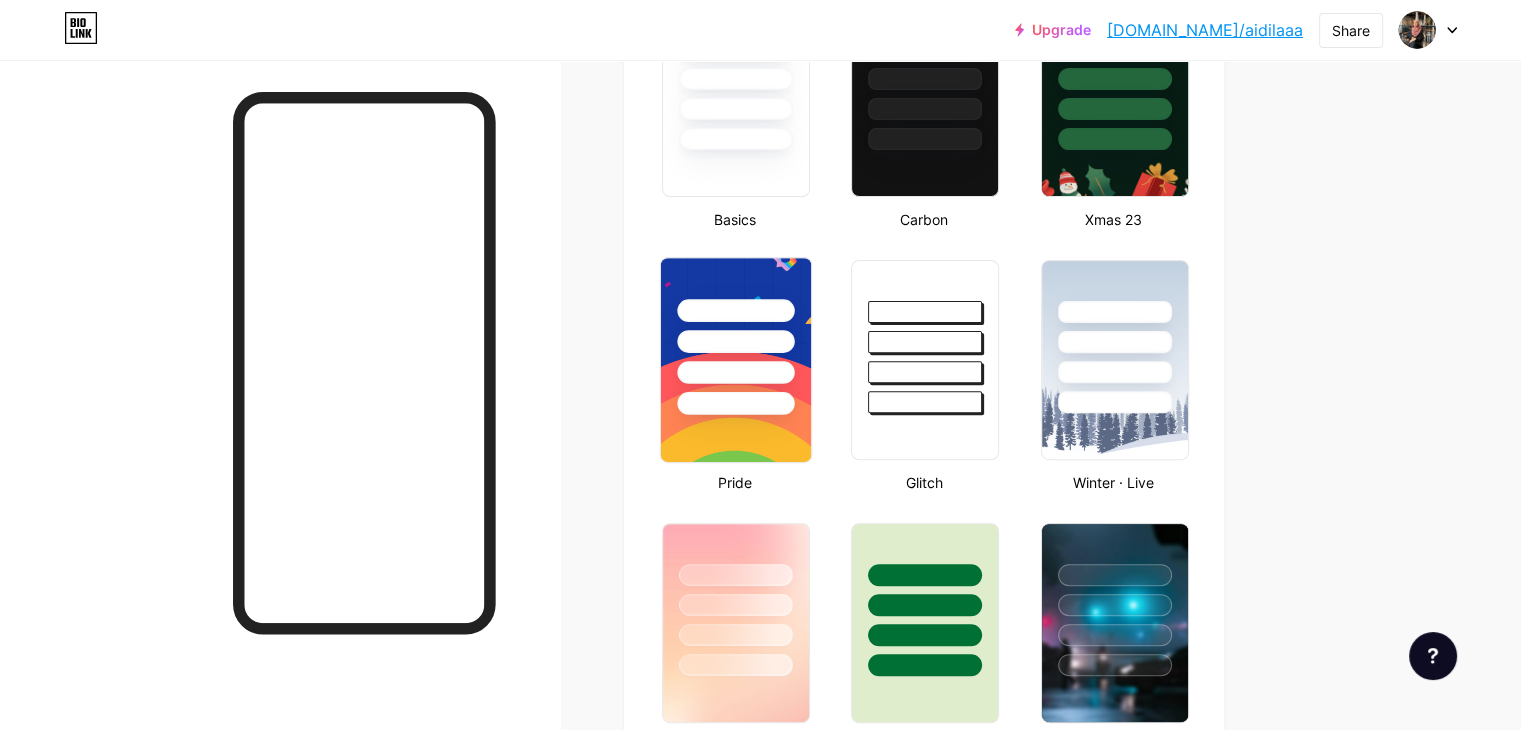 scroll, scrollTop: 0, scrollLeft: 0, axis: both 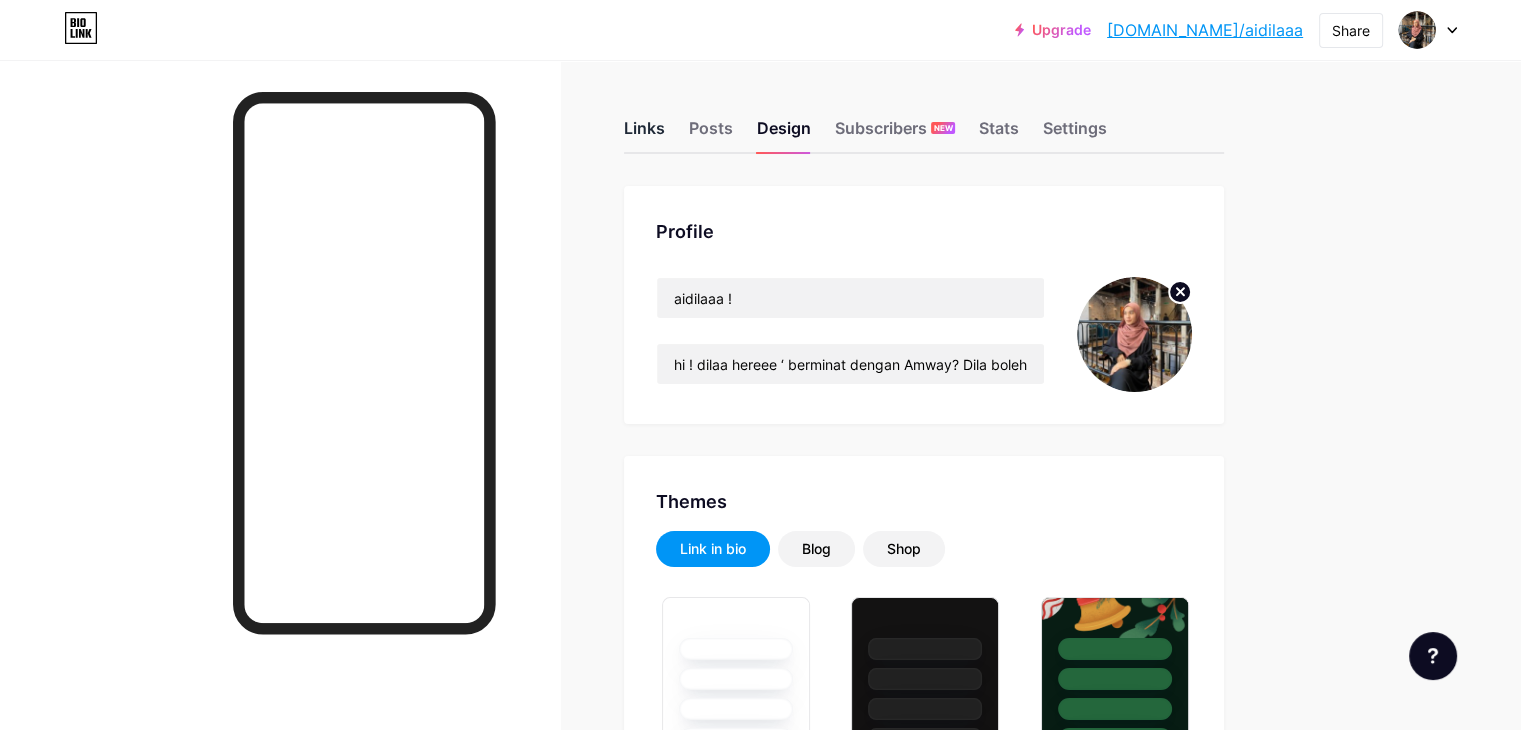 click on "Links" at bounding box center [644, 134] 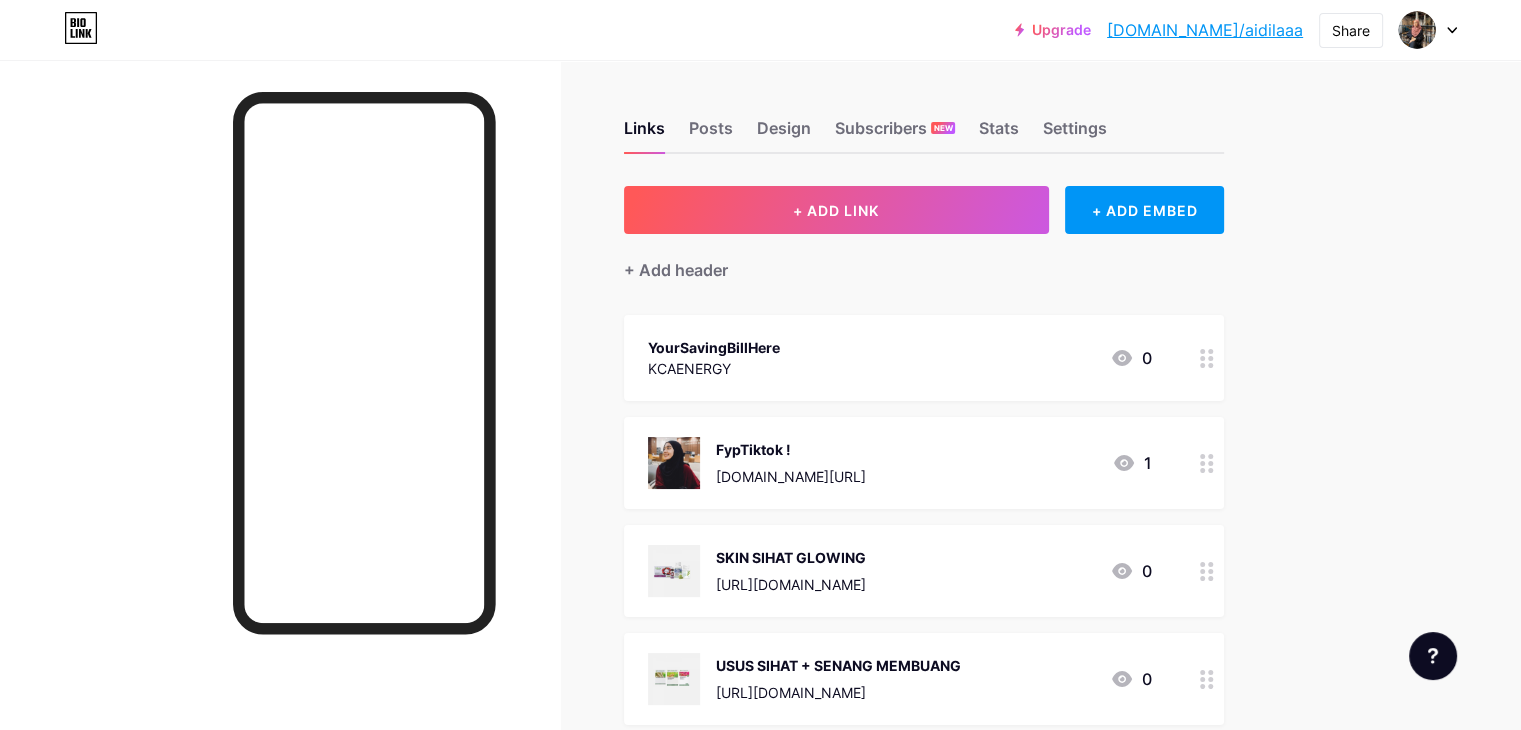 click 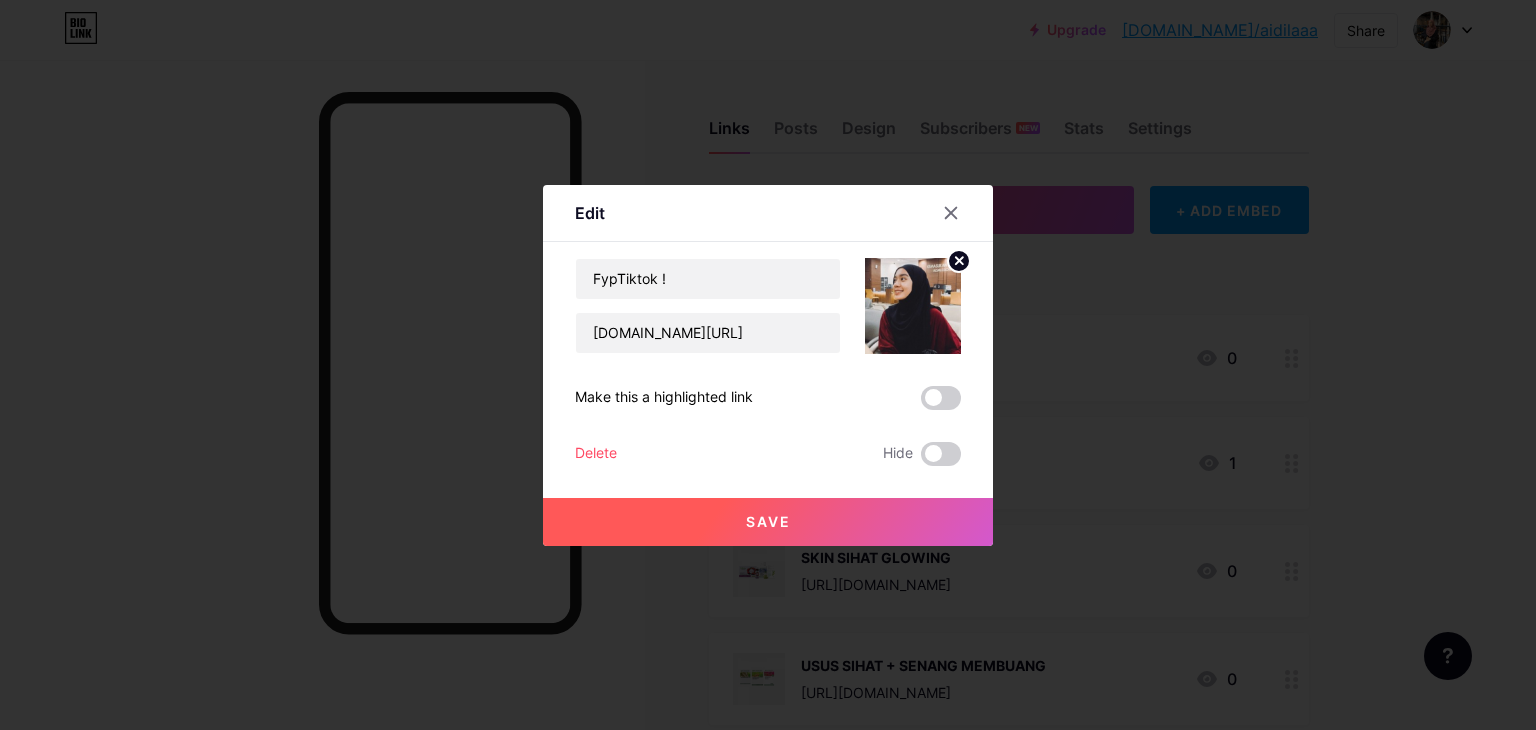 click 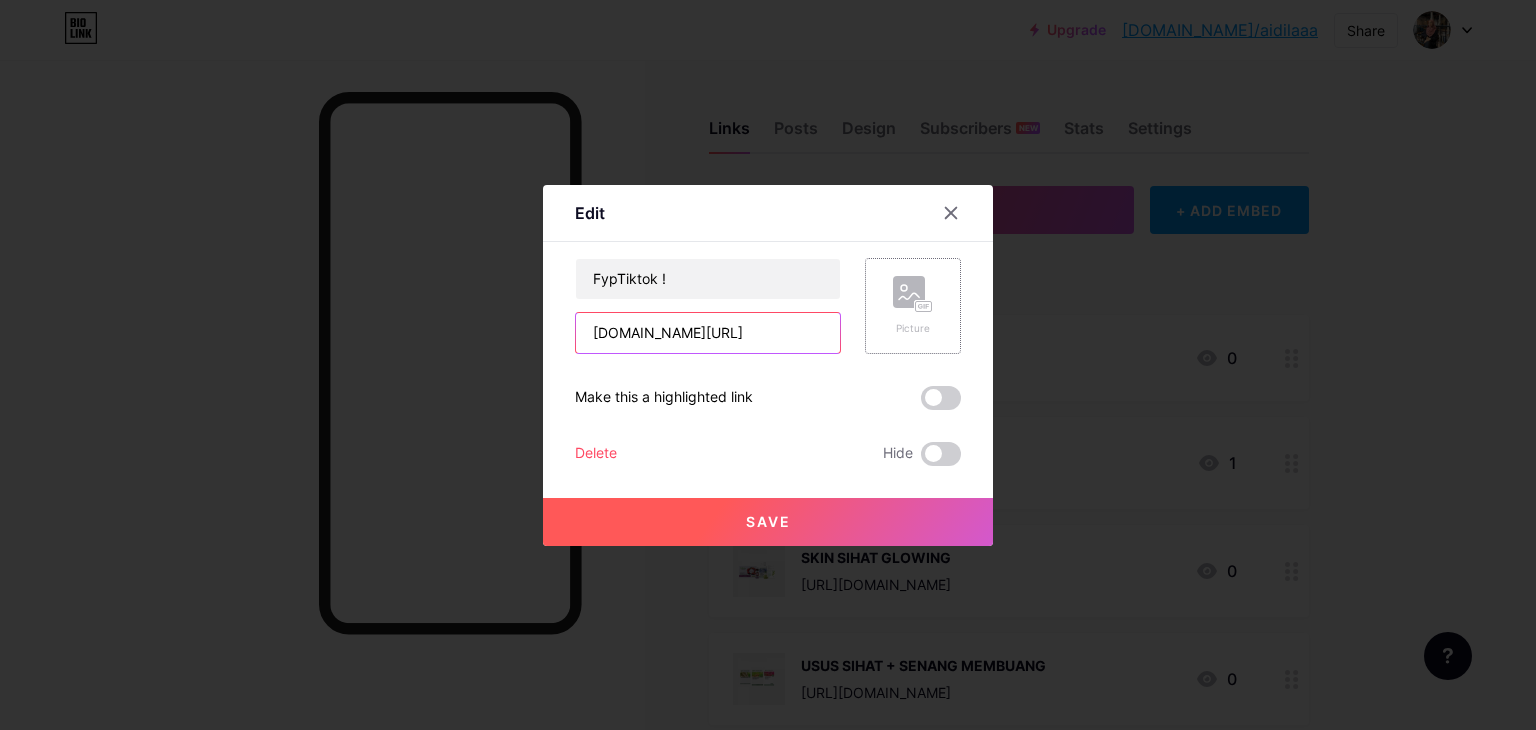 click on "www.tiktok.com/@aidilaa20" at bounding box center [708, 333] 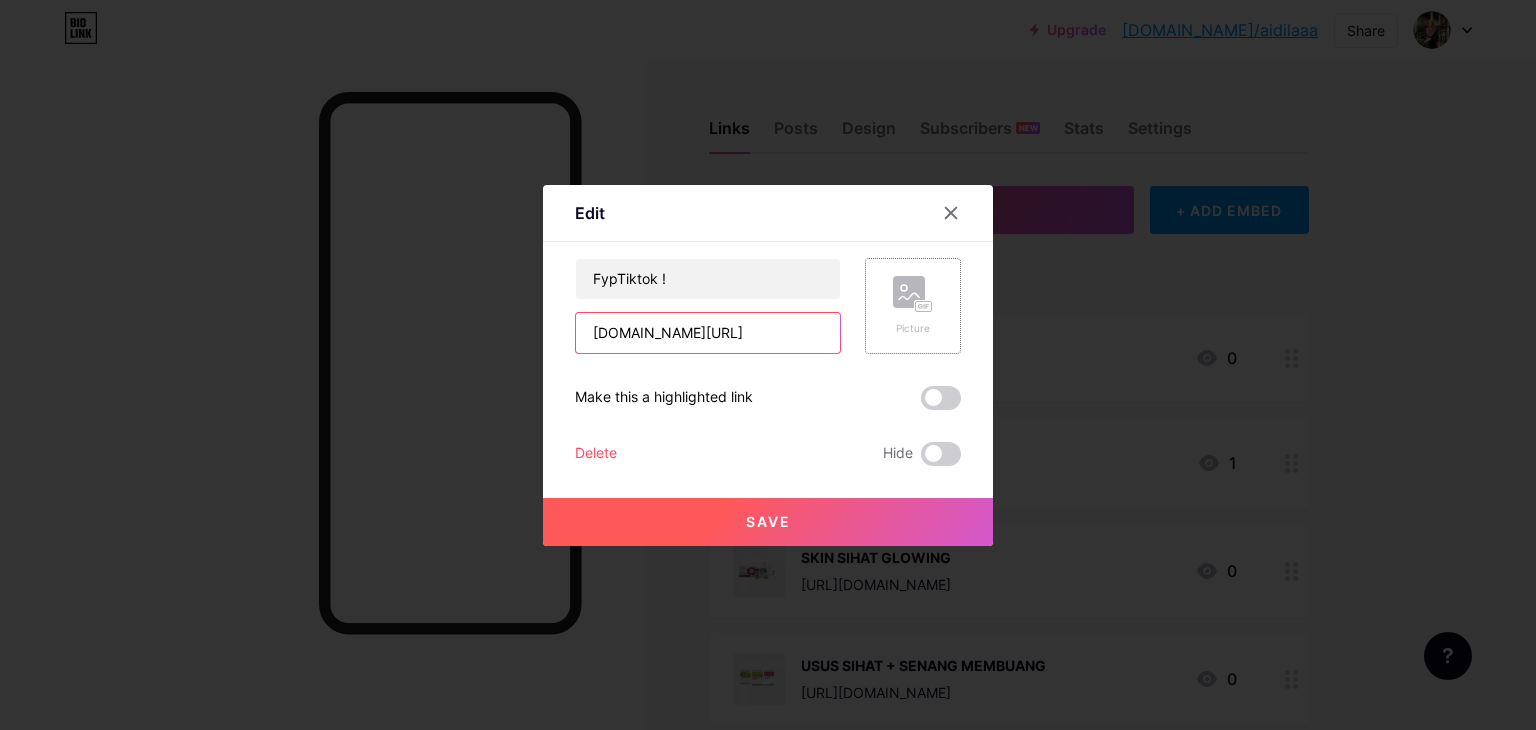 drag, startPoint x: 788, startPoint y: 335, endPoint x: 558, endPoint y: 351, distance: 230.55585 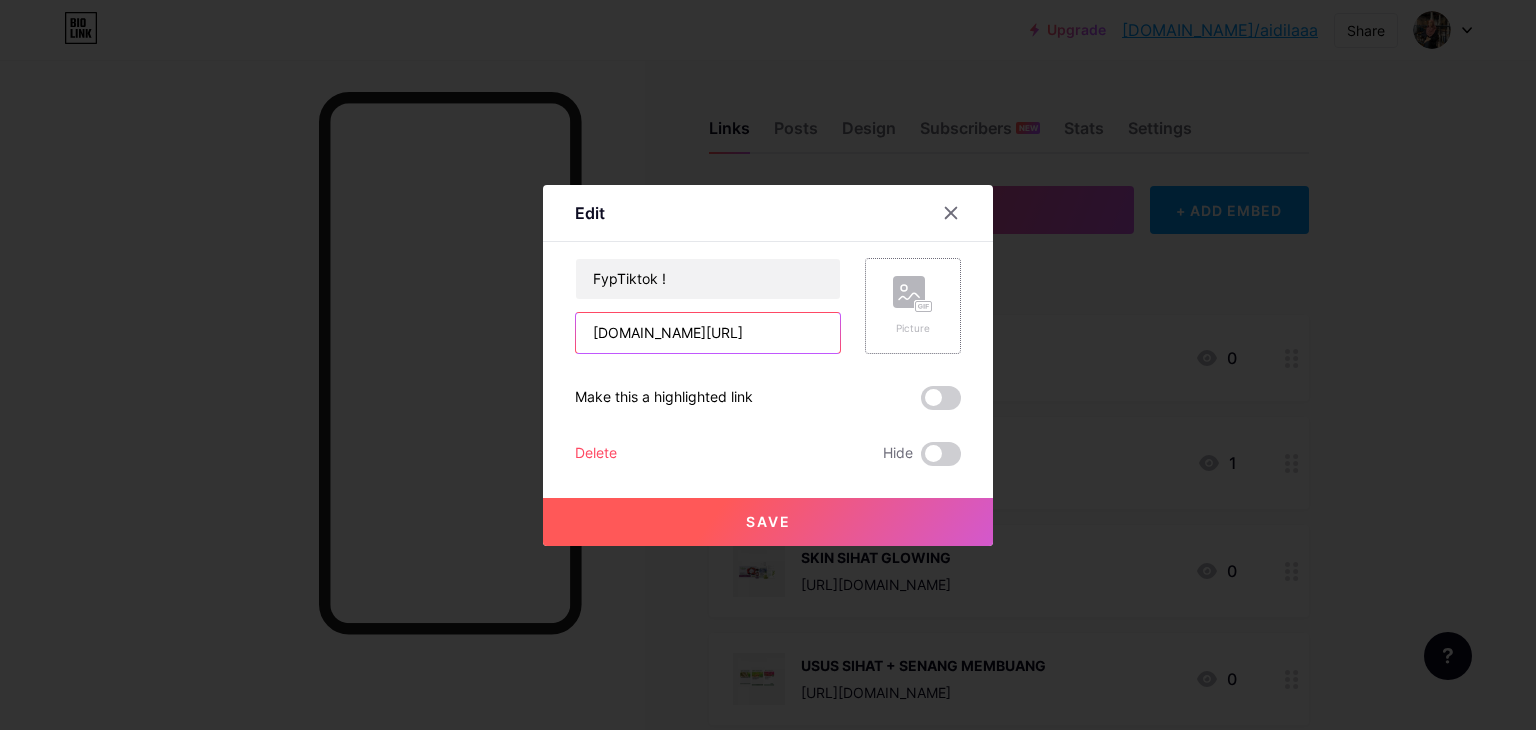 click on "Edit           Content
YouTube
Play YouTube video without leaving your page.
ADD
Vimeo
Play Vimeo video without leaving your page.
ADD
Tiktok
Grow your TikTok following
ADD
Tweet
Embed a tweet.
ADD
Reddit
Showcase your Reddit profile
ADD
Spotify
Embed Spotify to play the preview of a track.
ADD
Twitch
Play Twitch video without leaving your page.
ADD
SoundCloud" at bounding box center [768, 365] 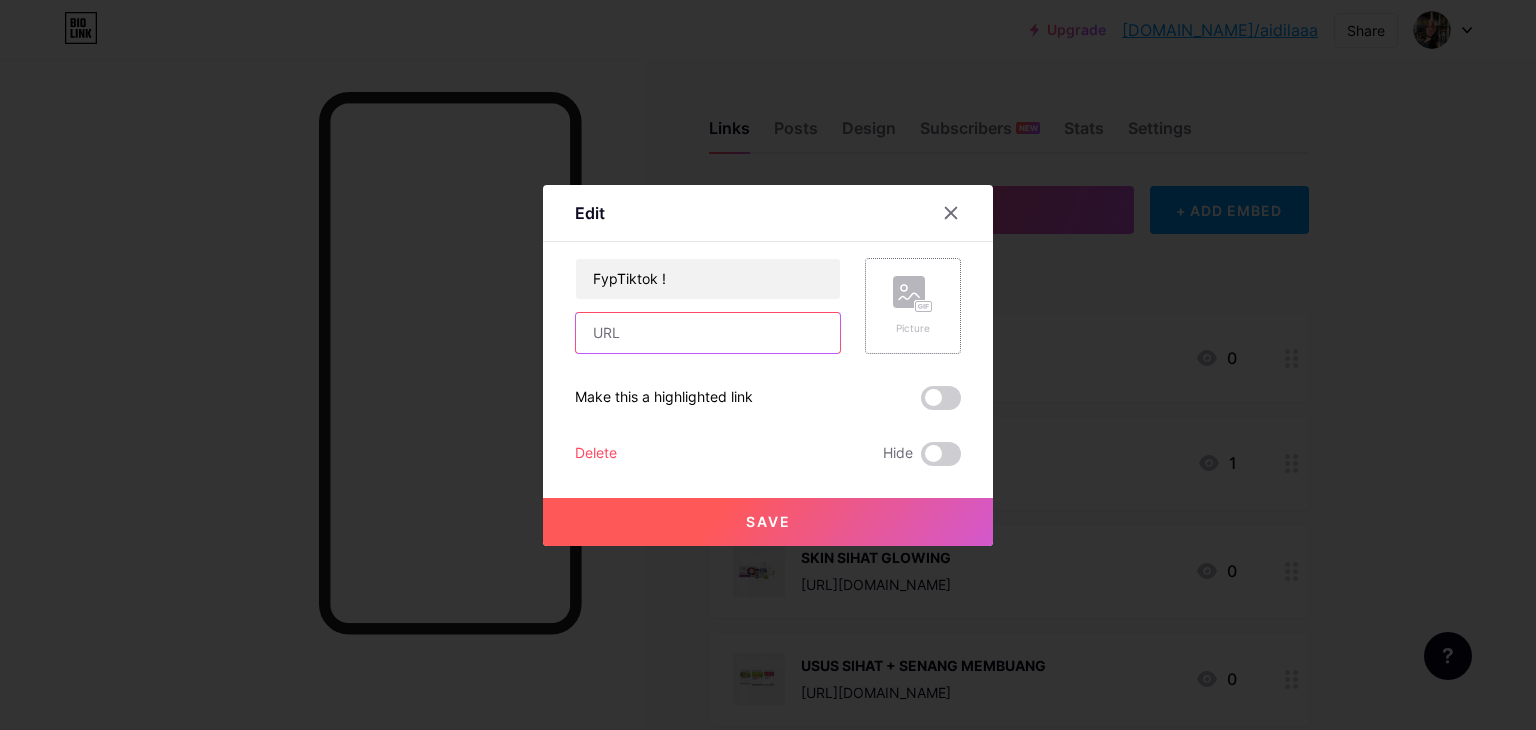 type 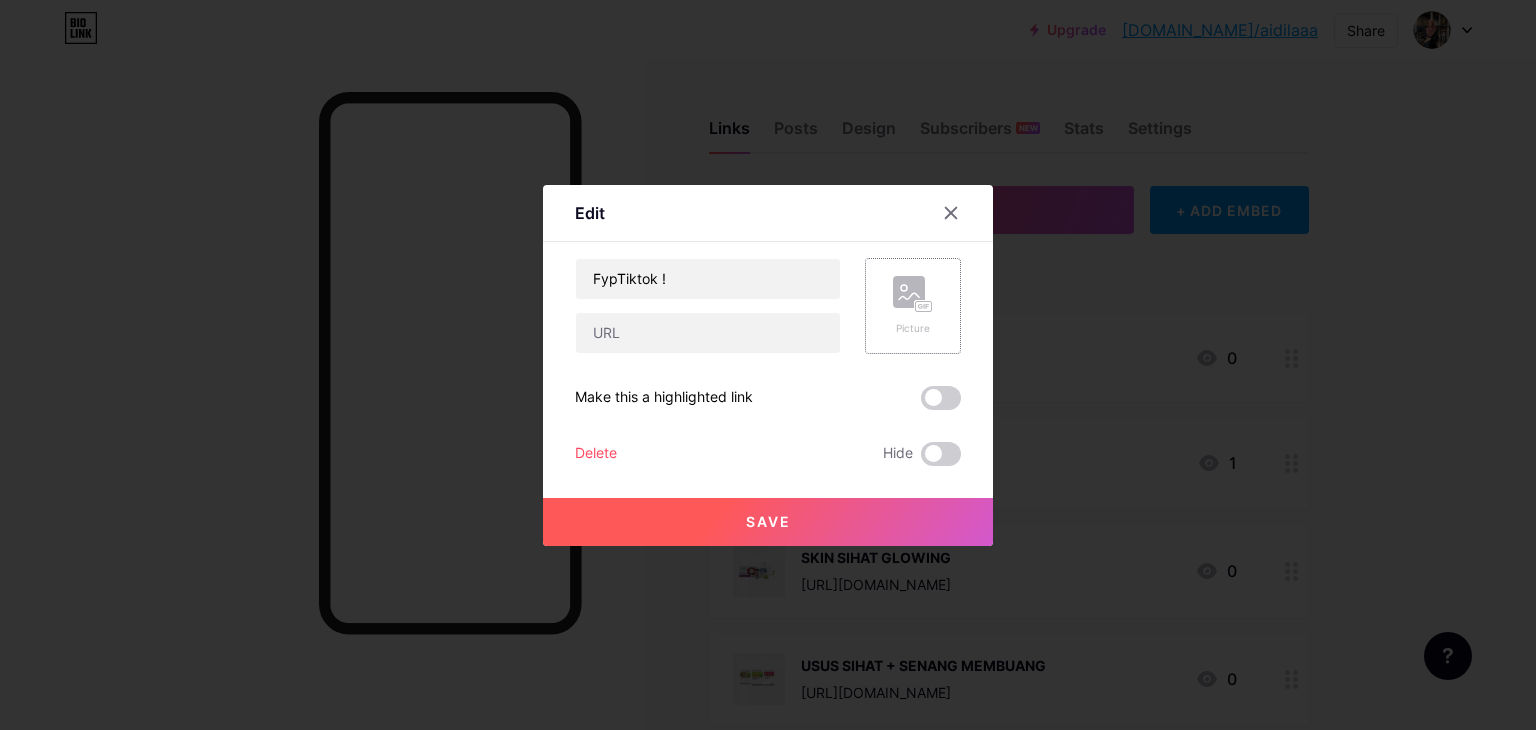 click on "Save" at bounding box center [768, 522] 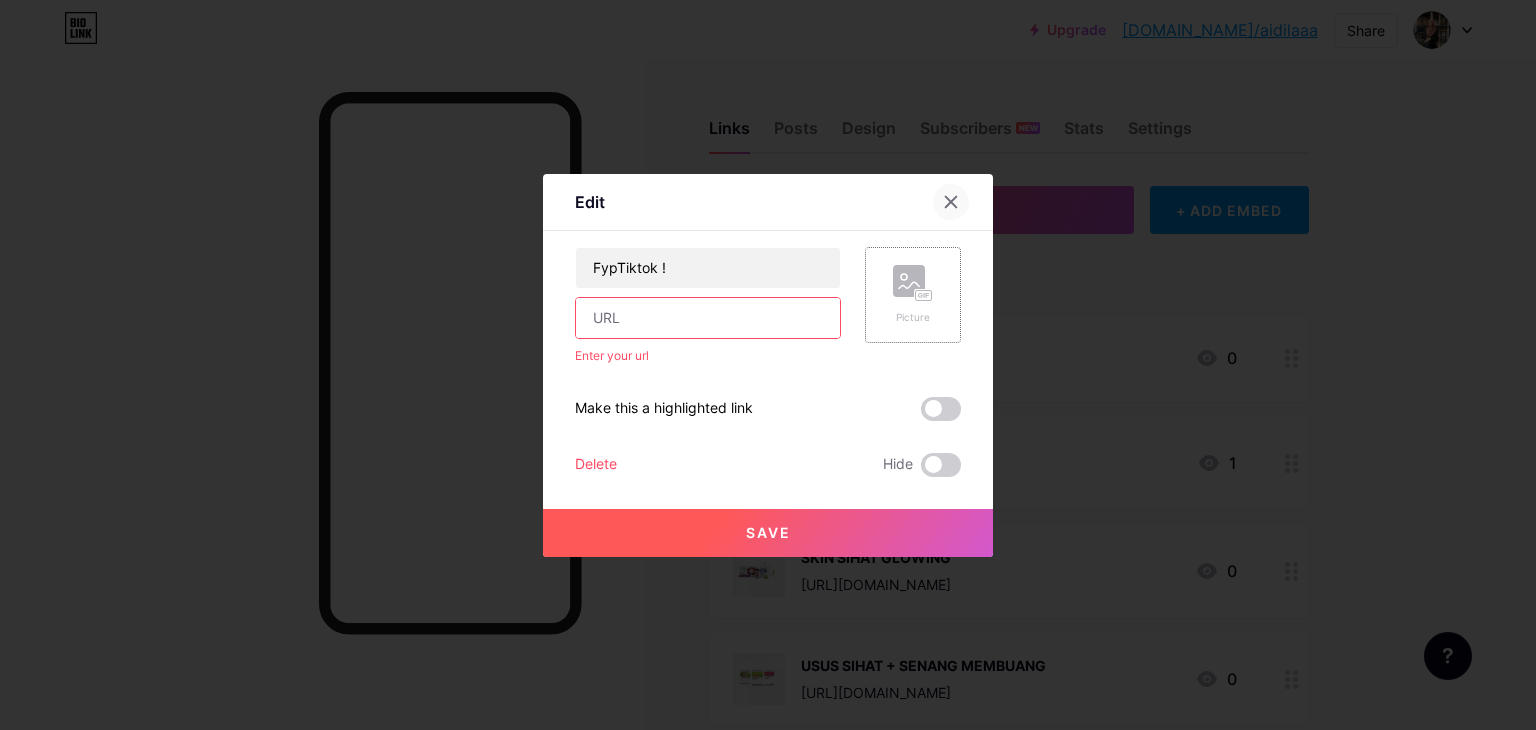 click 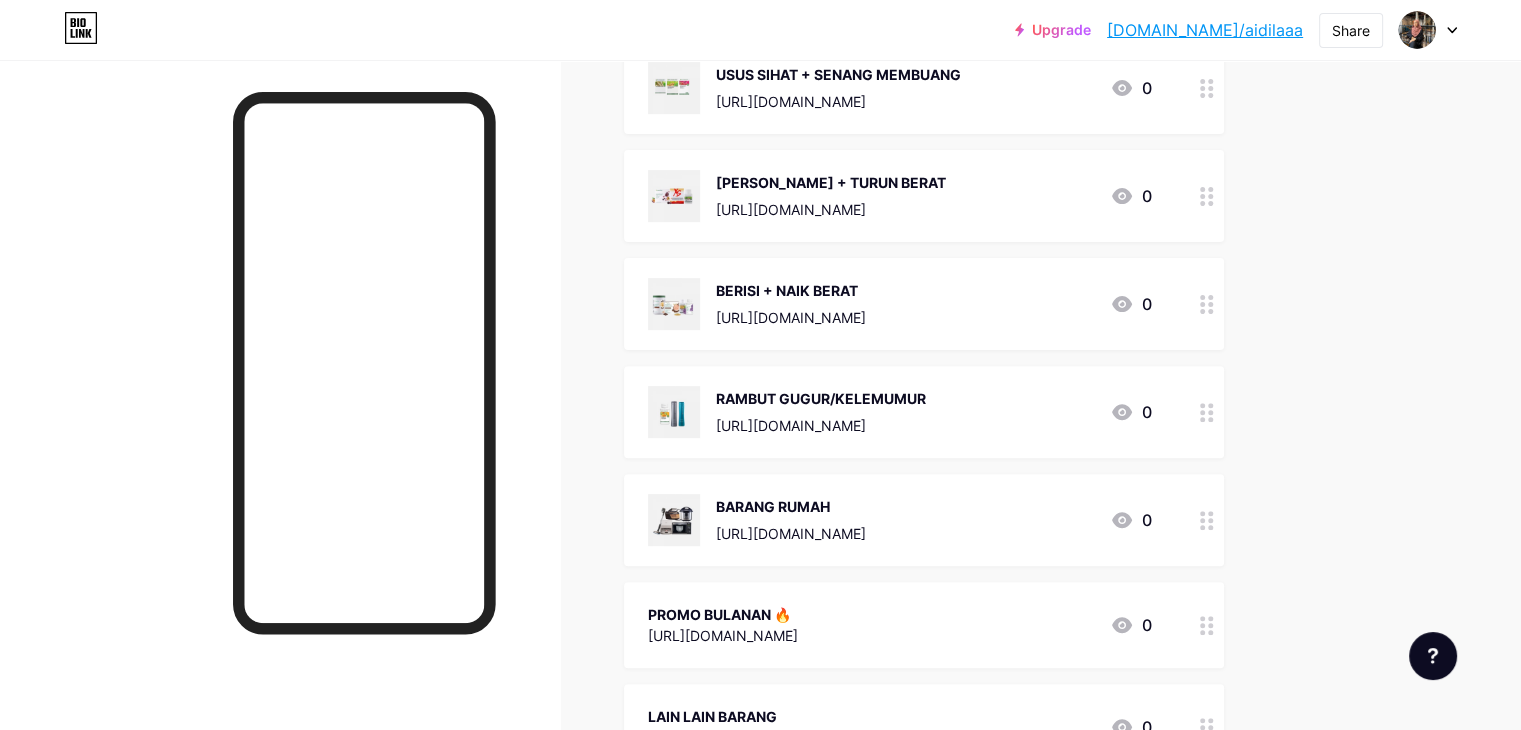 scroll, scrollTop: 964, scrollLeft: 0, axis: vertical 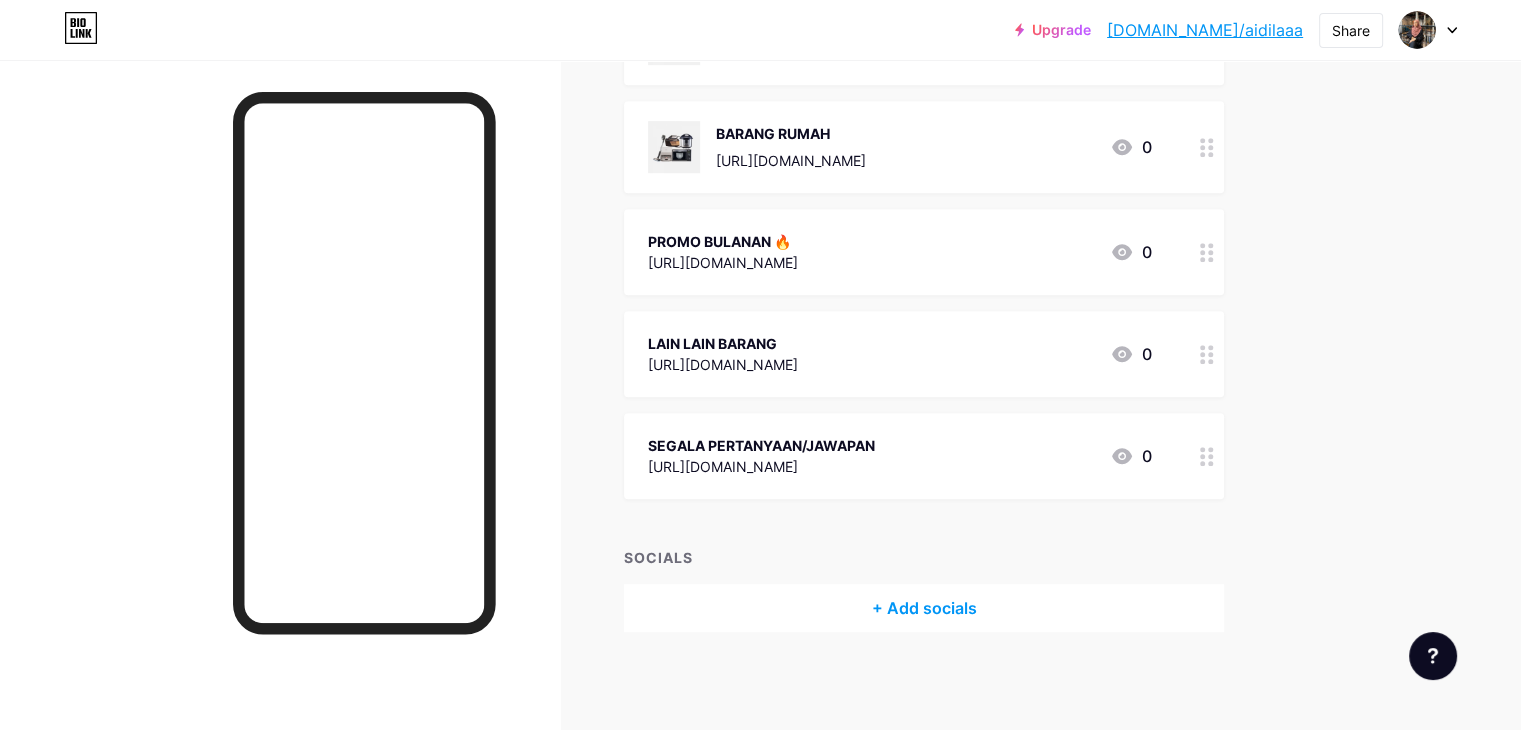 click on "+ Add socials" at bounding box center [924, 608] 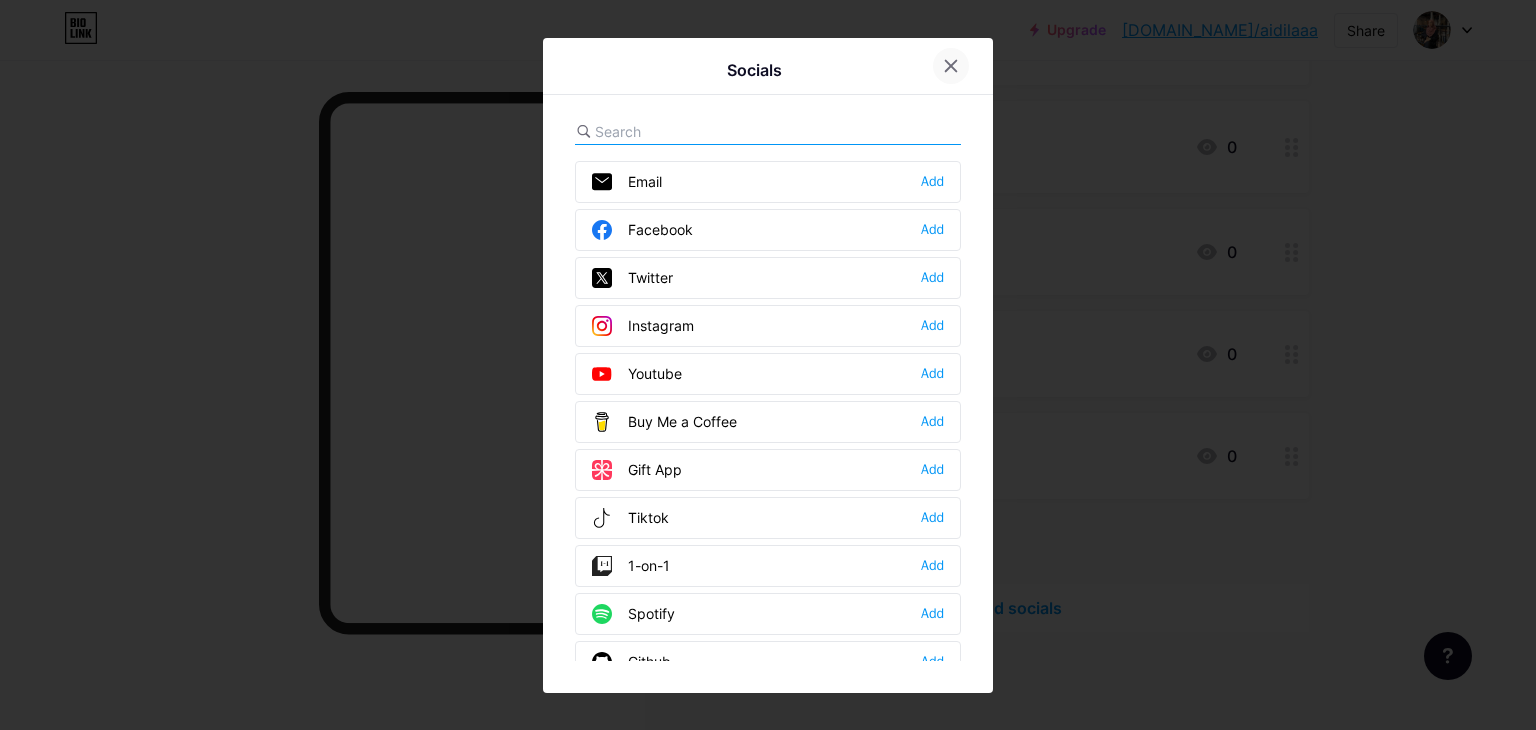 click 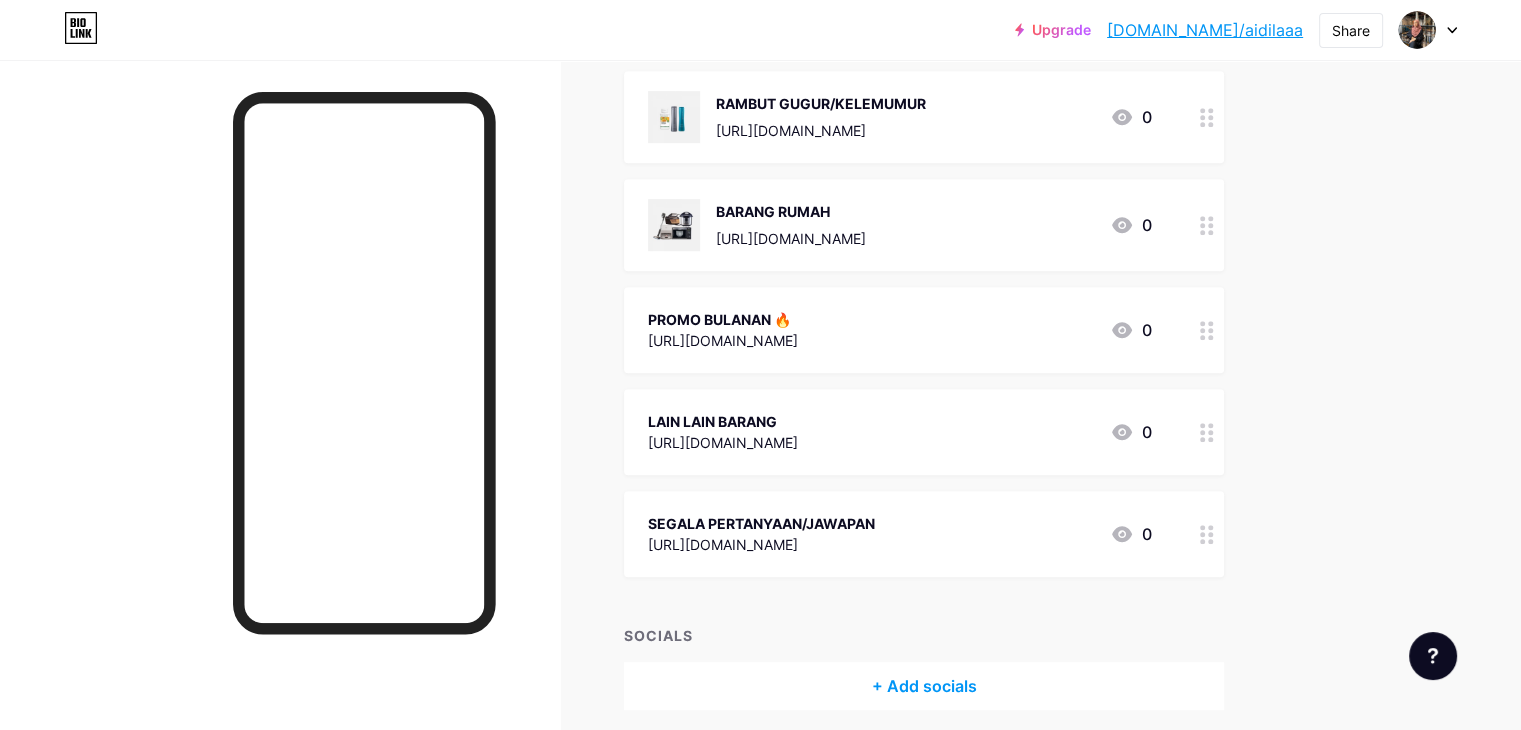 scroll, scrollTop: 964, scrollLeft: 0, axis: vertical 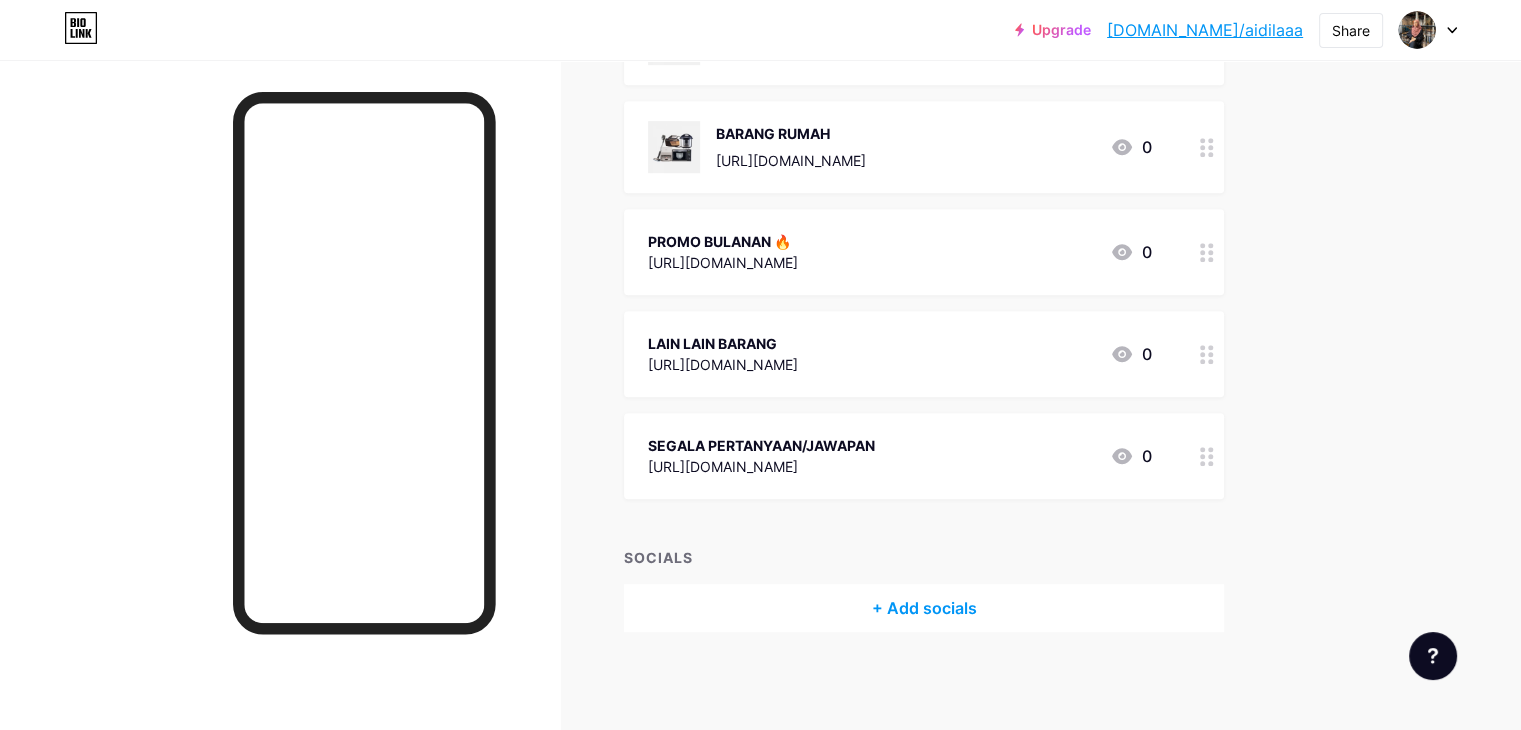 click 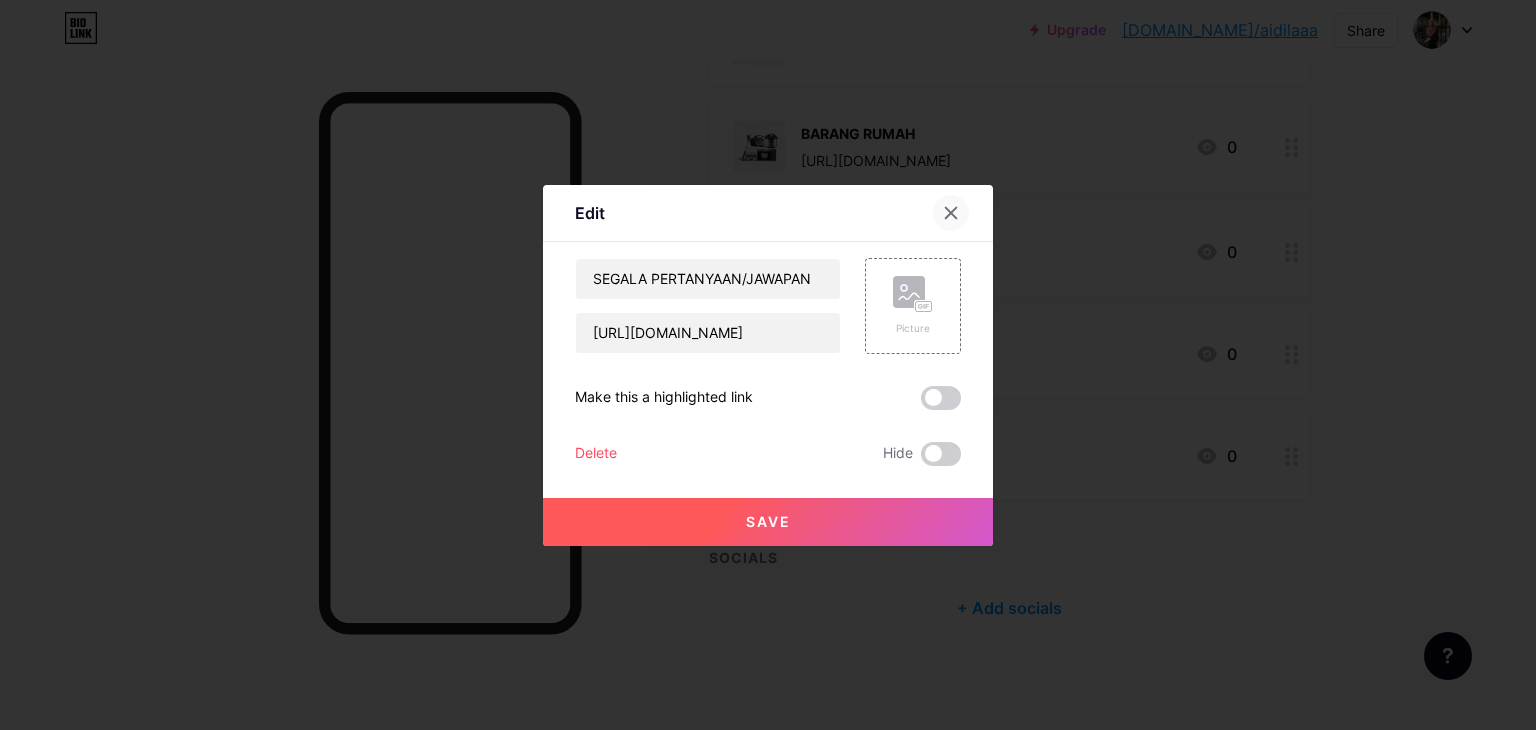 click 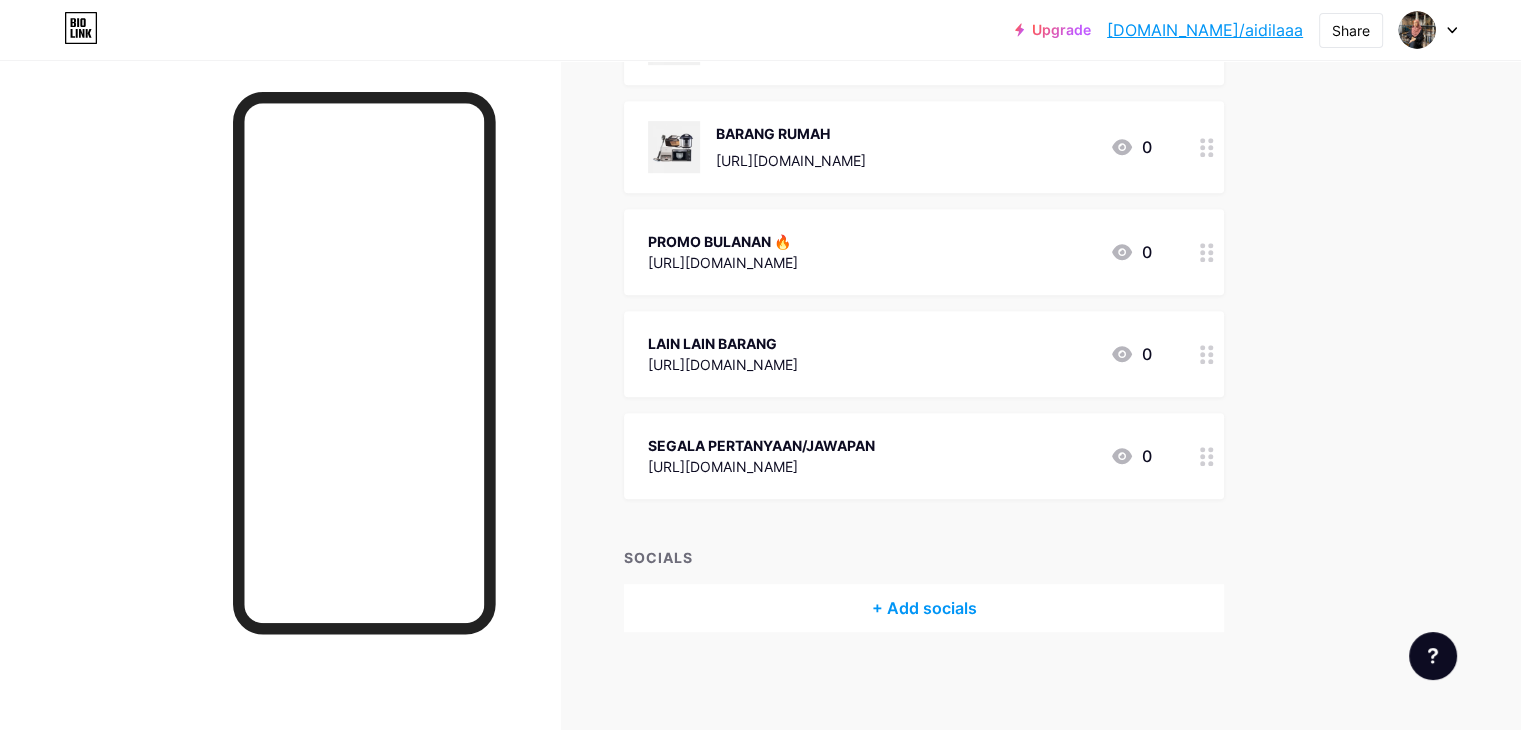 click on "https://wa.me/601135422036?text=NaKGrabAmwayDlmFypTiktoktu" at bounding box center (761, 466) 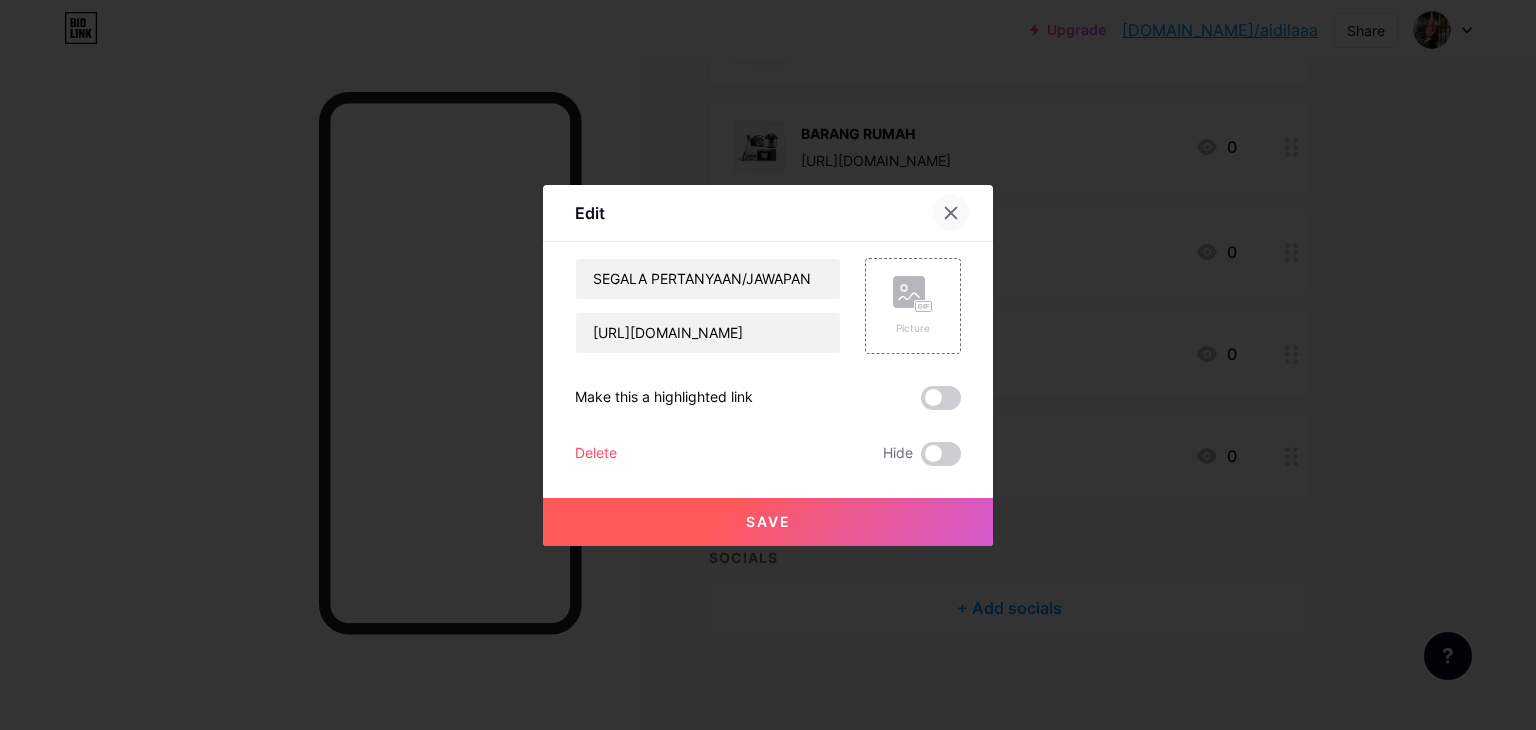 click at bounding box center [951, 213] 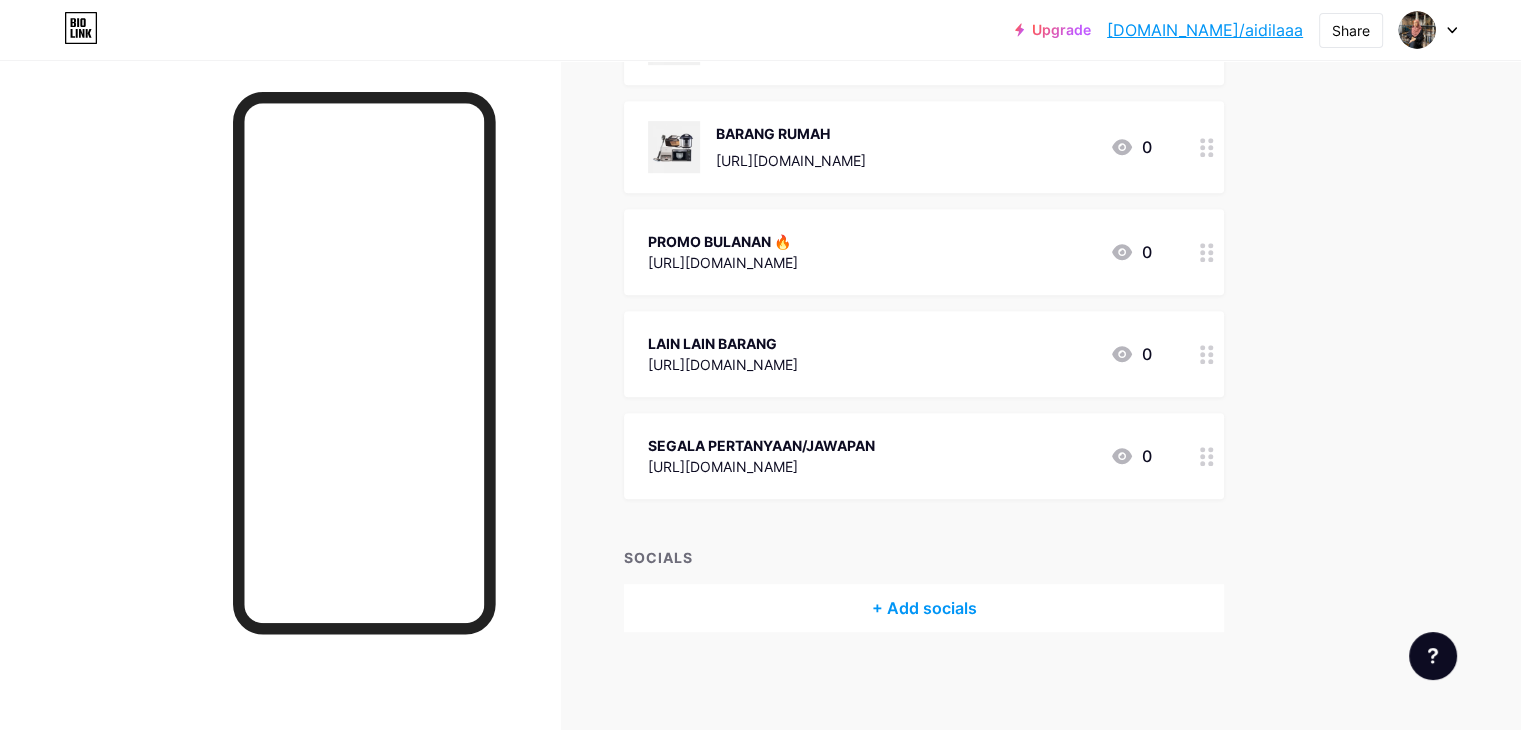 click on "[DOMAIN_NAME]/aidilaaa" at bounding box center [1205, 30] 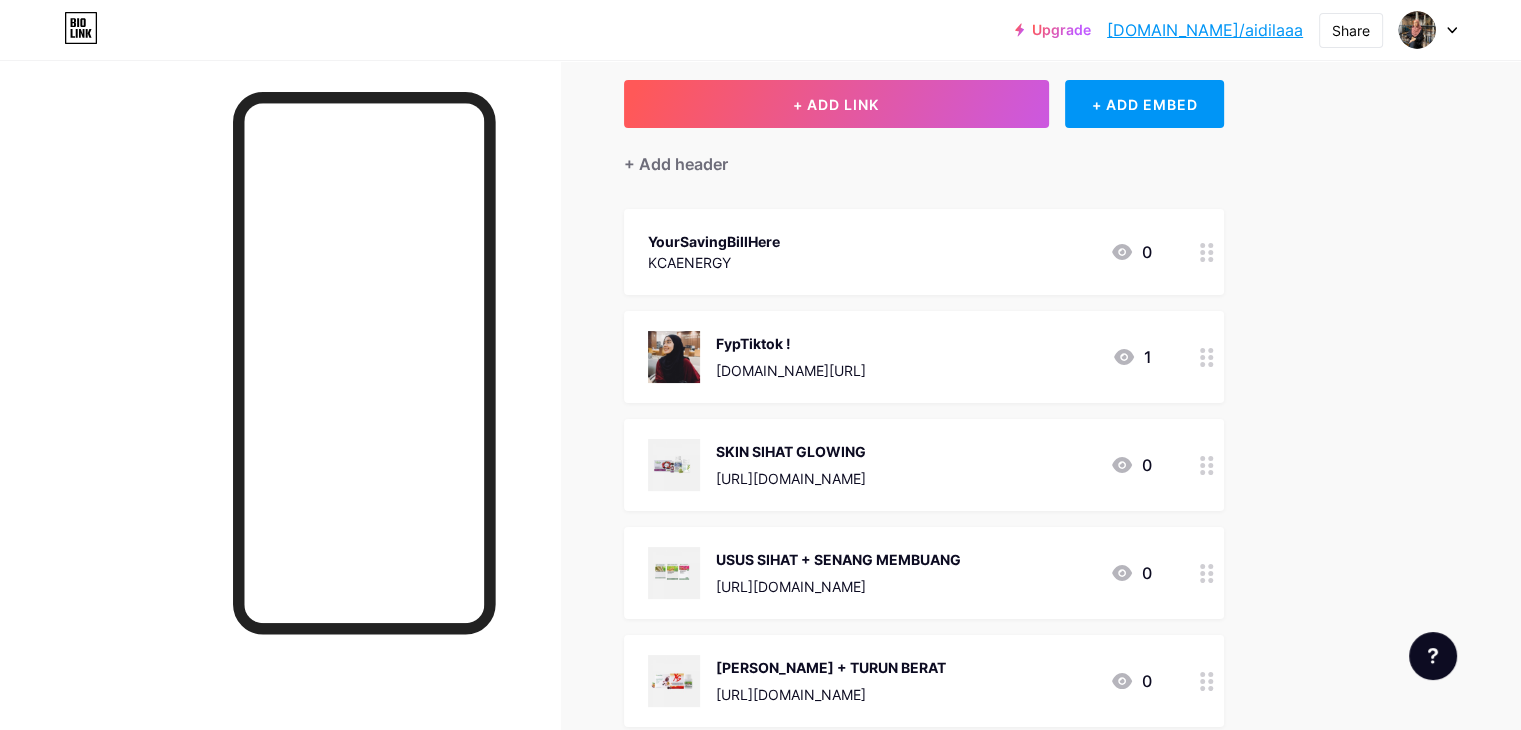 scroll, scrollTop: 0, scrollLeft: 0, axis: both 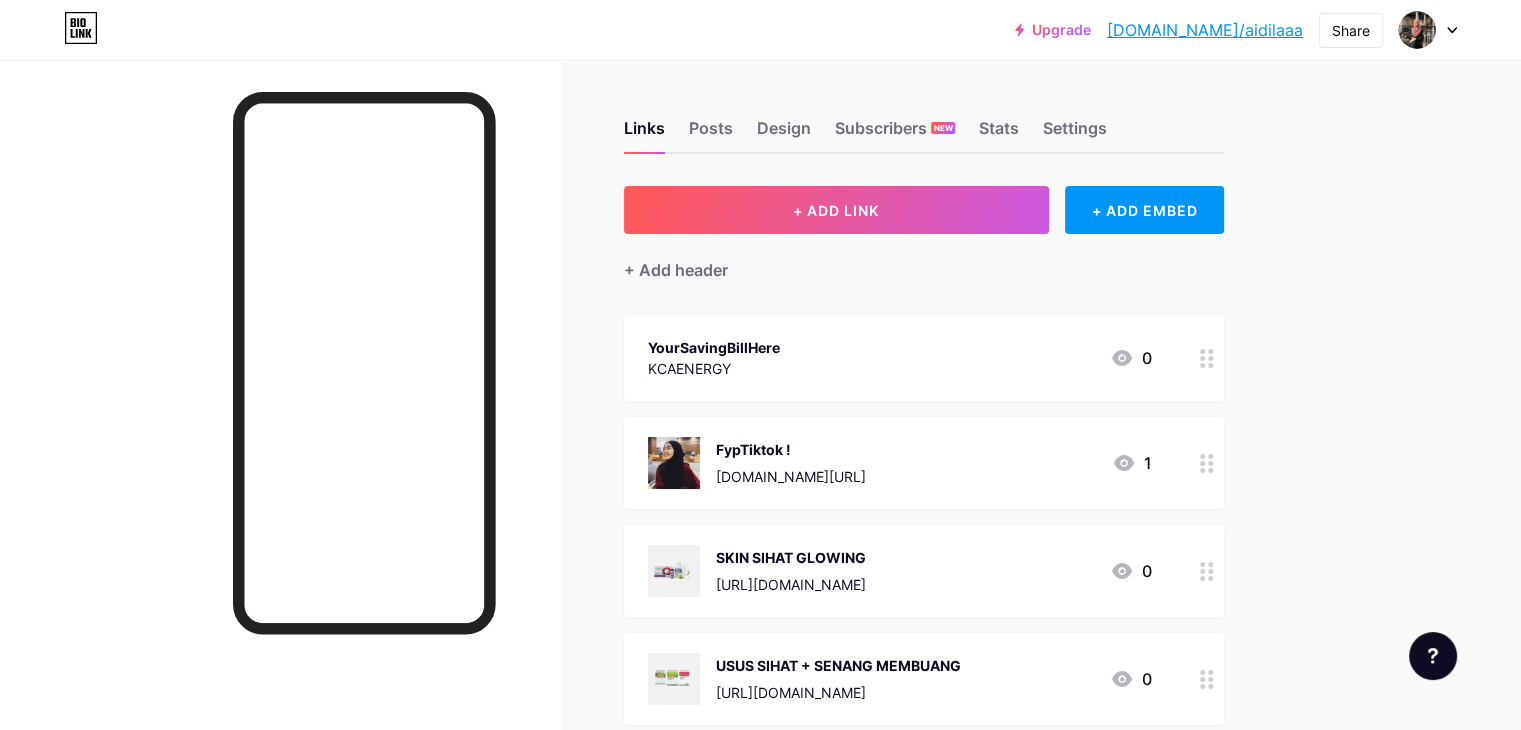 click 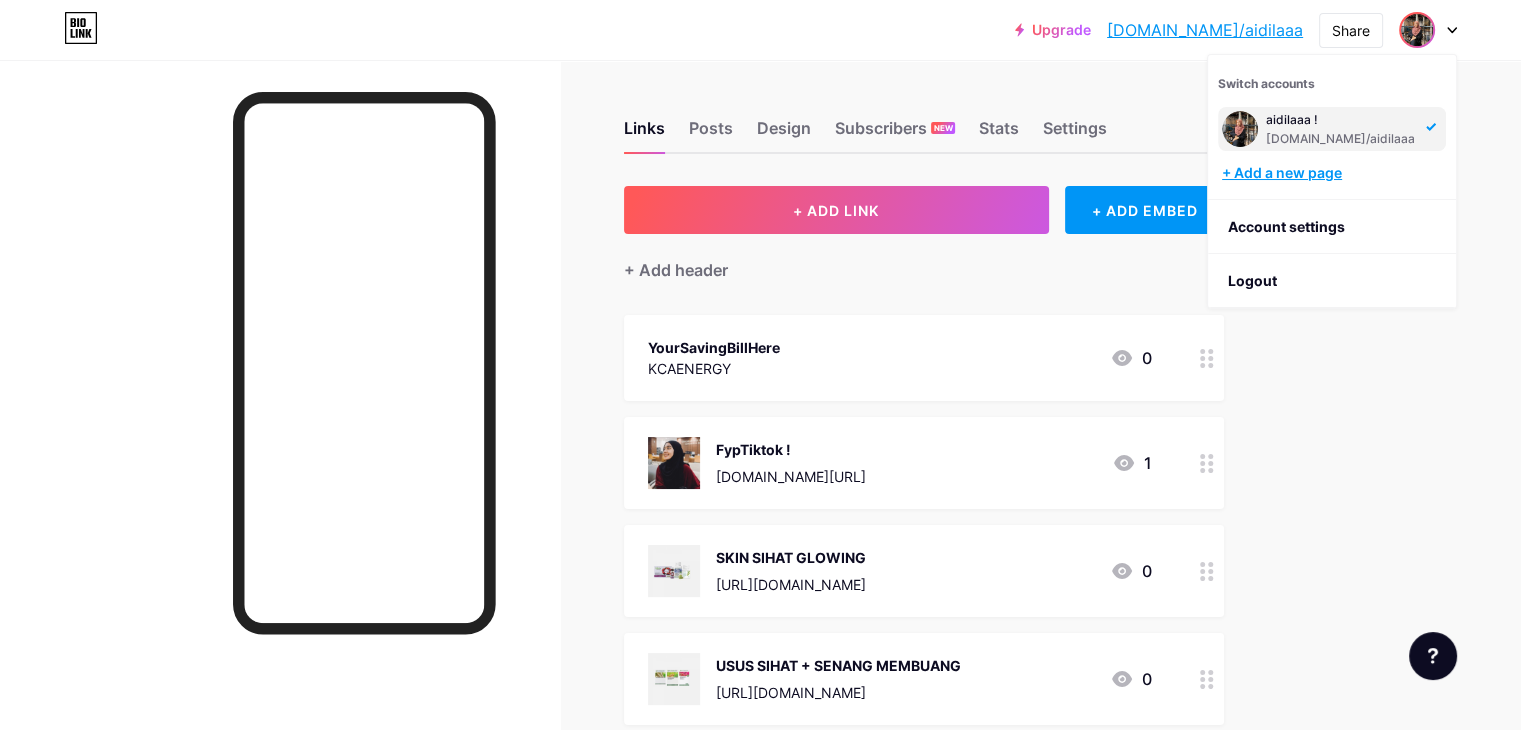 click on "+ Add a new page" at bounding box center [1334, 173] 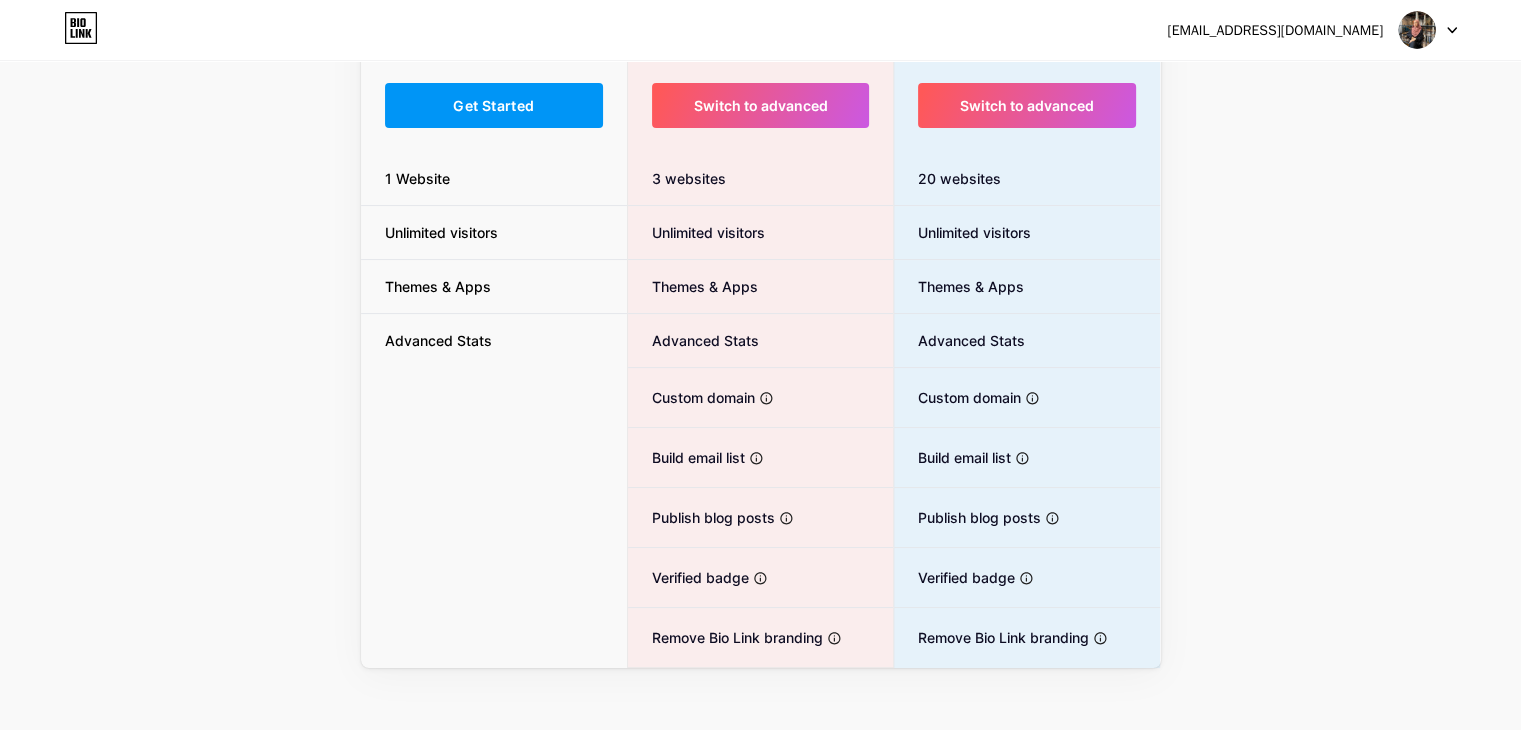 scroll, scrollTop: 250, scrollLeft: 0, axis: vertical 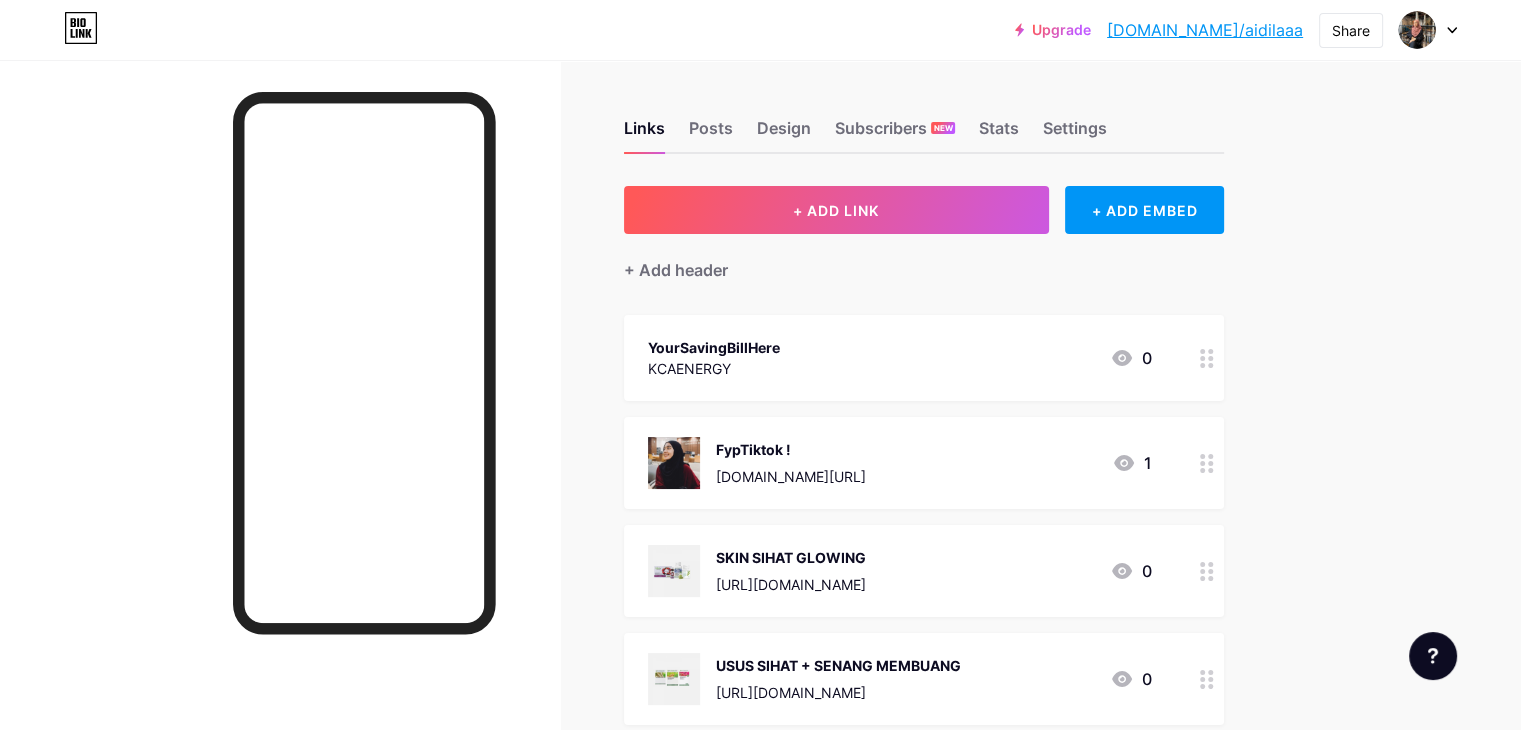 drag, startPoint x: 1466, startPoint y: 0, endPoint x: 1072, endPoint y: 50, distance: 397.1599 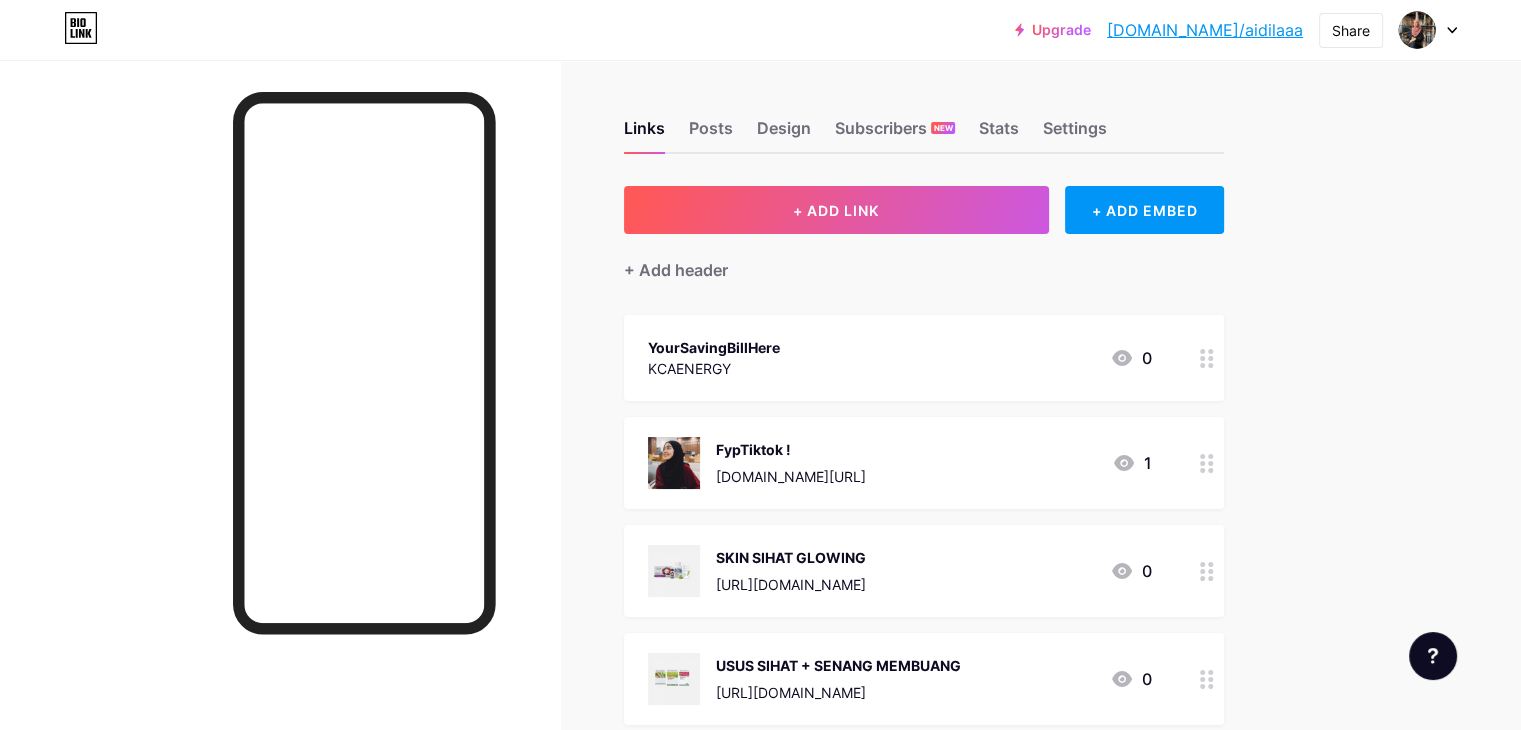 click on "Upgrade   bio.link/aidila...   bio.link/aidilaaa   Share               Switch accounts     aidilaaa !   bio.link/aidilaaa       + Add a new page        Account settings   Logout" at bounding box center [760, 30] 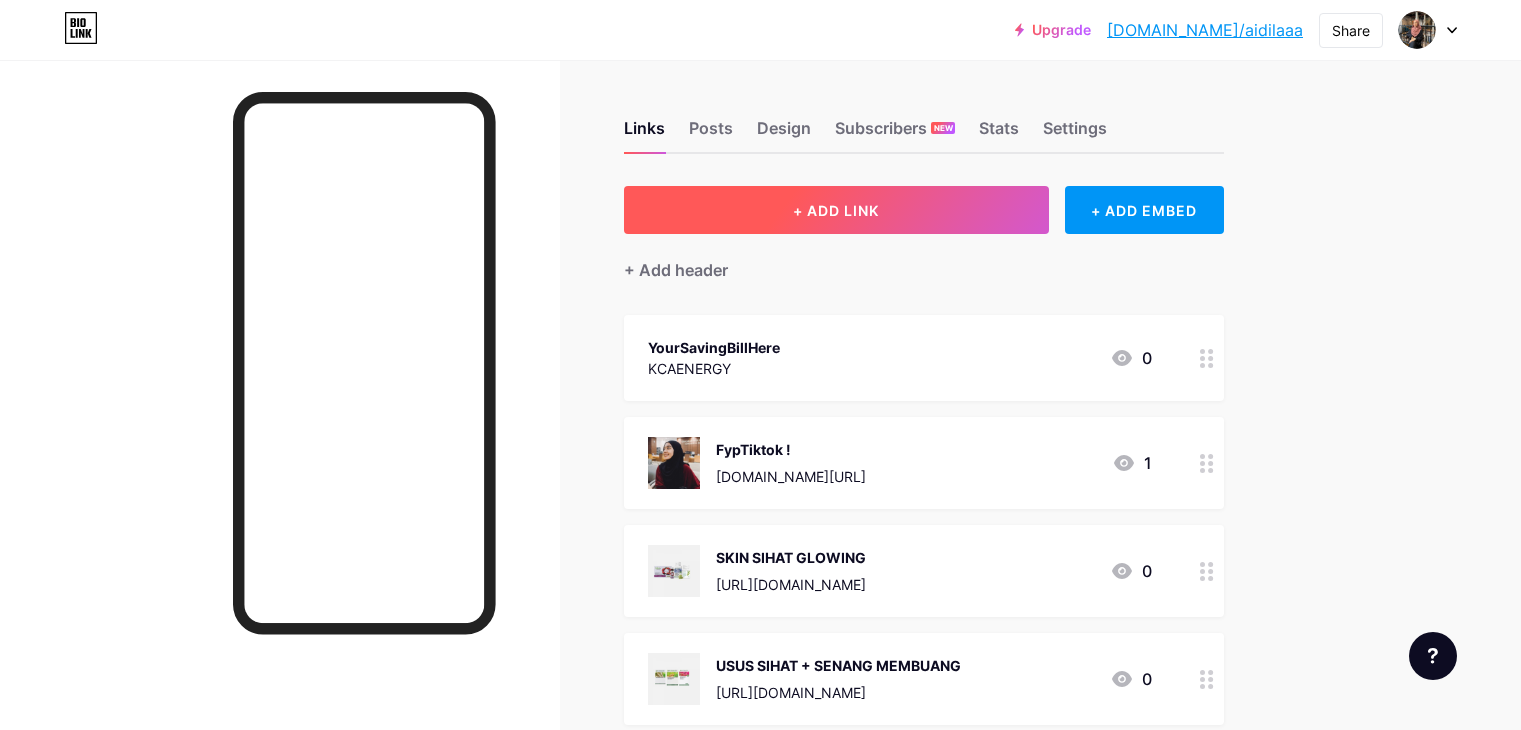 scroll, scrollTop: 0, scrollLeft: 0, axis: both 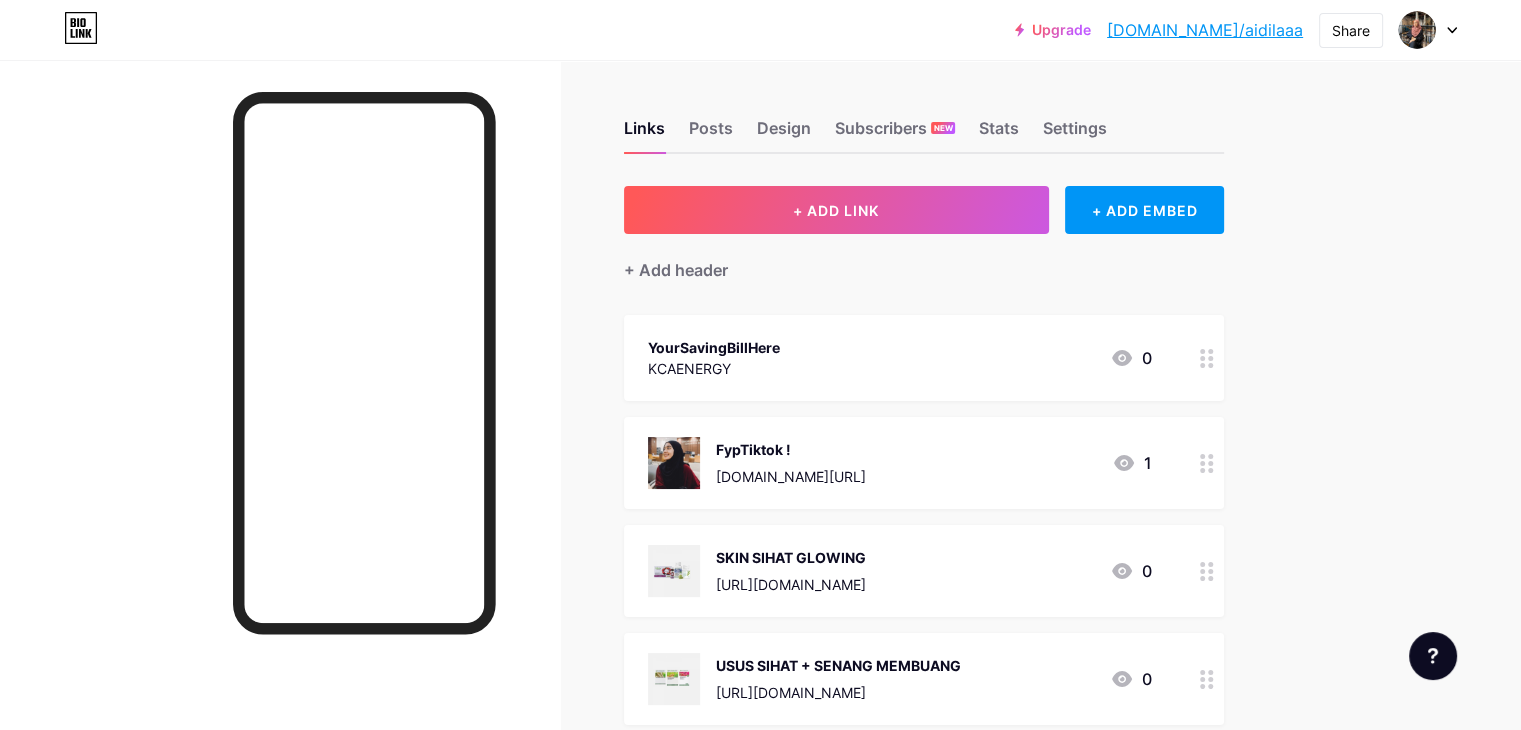 click on "www.tiktok.com/@aidilaa20" at bounding box center (791, 476) 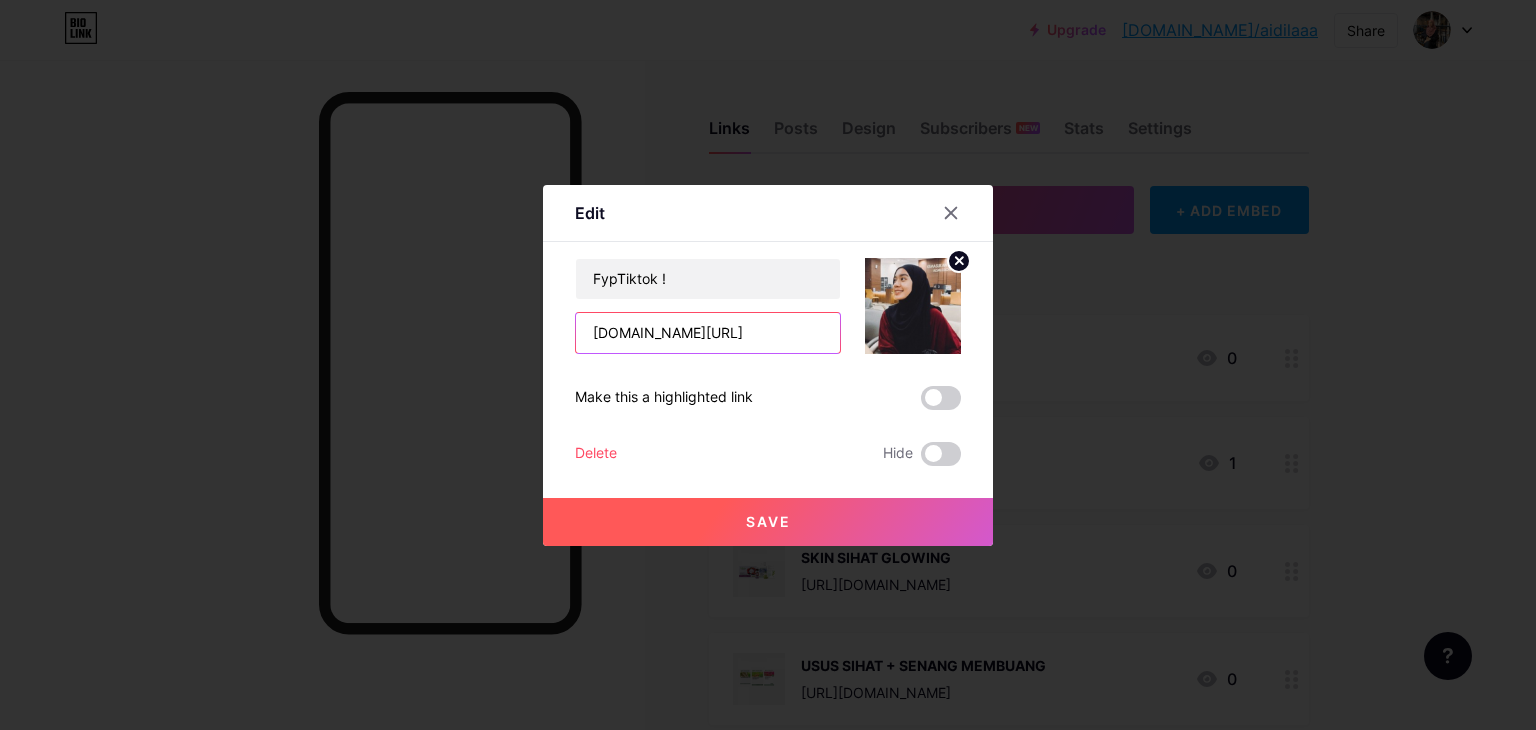 click on "www.tiktok.com/@aidilaa20" at bounding box center [708, 333] 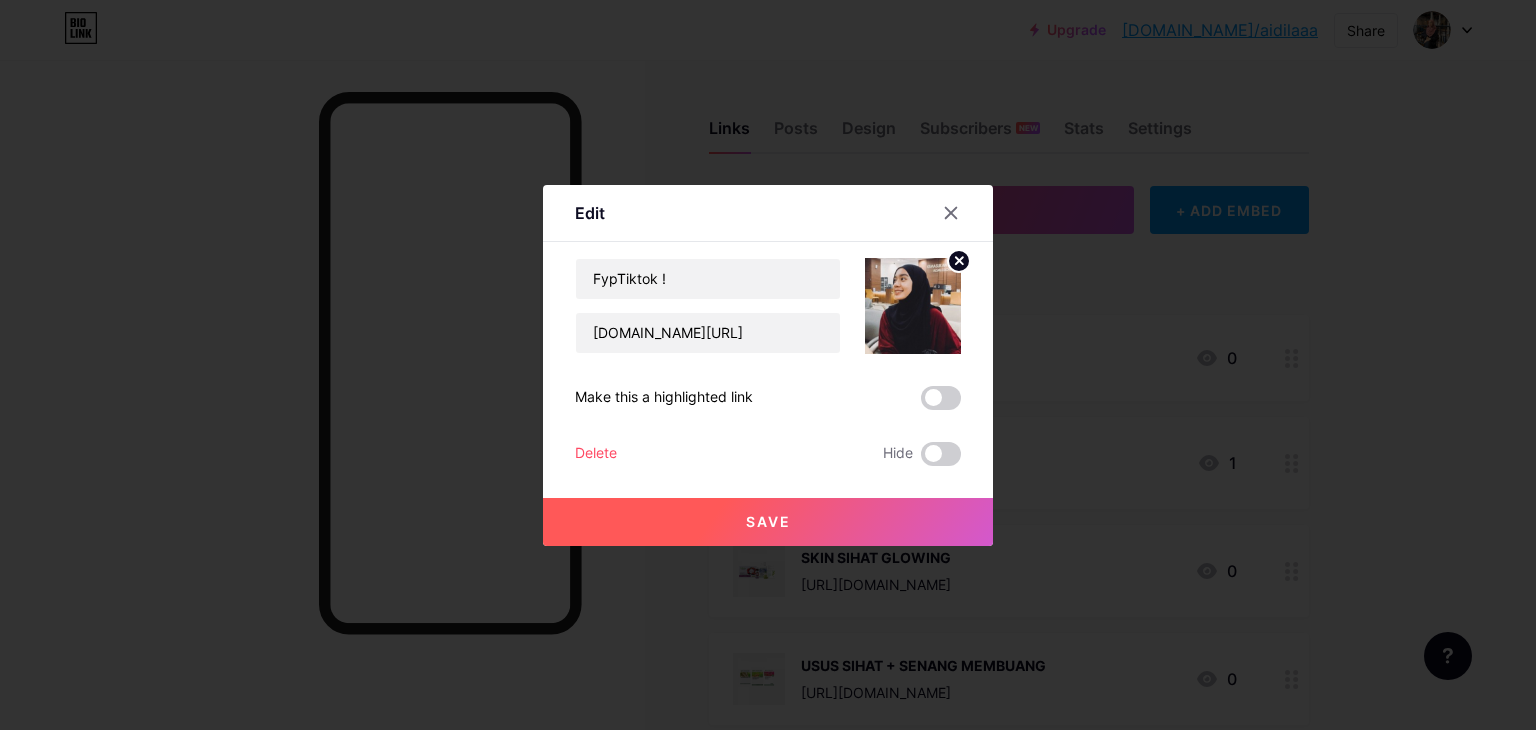 click 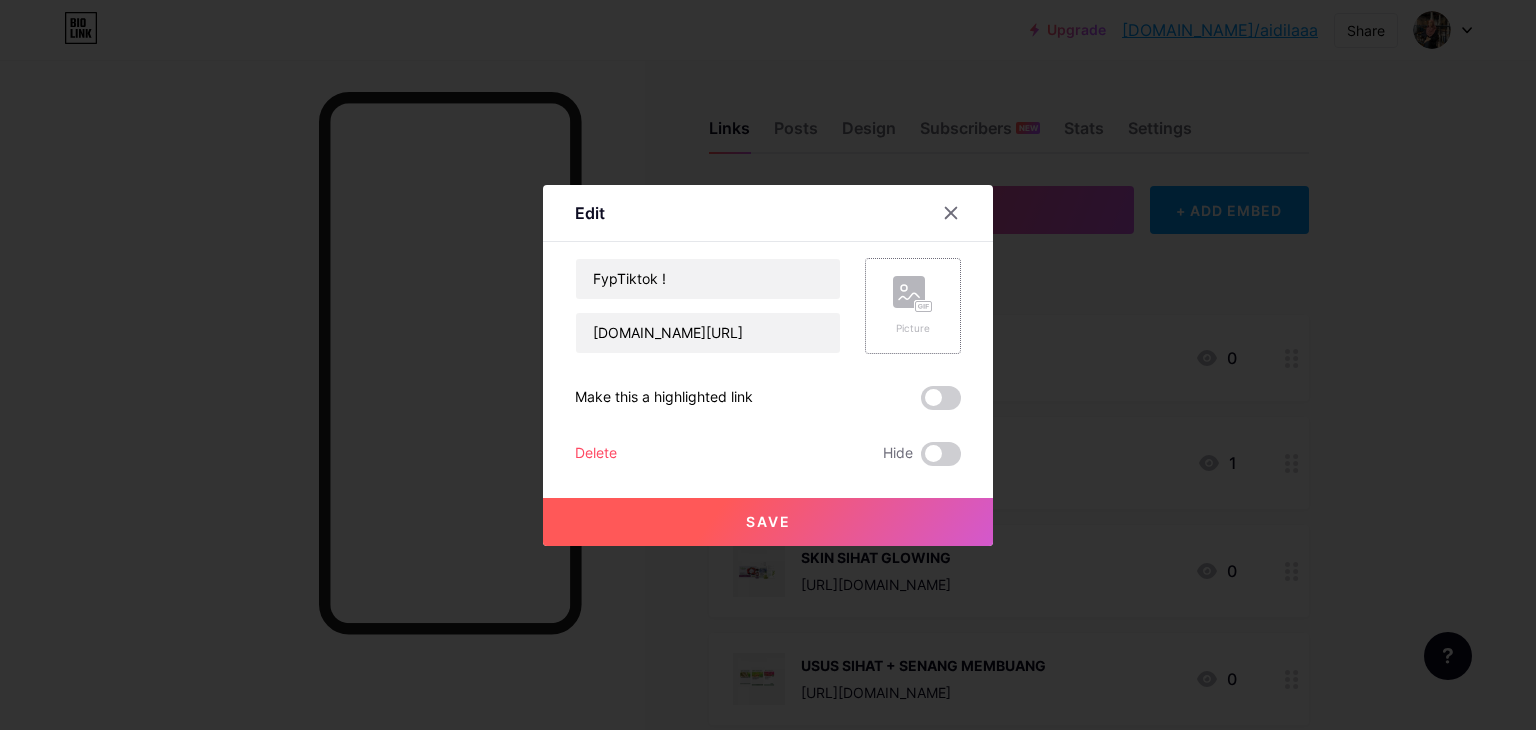 click 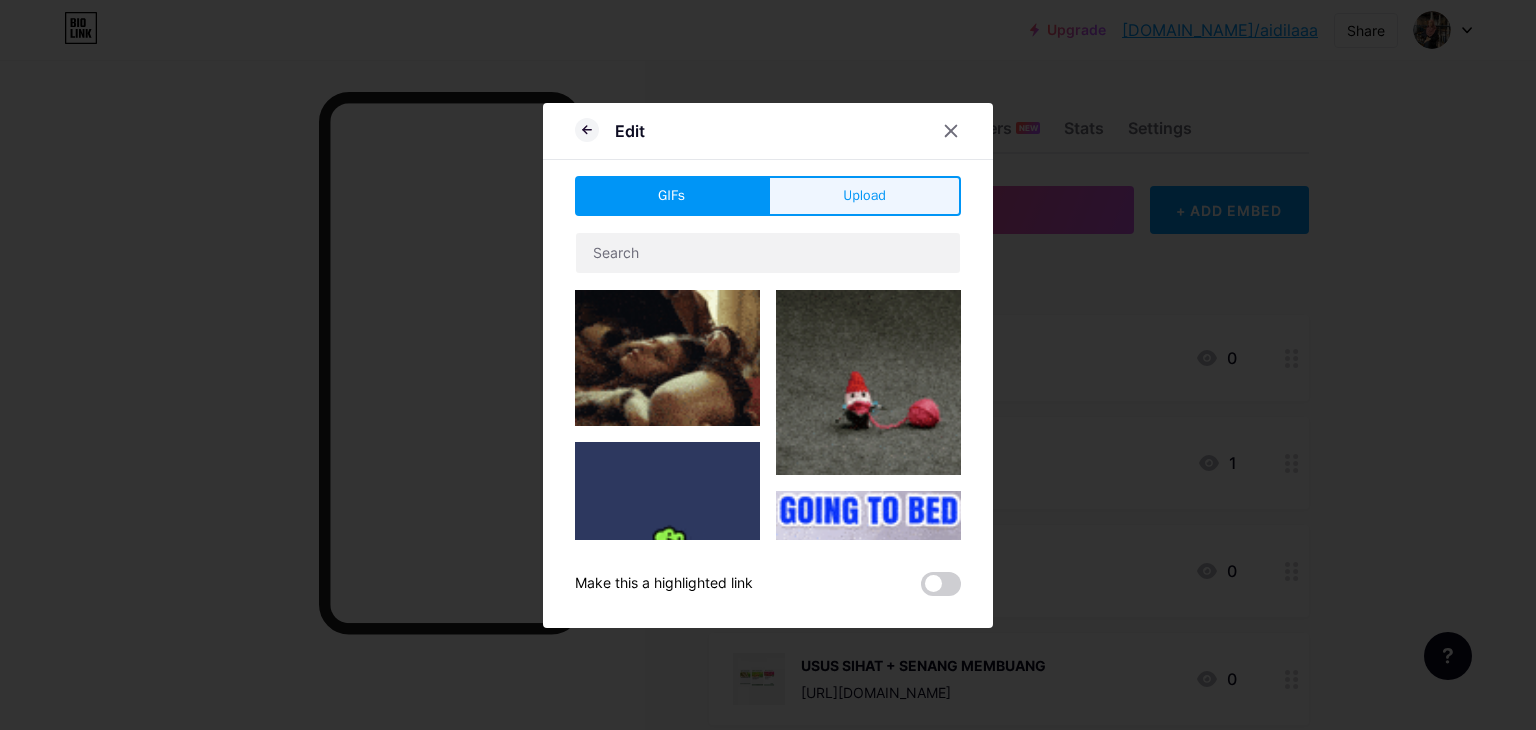 click on "Upload" at bounding box center (864, 195) 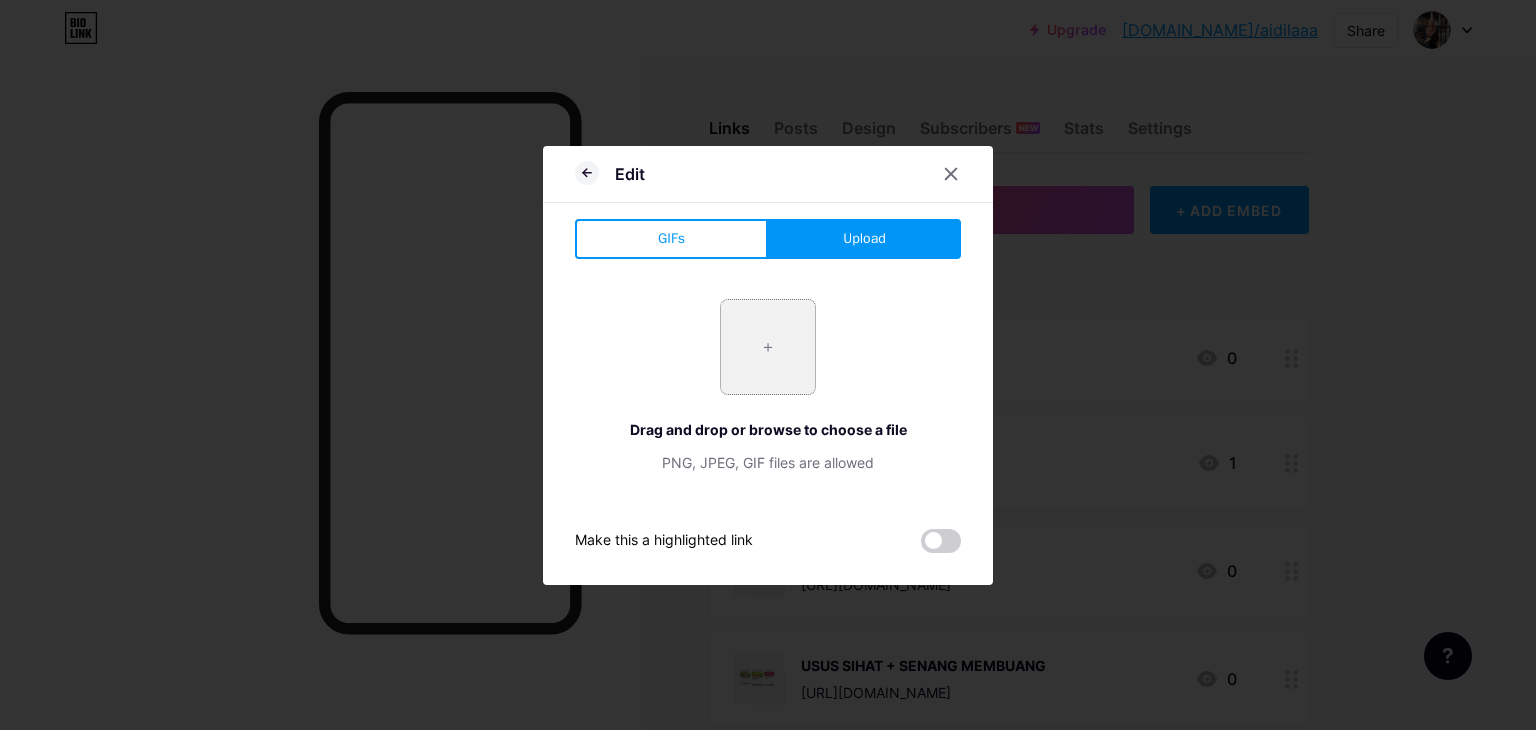 click at bounding box center (768, 347) 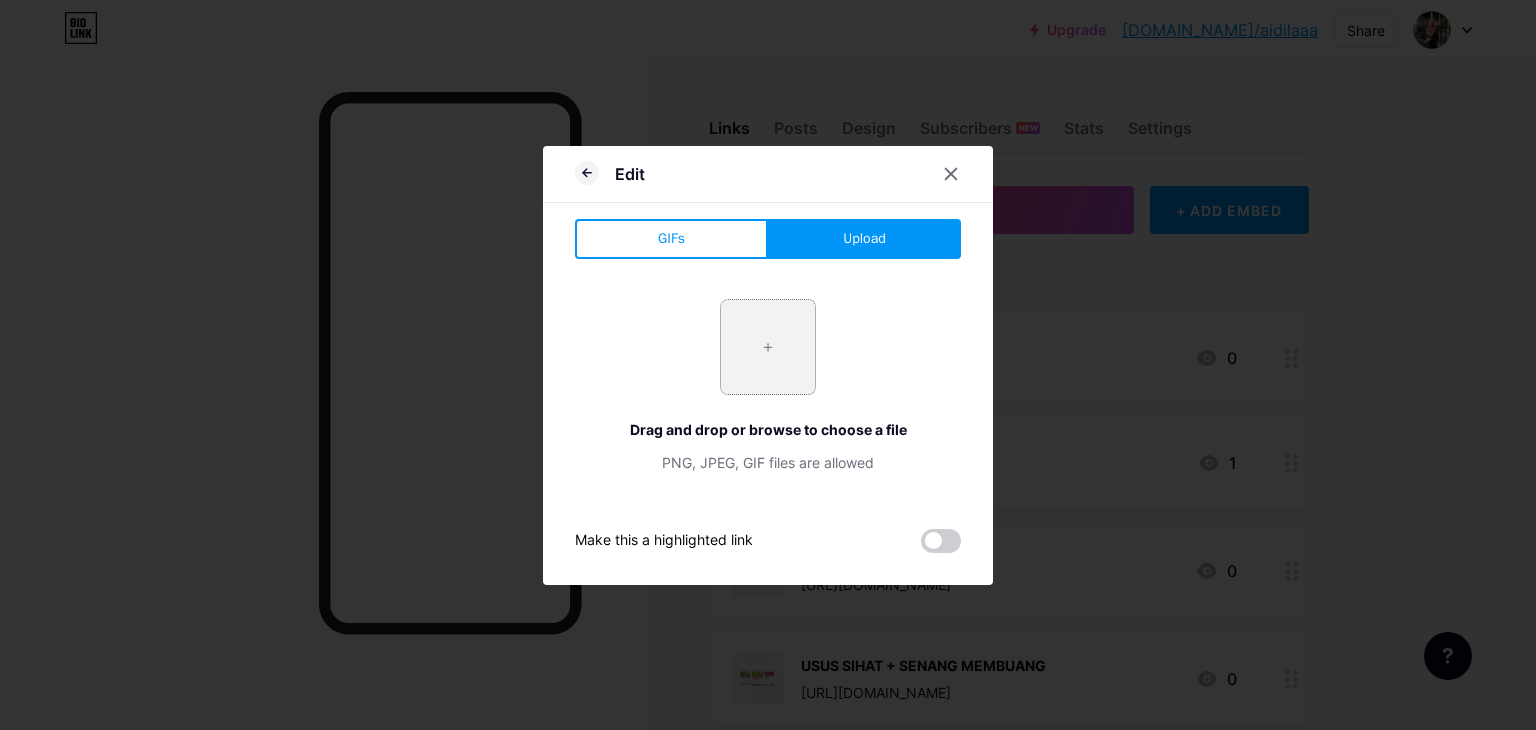 type on "C:\fakepath\WhatsApp Image 2025-05-05 at 11.57.11.jpeg" 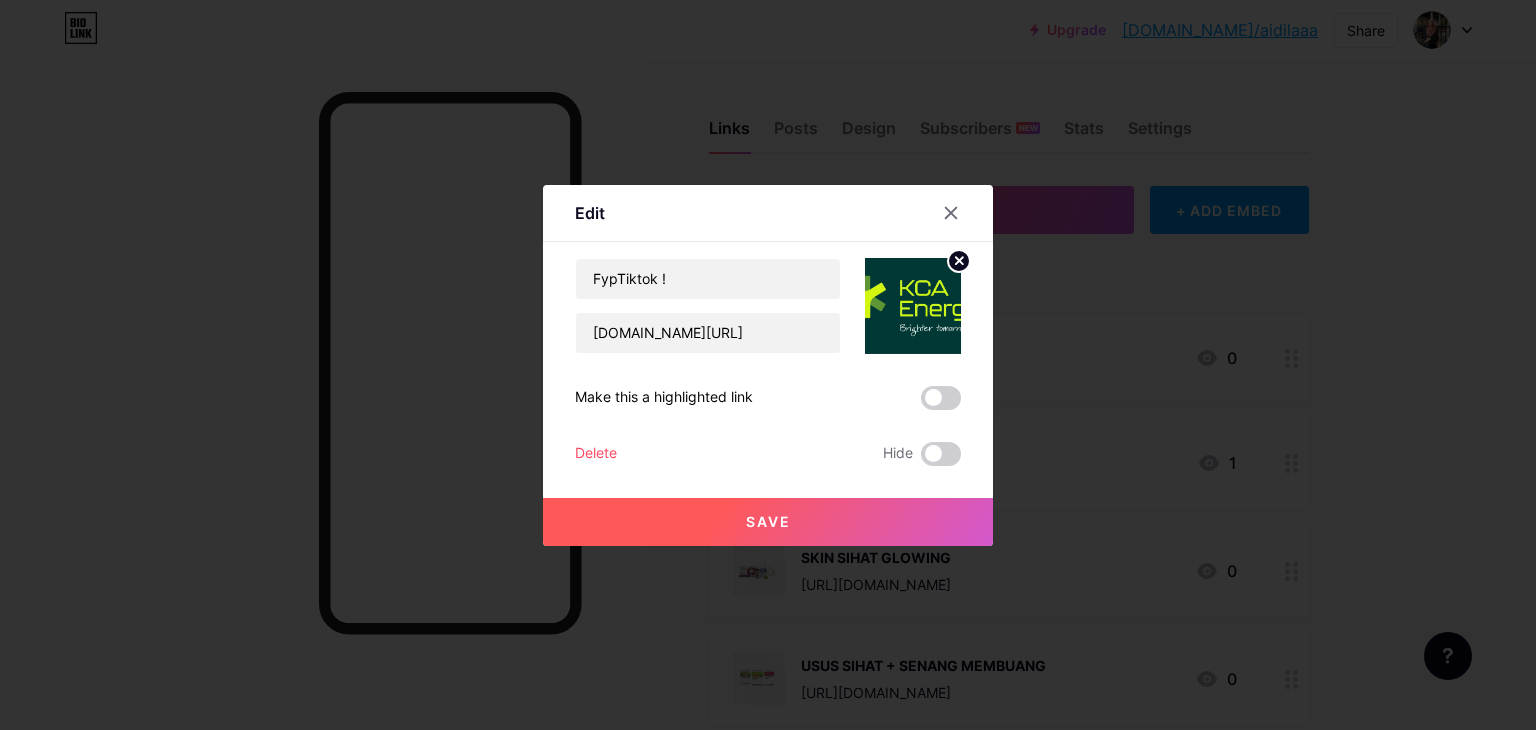 click on "Save" at bounding box center (768, 522) 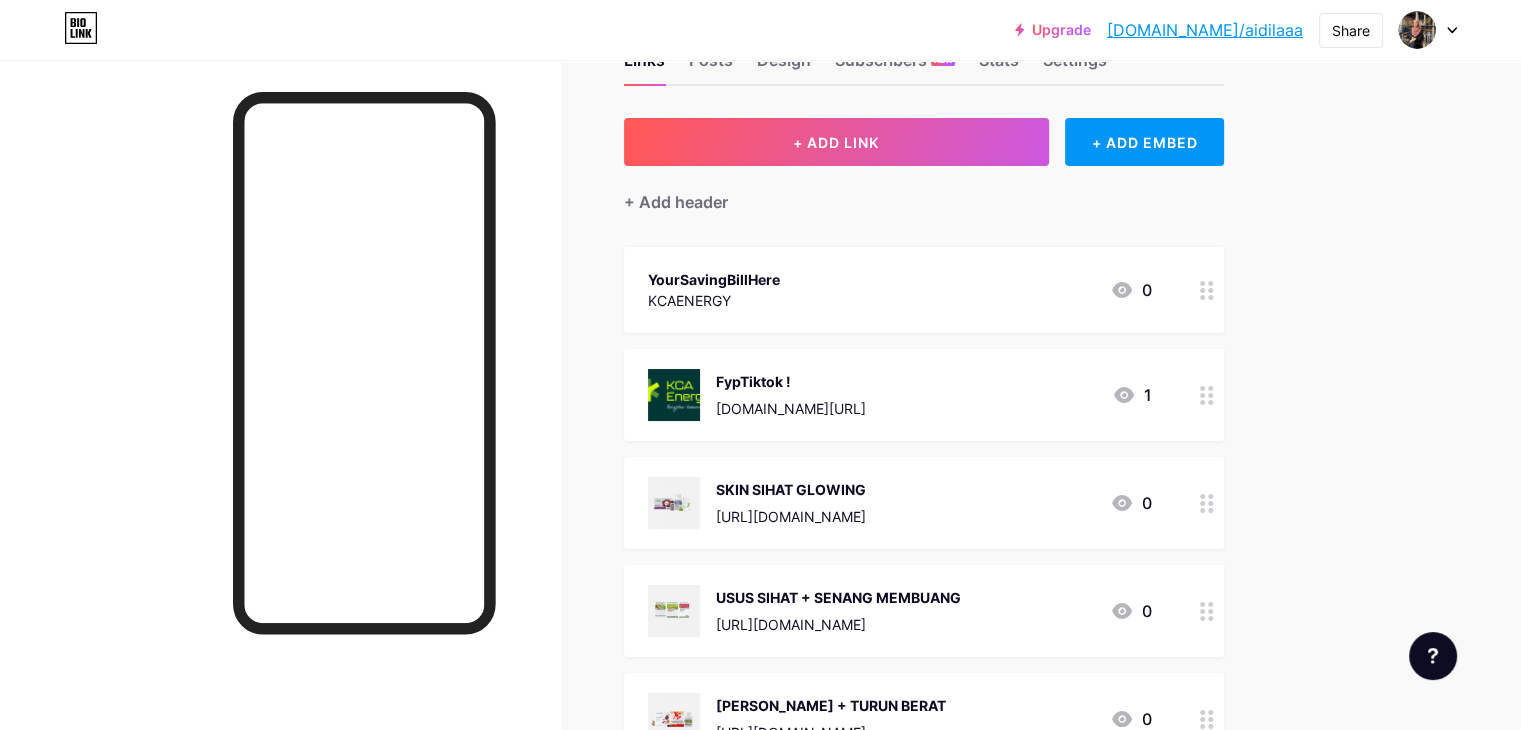 scroll, scrollTop: 64, scrollLeft: 0, axis: vertical 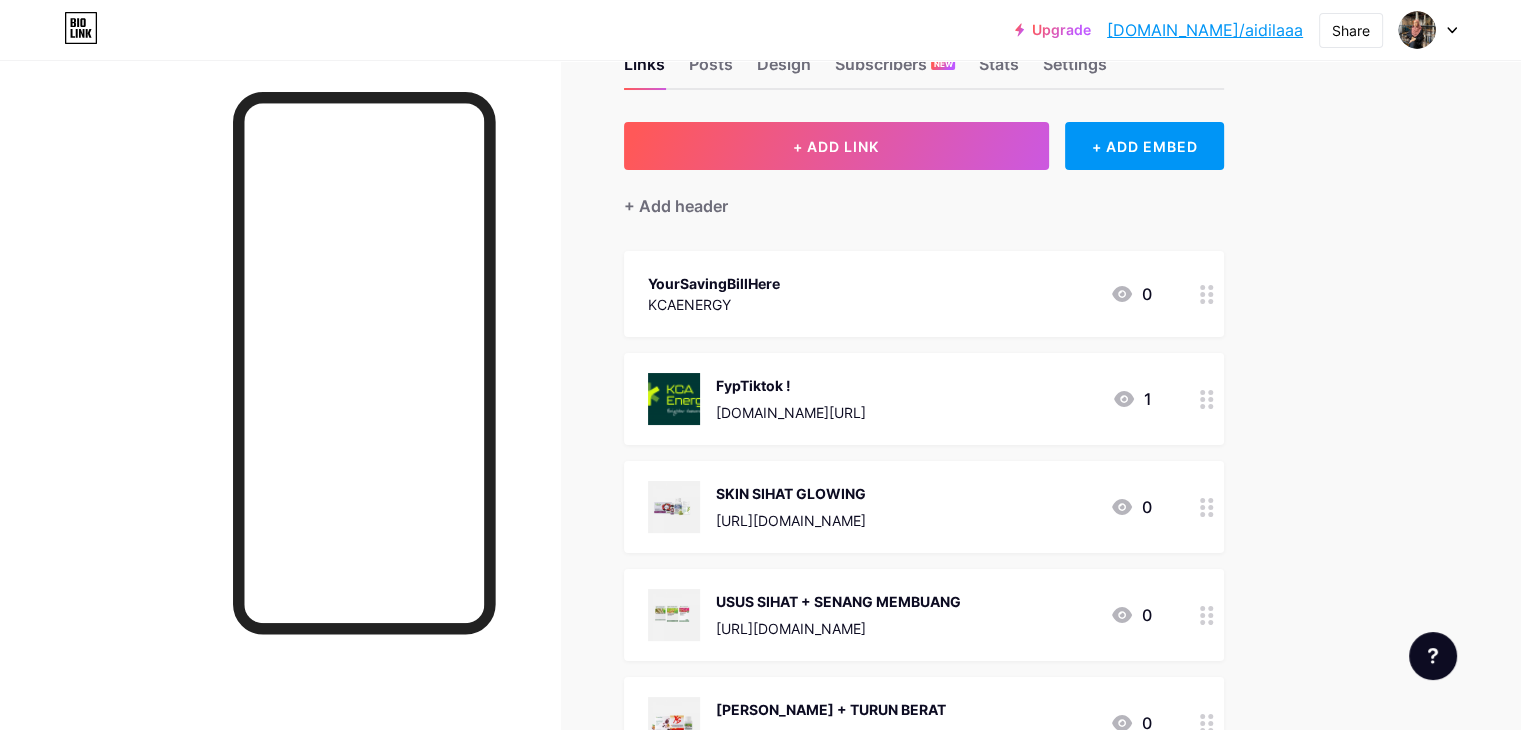 click 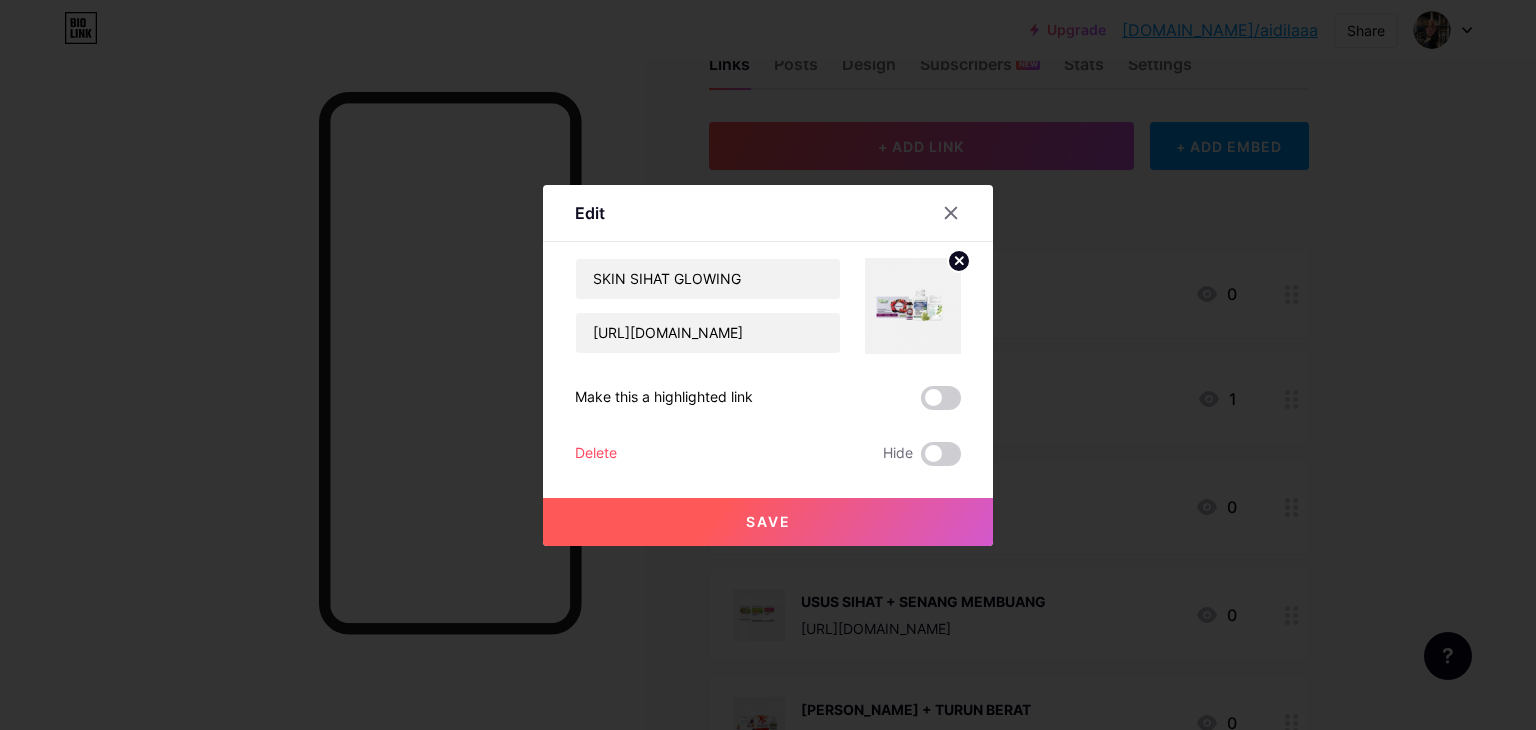 click 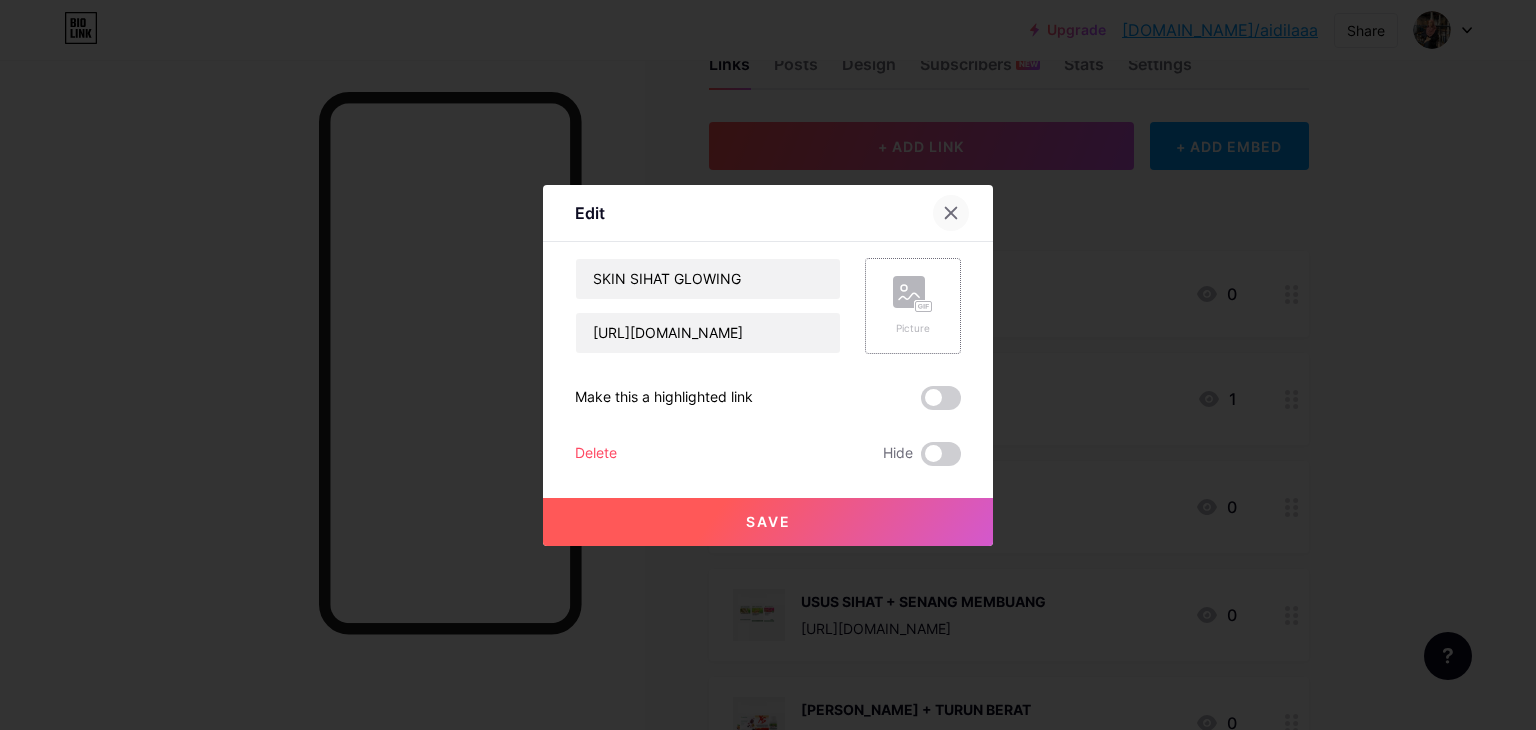 click at bounding box center [951, 213] 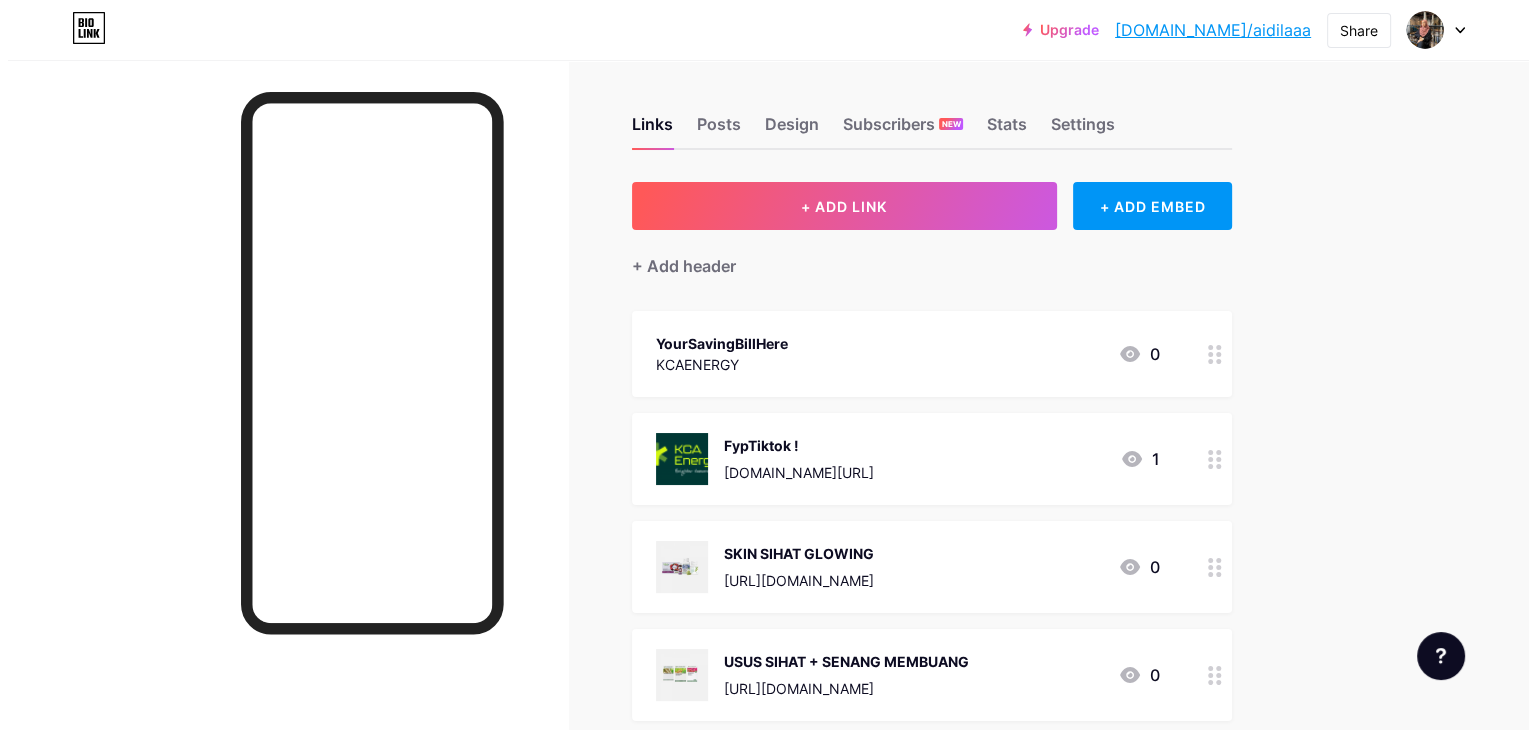 scroll, scrollTop: 0, scrollLeft: 0, axis: both 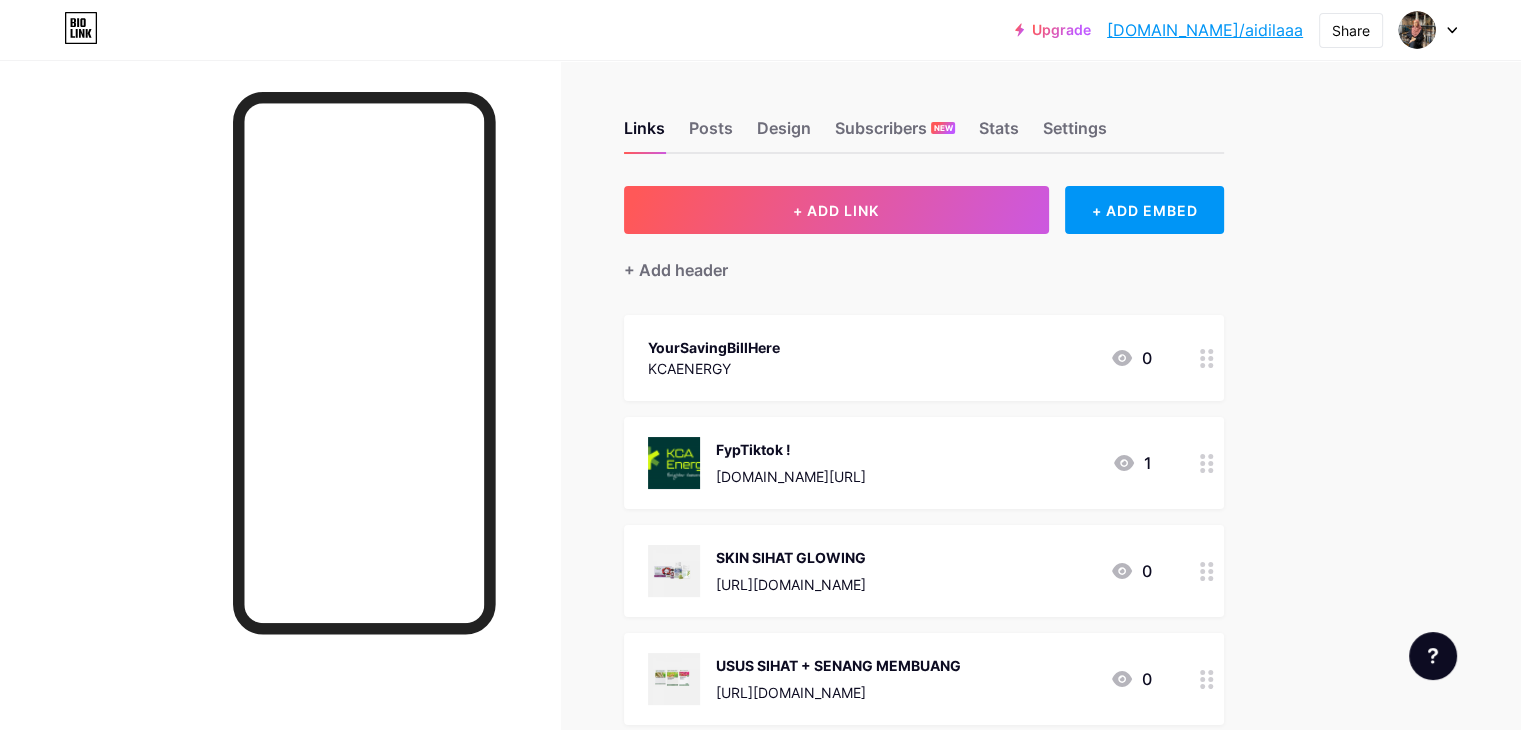 click on "https://wa.me/601135422036?text=NaKGrabAmwayDlmFypTiktoktu" at bounding box center [791, 584] 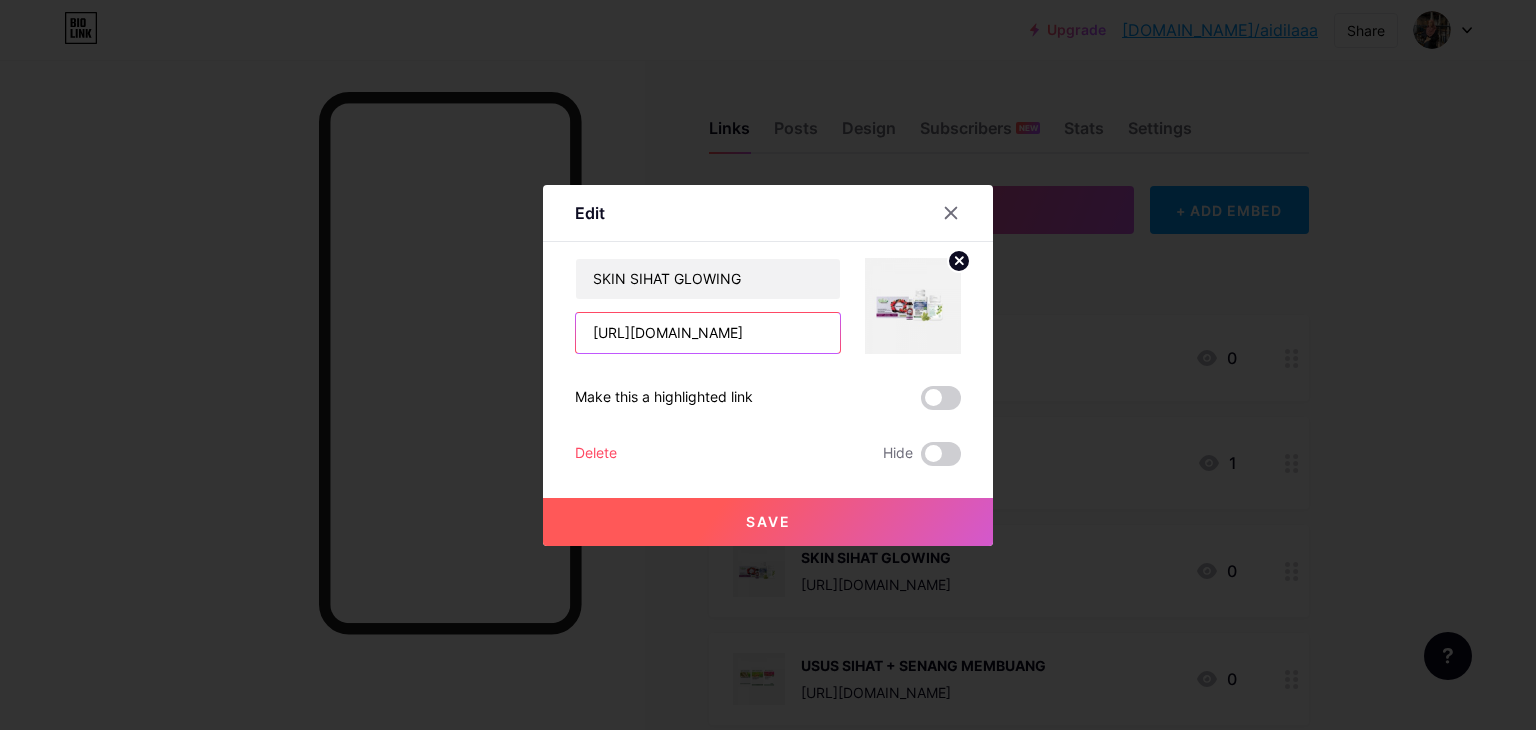 click on "https://wa.me/601135422036?text=NaKGrabAmwayDlmFypTiktoktu" at bounding box center (708, 333) 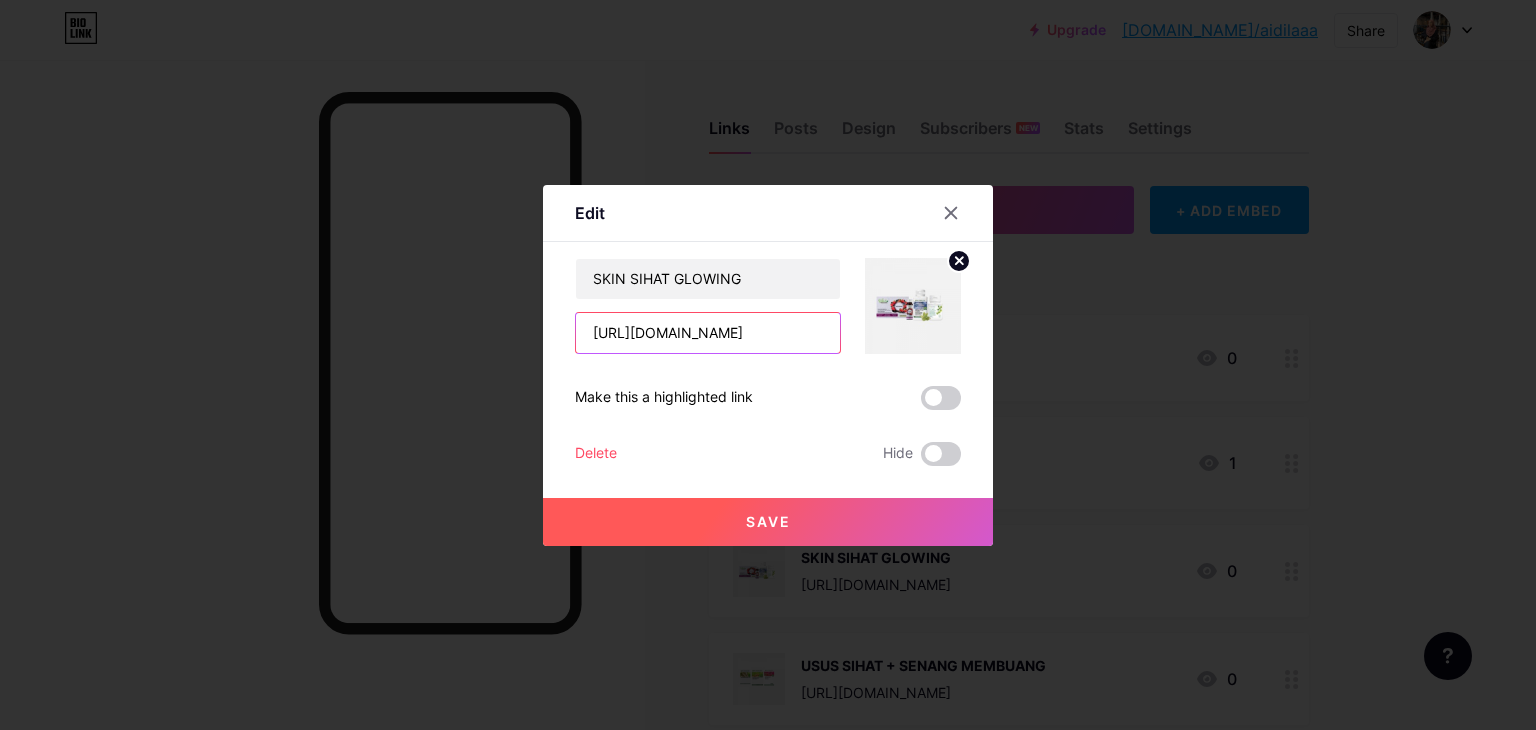 scroll, scrollTop: 0, scrollLeft: 218, axis: horizontal 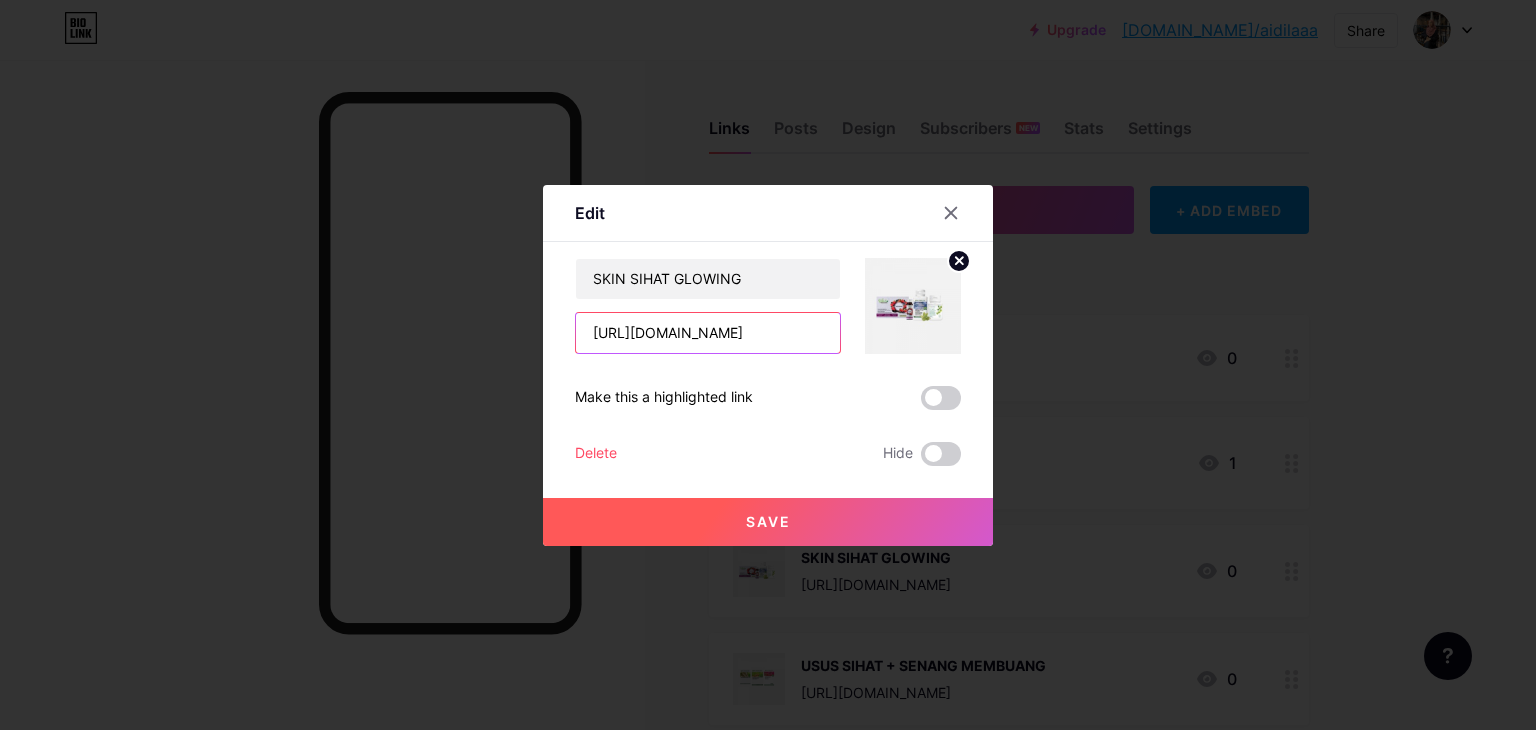 click on "https://wa.me/601135422036?text=NaKGrabAmwayDlmFypTiktoktu" at bounding box center (708, 333) 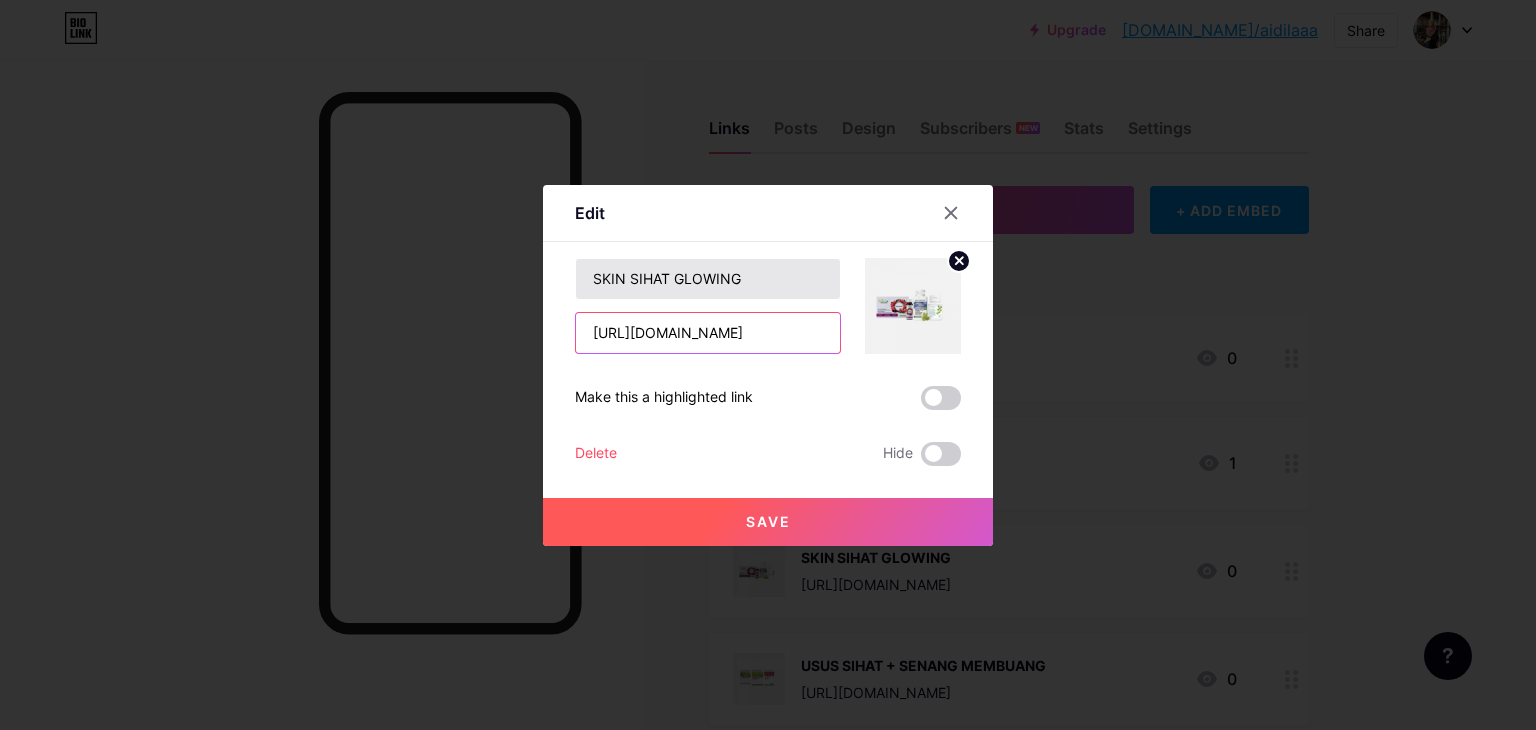 type on "https://wa.me/601135422036?text=" 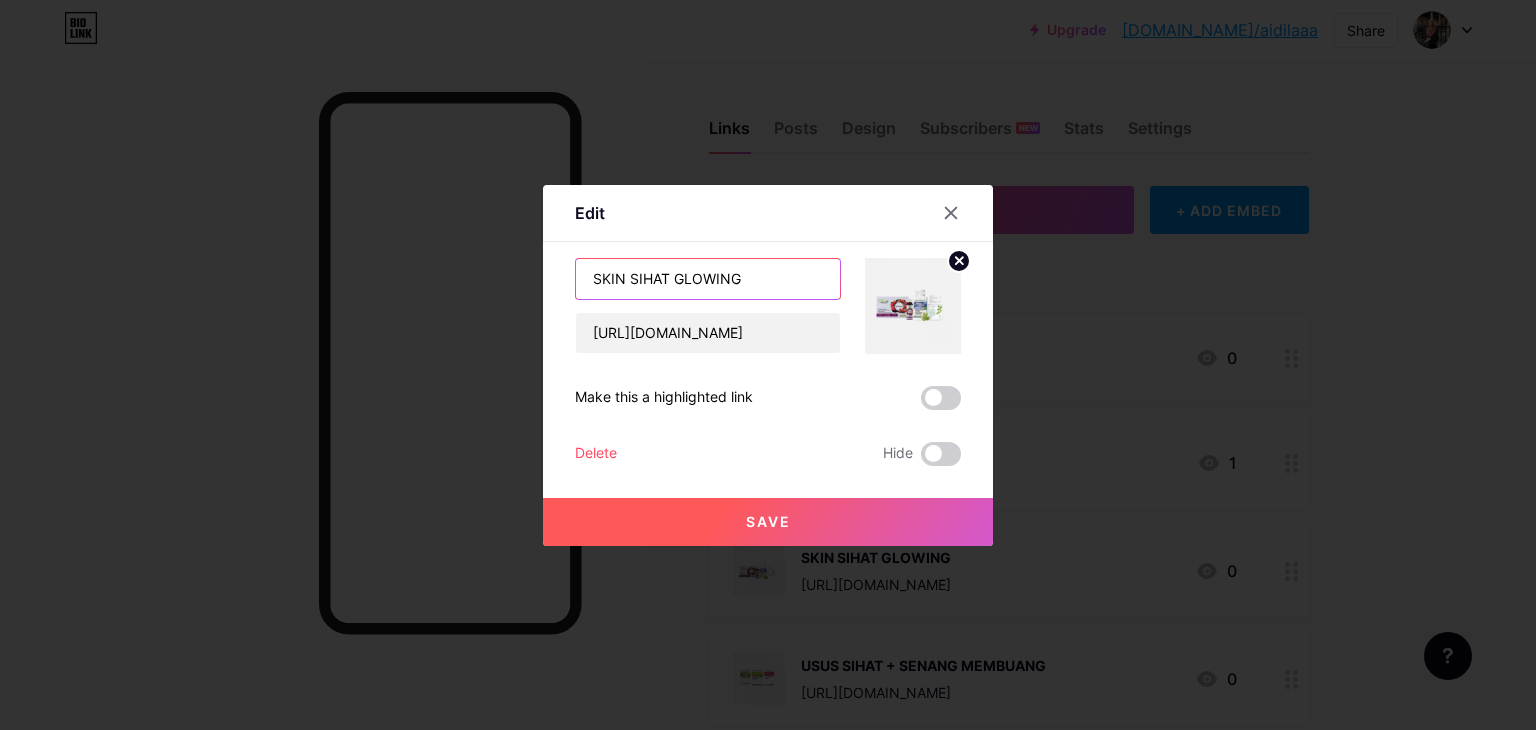 scroll, scrollTop: 0, scrollLeft: 0, axis: both 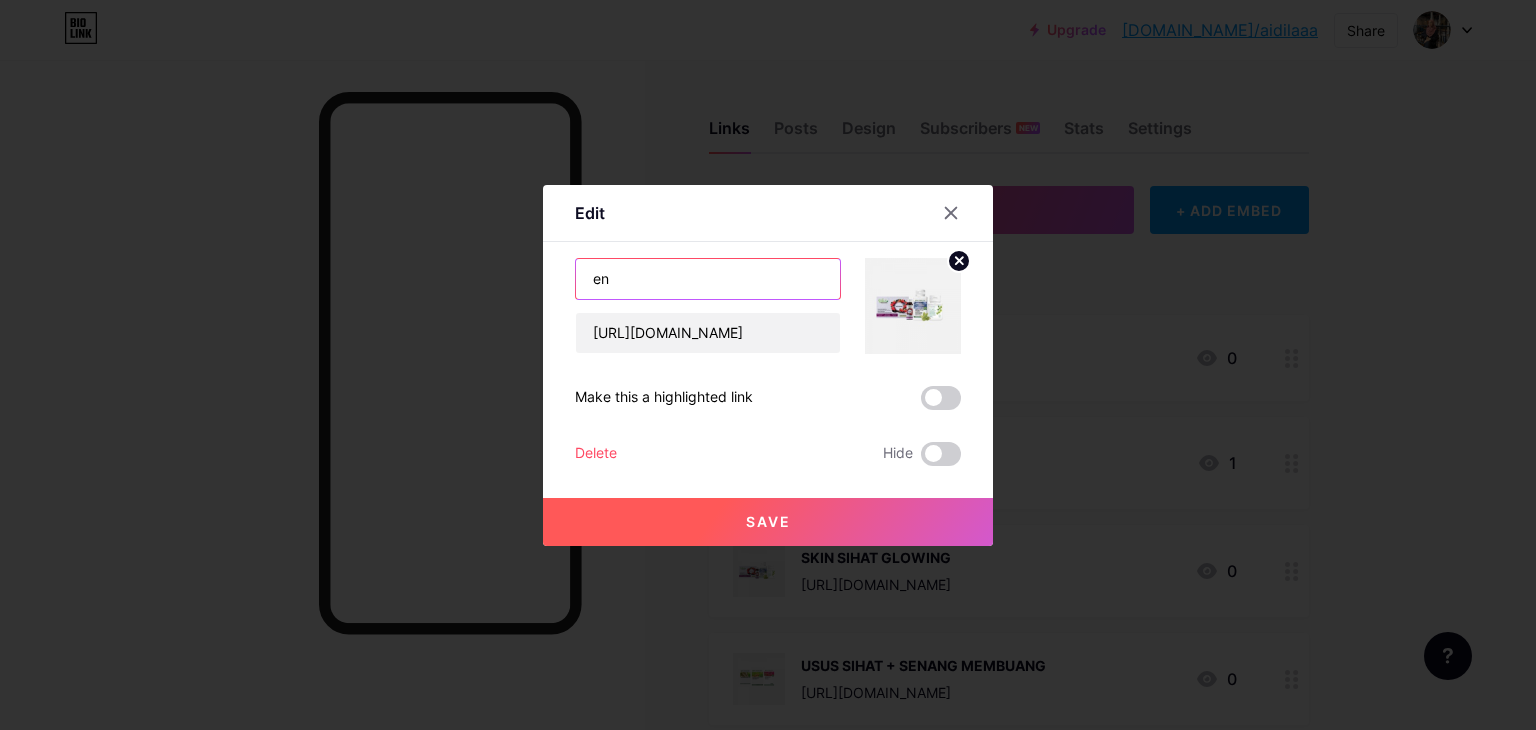 type on "e" 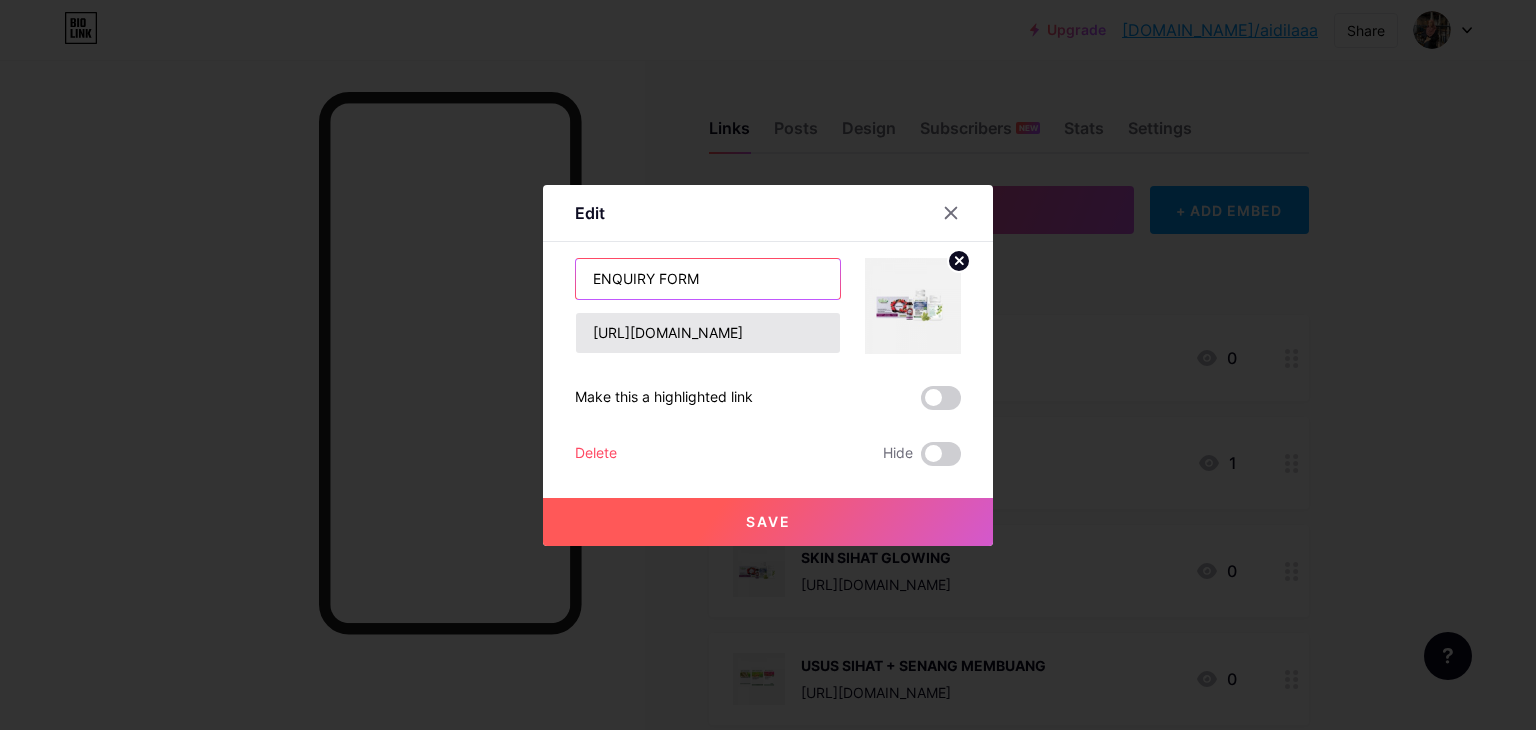 type on "ENQUIRY FORM" 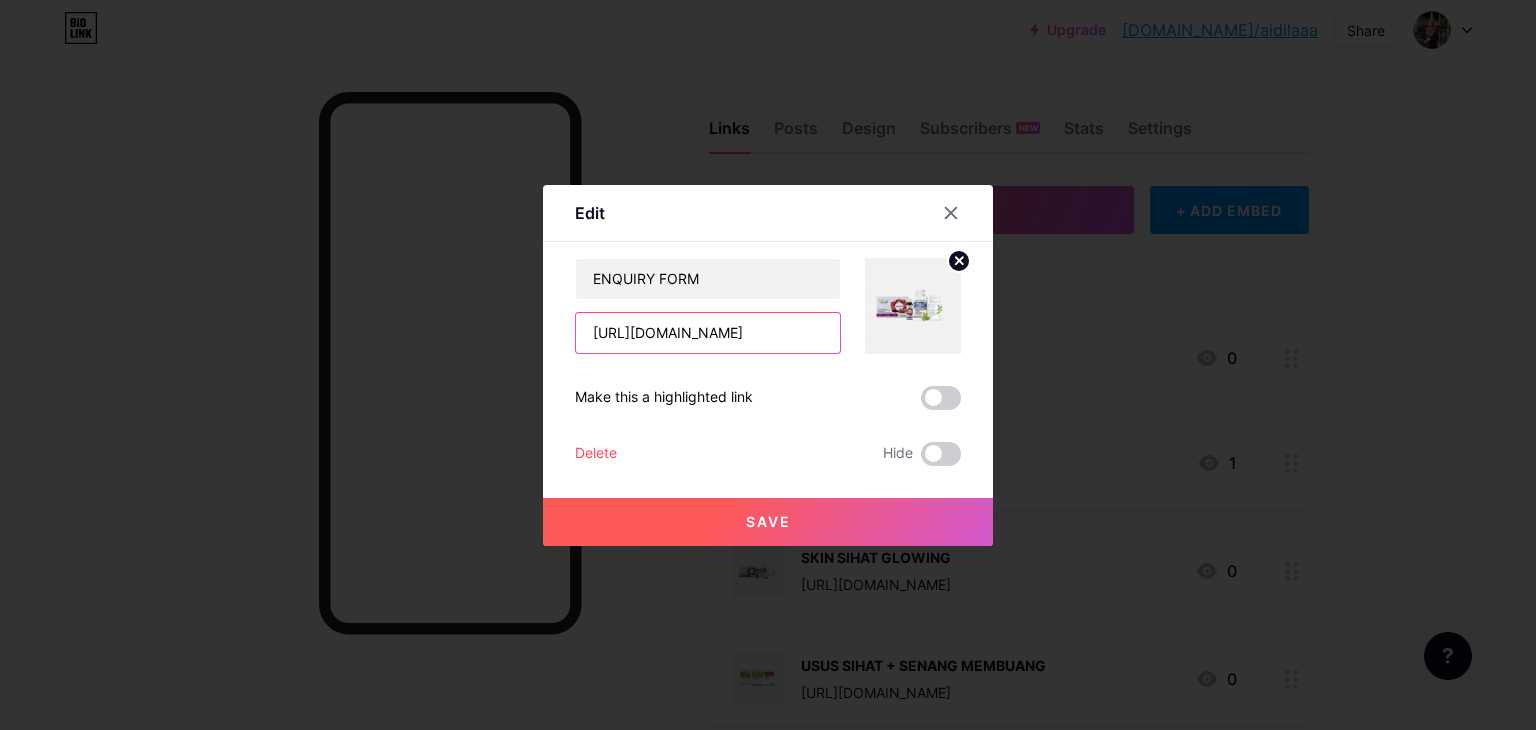 click on "https://wa.me/601135422036?text=" at bounding box center (708, 333) 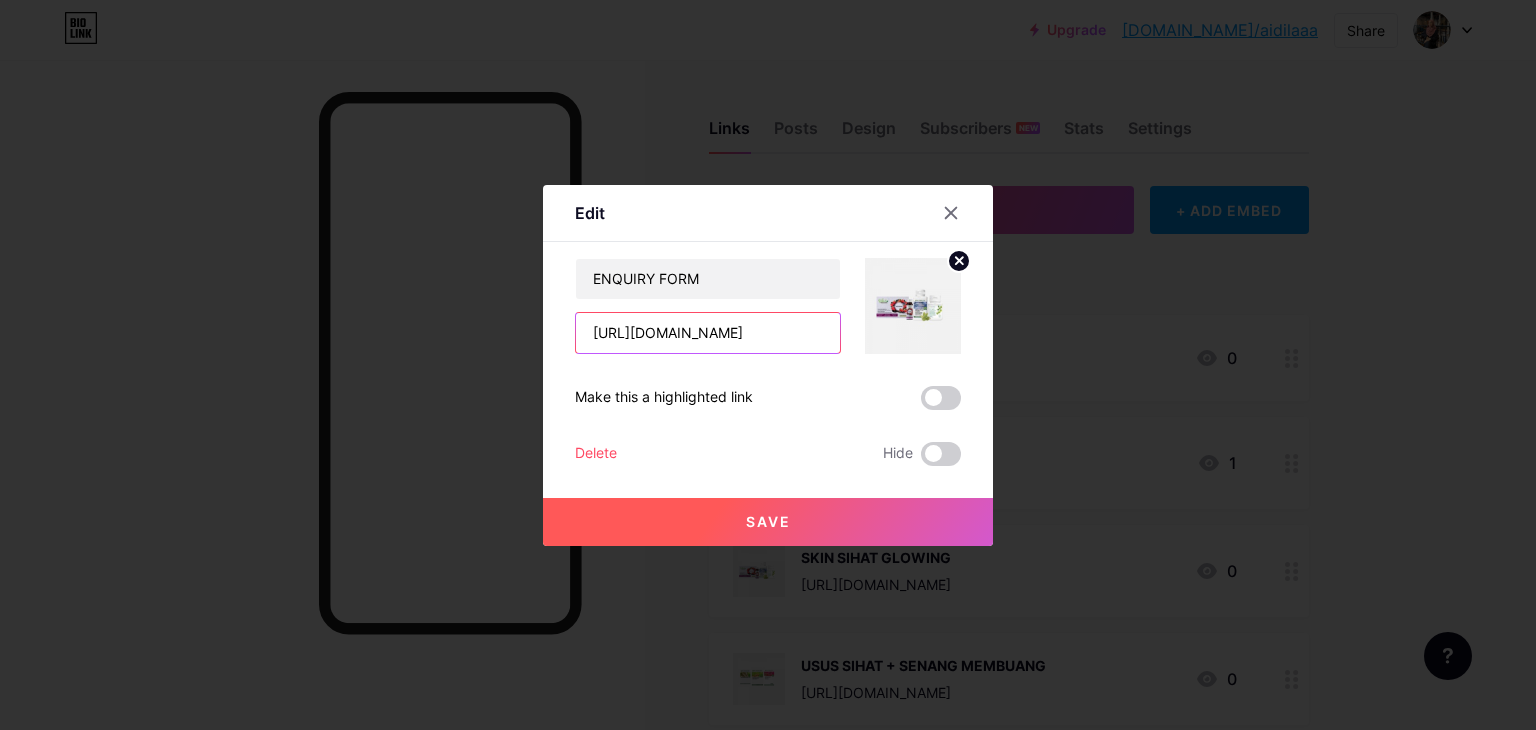 scroll, scrollTop: 0, scrollLeft: 49, axis: horizontal 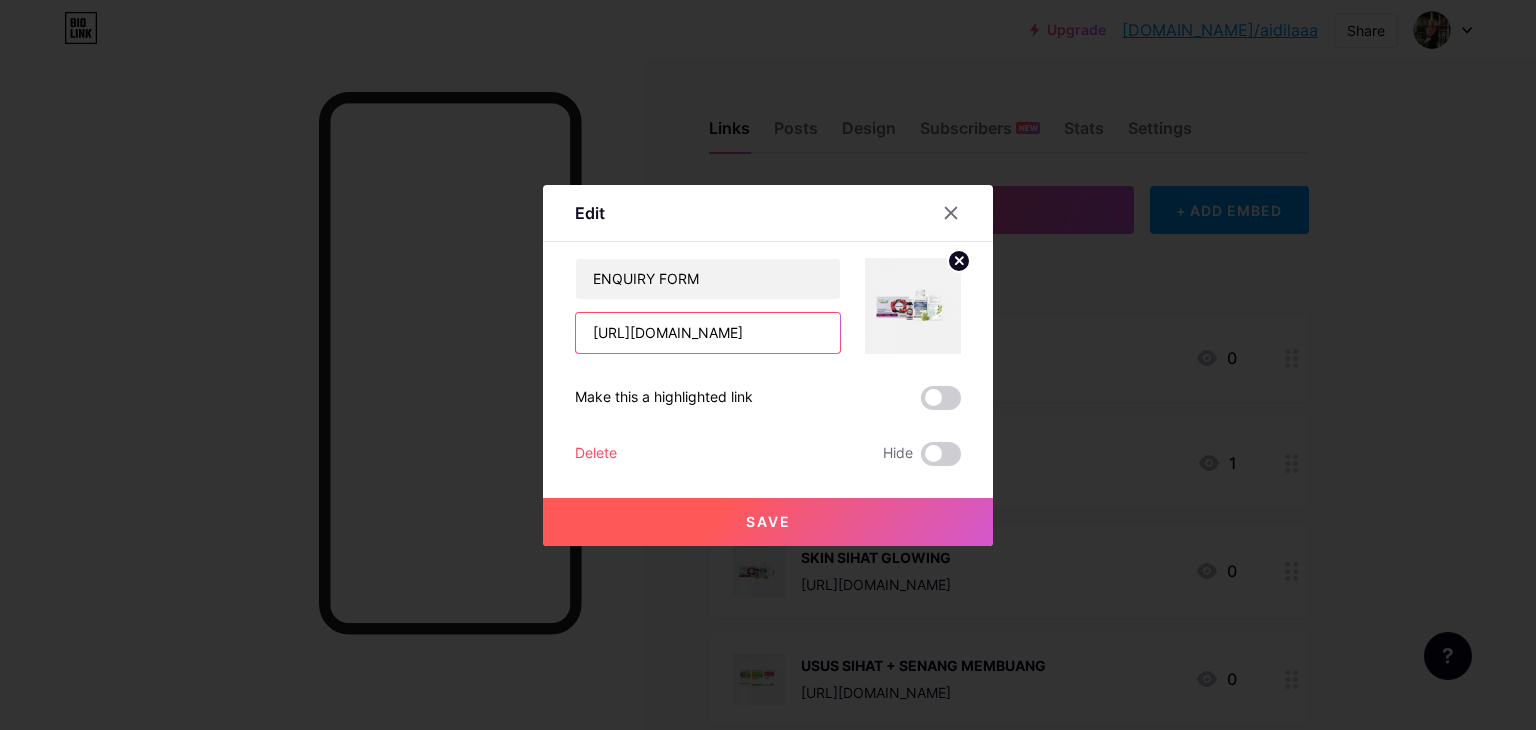 type on "https://wa.me/601135422036?text-Listing=" 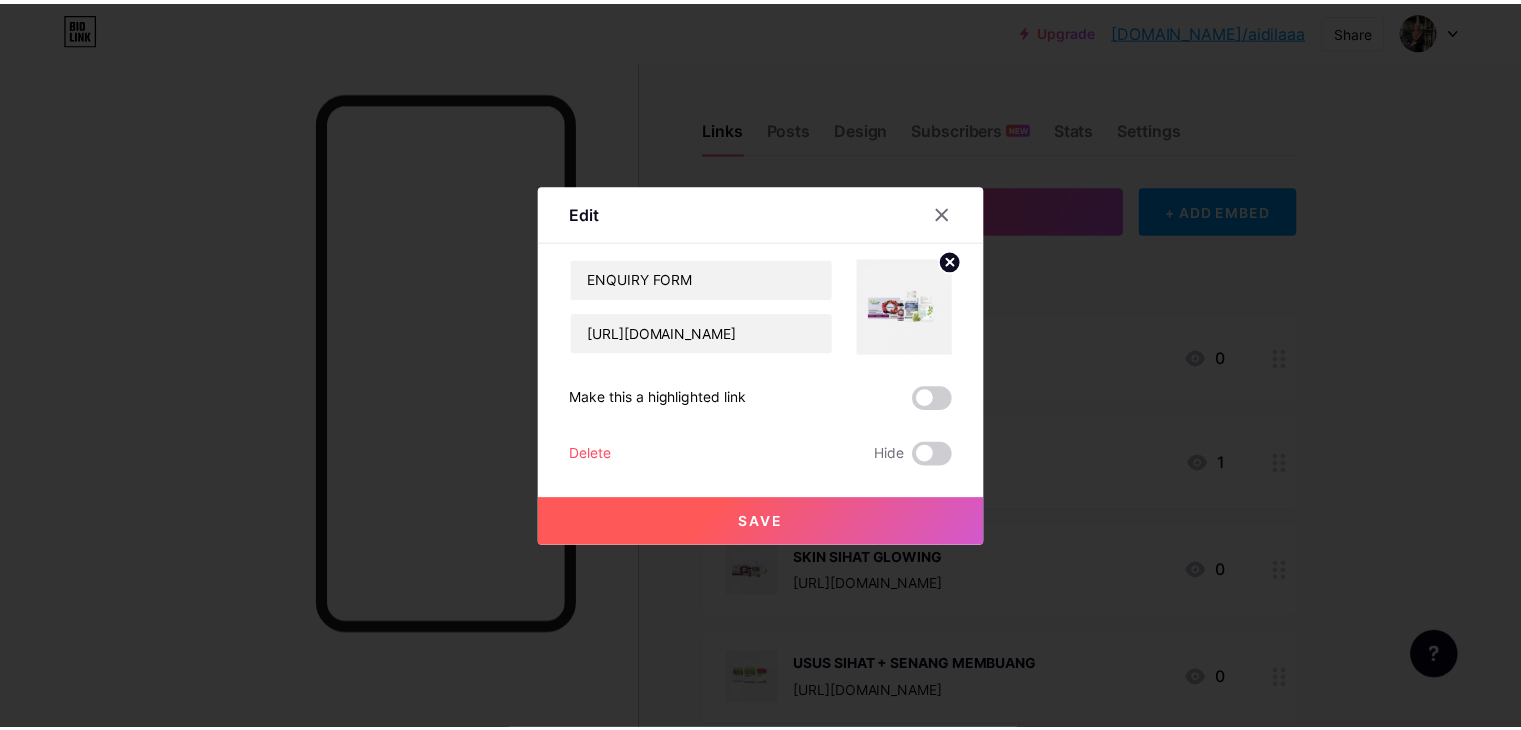 scroll, scrollTop: 0, scrollLeft: 0, axis: both 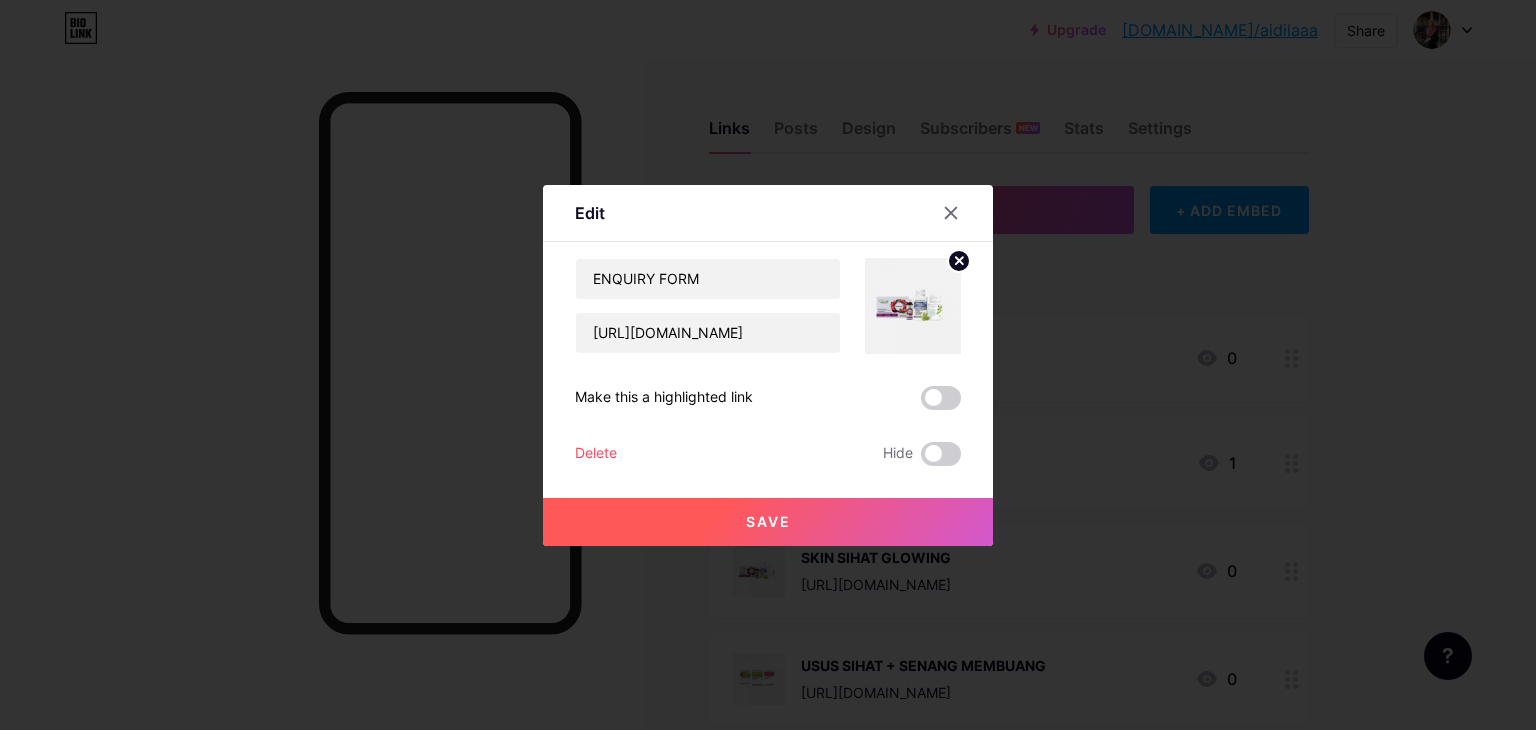 click on "Save" at bounding box center (768, 522) 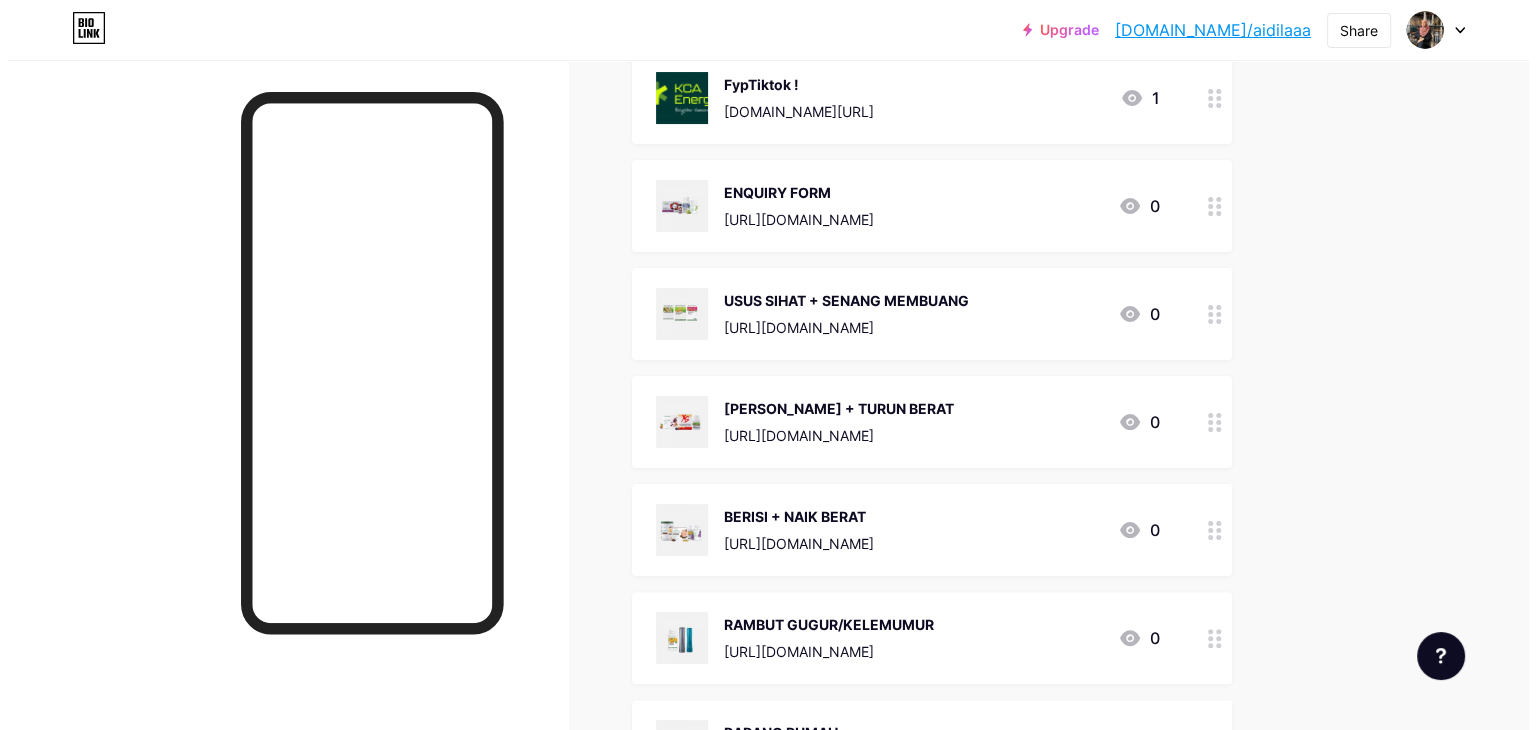 scroll, scrollTop: 400, scrollLeft: 0, axis: vertical 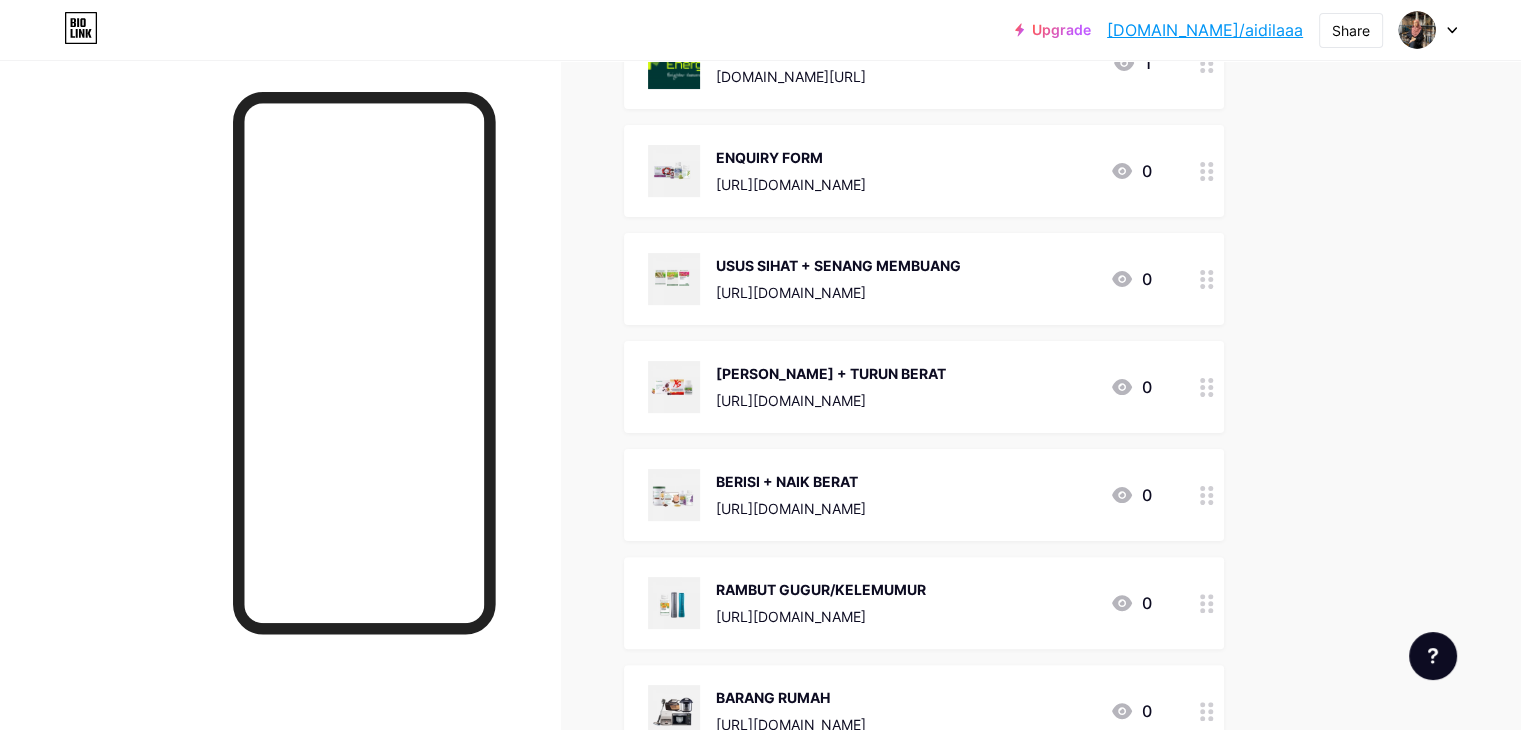 click 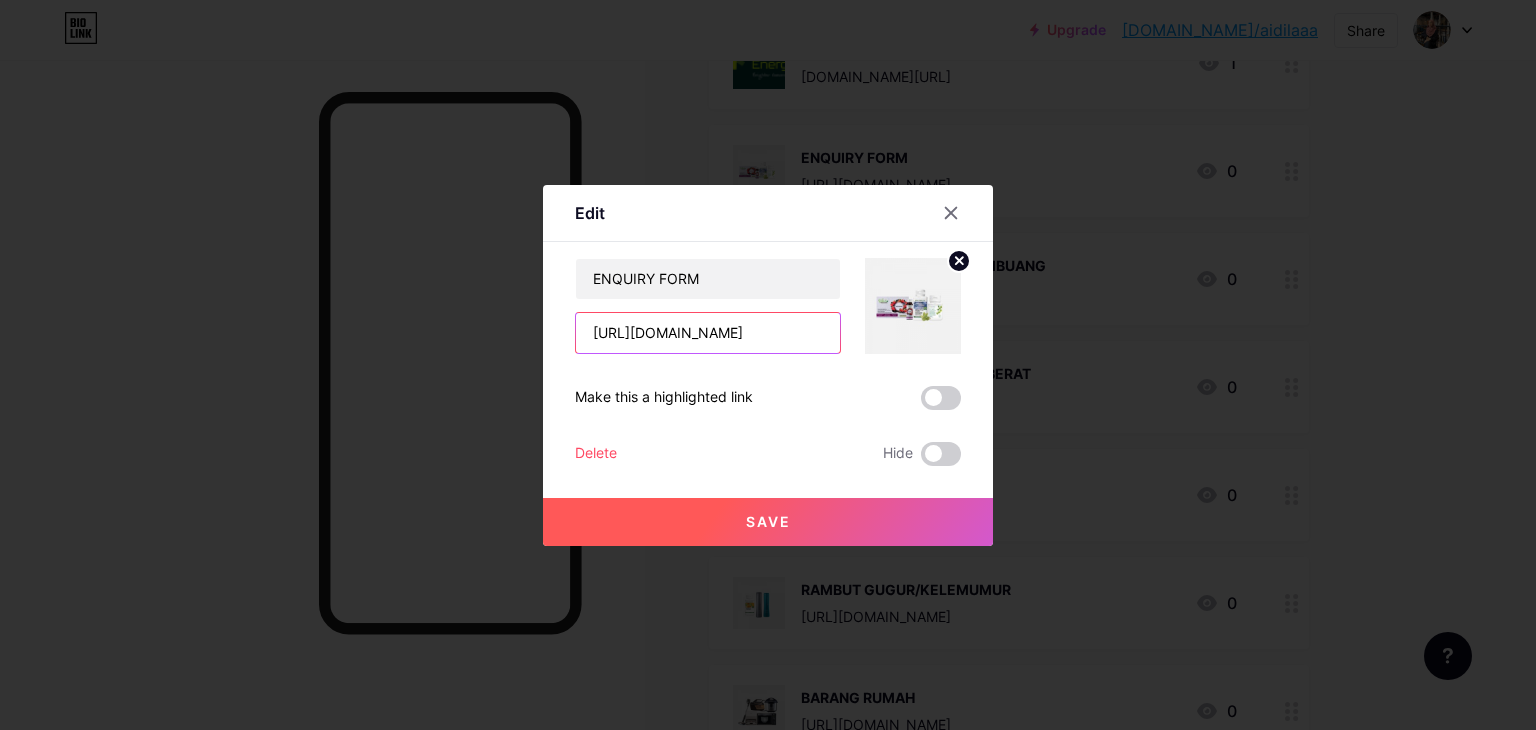 click on "https://wa.me/601135422036?text-Listing=" at bounding box center (708, 333) 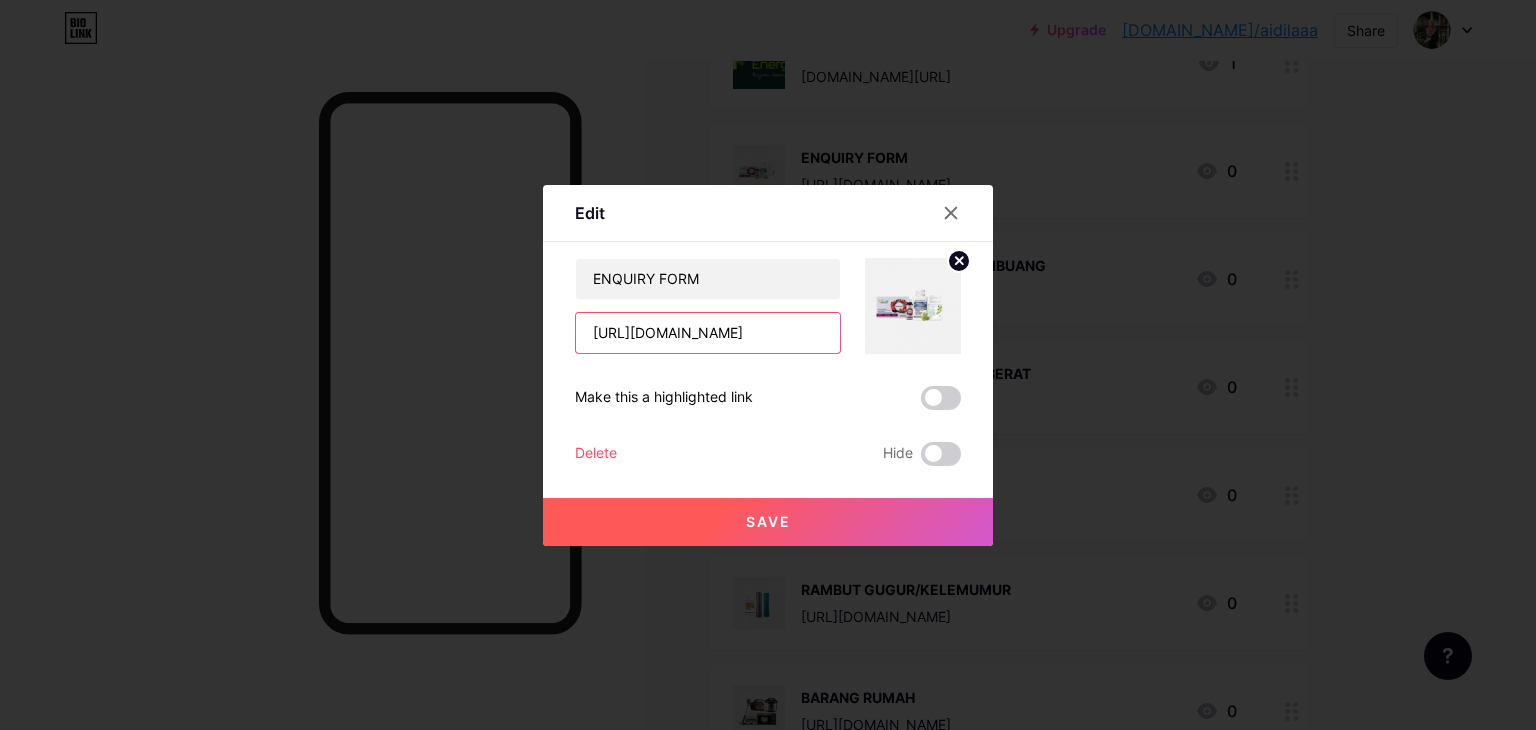 scroll, scrollTop: 0, scrollLeft: 93, axis: horizontal 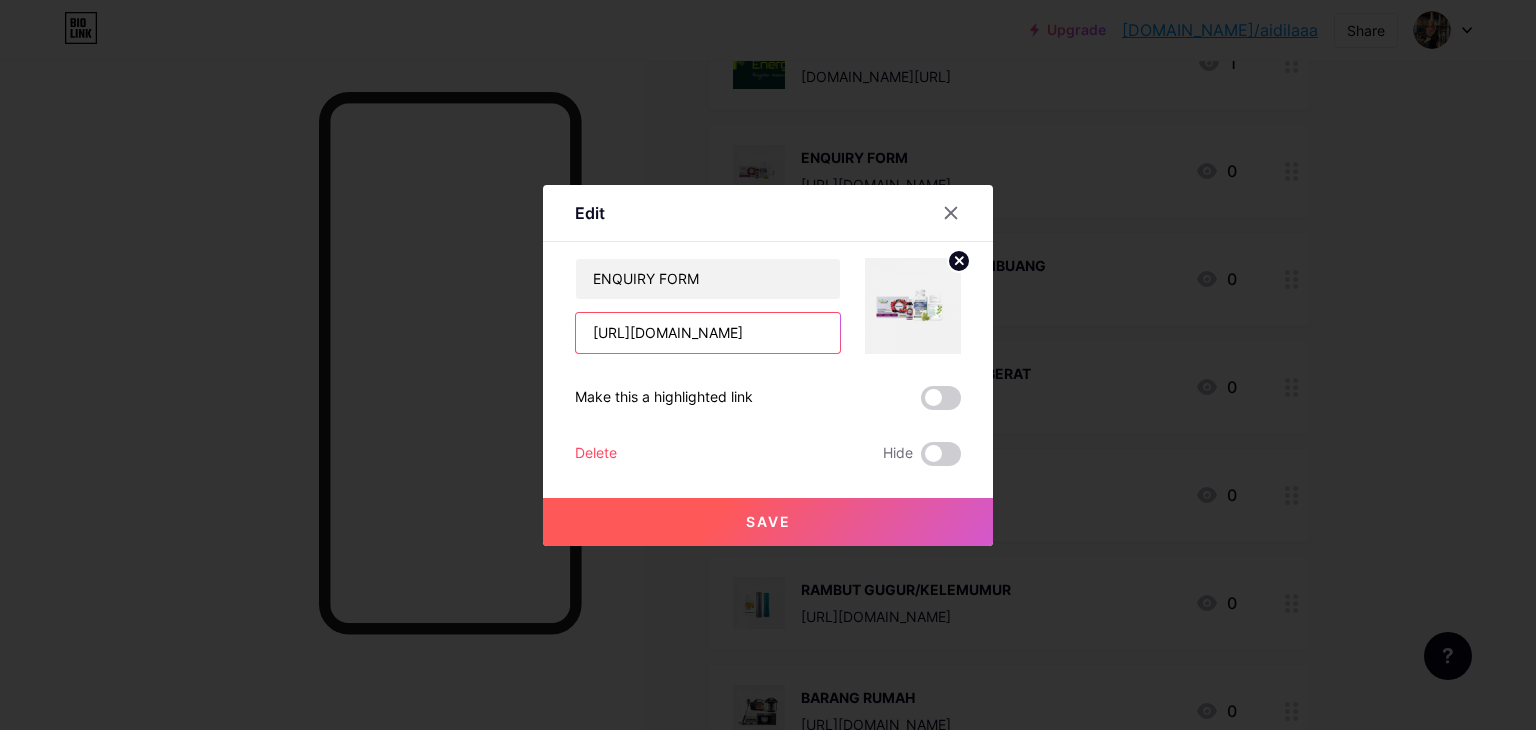 type on "https://wa.me/601135422036?text-RESIDENTIAL" 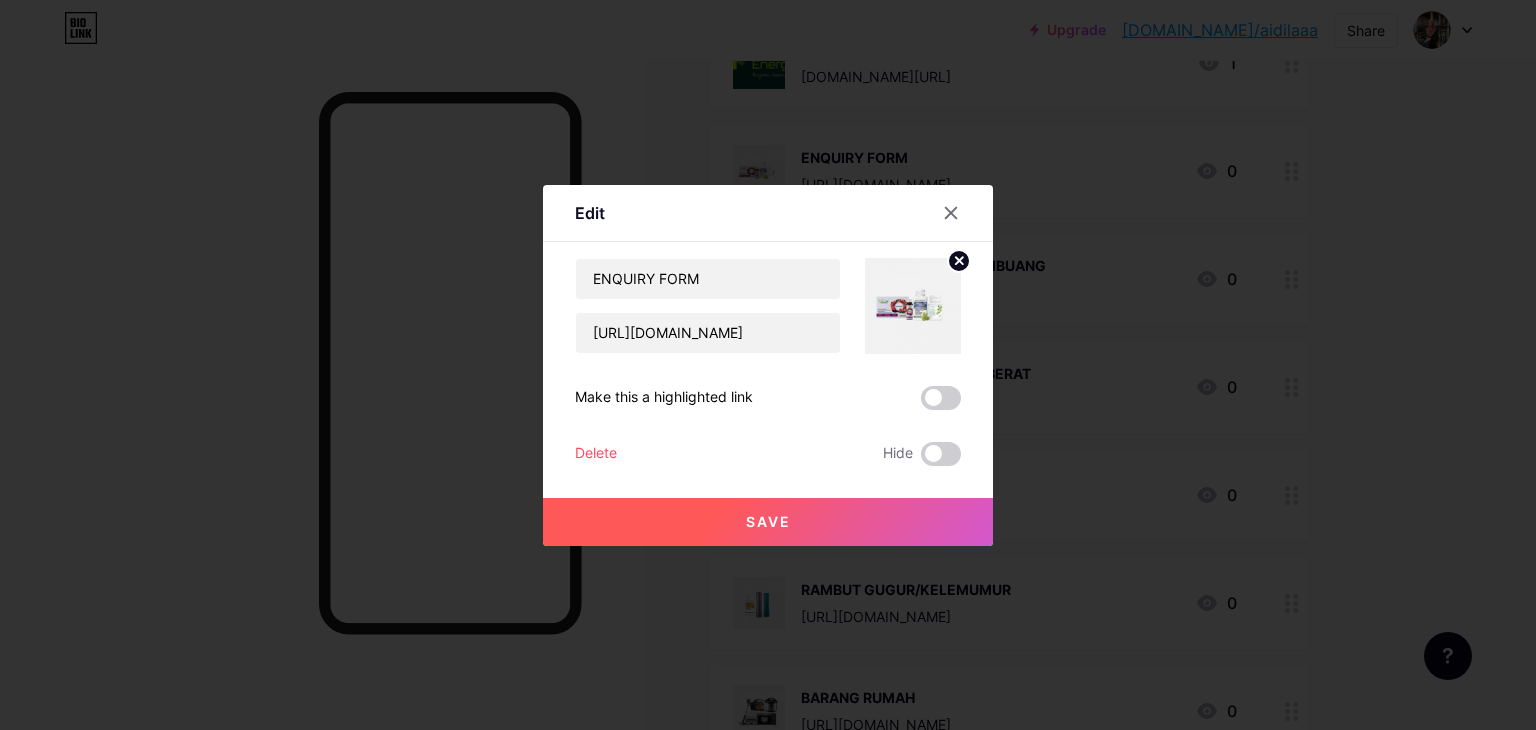scroll, scrollTop: 0, scrollLeft: 0, axis: both 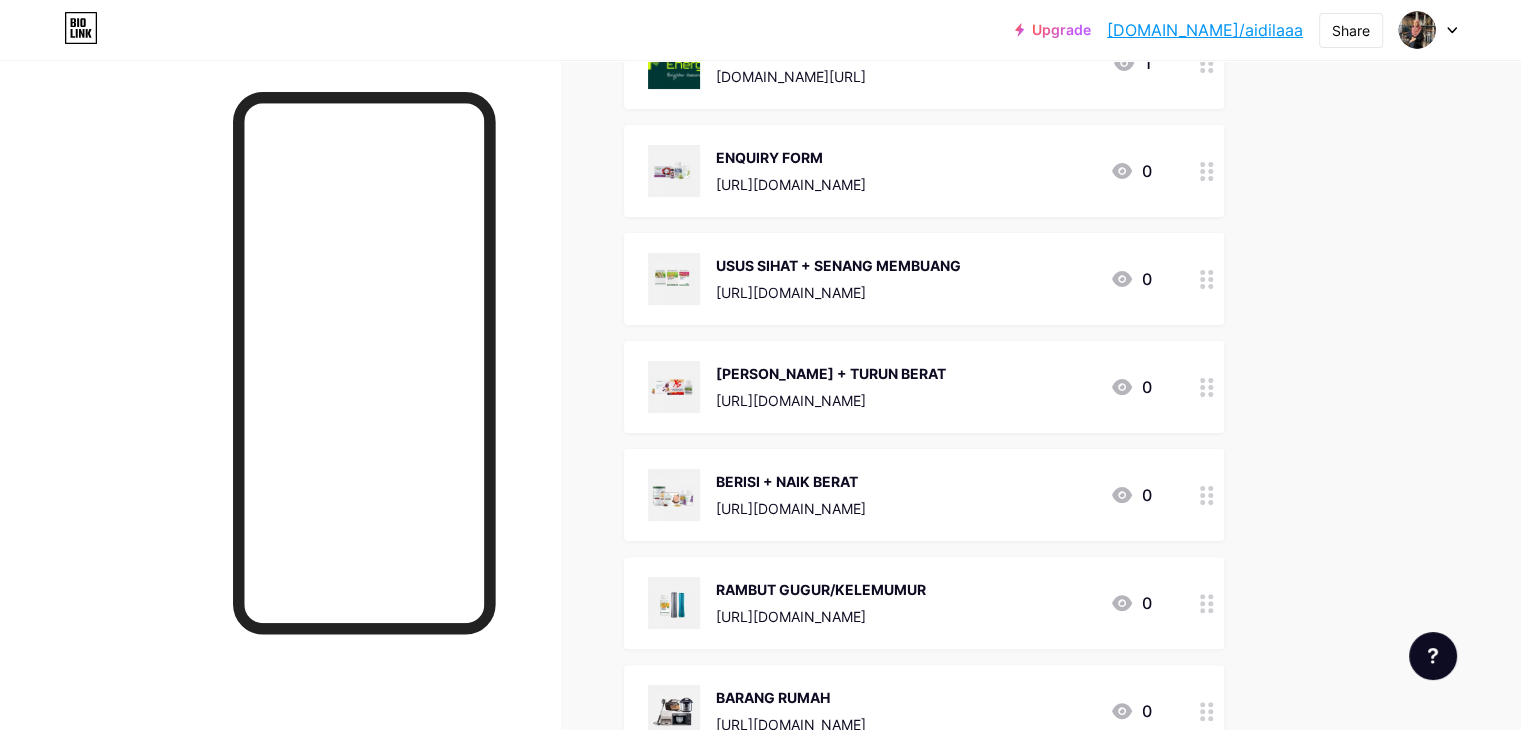 click 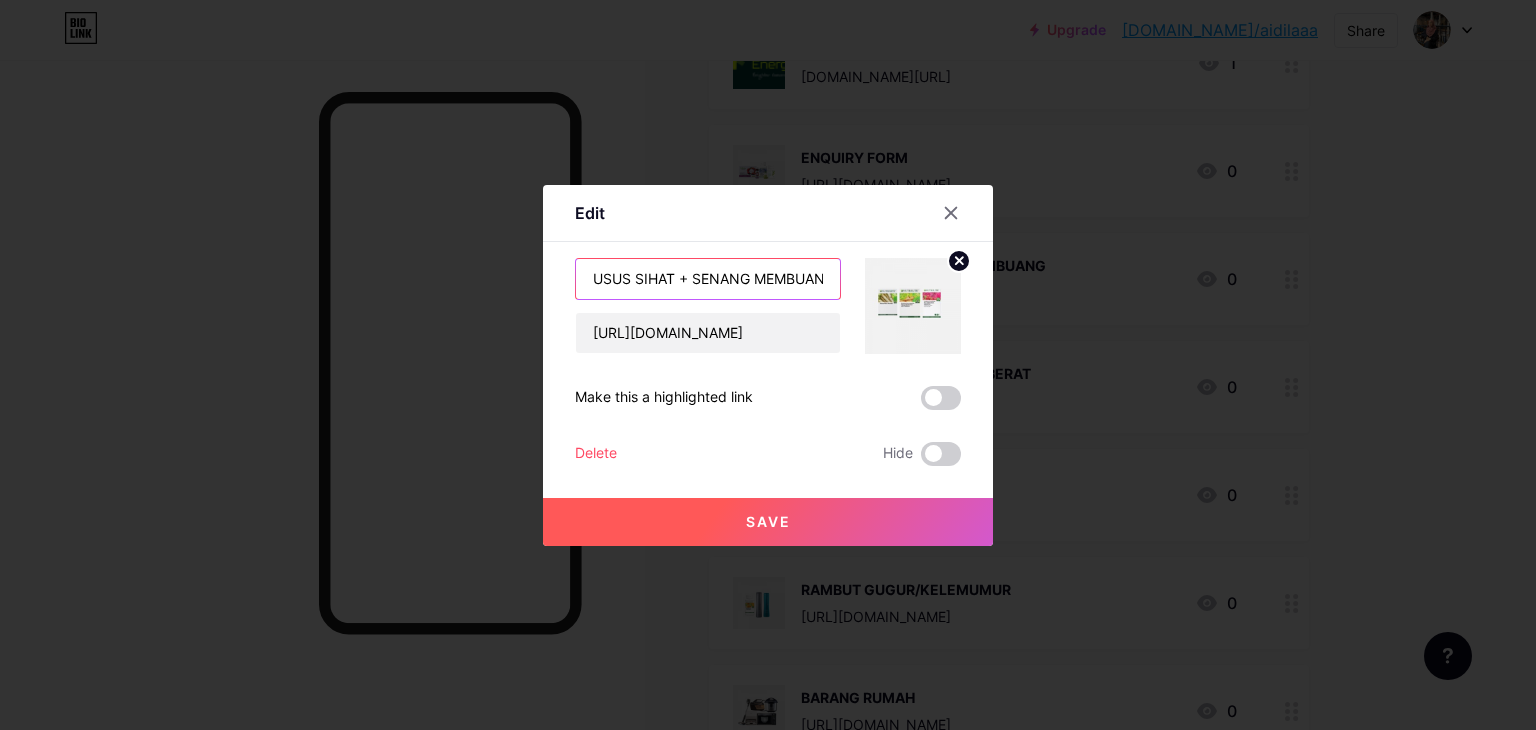 click on "USUS SIHAT + SENANG MEMBUANG" at bounding box center (708, 279) 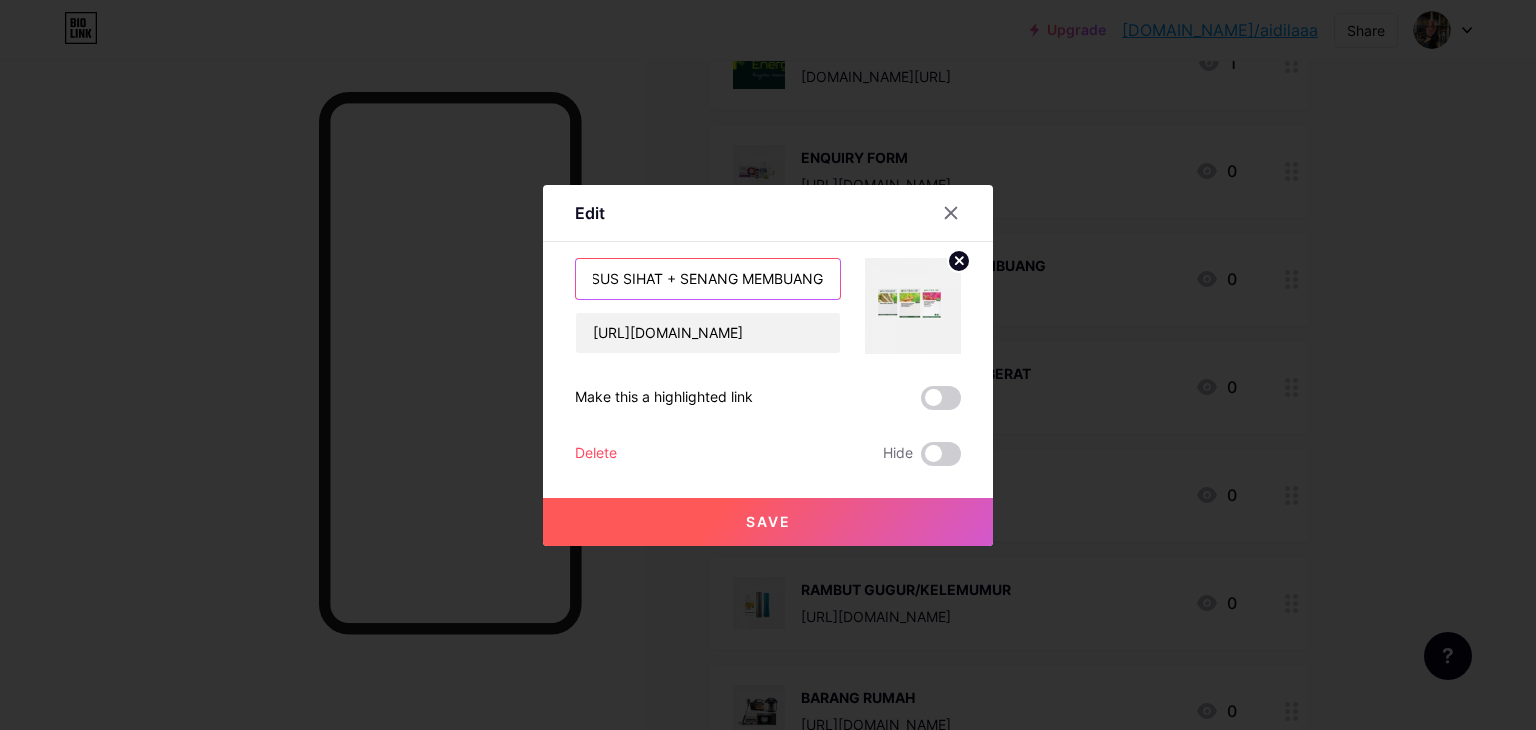 scroll, scrollTop: 0, scrollLeft: 0, axis: both 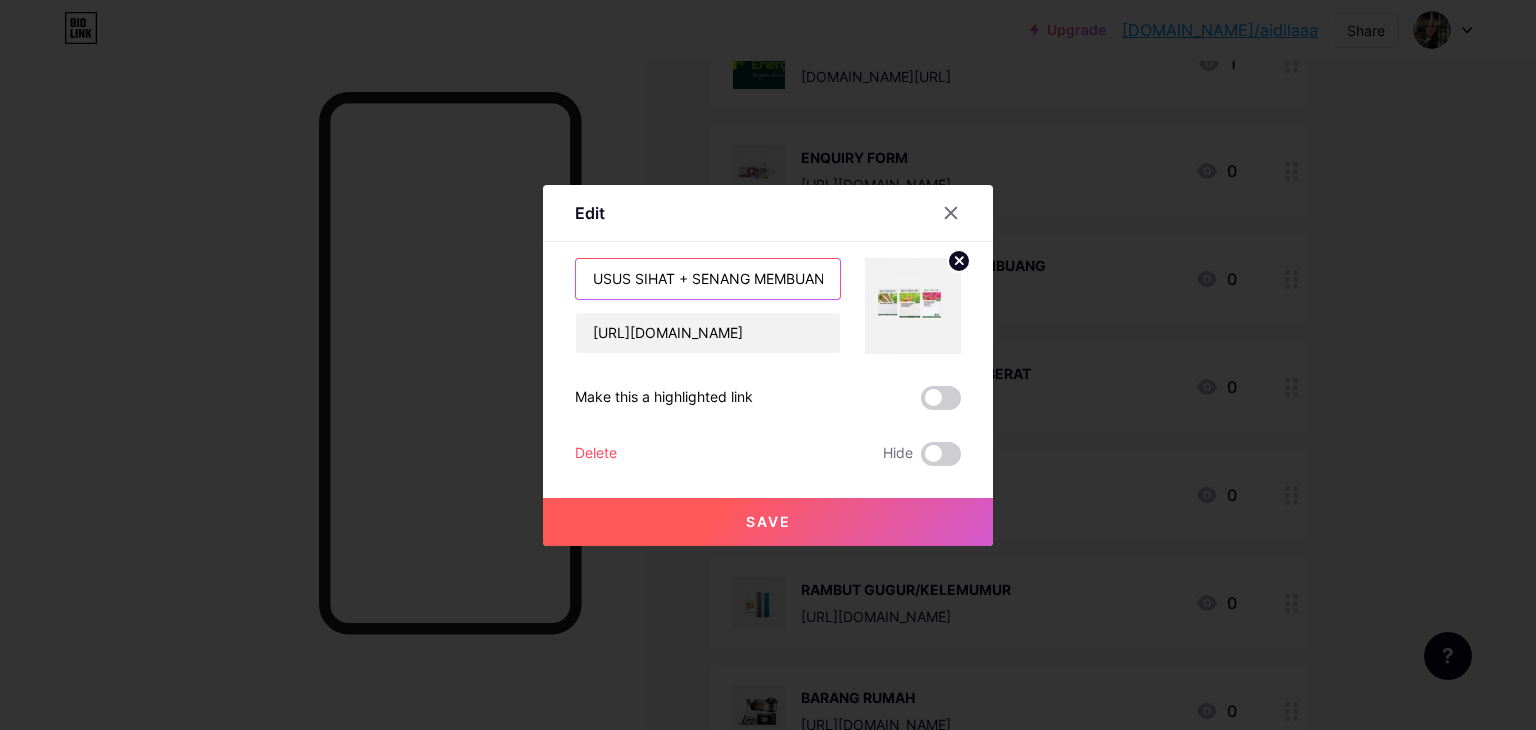 drag, startPoint x: 798, startPoint y: 281, endPoint x: 563, endPoint y: 271, distance: 235.21268 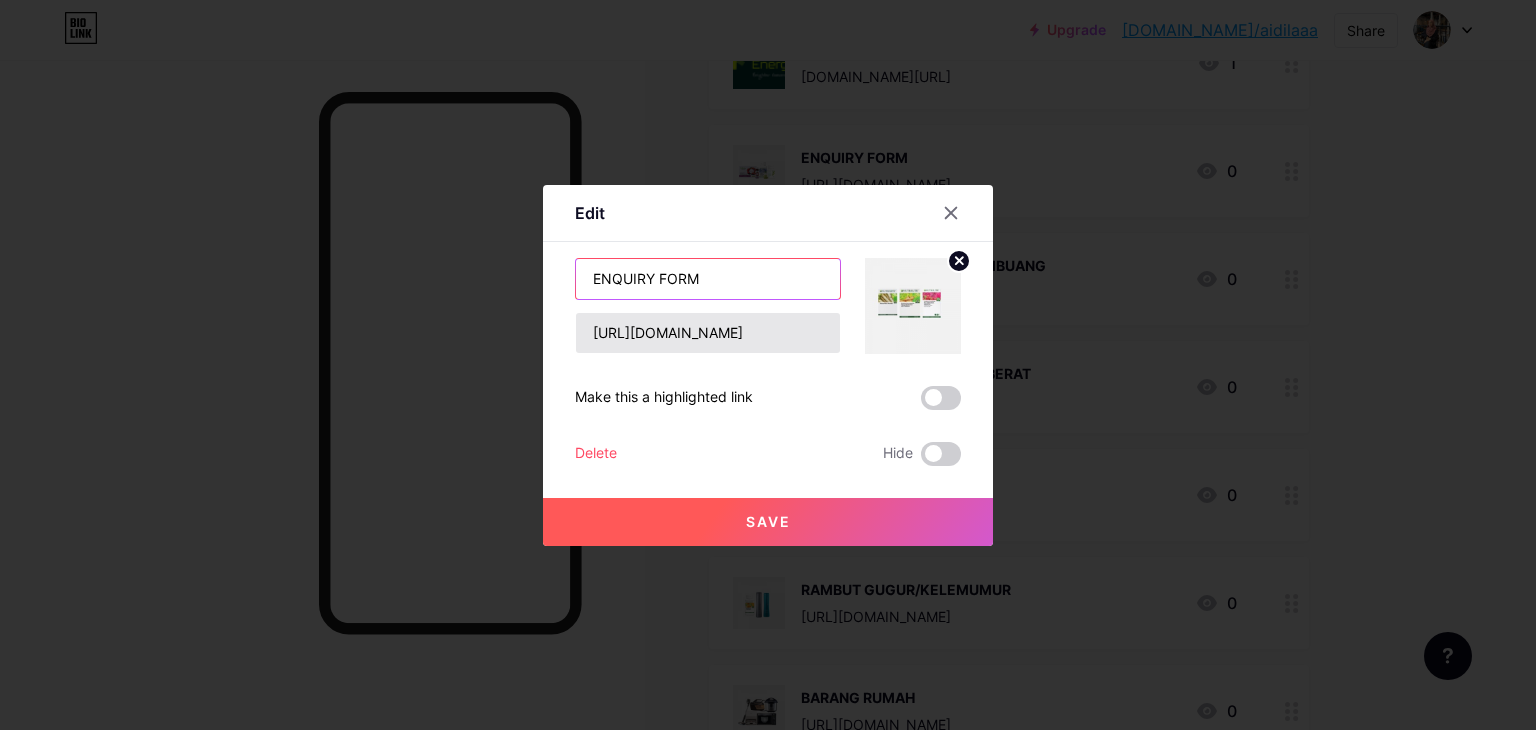 type on "ENQUIRY FORM" 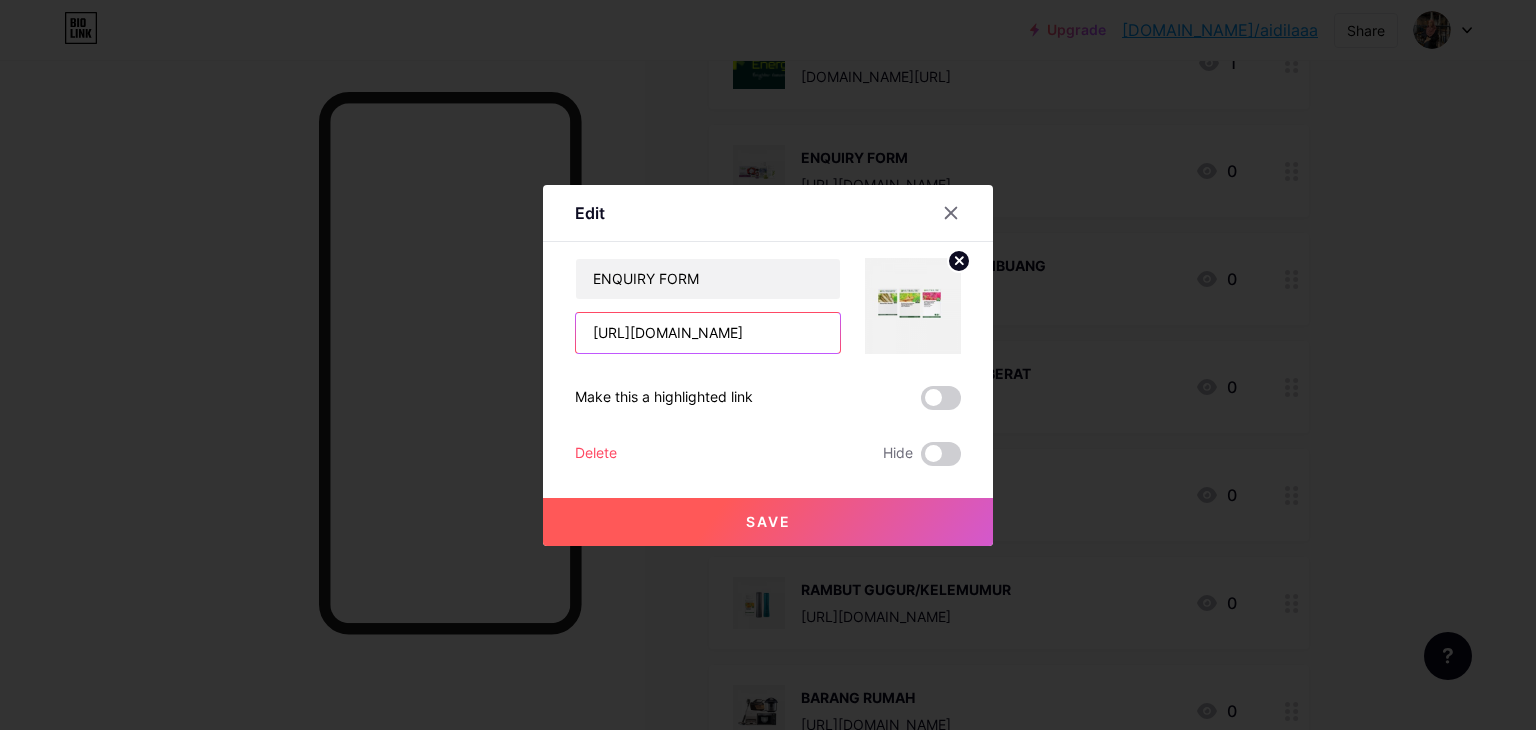 click on "https://wa.me/601135422036?text=NaKGrabAmwayDlmFypTiktoktu" at bounding box center [708, 333] 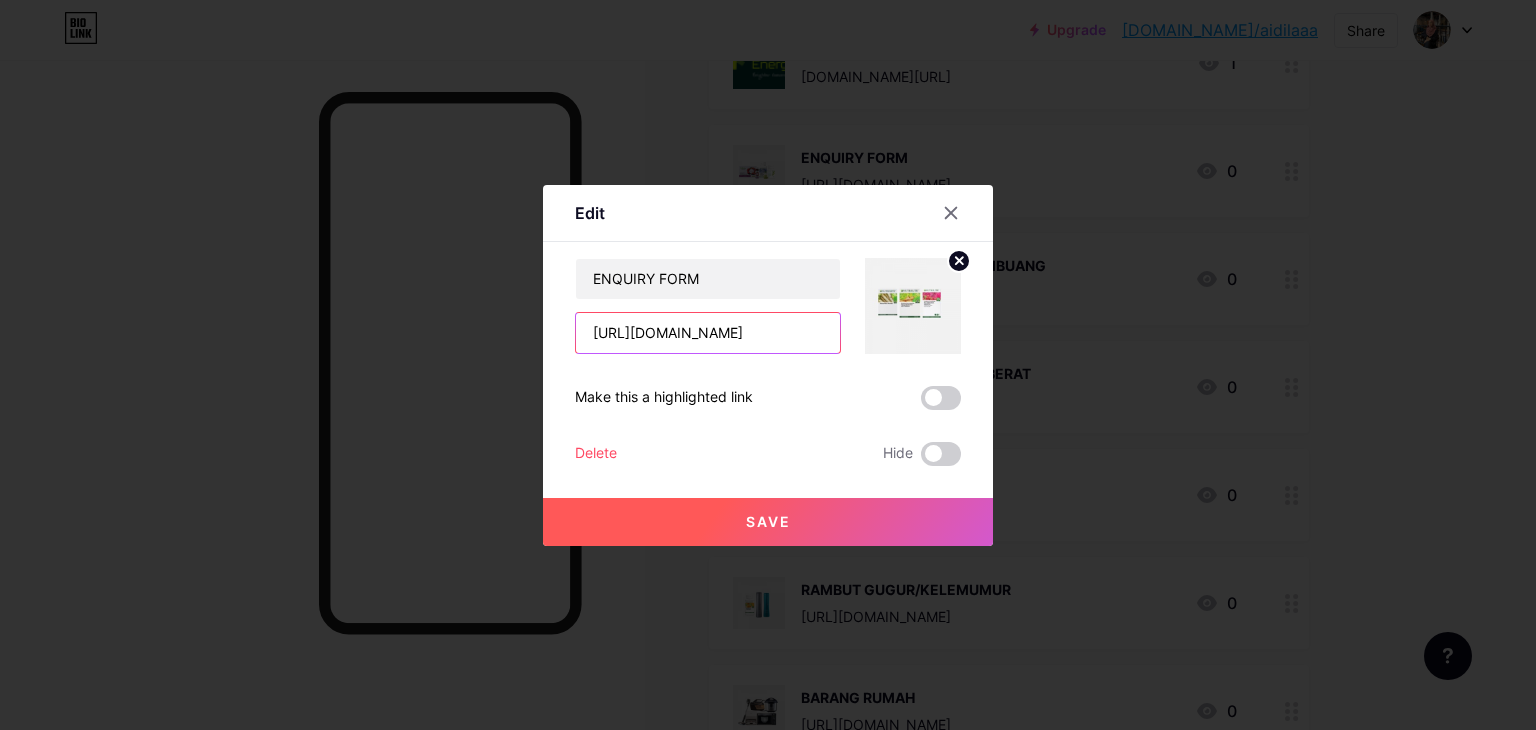 scroll, scrollTop: 0, scrollLeft: 218, axis: horizontal 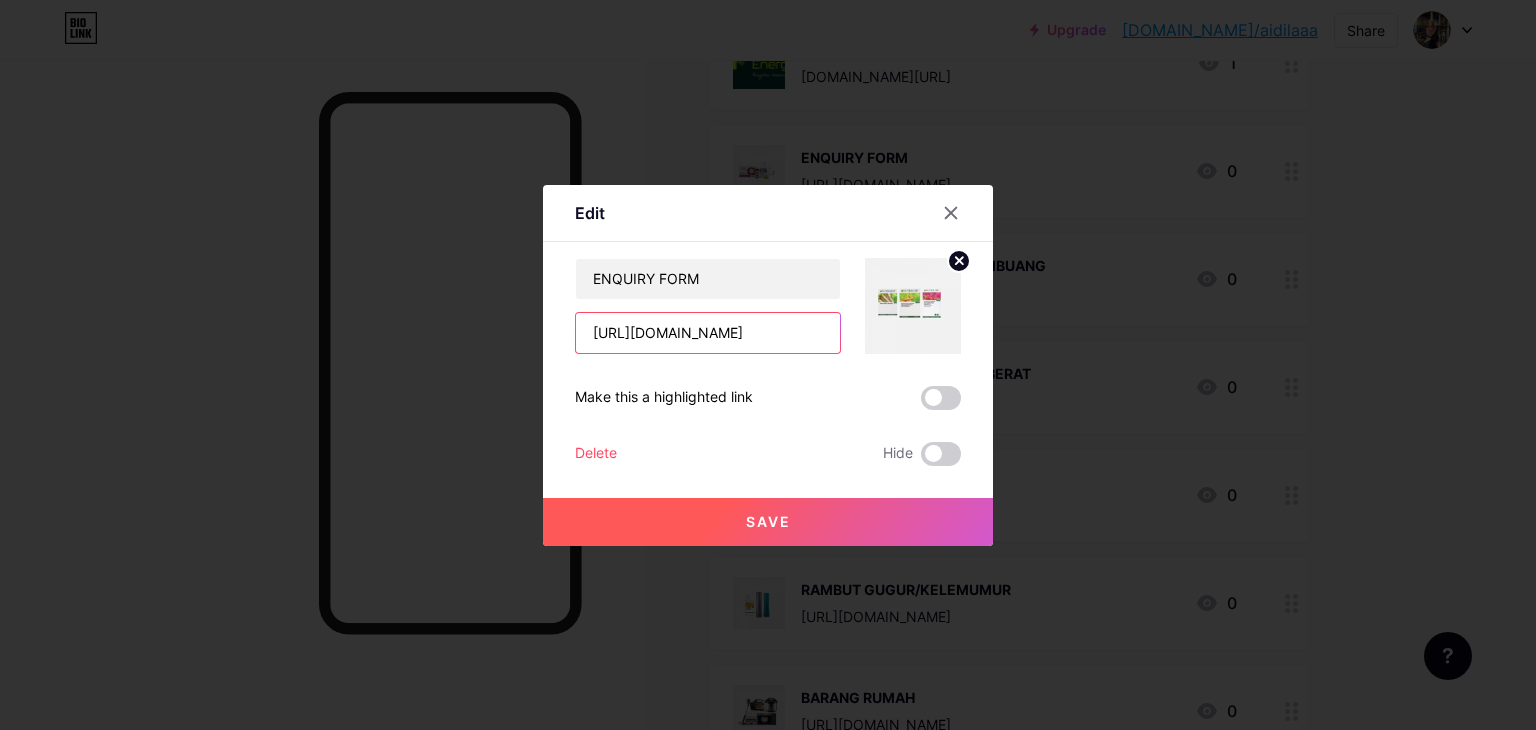 click on "https://wa.me/601135422036?text=NaKGrabAmwayDlmFypTiktoktu" at bounding box center [708, 333] 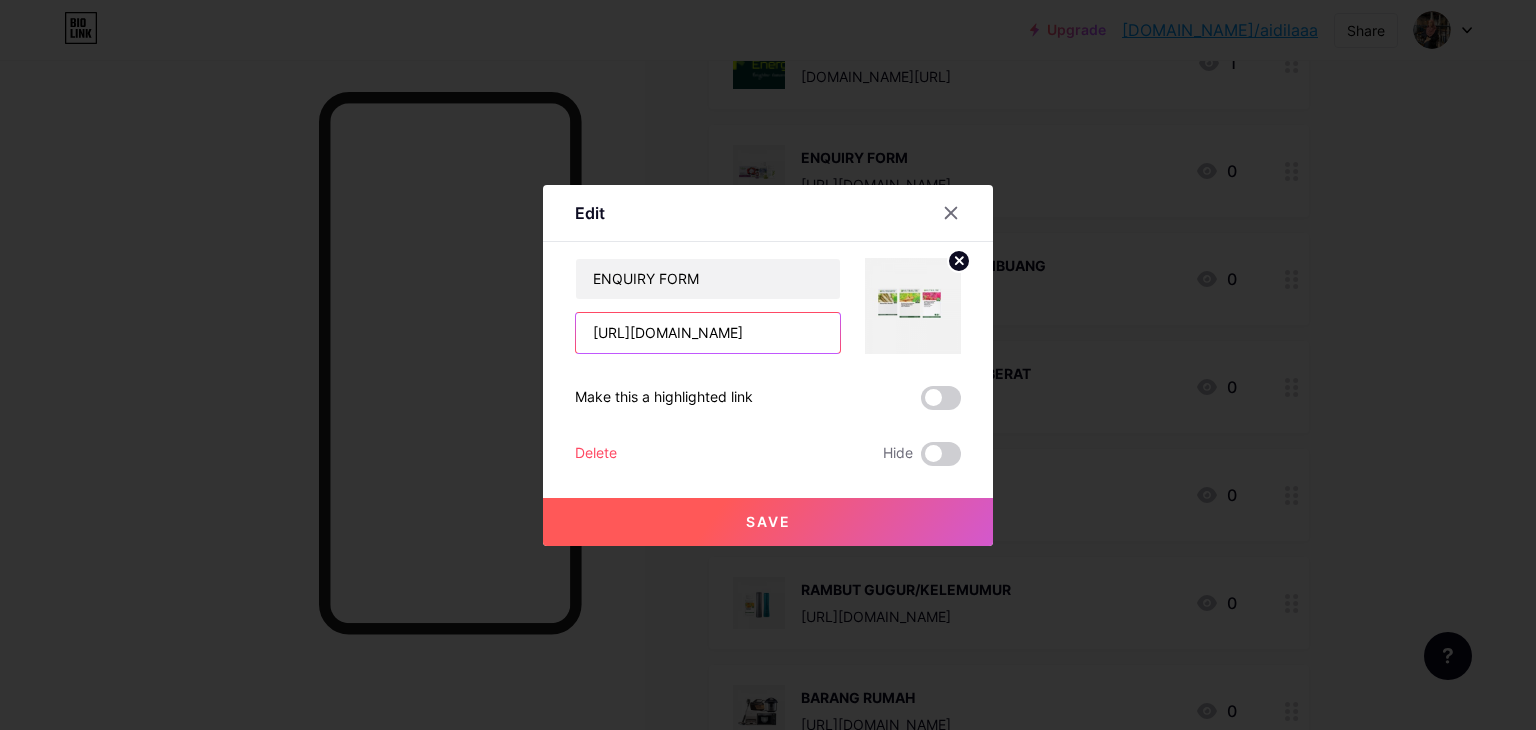 scroll, scrollTop: 0, scrollLeft: 101, axis: horizontal 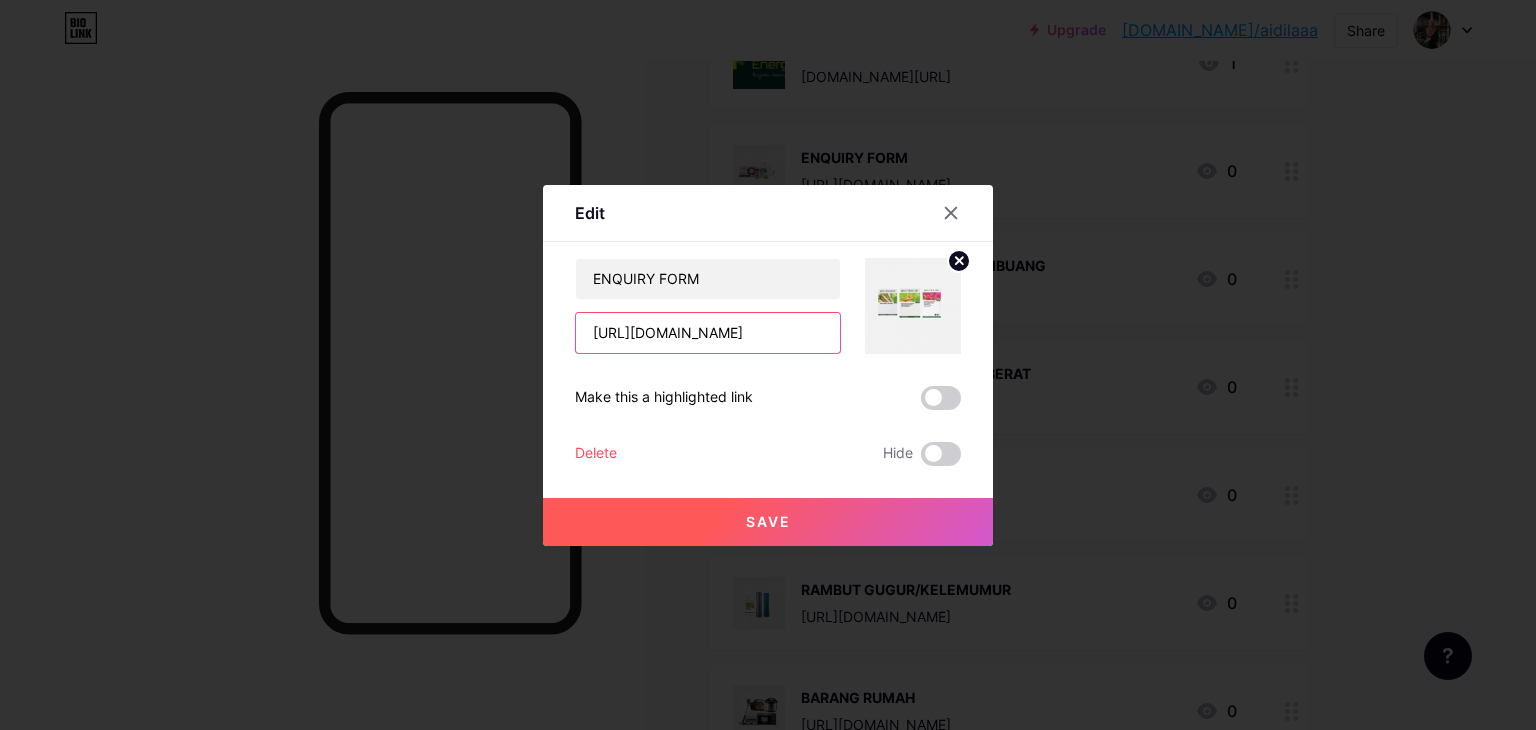 type on "https://wa.me/601135422036?text=COMMERCIAL" 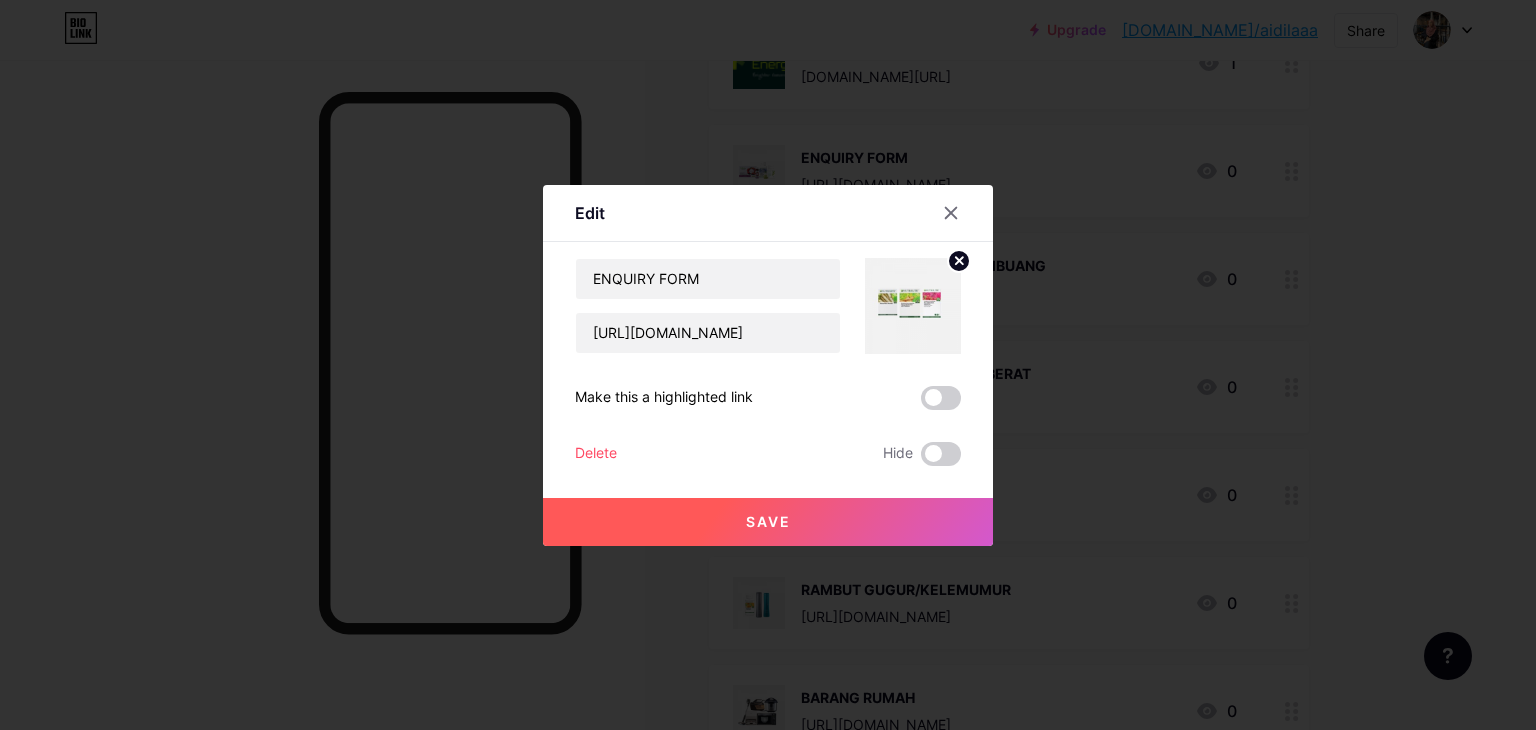 scroll, scrollTop: 0, scrollLeft: 0, axis: both 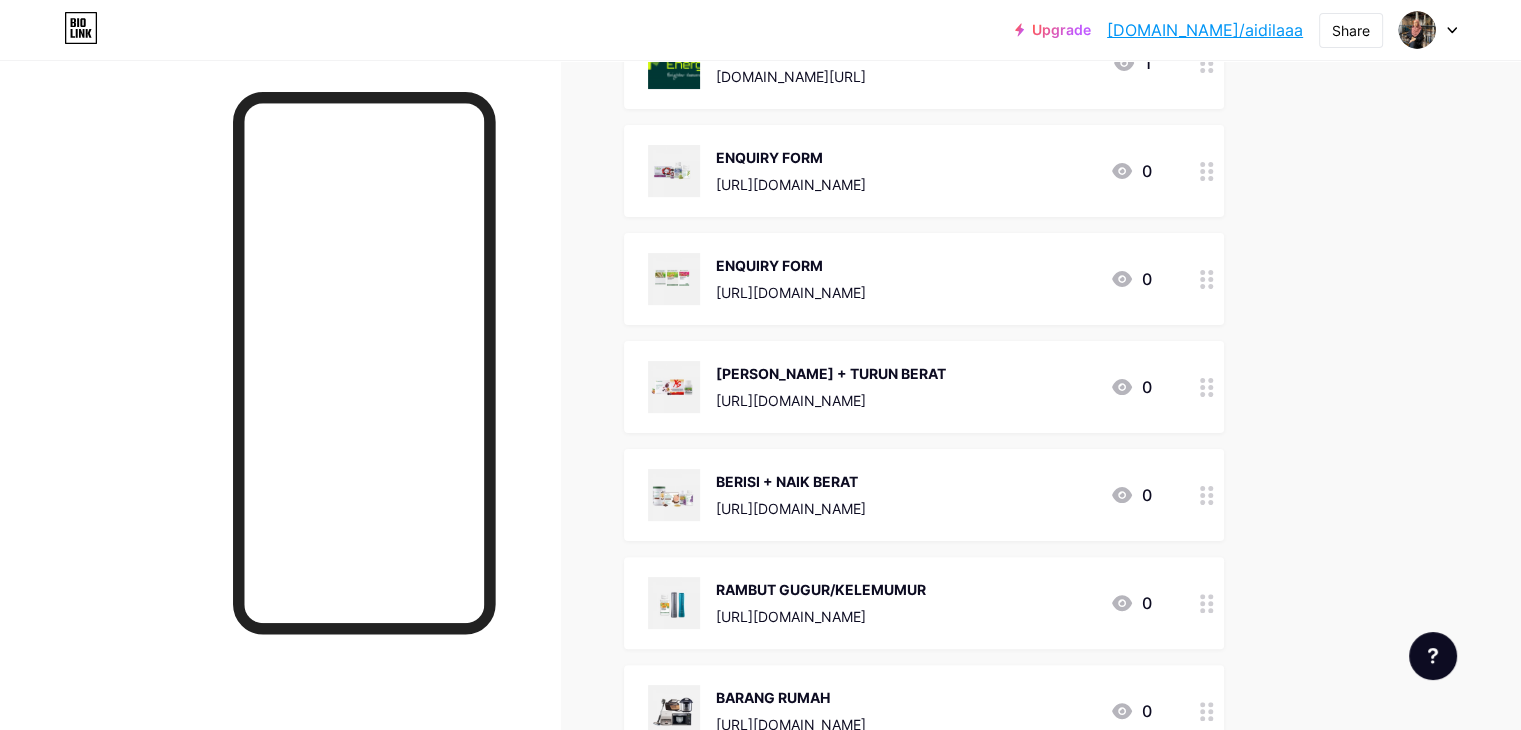 click 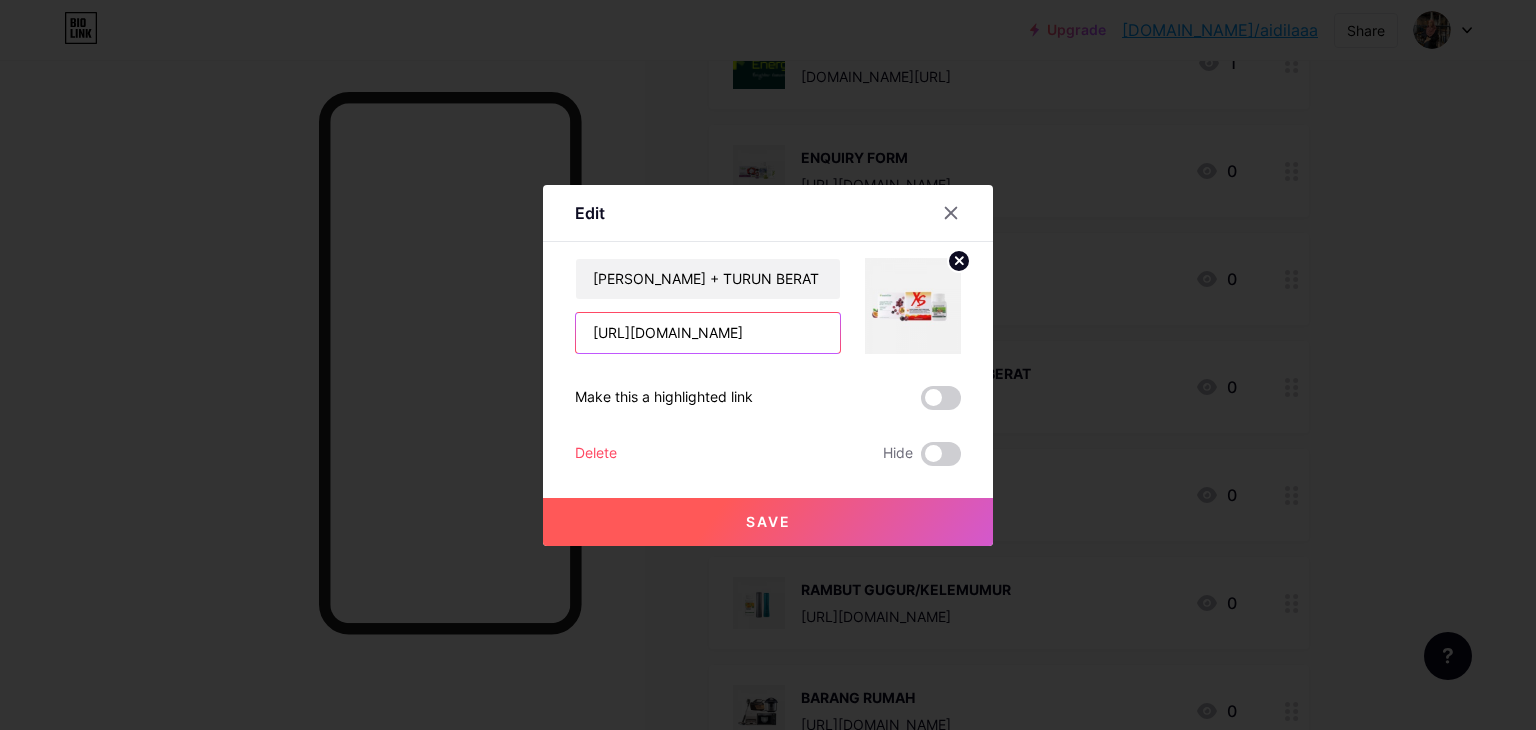 click on "https://wa.me/601135422036?text=NaKGrabAmwayDlmFypTiktoktu" at bounding box center (708, 333) 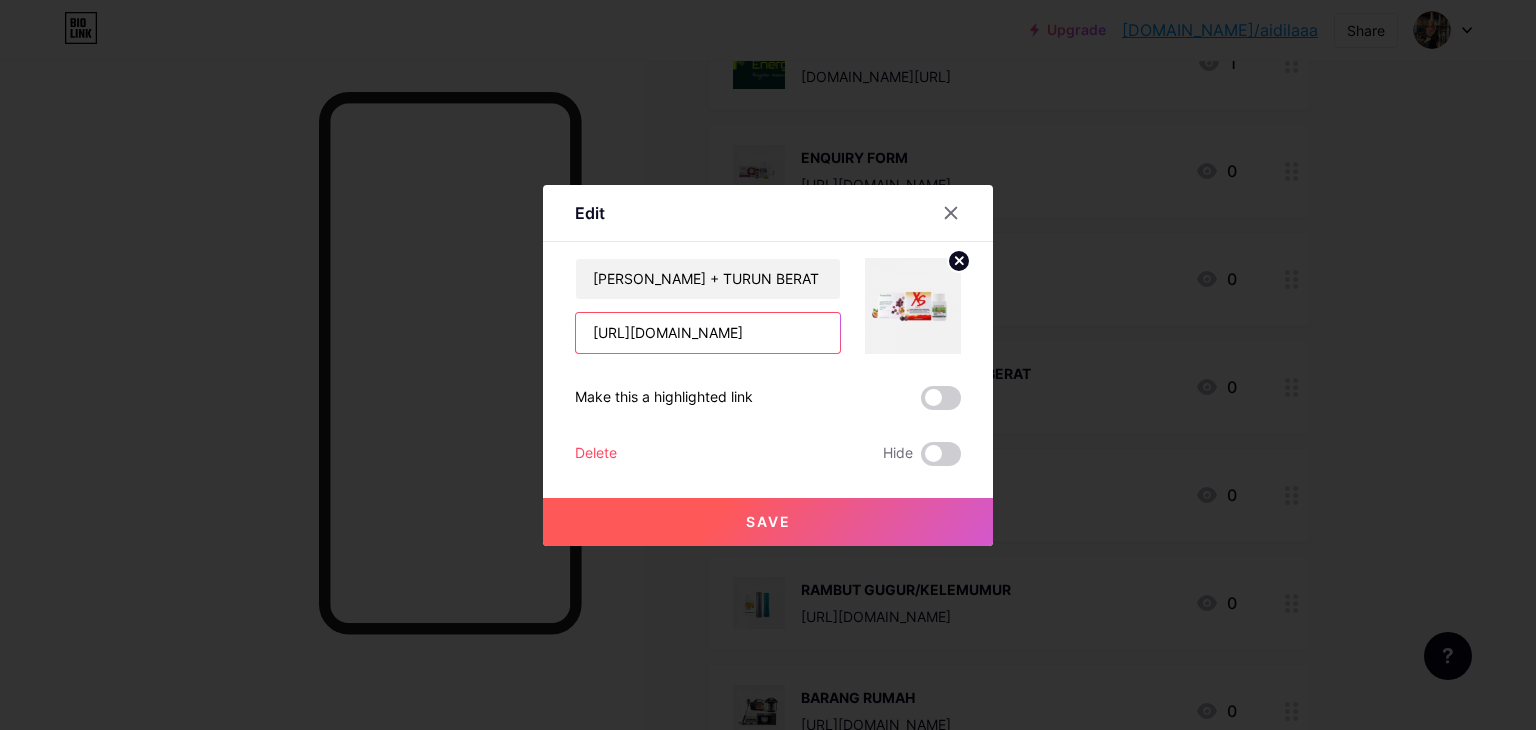 drag, startPoint x: 820, startPoint y: 333, endPoint x: 607, endPoint y: 331, distance: 213.00938 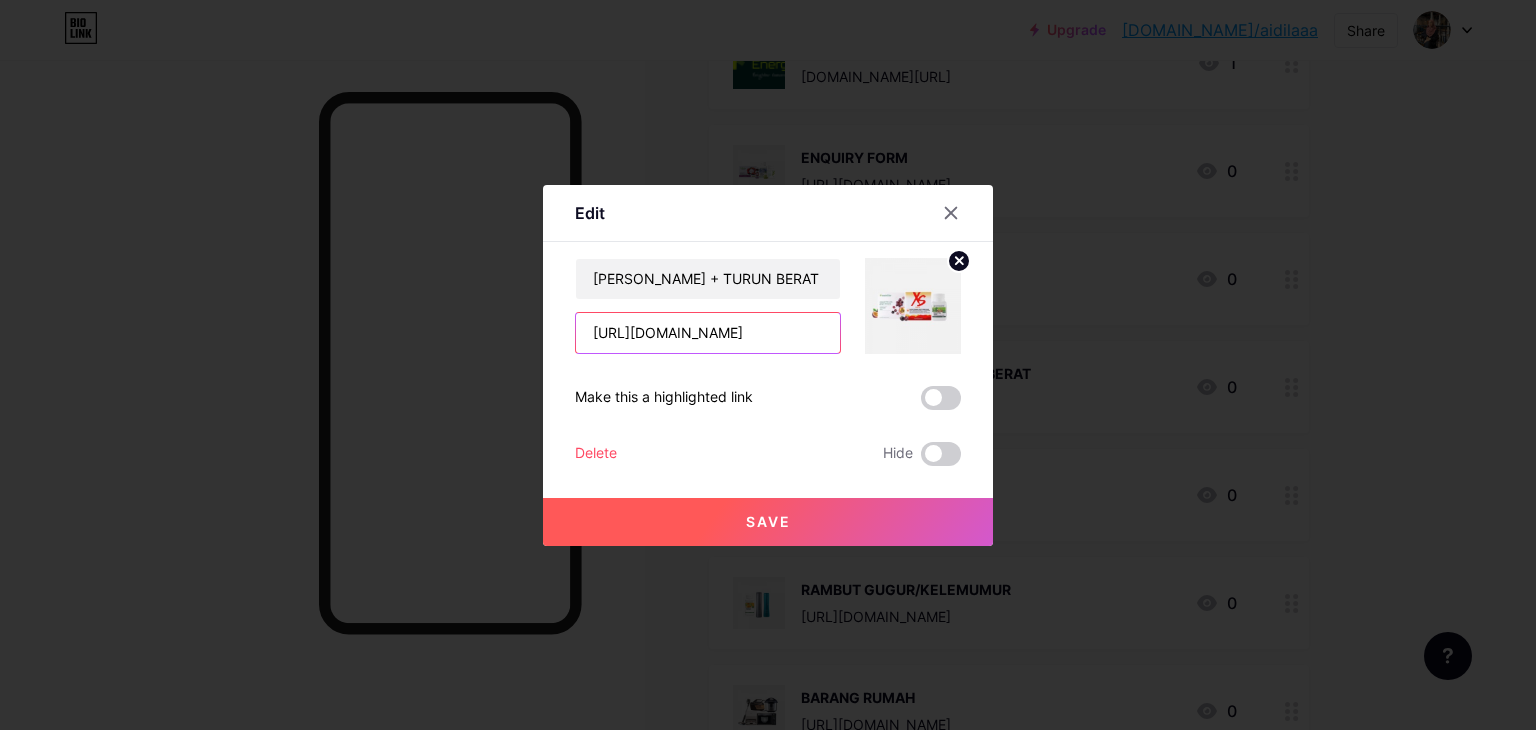 click on "https://wa.me/601135422036?text=NaKGrabAmwayDlmFypTiktoktu" at bounding box center [708, 333] 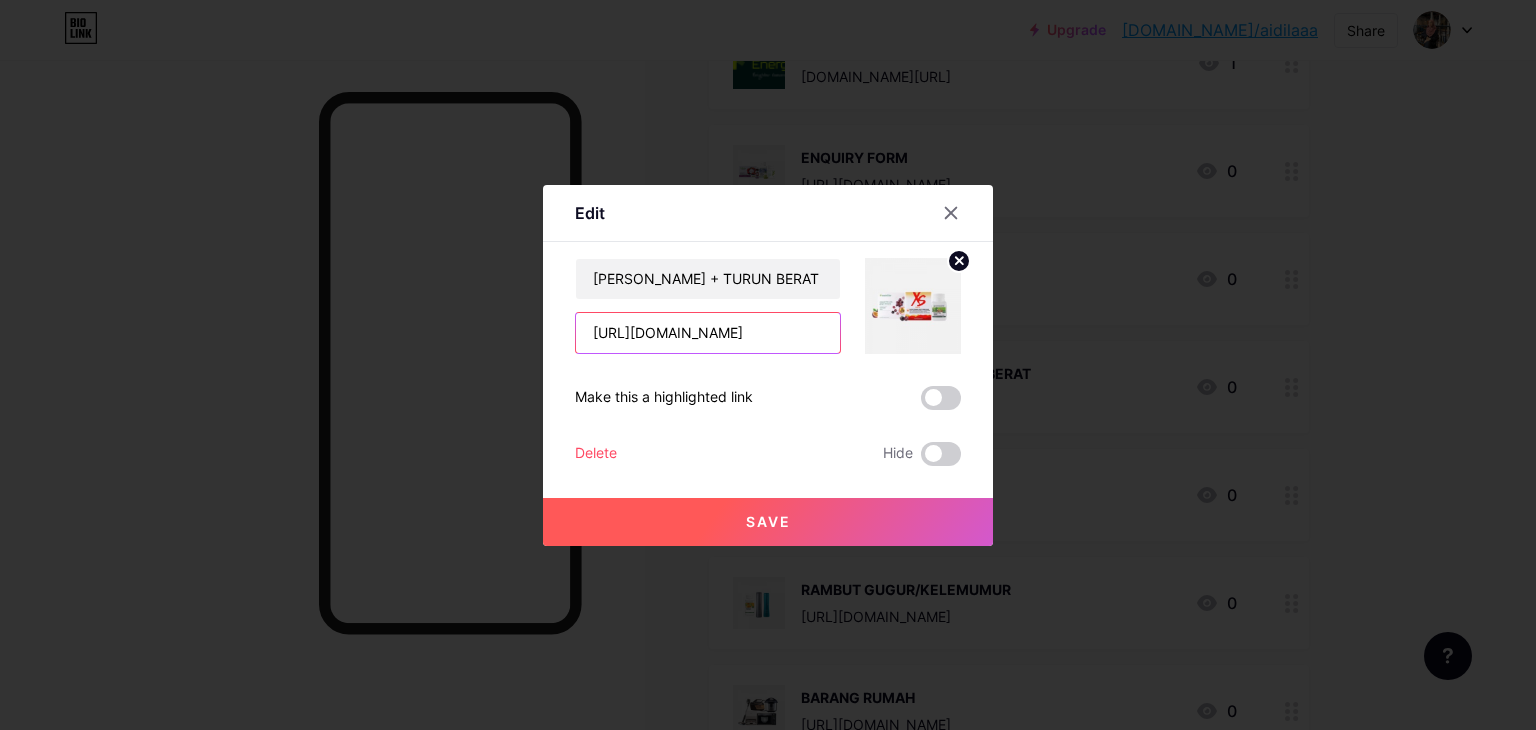 scroll, scrollTop: 0, scrollLeft: 90, axis: horizontal 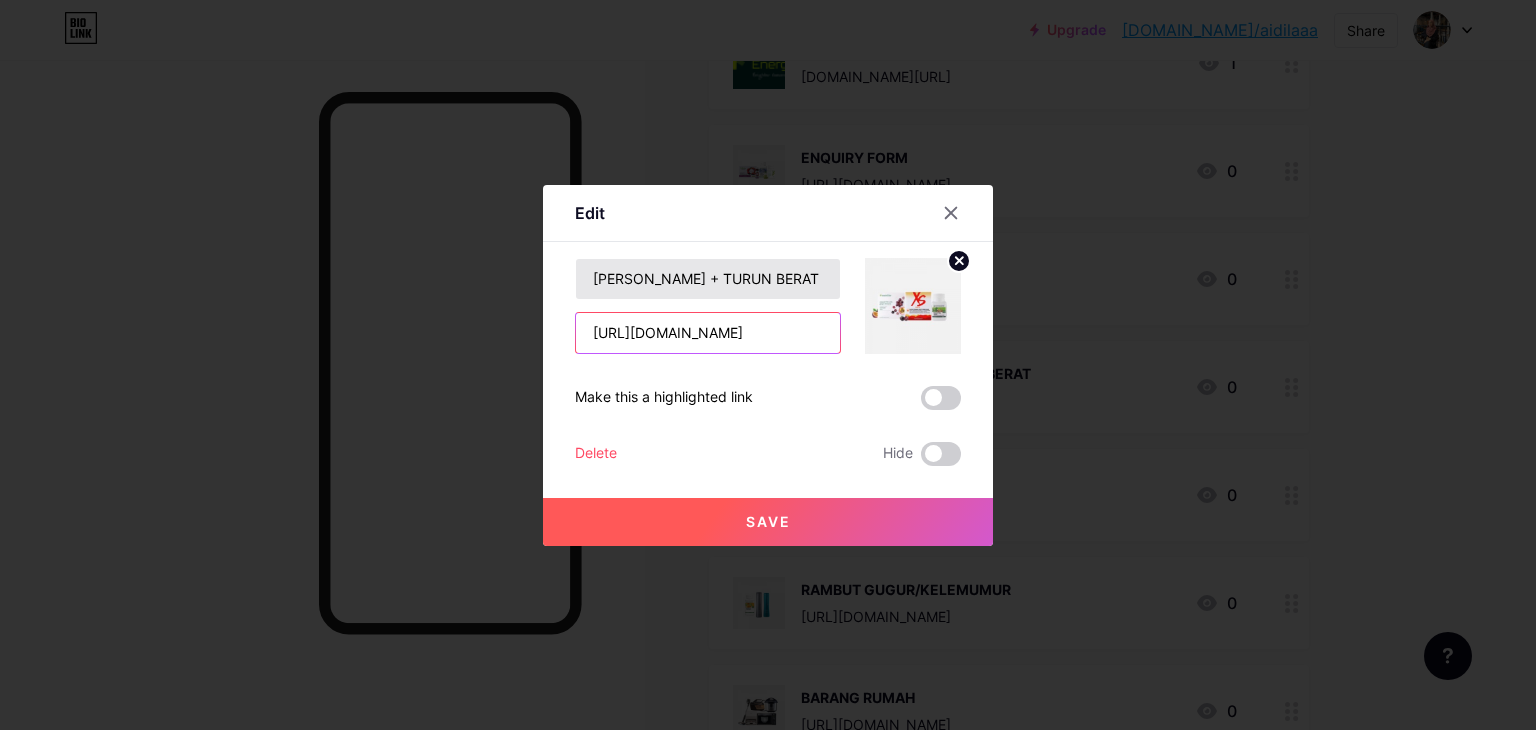type on "https://wa.me/601135422036?text=INDUSTRIAL" 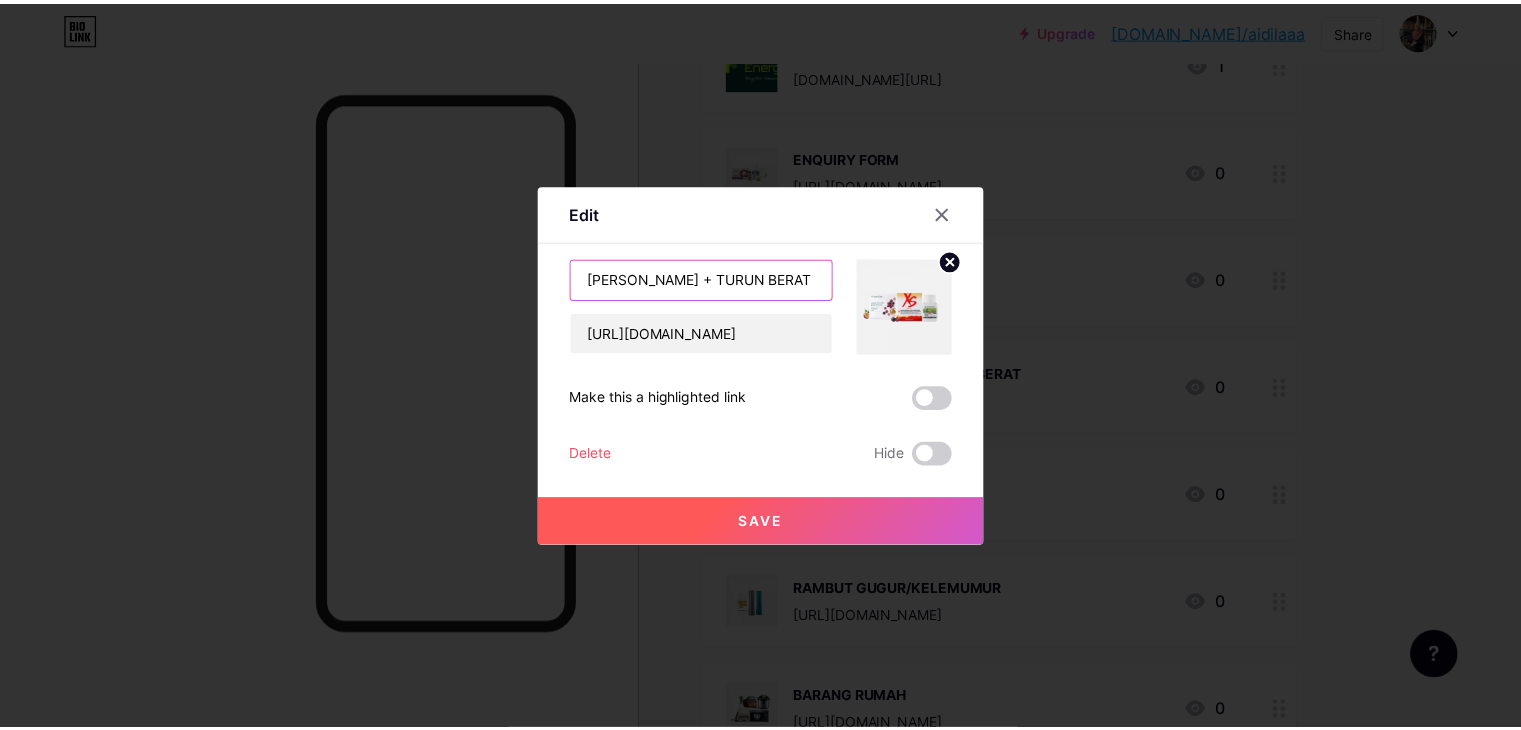 scroll, scrollTop: 0, scrollLeft: 0, axis: both 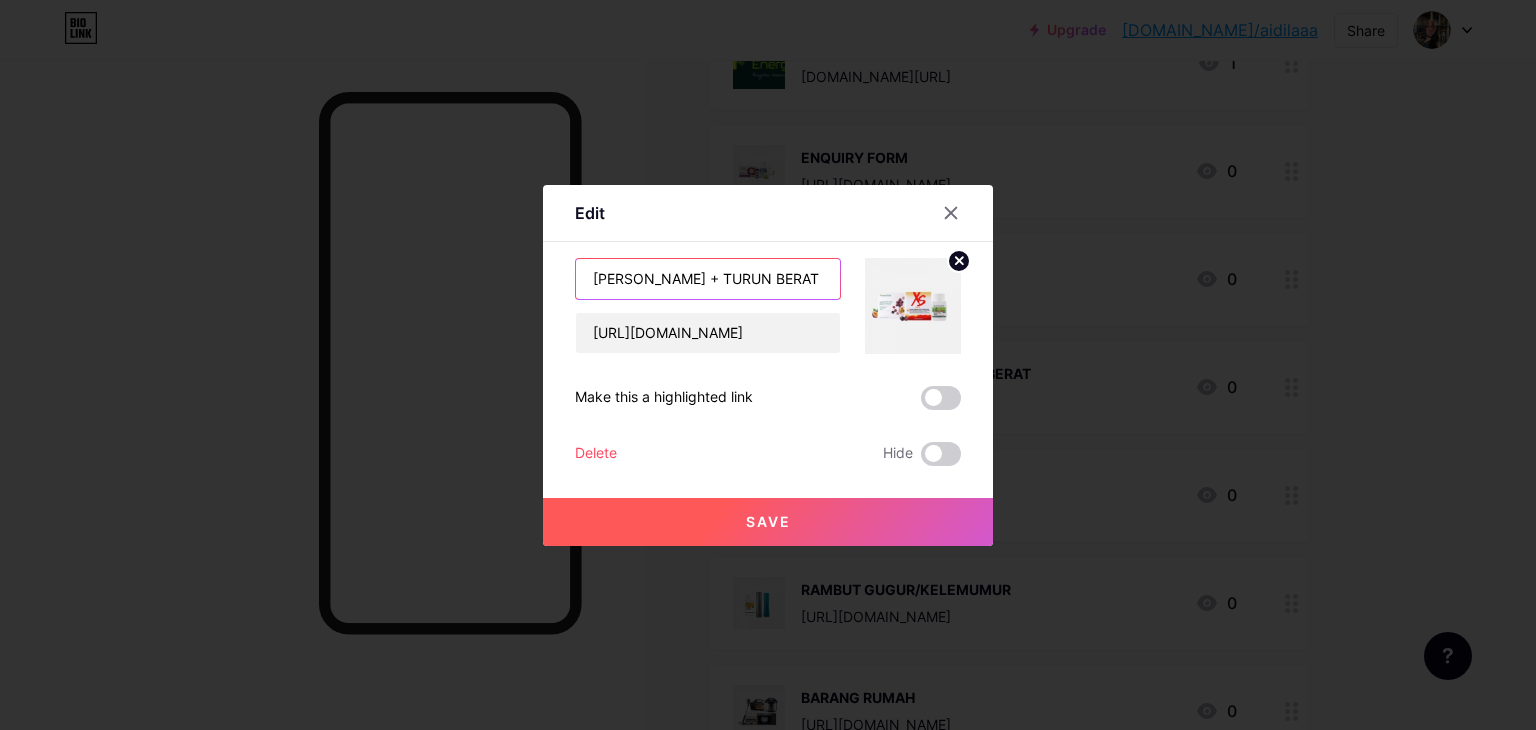 drag, startPoint x: 803, startPoint y: 283, endPoint x: 566, endPoint y: 277, distance: 237.07594 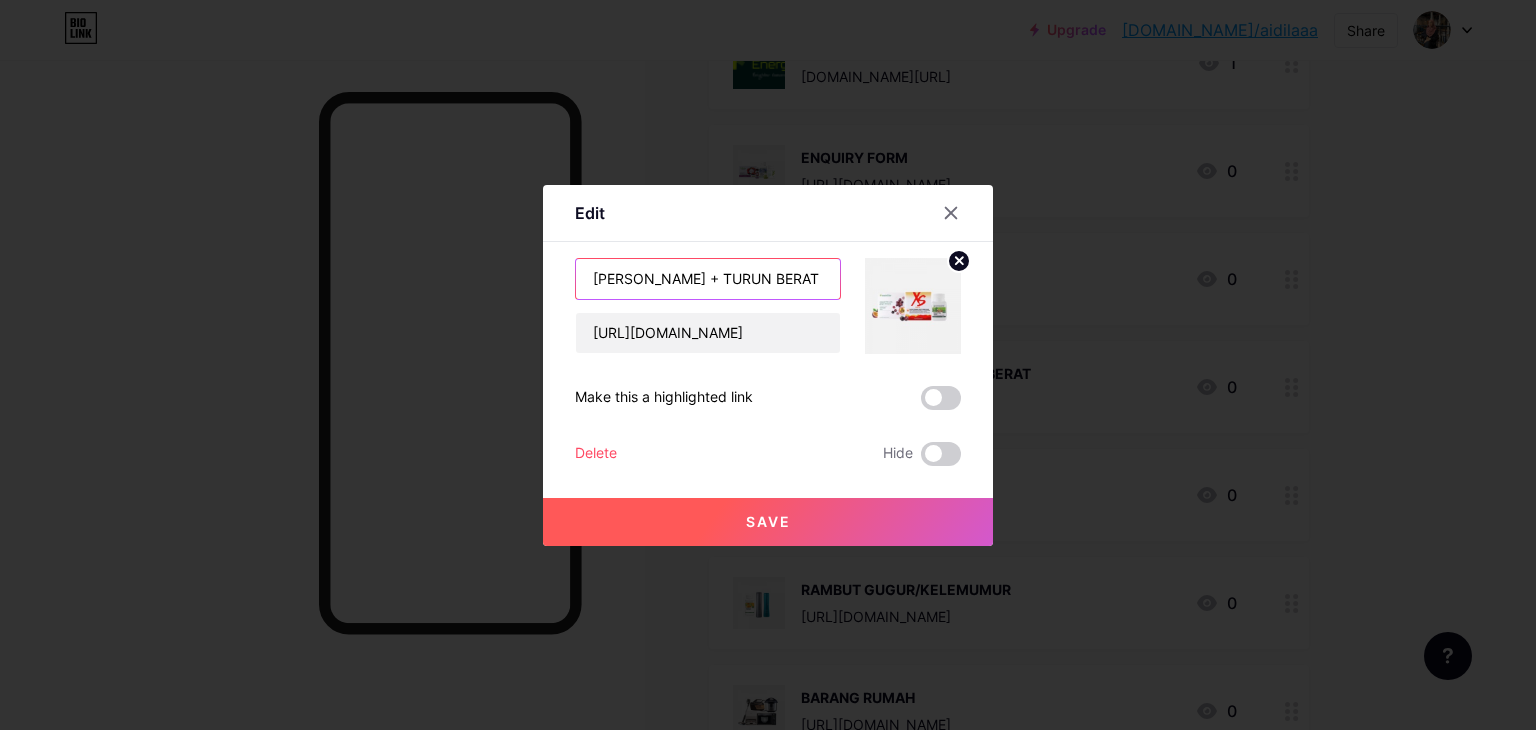 click on "Edit           Content
YouTube
Play YouTube video without leaving your page.
ADD
Vimeo
Play Vimeo video without leaving your page.
ADD
Tiktok
Grow your TikTok following
ADD
Tweet
Embed a tweet.
ADD
Reddit
Showcase your Reddit profile
ADD
Spotify
Embed Spotify to play the preview of a track.
ADD
Twitch
Play Twitch video without leaving your page.
ADD
SoundCloud" at bounding box center [768, 365] 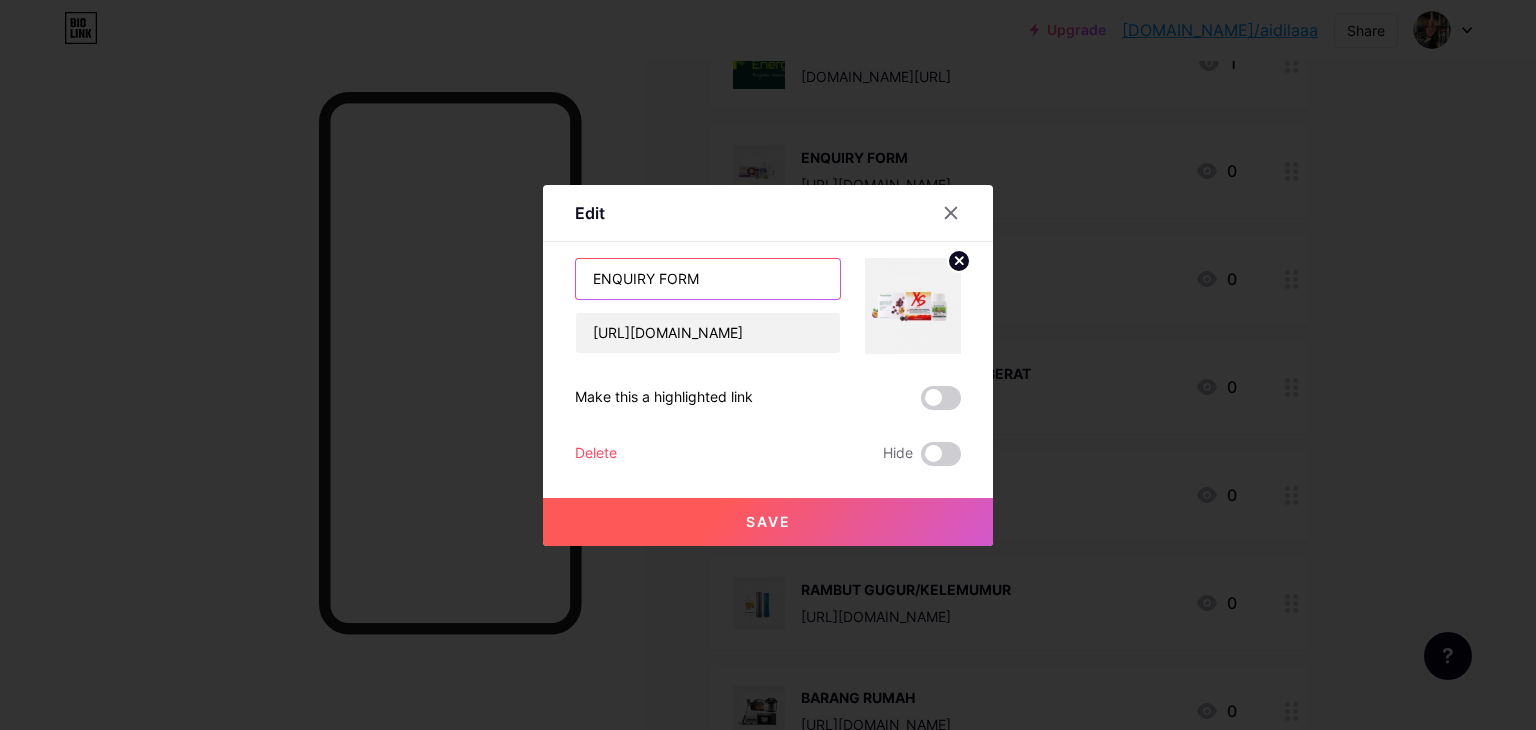 type on "ENQUIRY FORM" 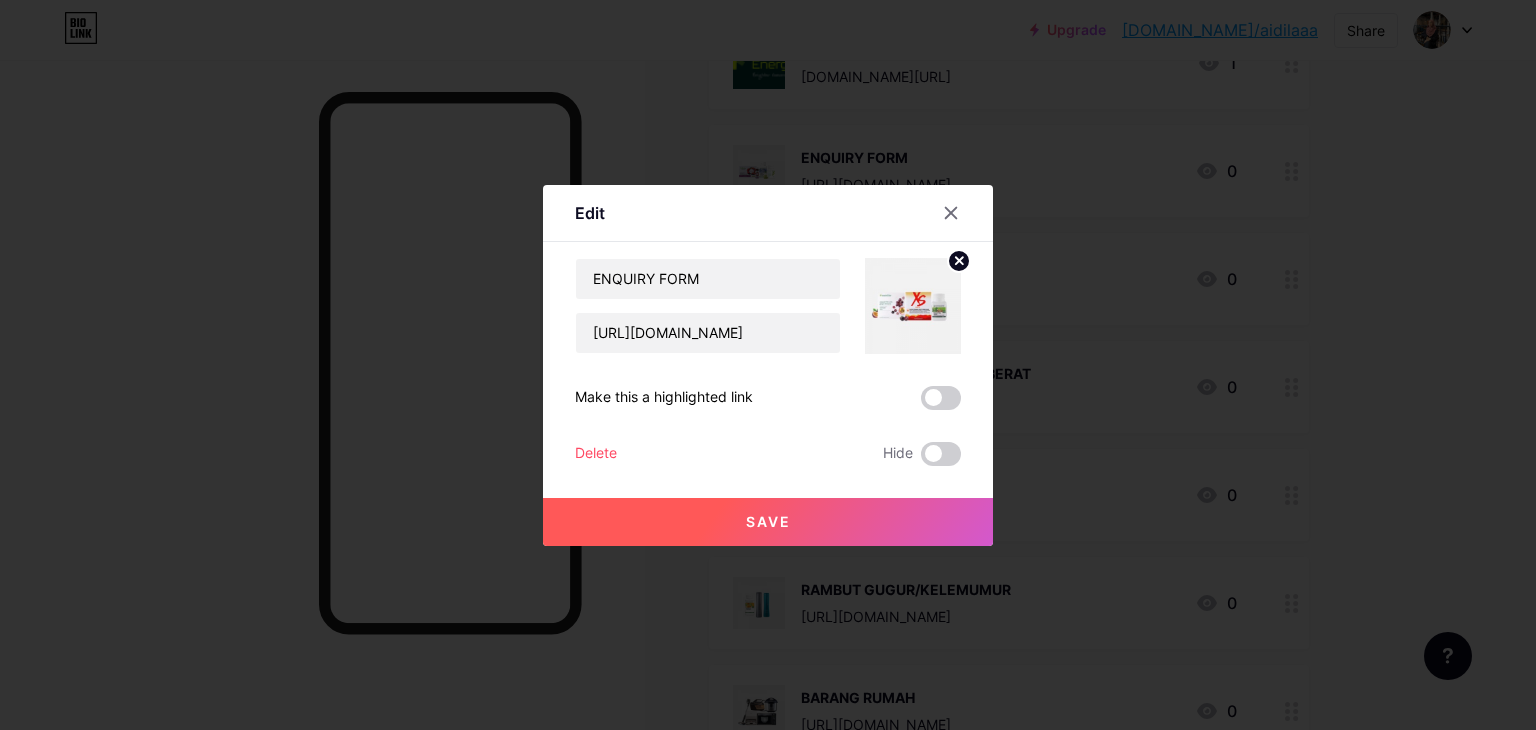 click on "Save" at bounding box center (768, 522) 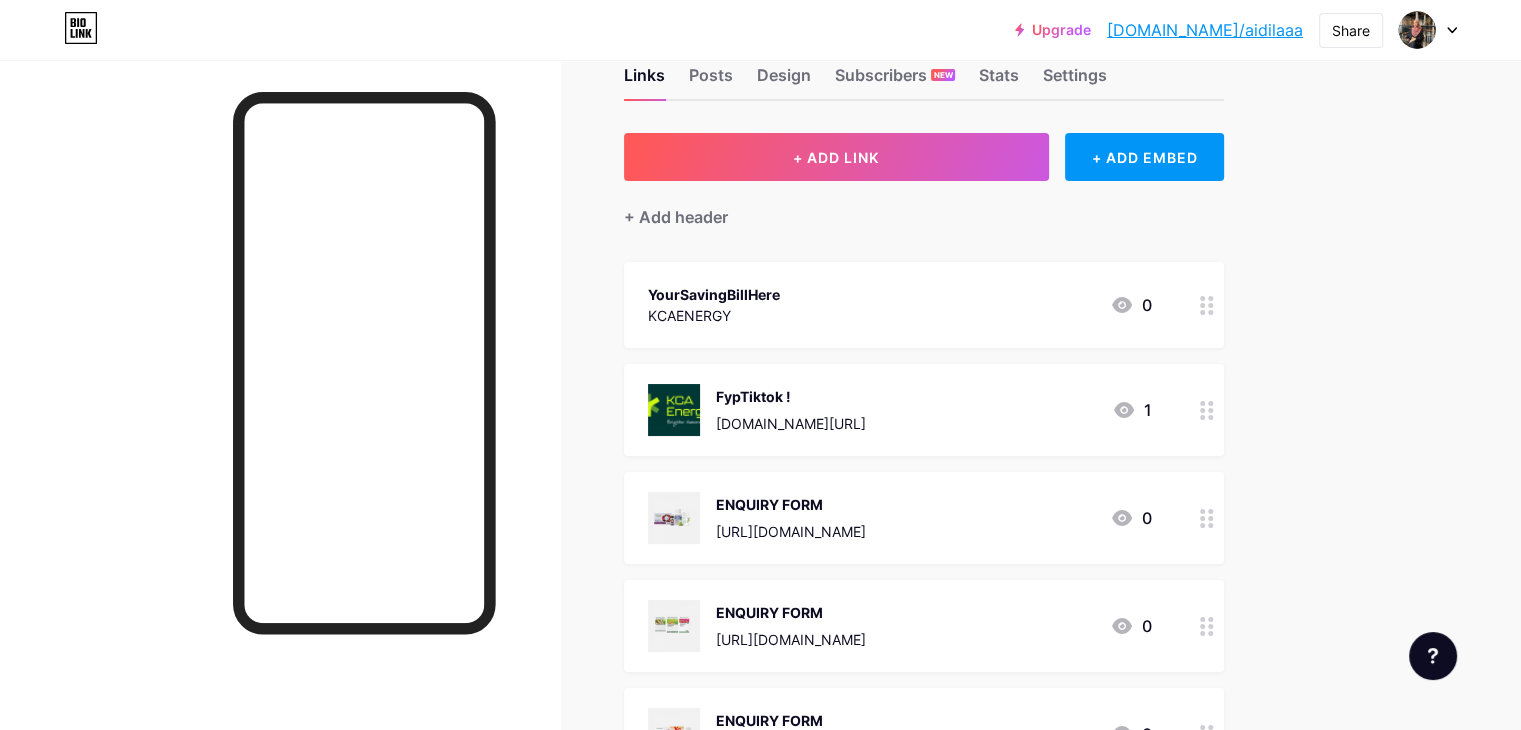 scroll, scrollTop: 0, scrollLeft: 0, axis: both 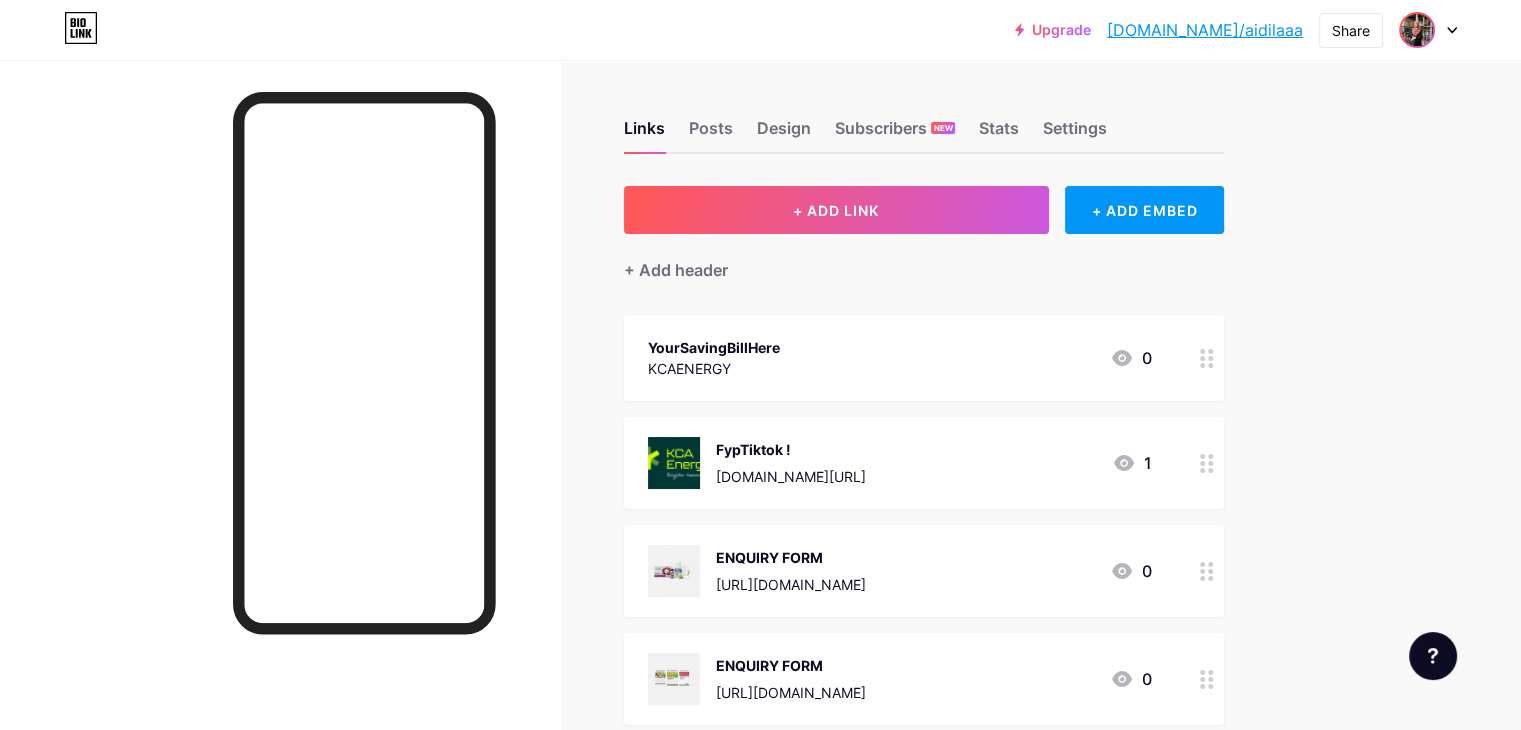 click at bounding box center [1417, 30] 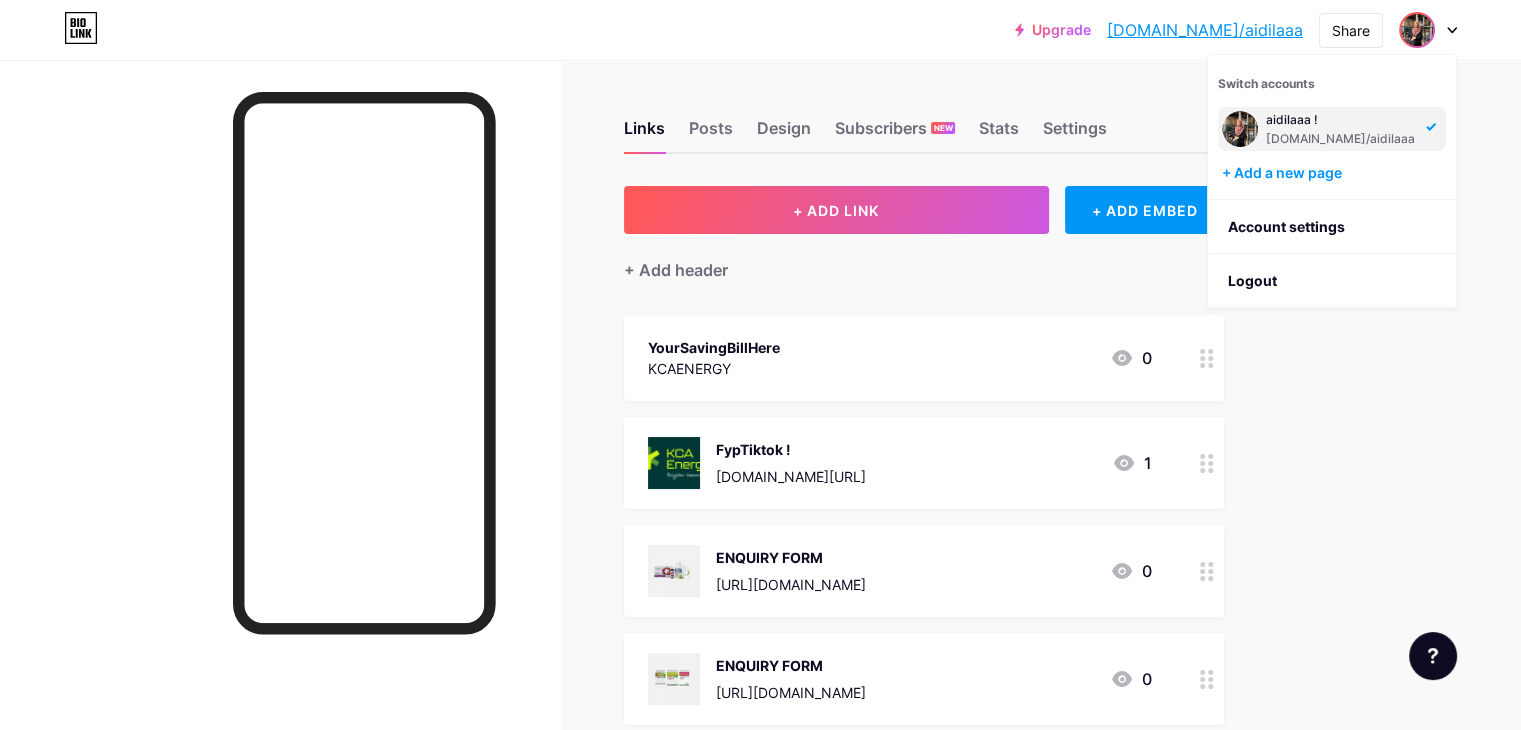 click on "[DOMAIN_NAME]/aidilaaa" at bounding box center (1340, 139) 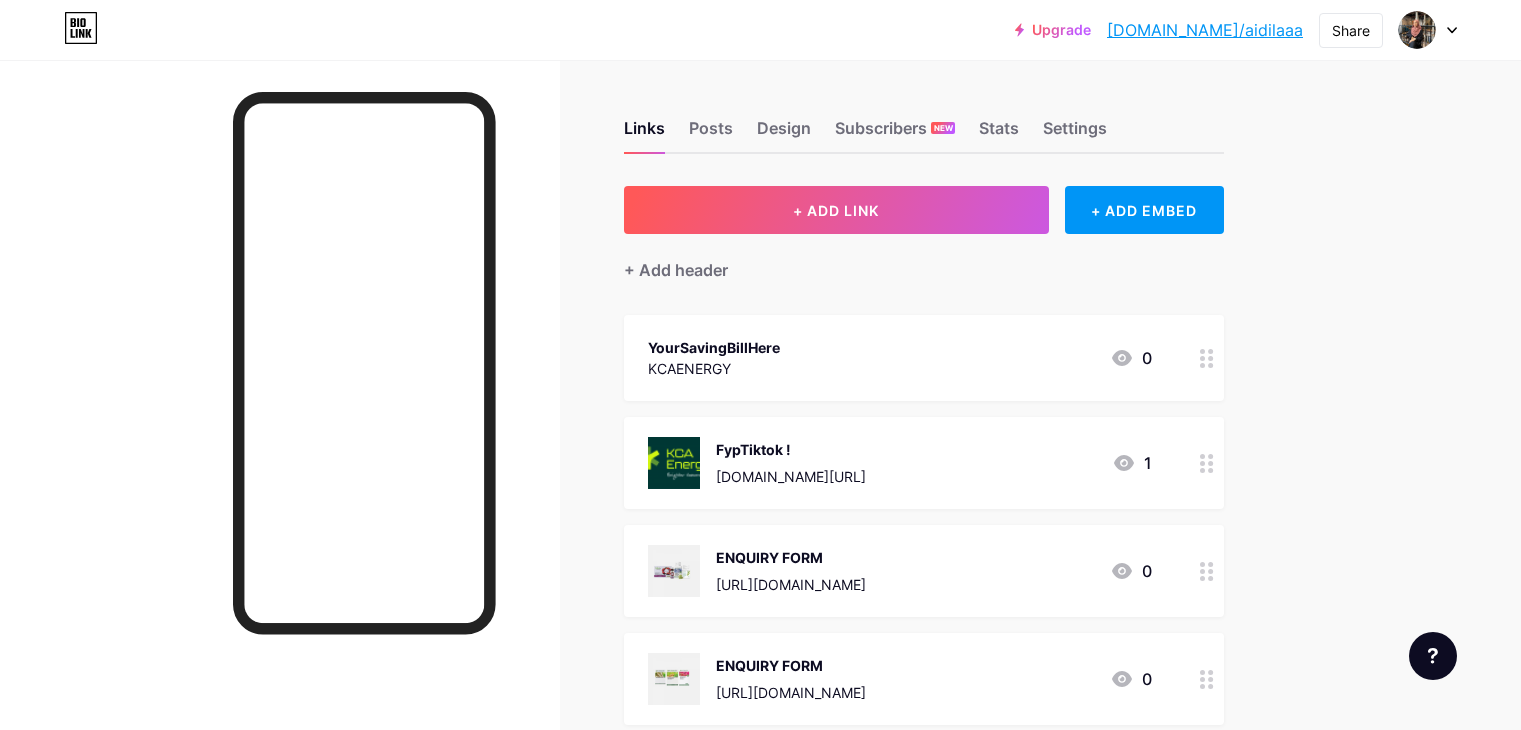 scroll, scrollTop: 0, scrollLeft: 0, axis: both 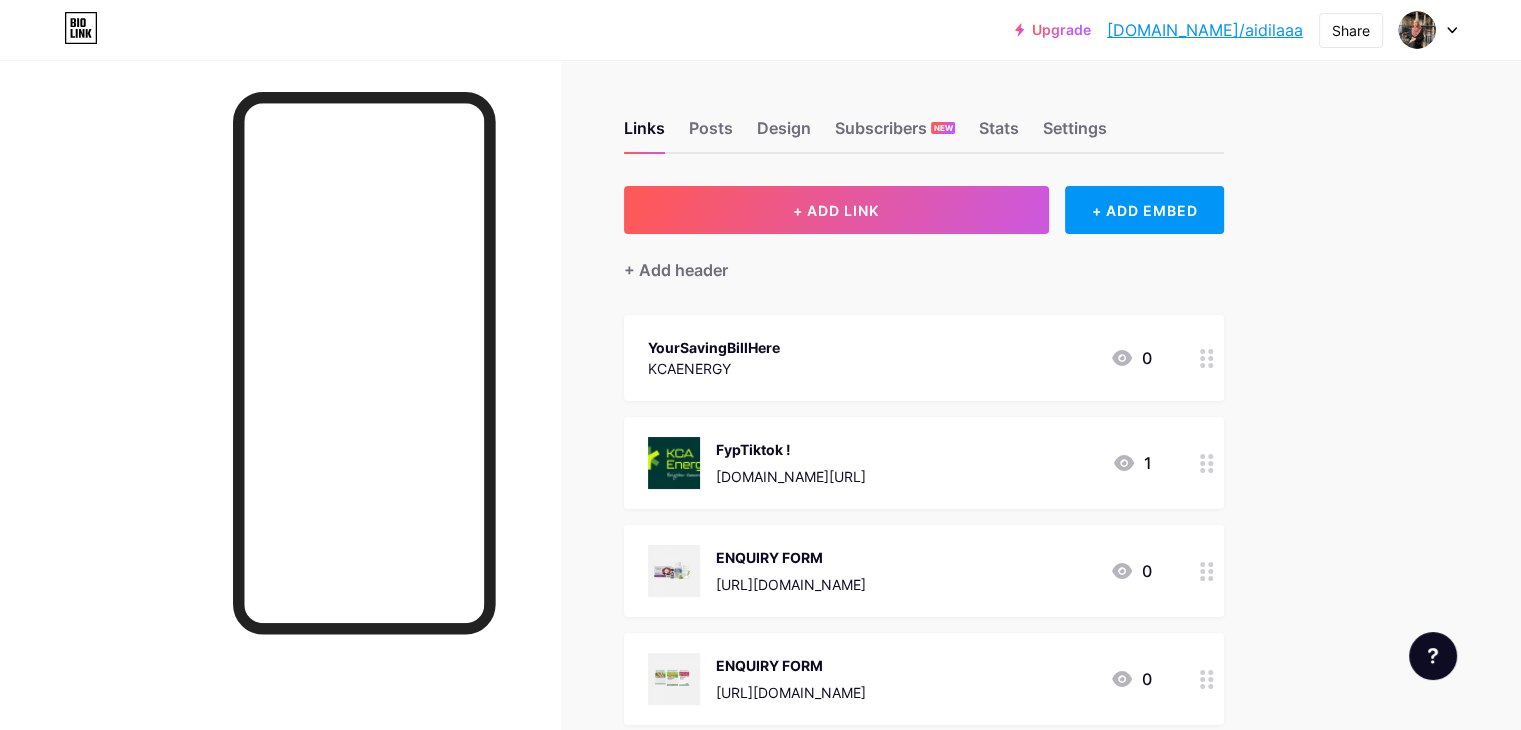 click on "Posts" at bounding box center [711, 134] 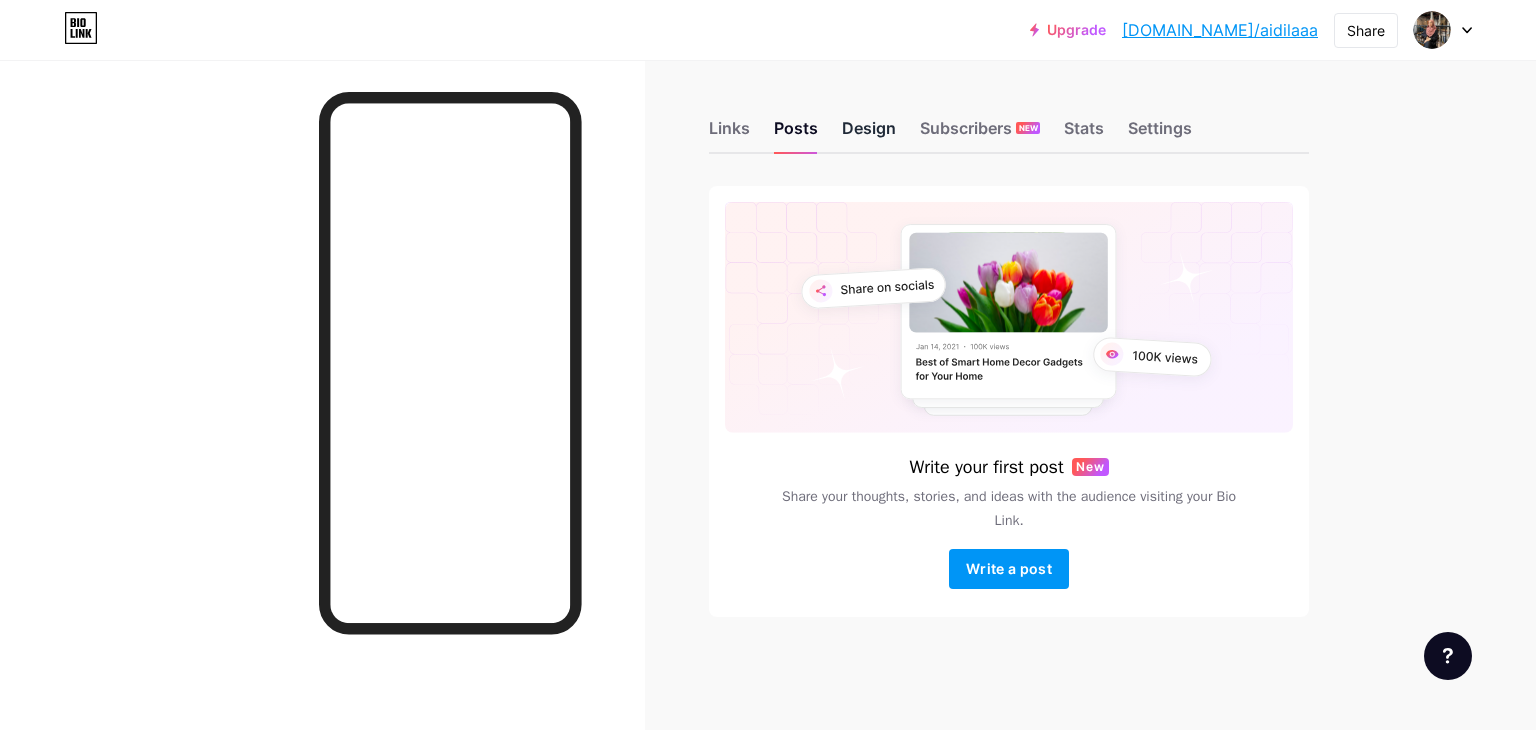 click on "Design" at bounding box center [869, 134] 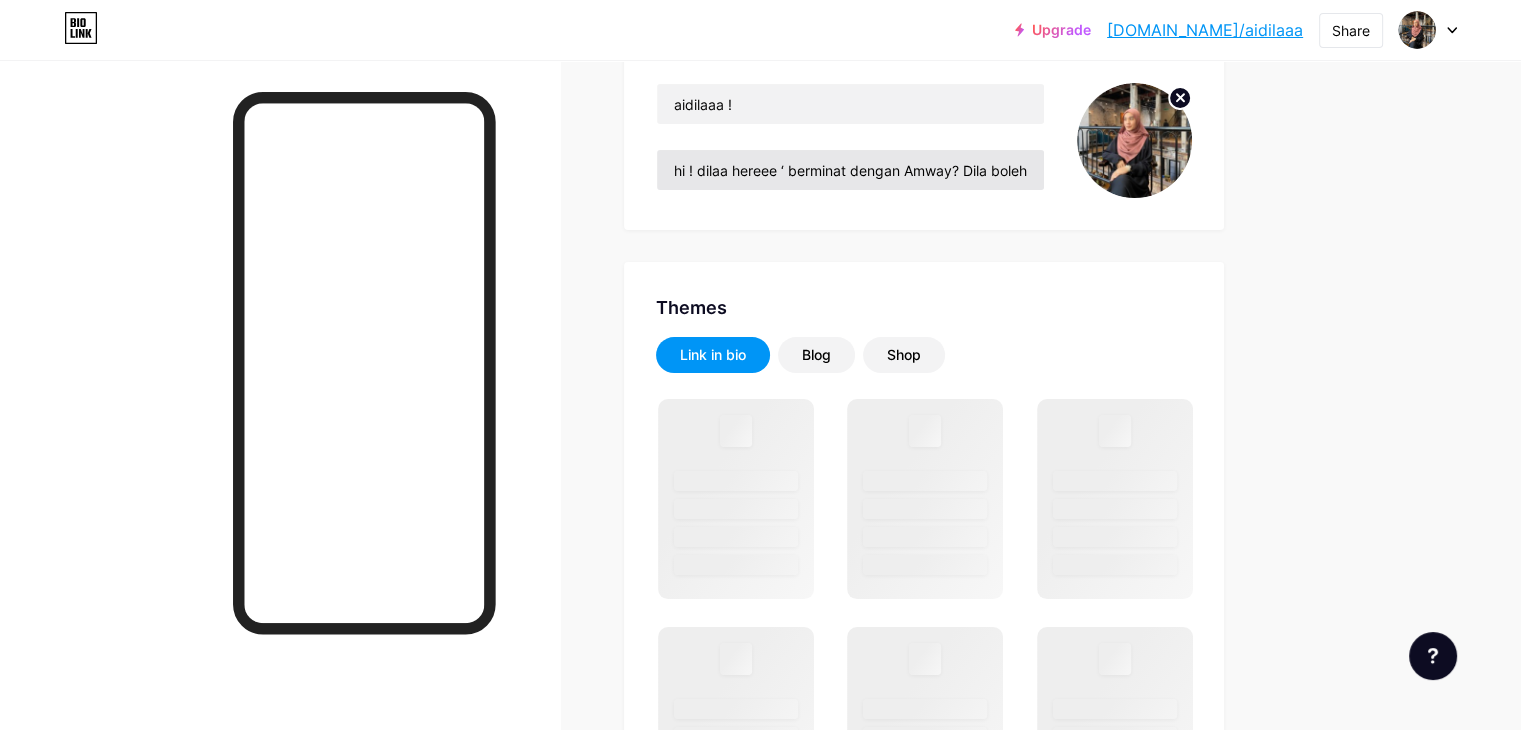 scroll, scrollTop: 100, scrollLeft: 0, axis: vertical 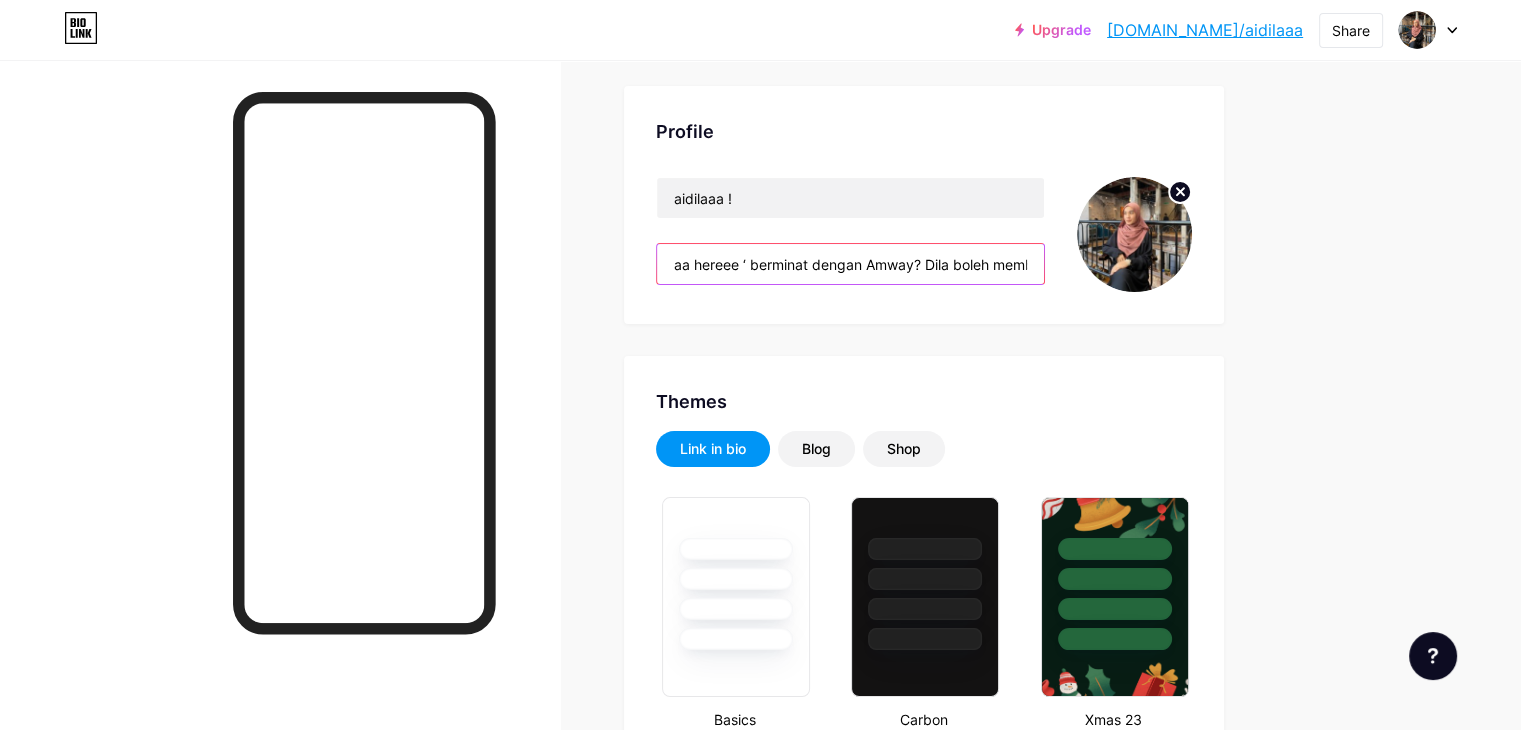 drag, startPoint x: 1121, startPoint y: 273, endPoint x: 954, endPoint y: 275, distance: 167.01198 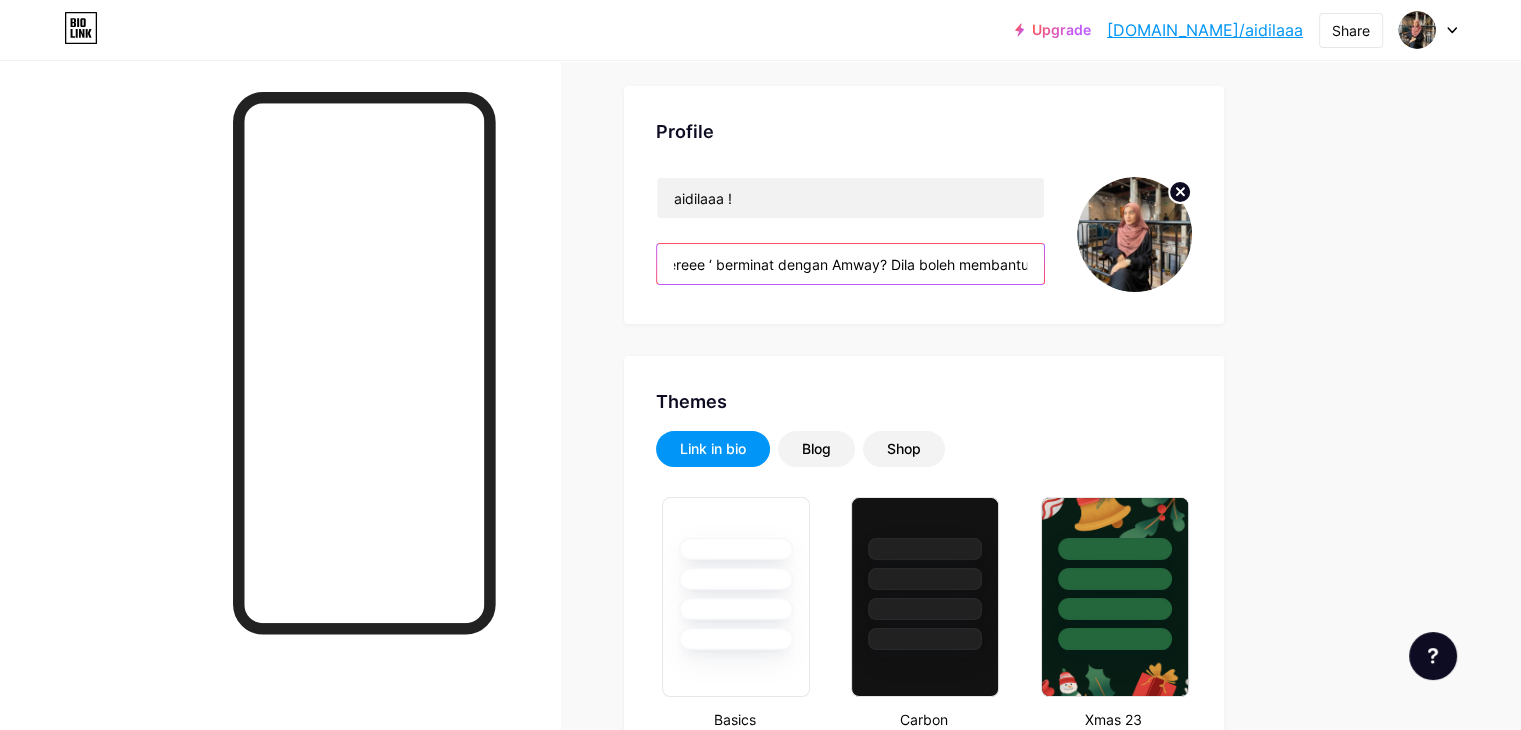scroll, scrollTop: 0, scrollLeft: 0, axis: both 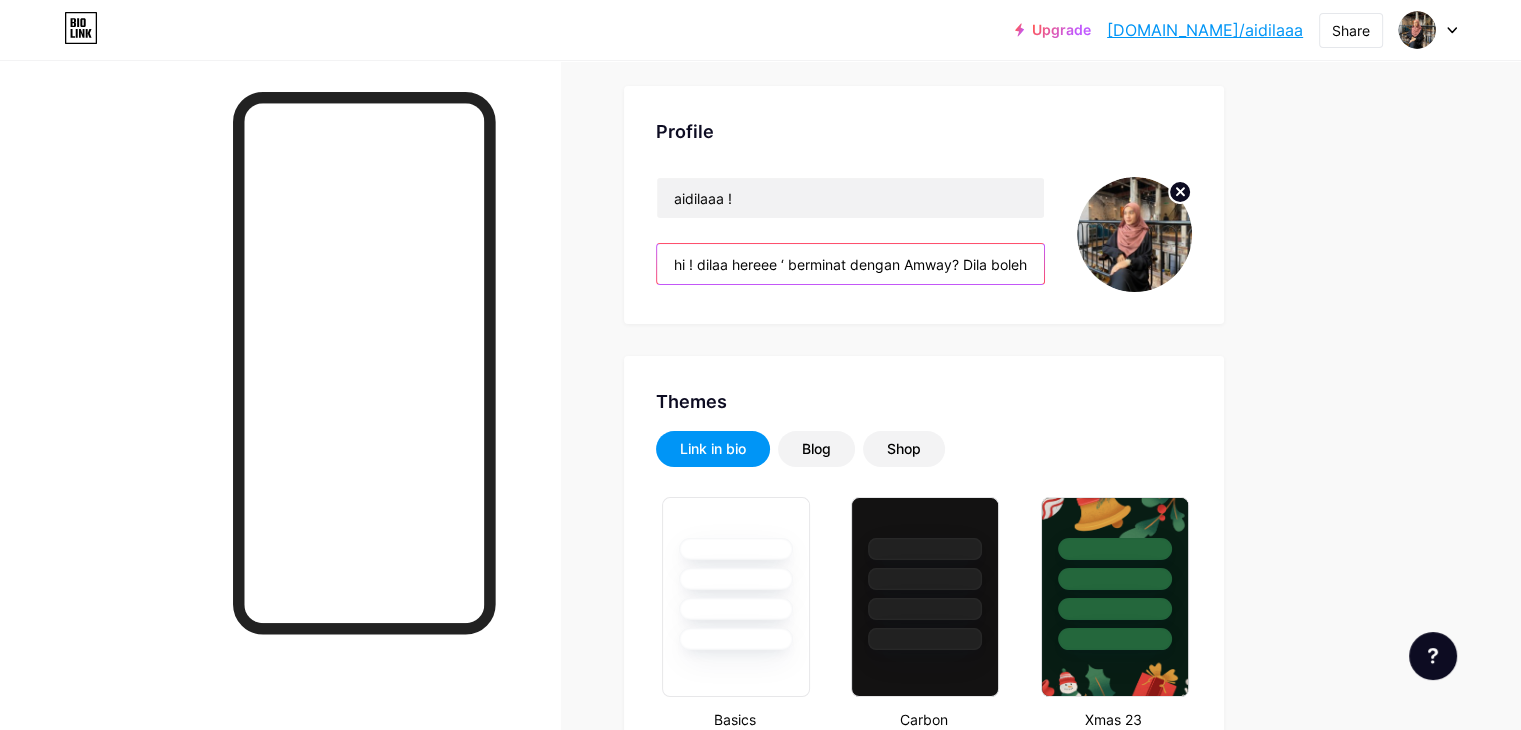 drag, startPoint x: 1069, startPoint y: 270, endPoint x: 692, endPoint y: 258, distance: 377.19092 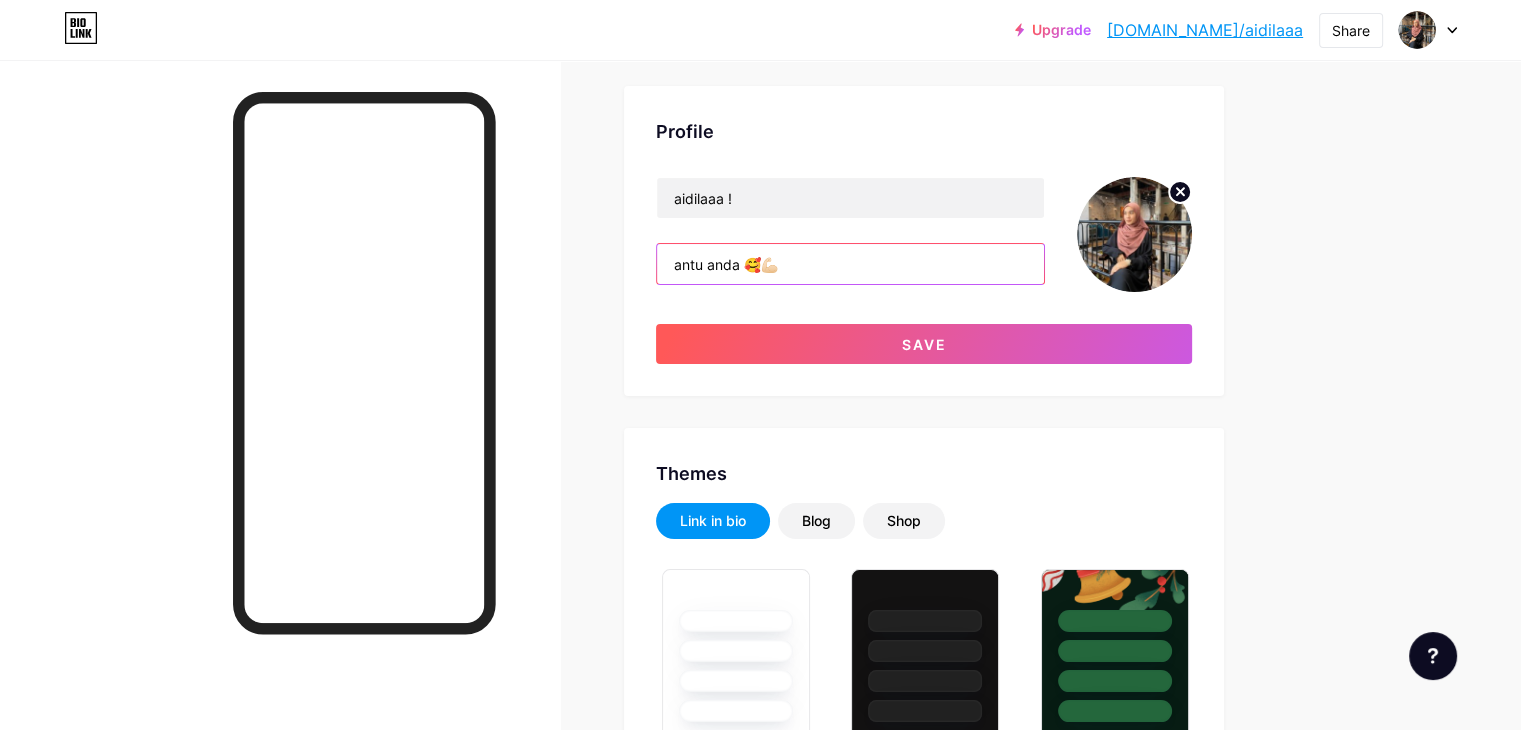 drag, startPoint x: 908, startPoint y: 273, endPoint x: 753, endPoint y: 267, distance: 155.11609 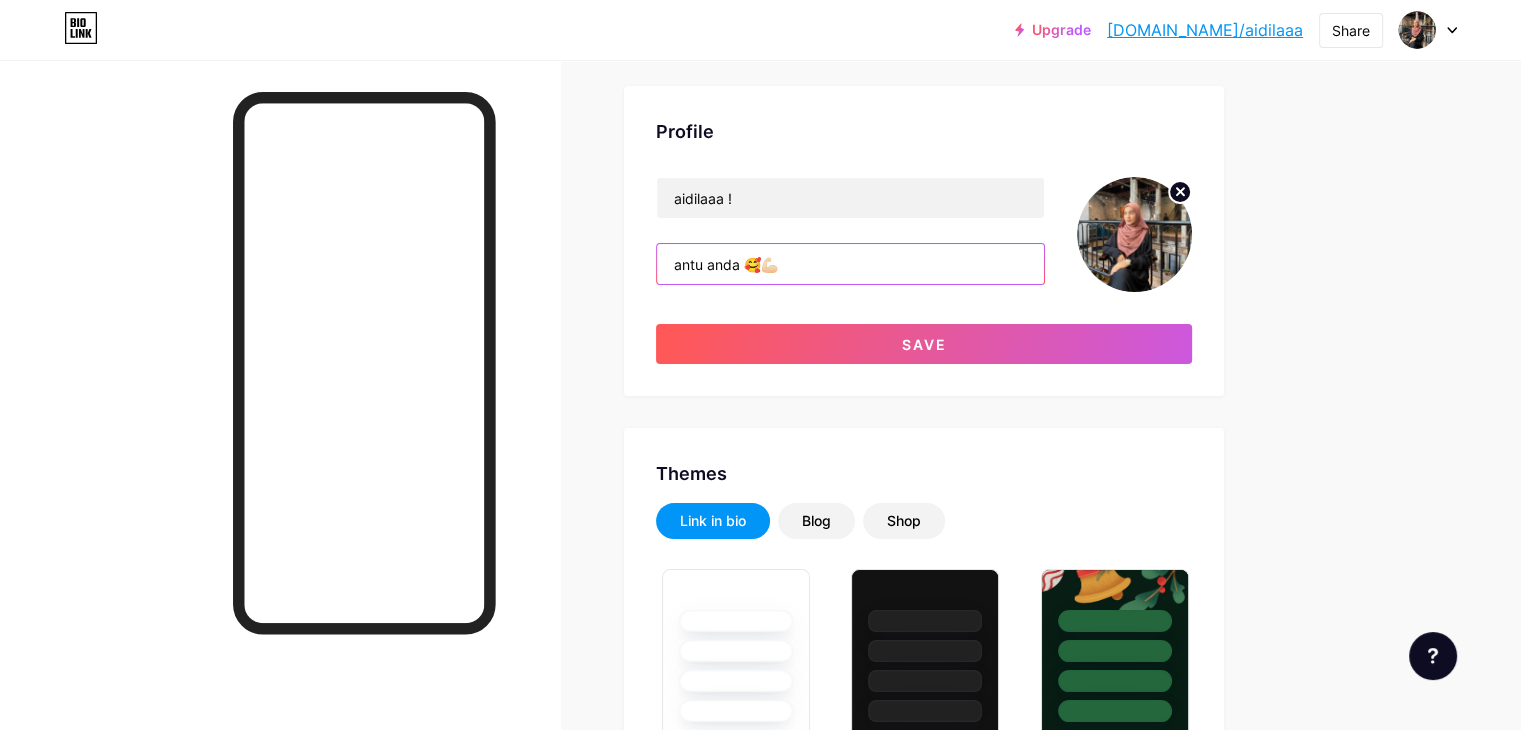 click on "antu anda 🥰💪🏻" at bounding box center [850, 264] 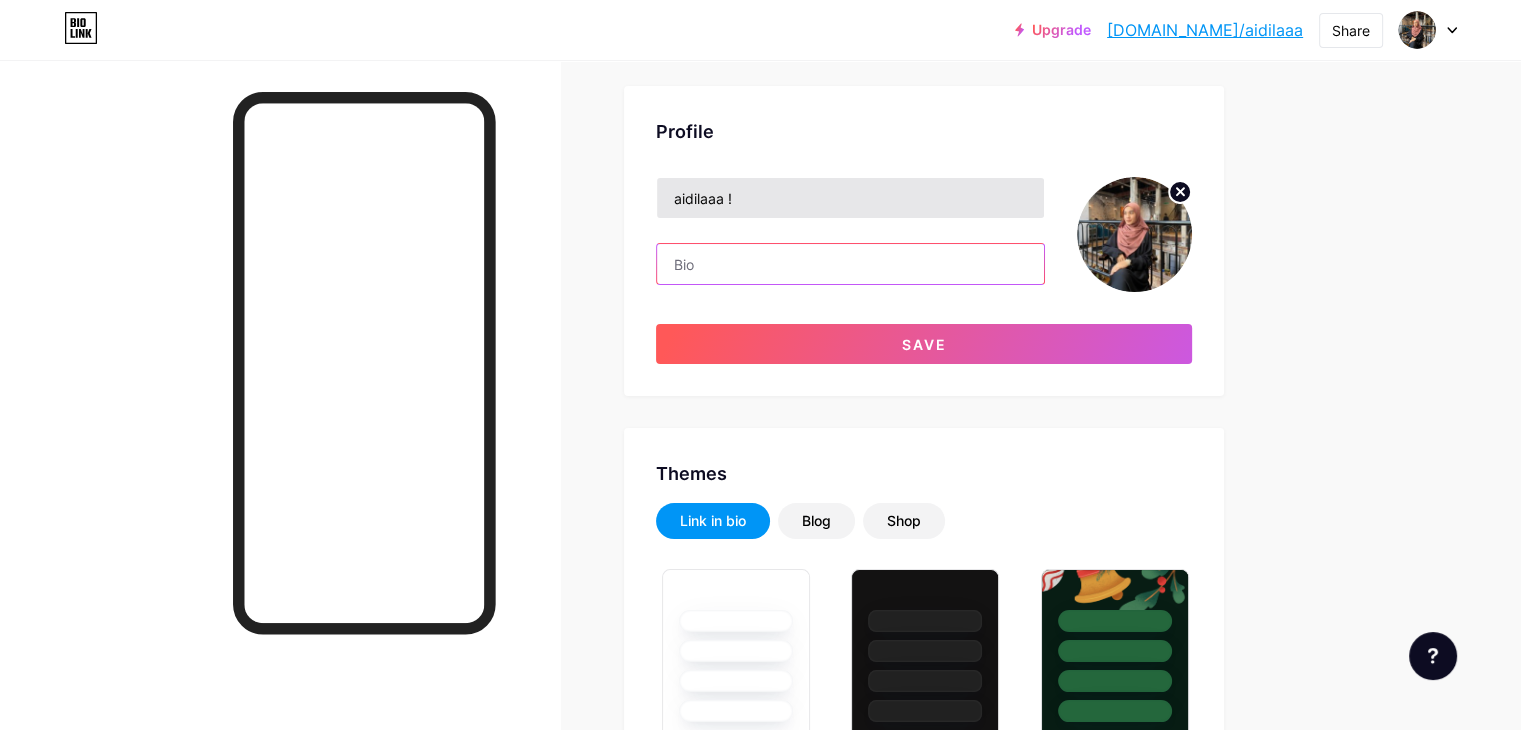 type 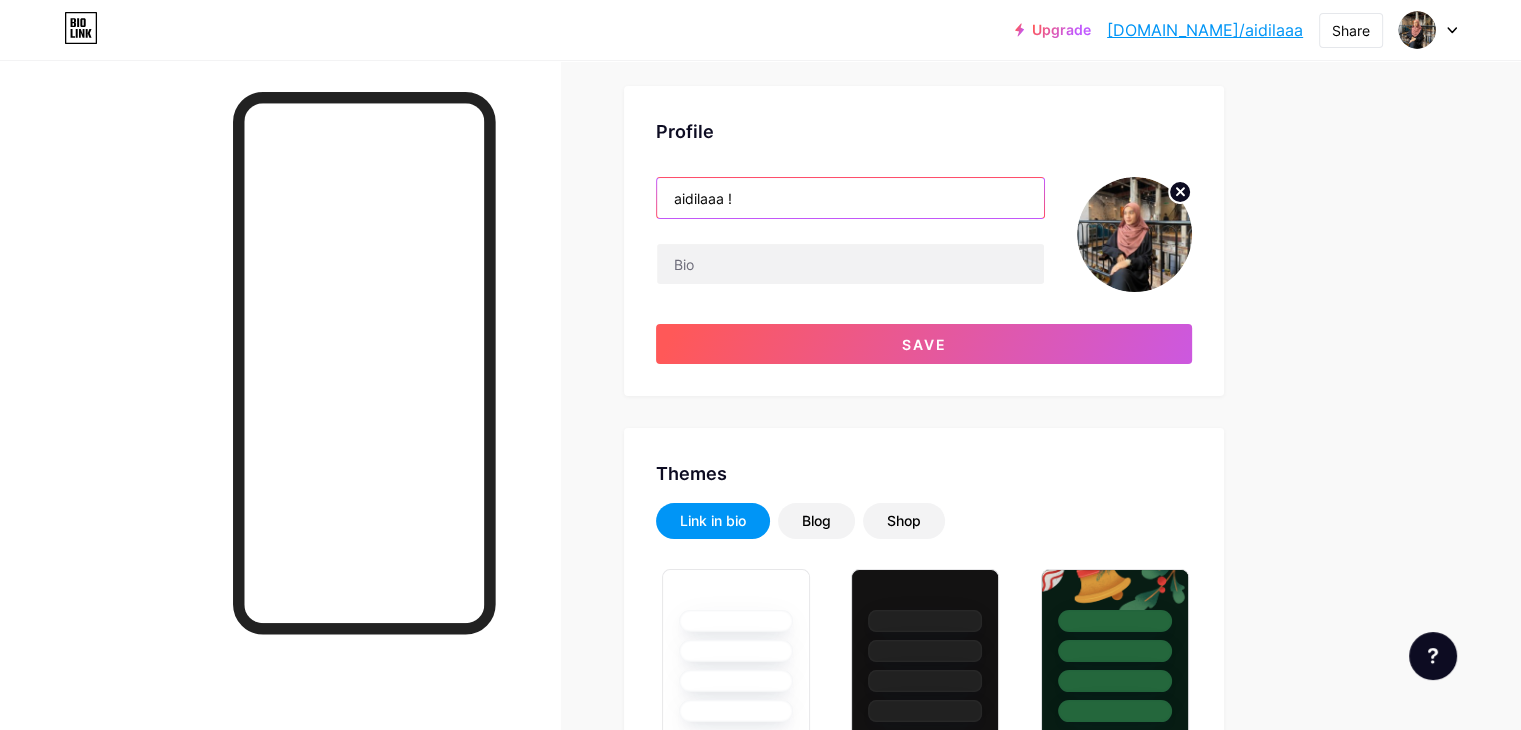 drag, startPoint x: 886, startPoint y: 204, endPoint x: 744, endPoint y: 194, distance: 142.35168 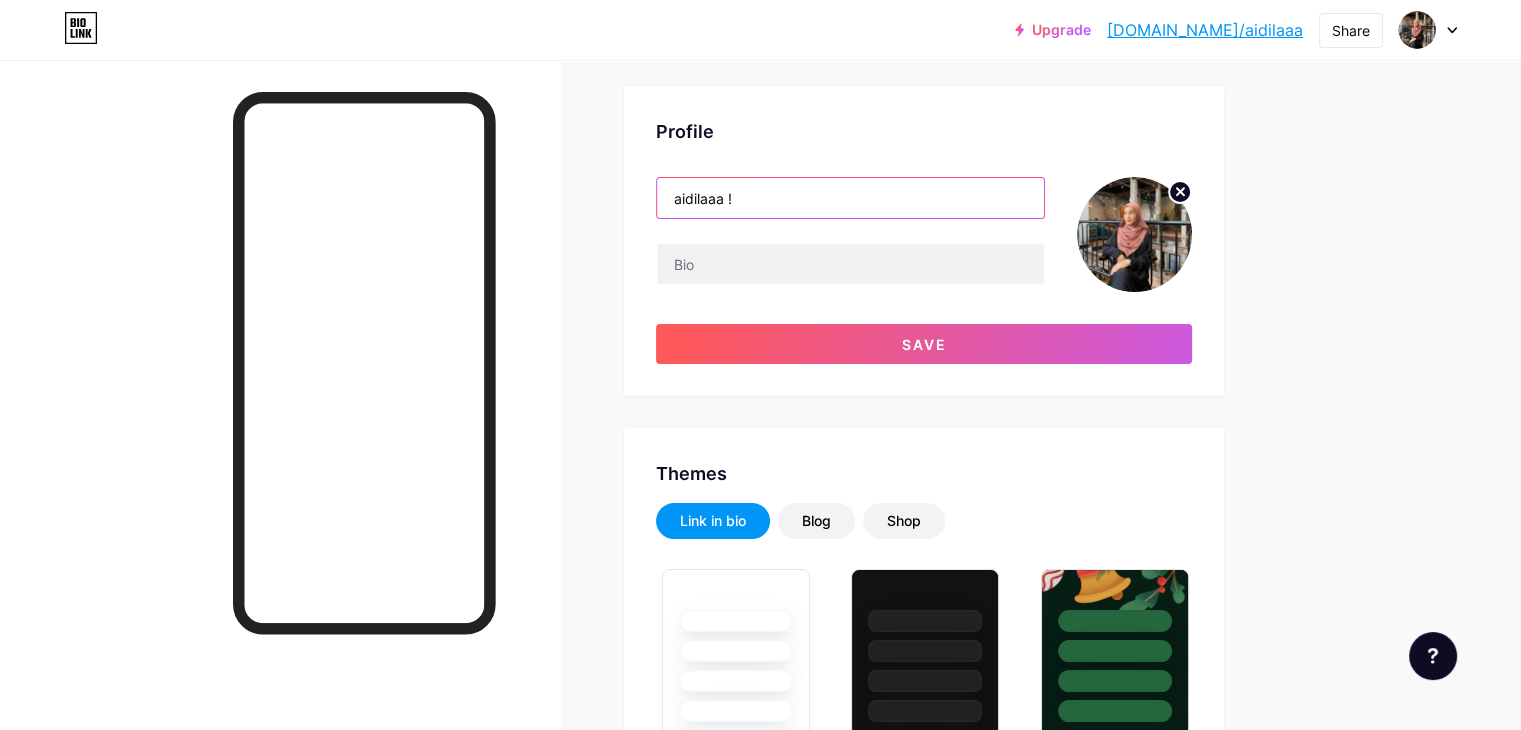 click on "aidilaaa !" at bounding box center (850, 198) 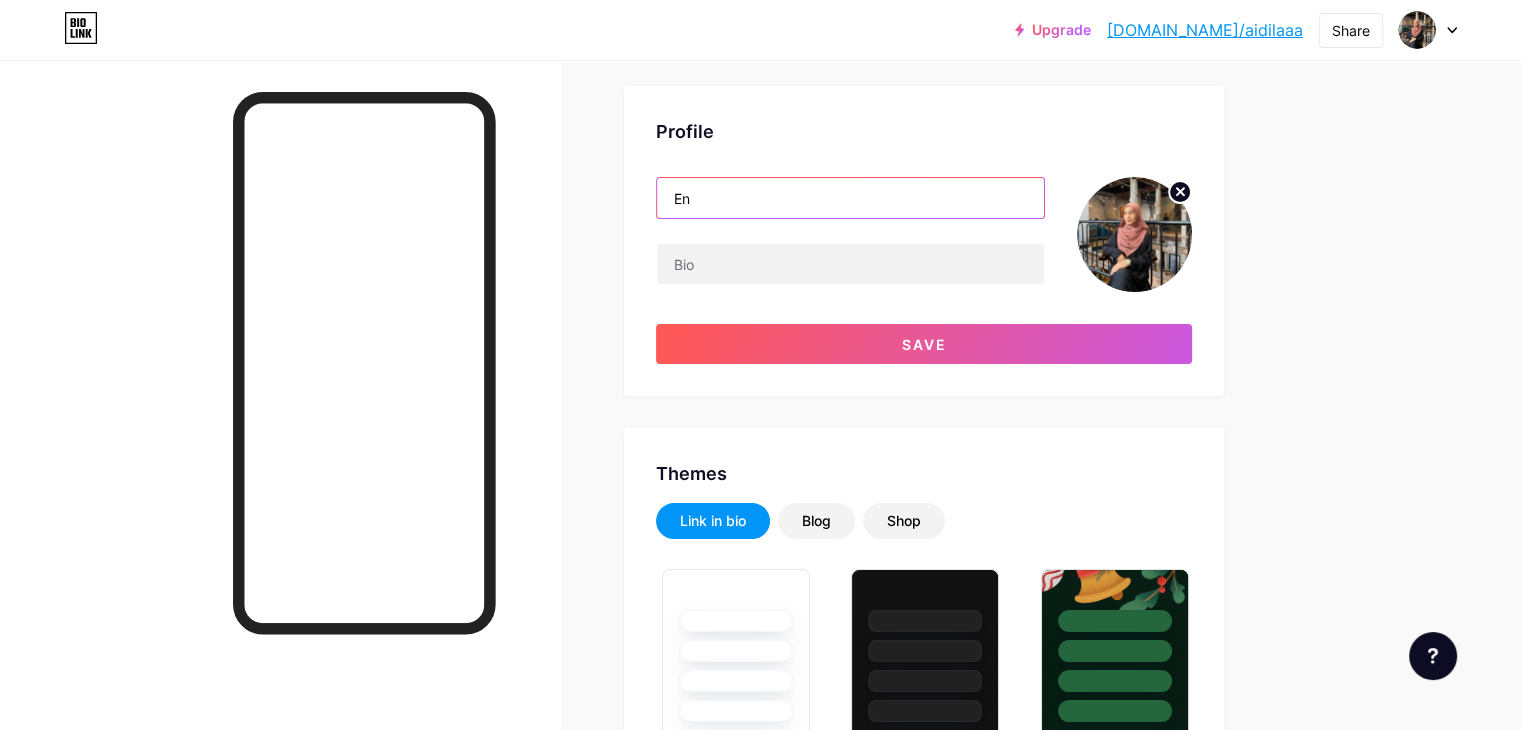 type on "E" 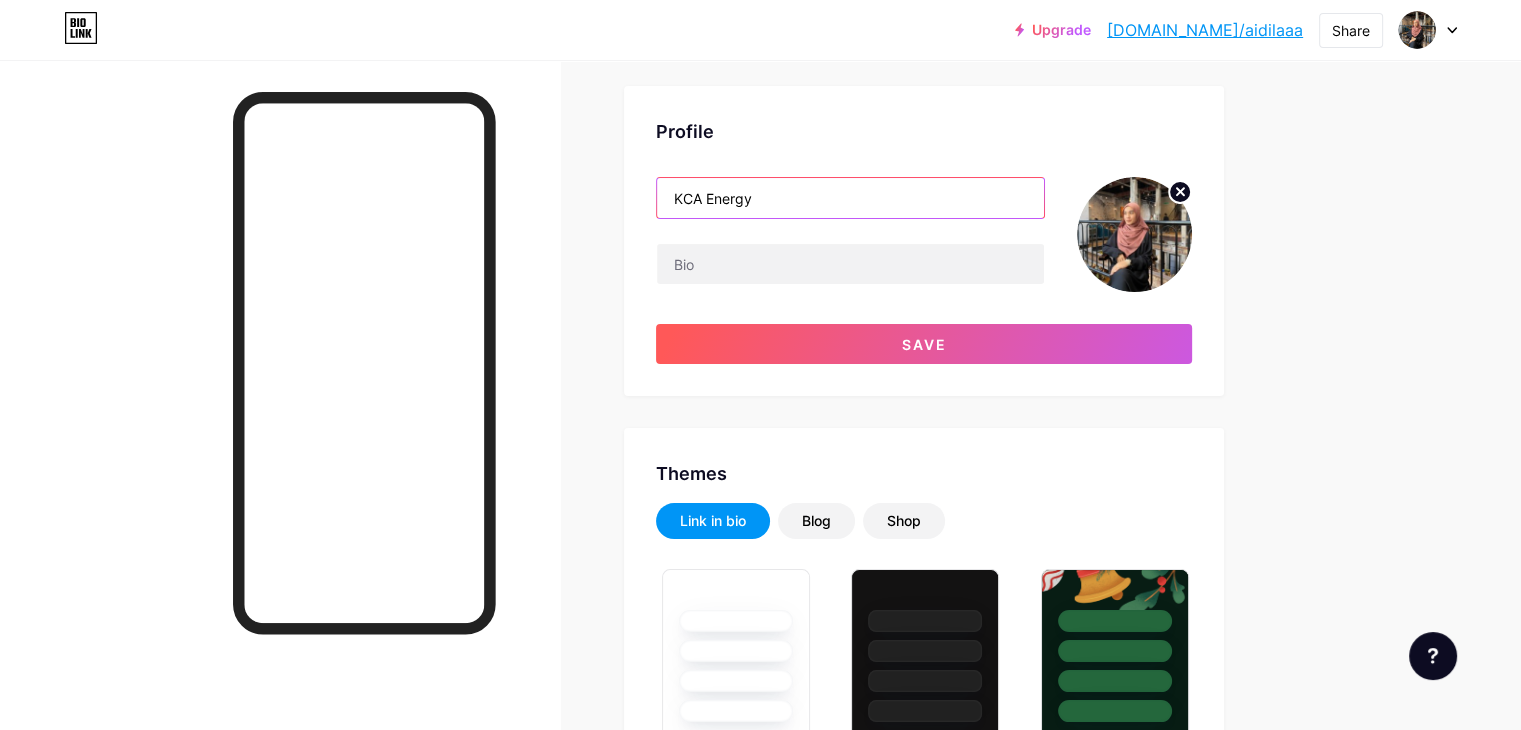 type on "KCA Energy" 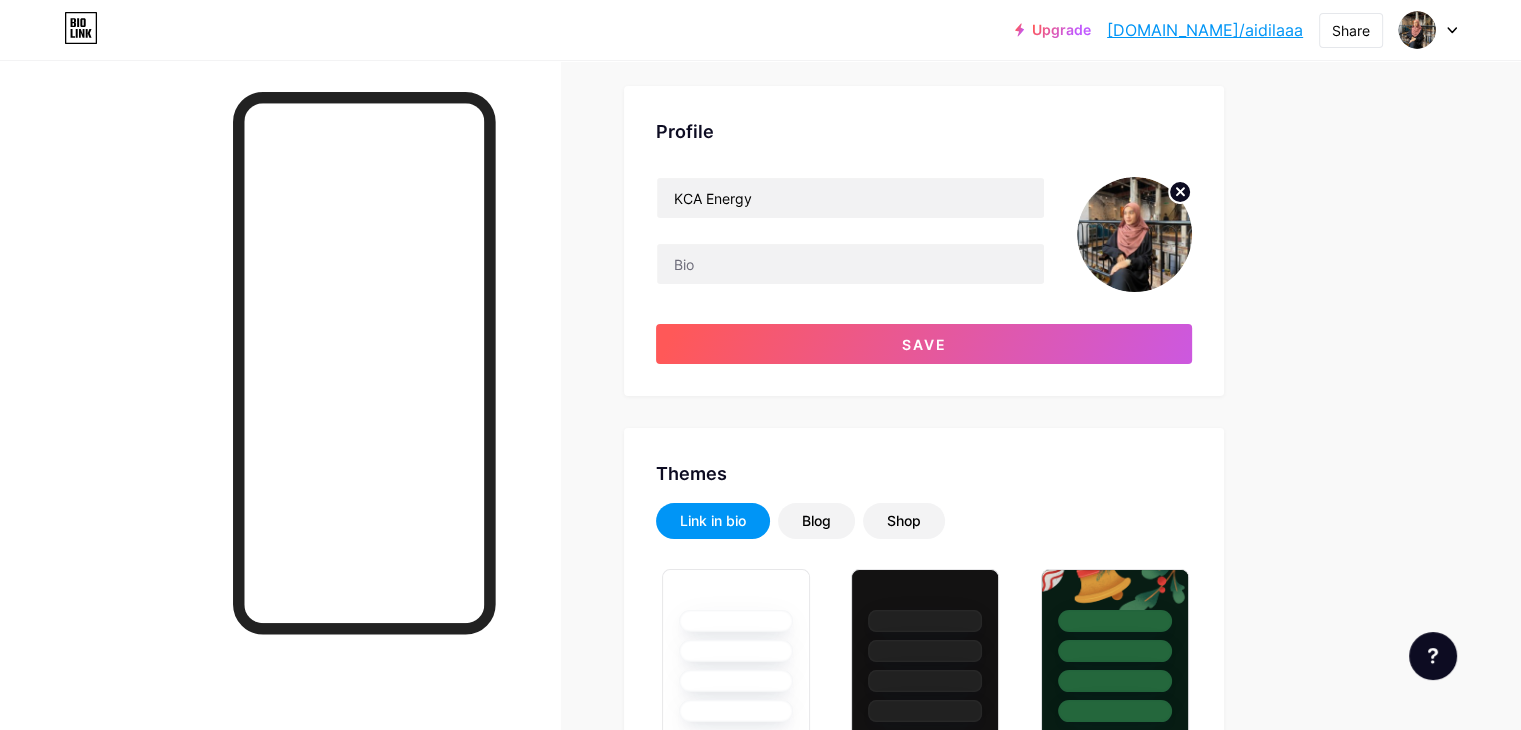 click 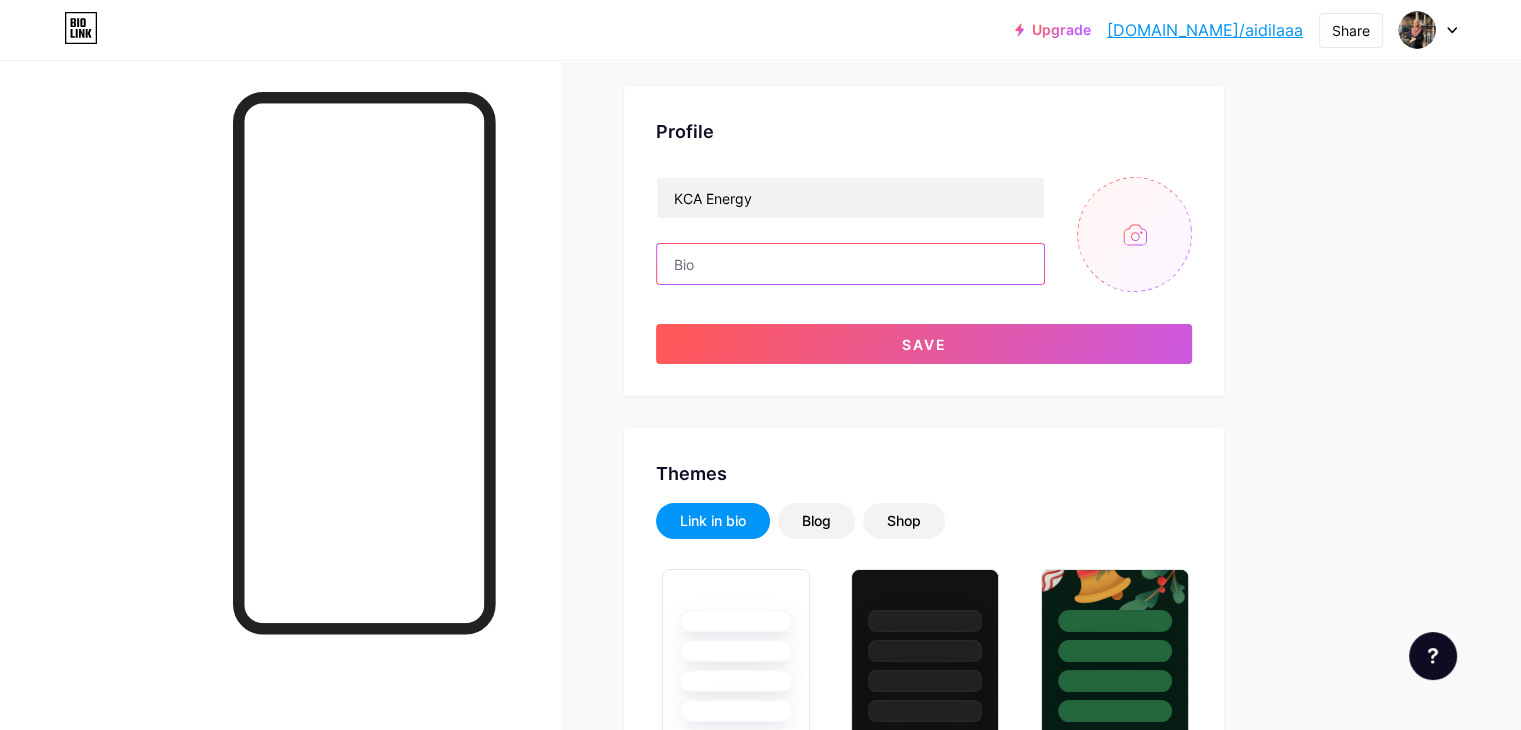 click at bounding box center [850, 264] 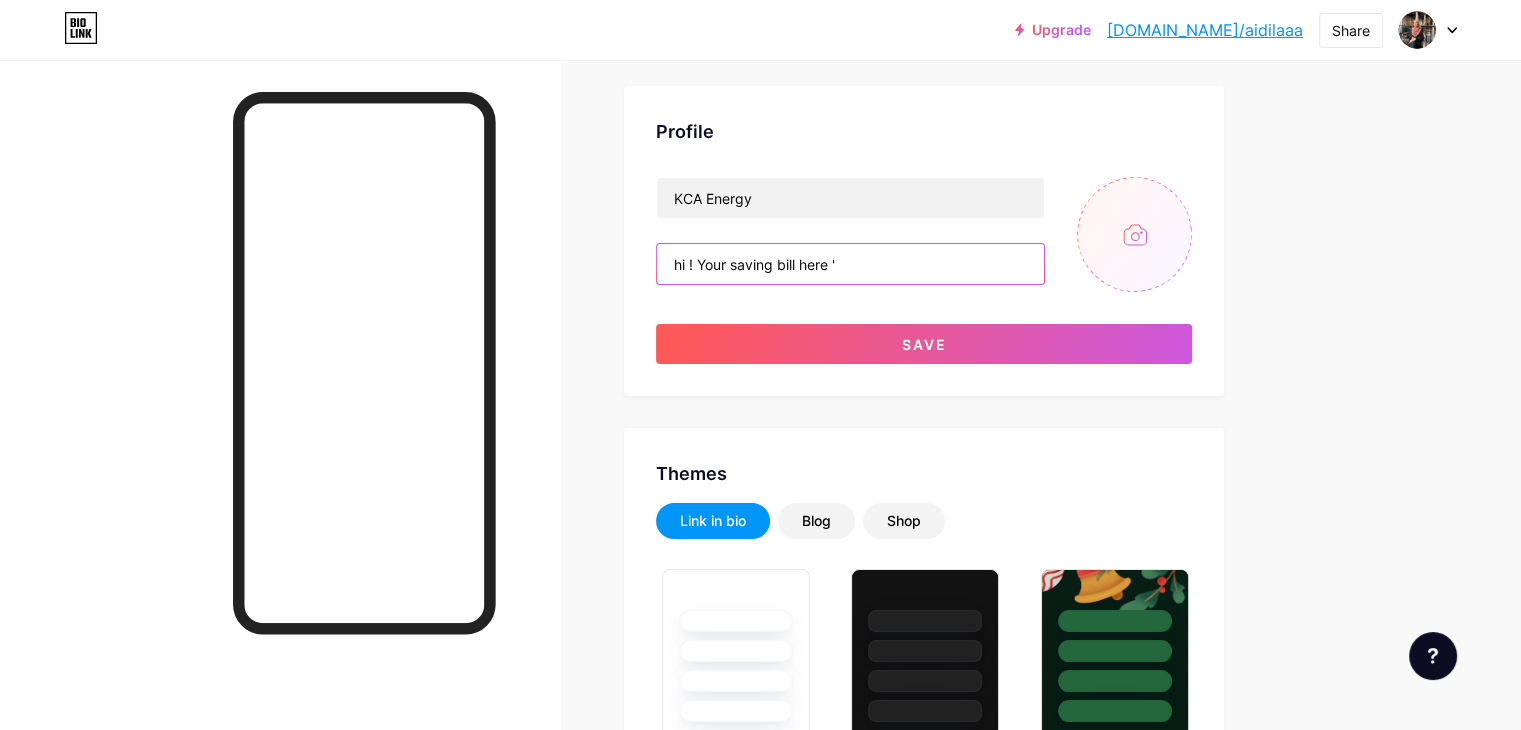type on "hi!" 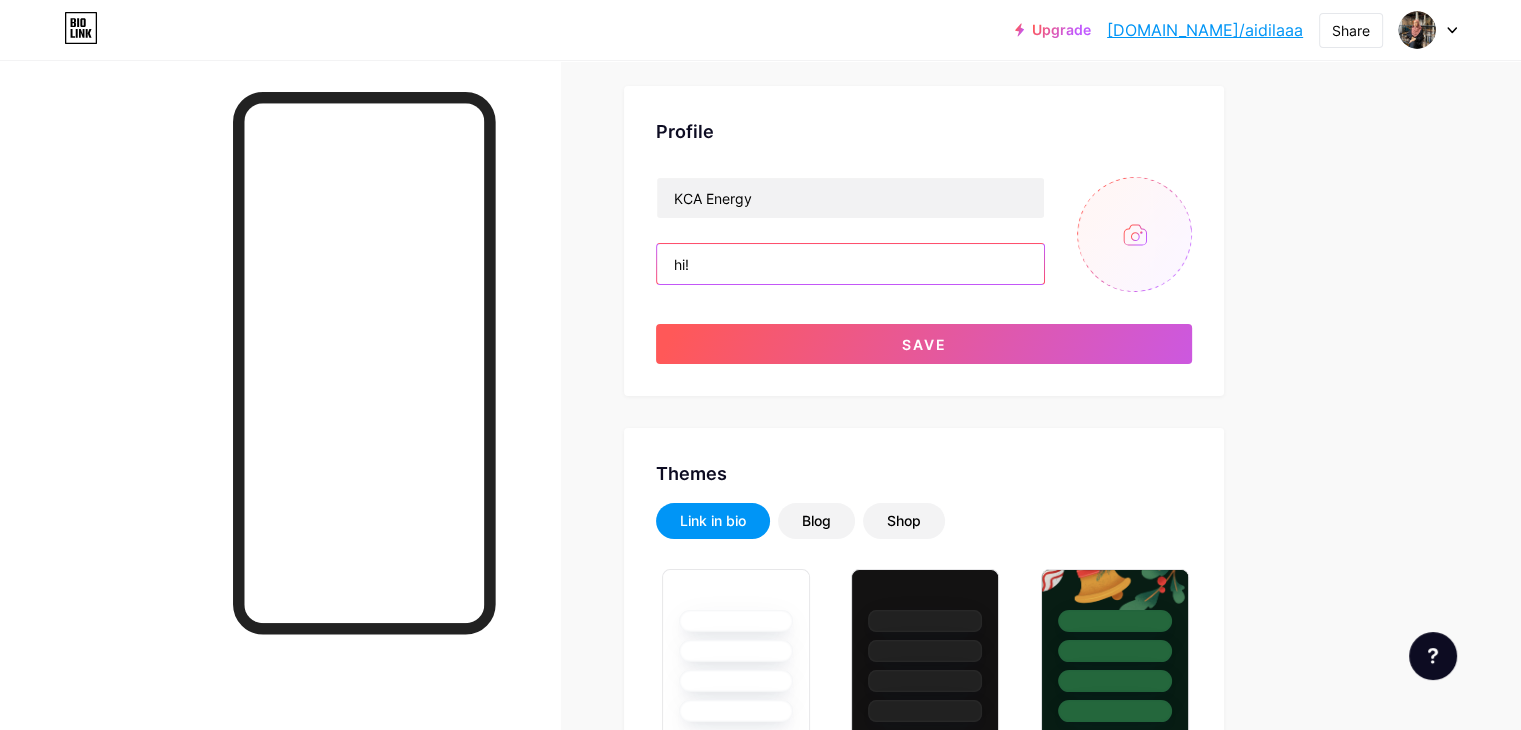 type 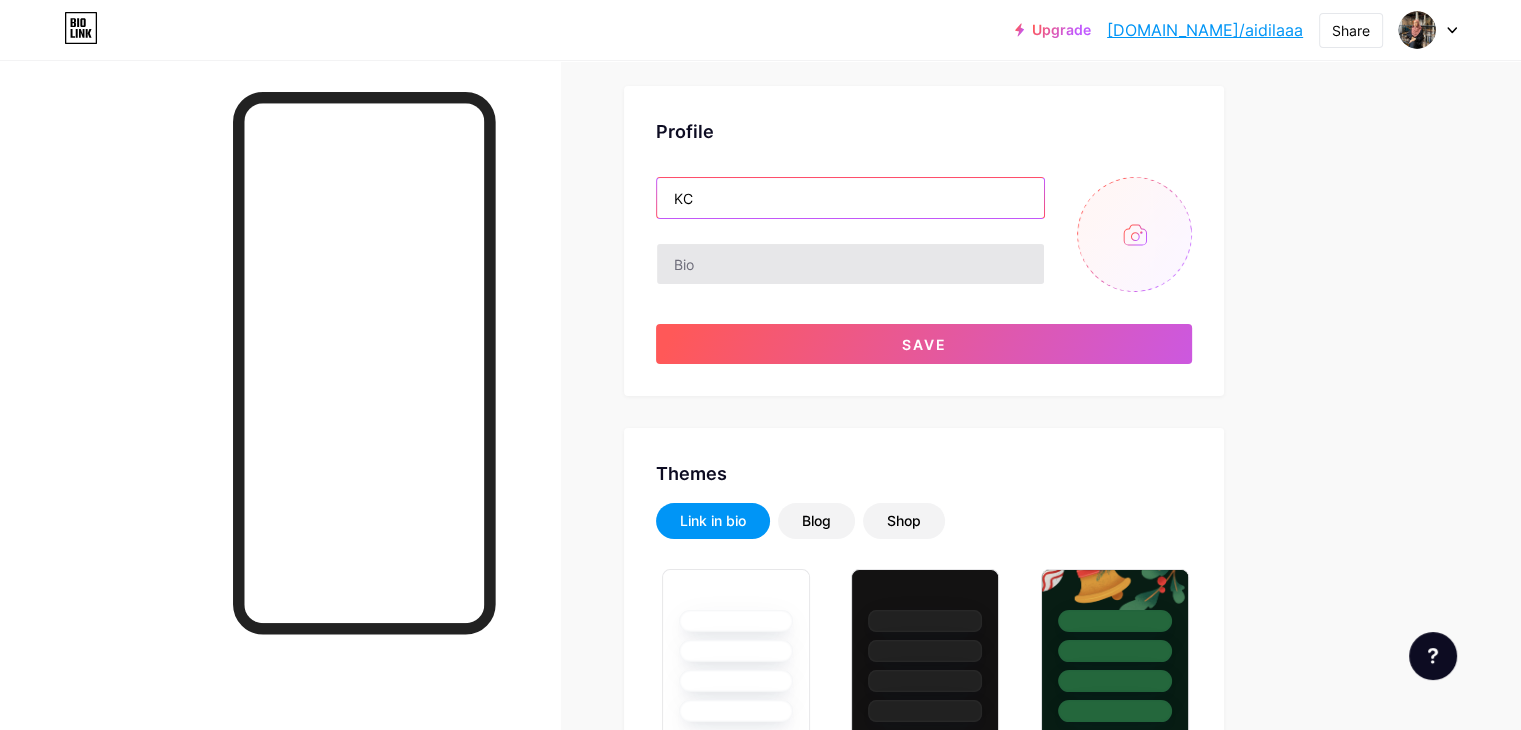 type on "K" 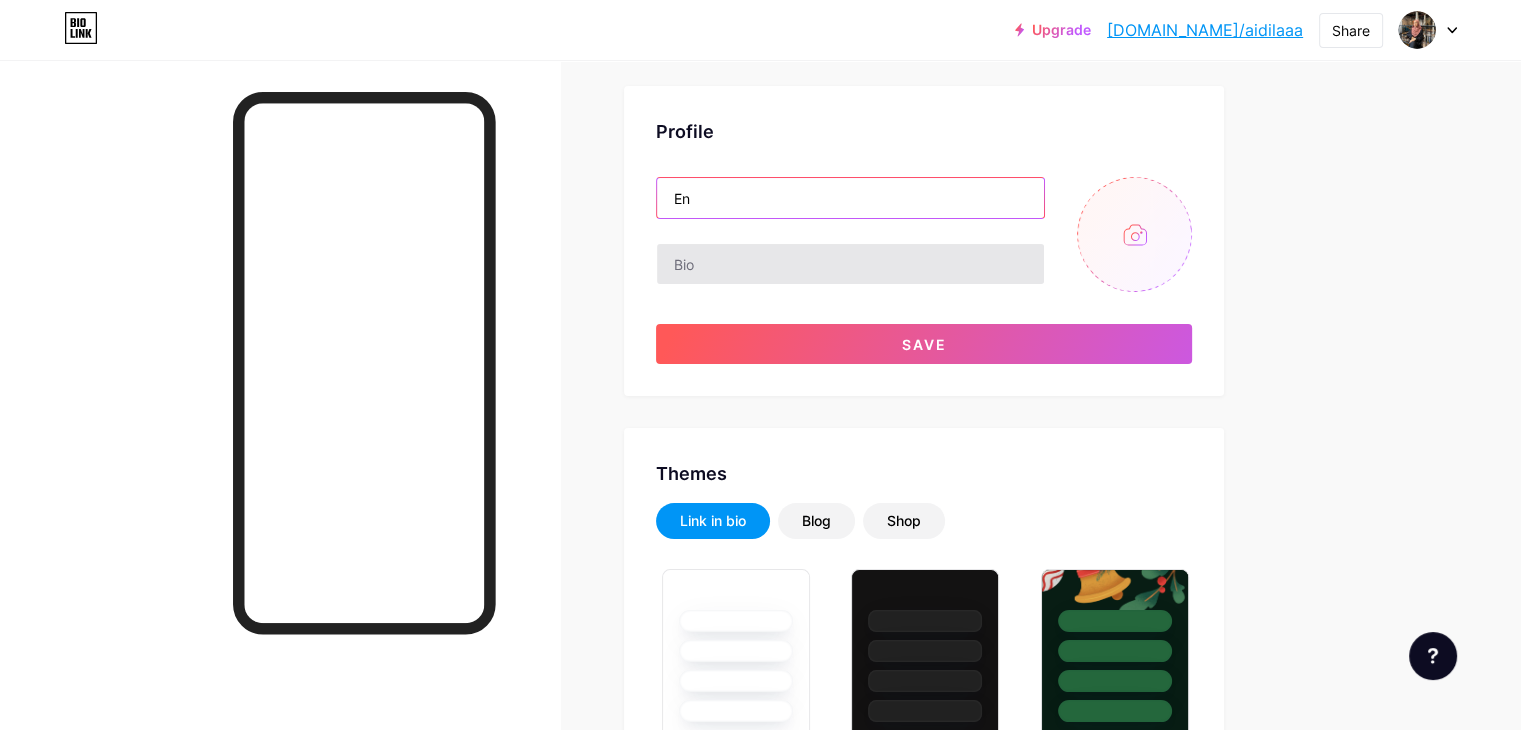 type on "E" 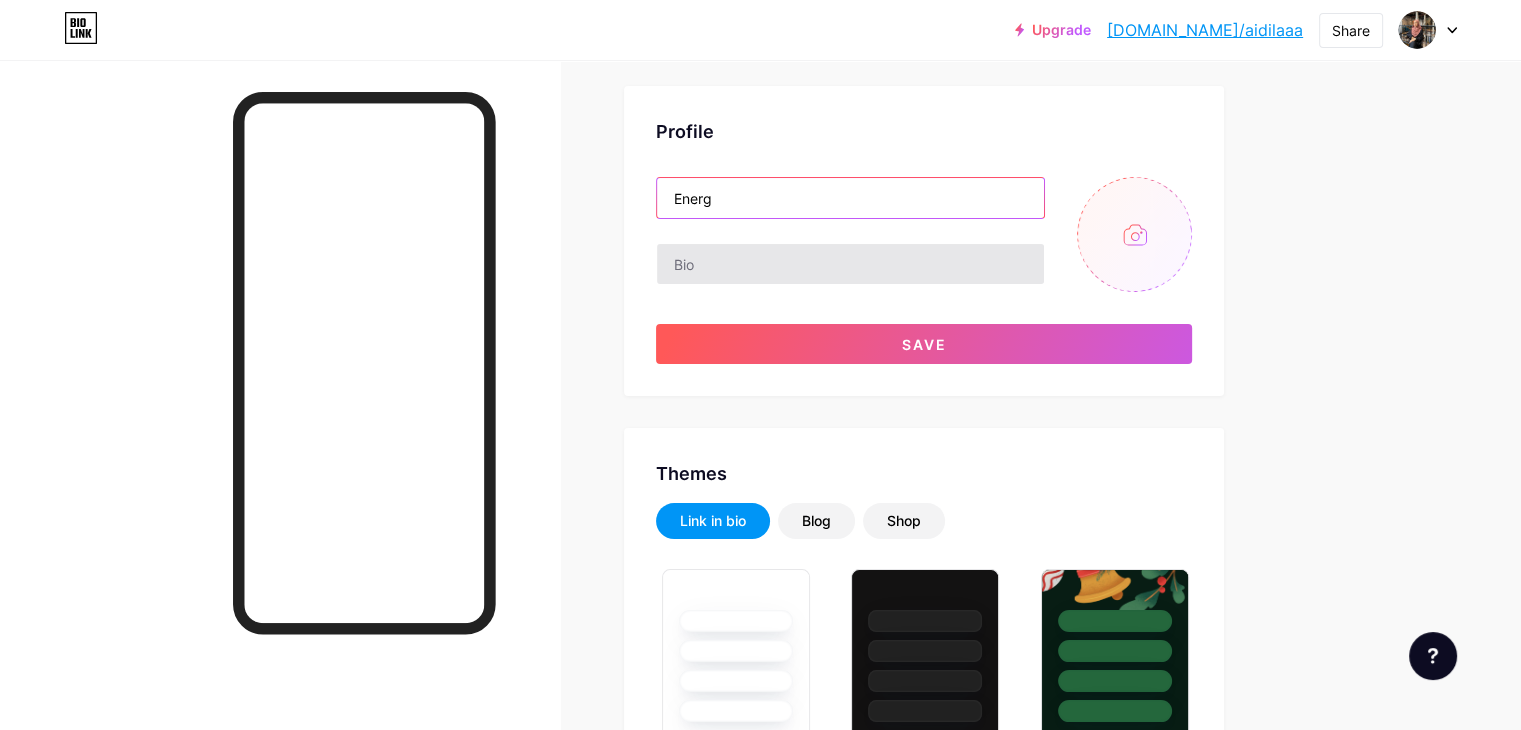 type on "Ener" 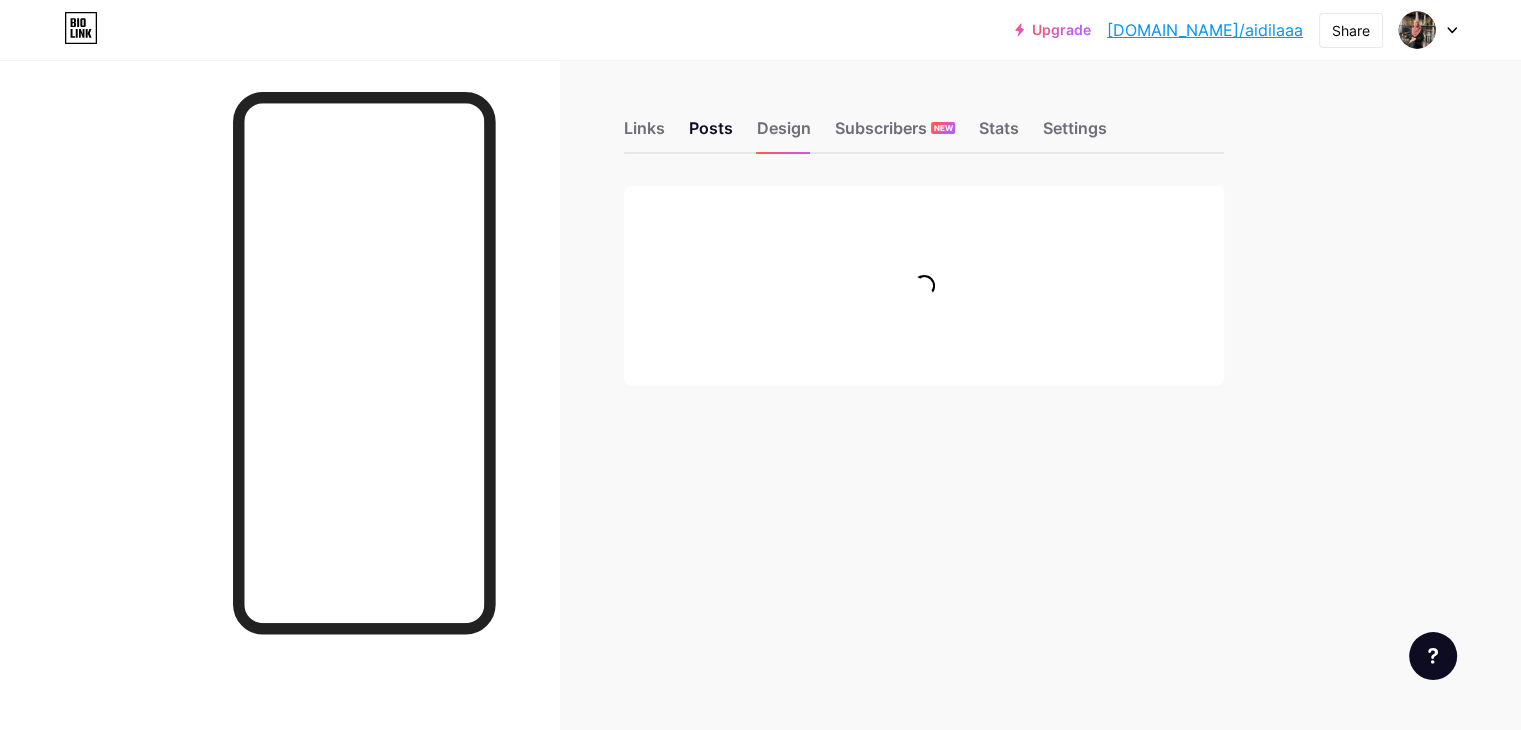 scroll, scrollTop: 0, scrollLeft: 0, axis: both 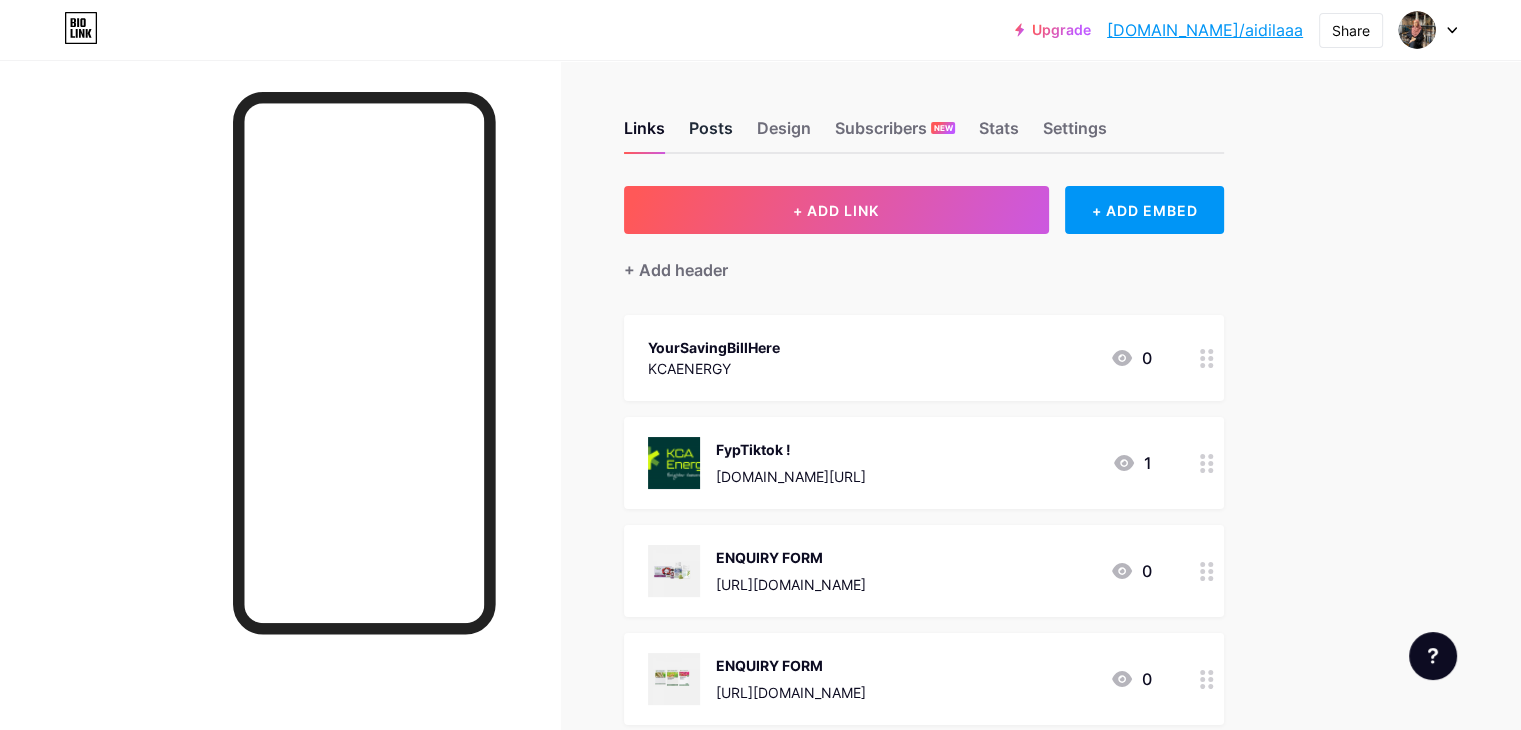click on "Posts" at bounding box center (711, 134) 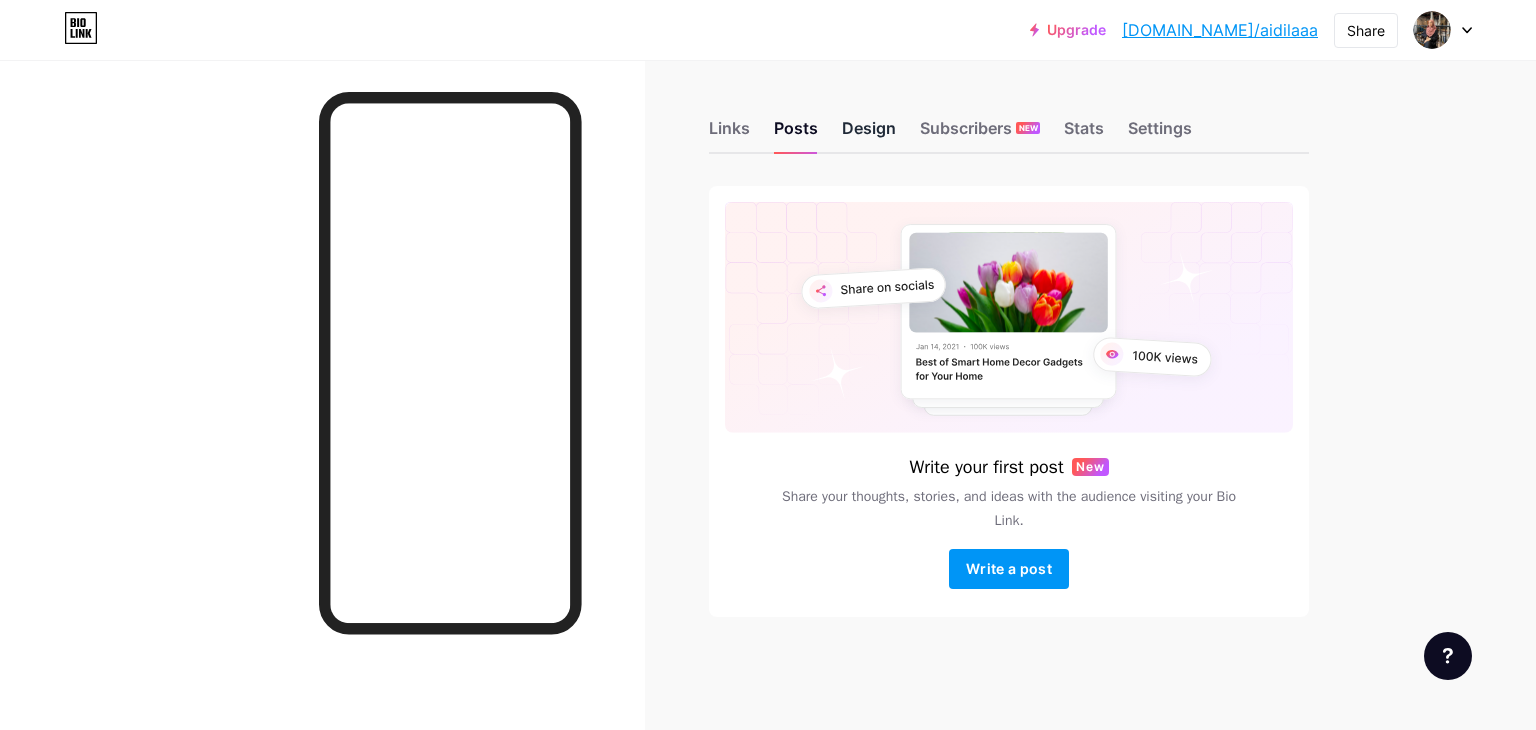 click on "Design" at bounding box center [869, 134] 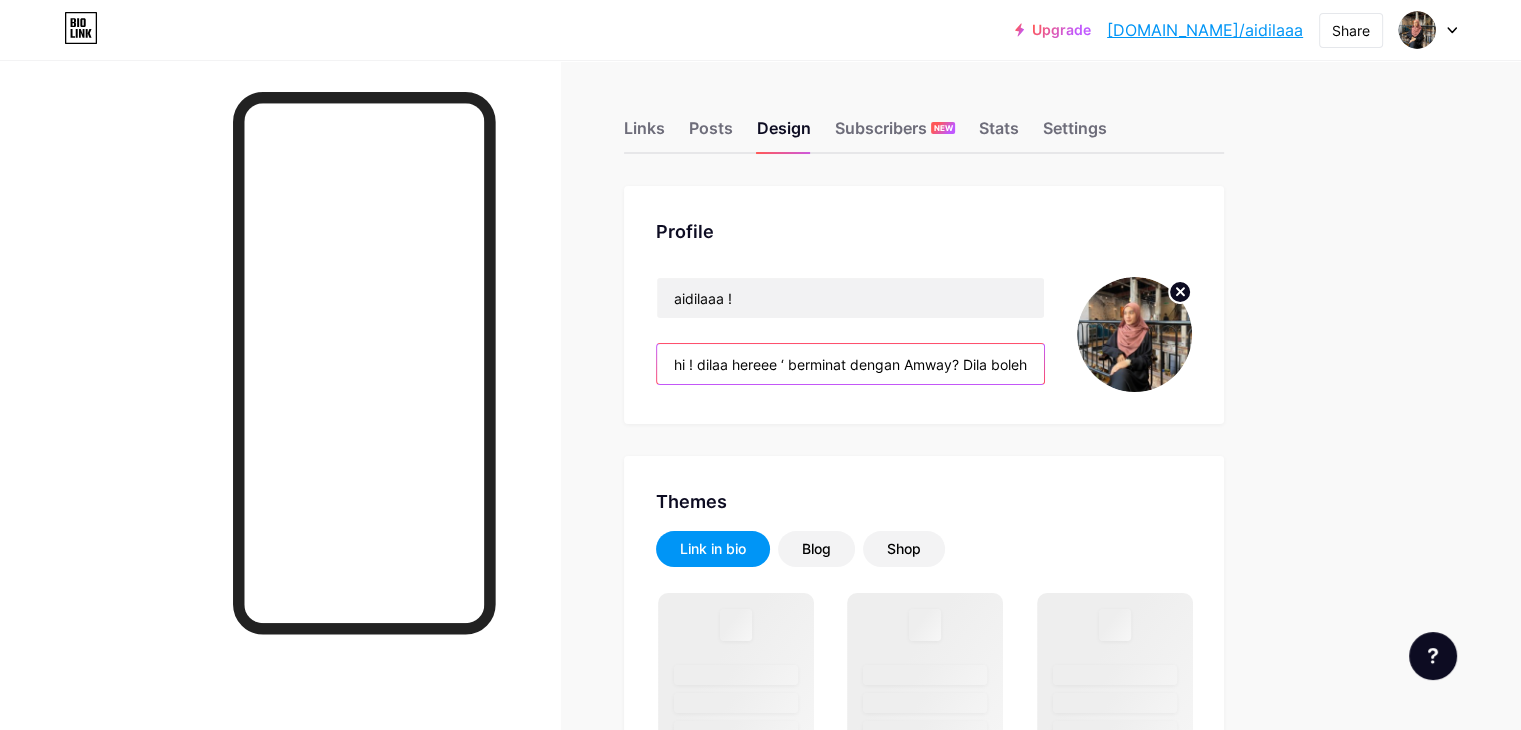 click on "hi ! dilaa hereee ‘ berminat dengan Amway? Dila boleh membantu anda 🥰💪🏻" at bounding box center (850, 364) 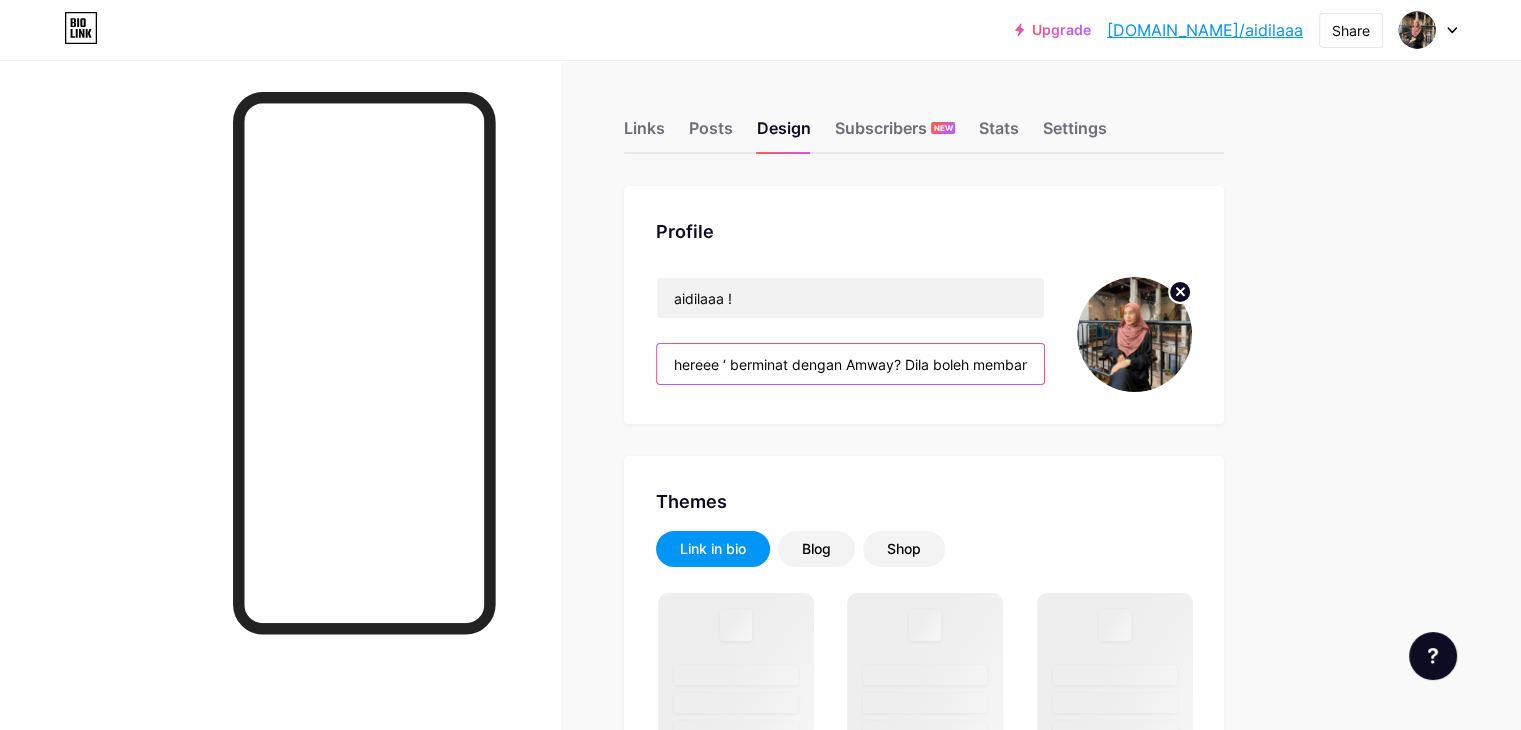 scroll, scrollTop: 0, scrollLeft: 0, axis: both 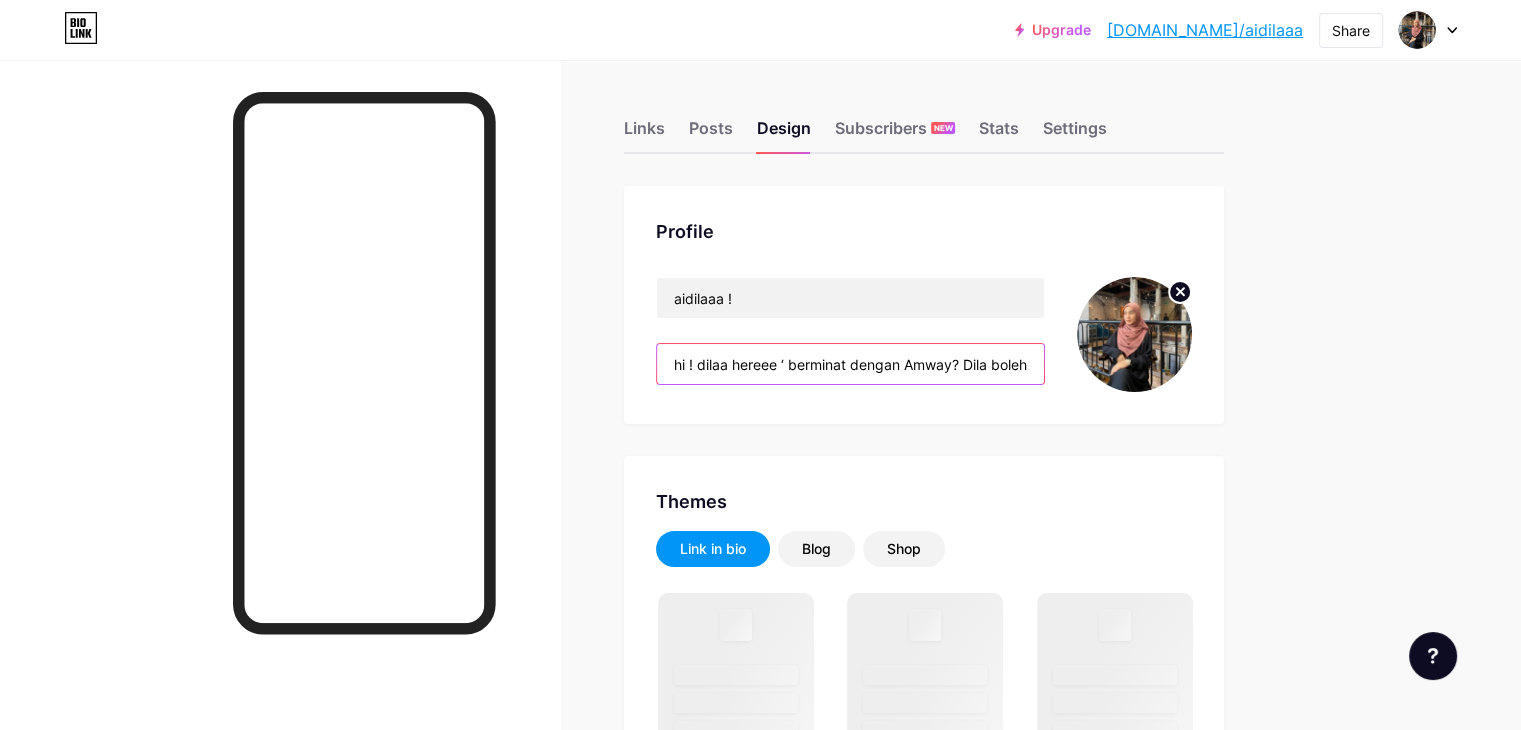 drag, startPoint x: 1116, startPoint y: 365, endPoint x: 748, endPoint y: 386, distance: 368.5987 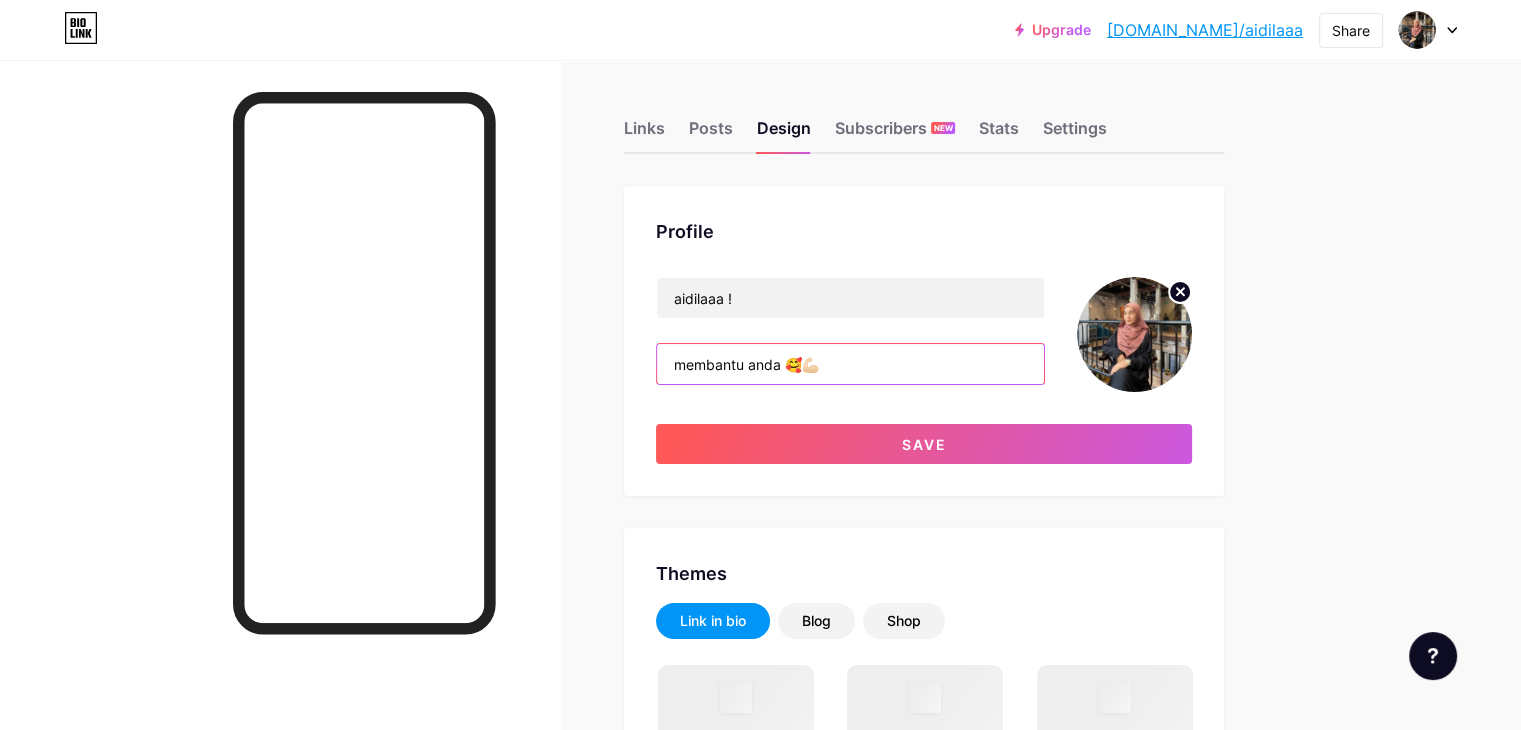 drag, startPoint x: 871, startPoint y: 367, endPoint x: 752, endPoint y: 371, distance: 119.06721 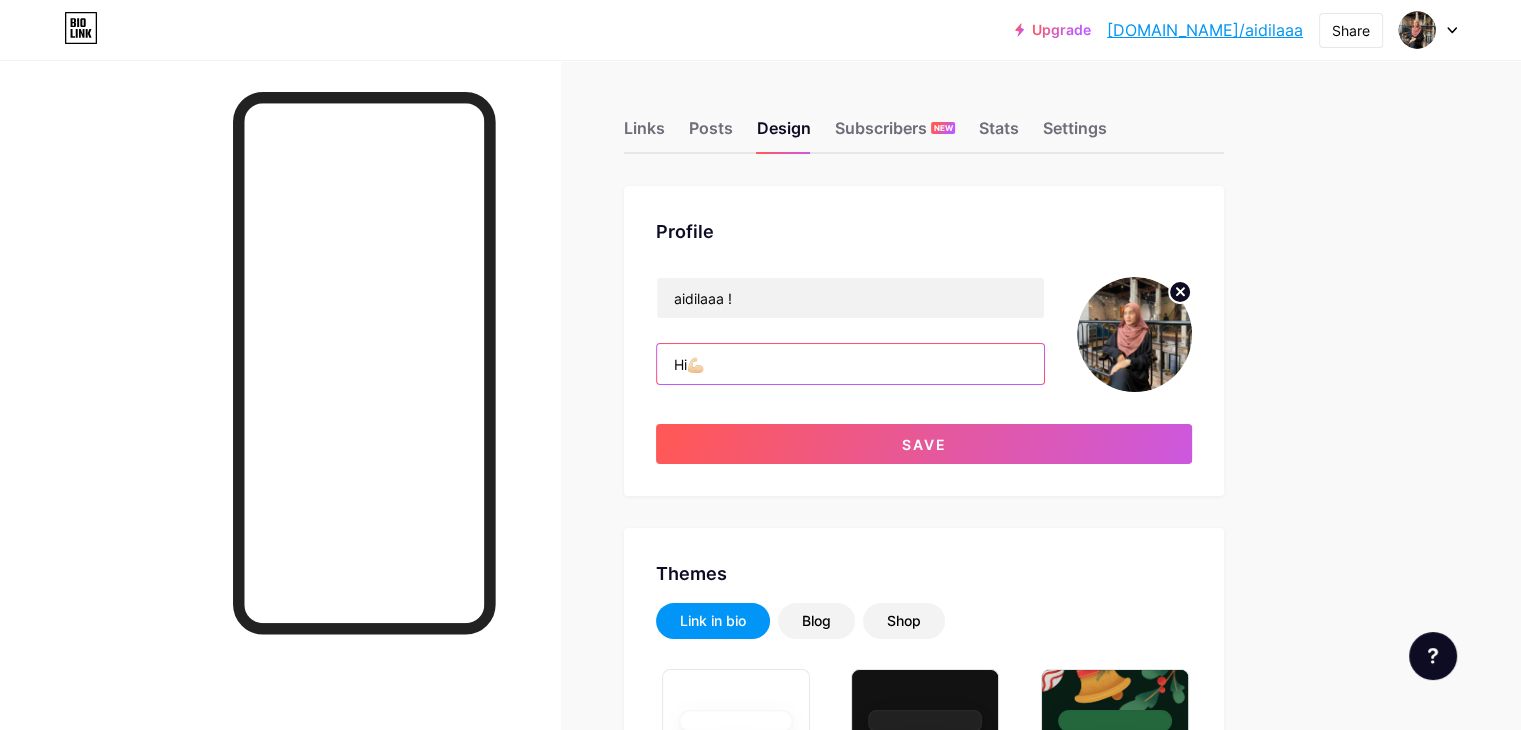 paste on "Hi! 💡 Want to save on your electricity bill? Let’s join our solar community & start saving today! ⚡️Your bill, our solution." 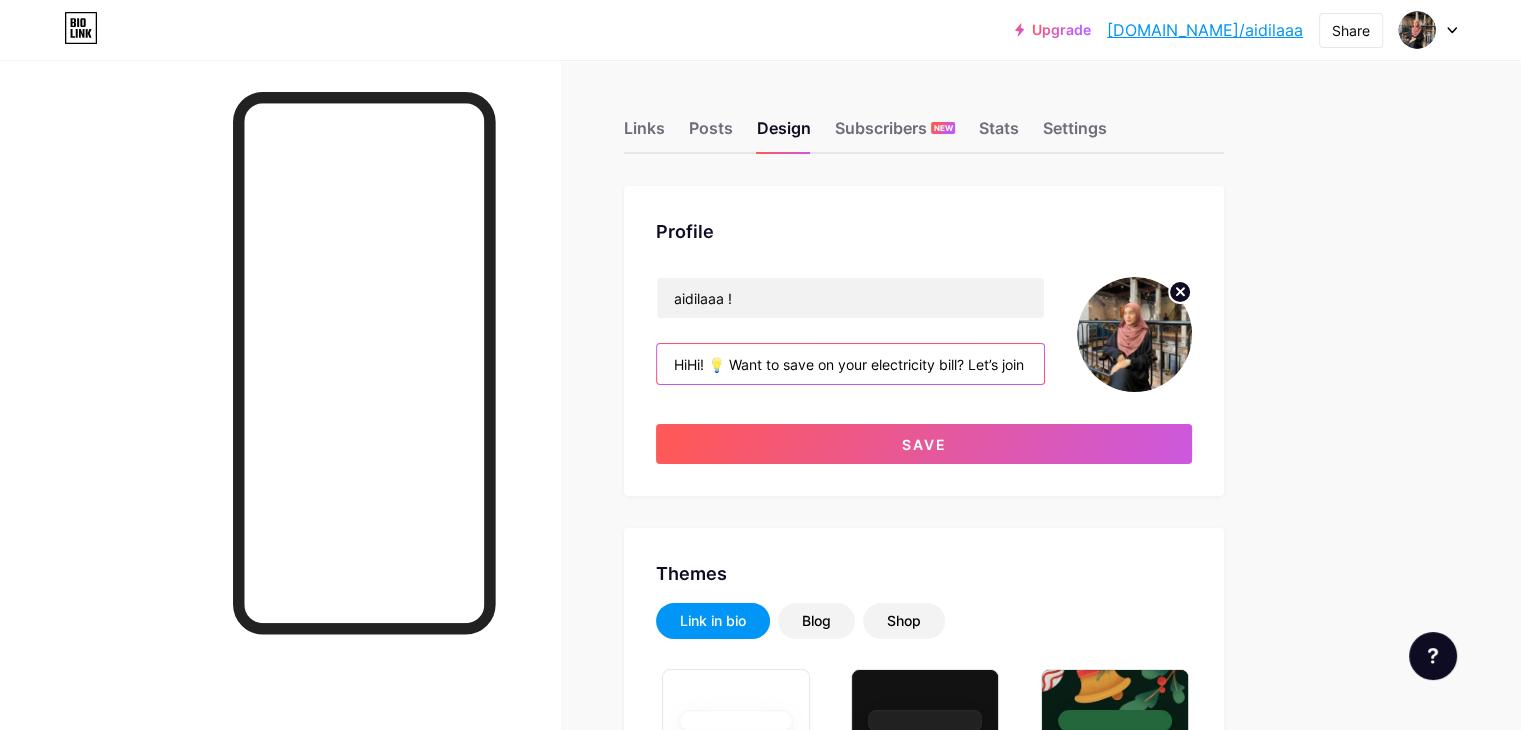 scroll, scrollTop: 0, scrollLeft: 448, axis: horizontal 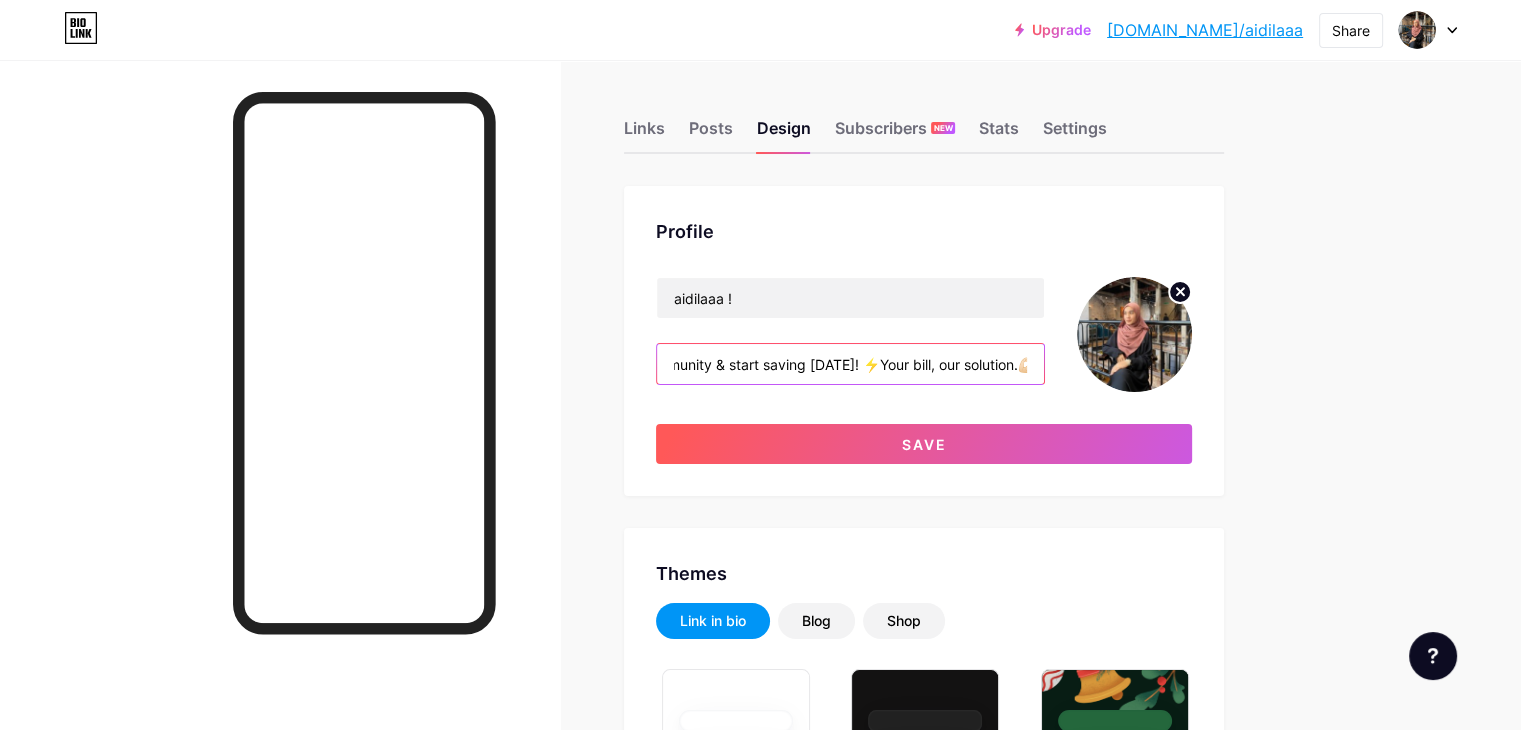 click on "HiHi! 💡 Want to save on your electricity bill? Let’s join our solar community & start saving today! ⚡️Your bill, our solution.💪🏻" at bounding box center [850, 364] 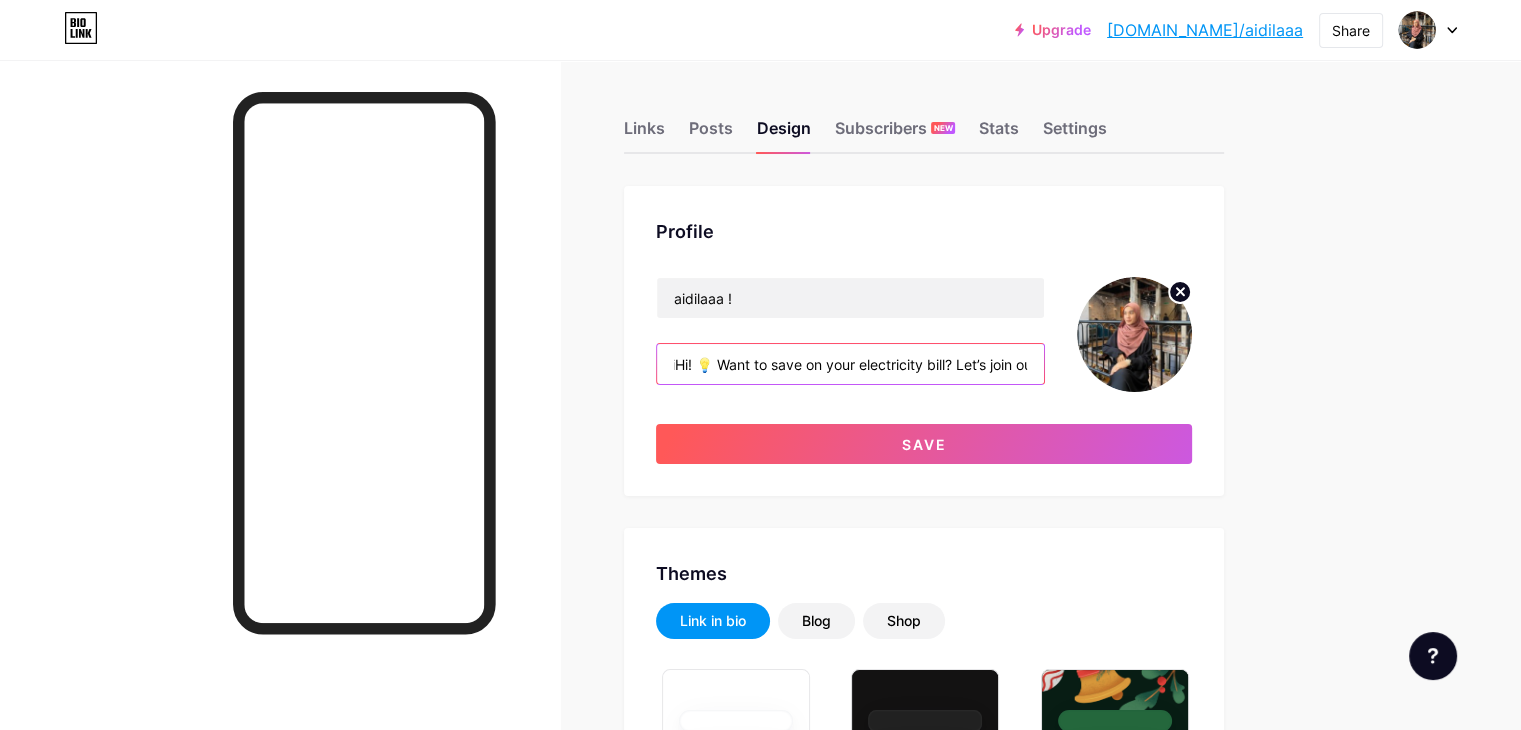 scroll, scrollTop: 0, scrollLeft: 0, axis: both 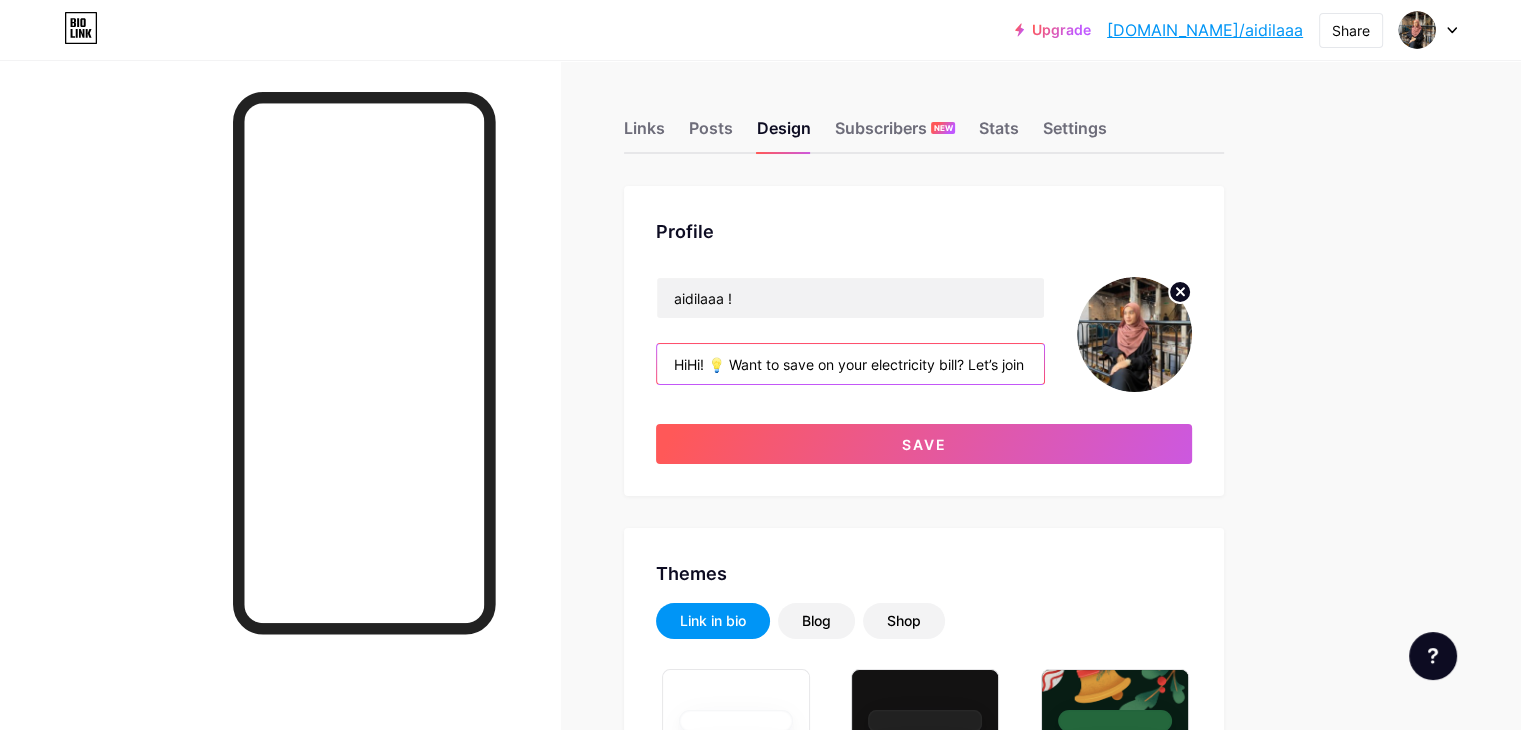 click on "HiHi! 💡 Want to save on your electricity bill? Let’s join our solar community & start saving today! ⚡️Your bill, our solution.💪🏻" at bounding box center [850, 364] 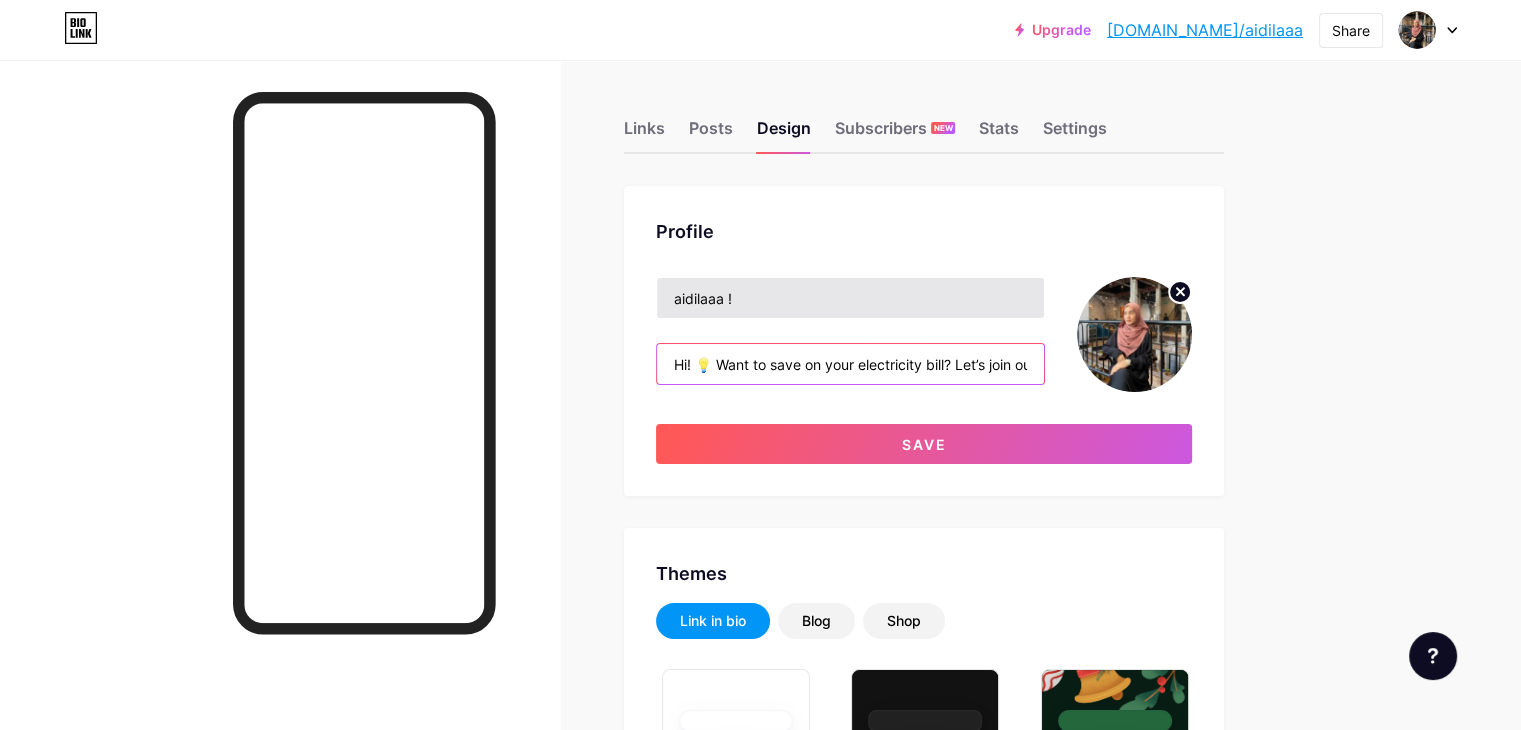 type on "Hi! 💡 Want to save on your electricity bill? Let’s join our solar community & start saving [DATE]! ⚡️Your bill, our solution.💪🏻" 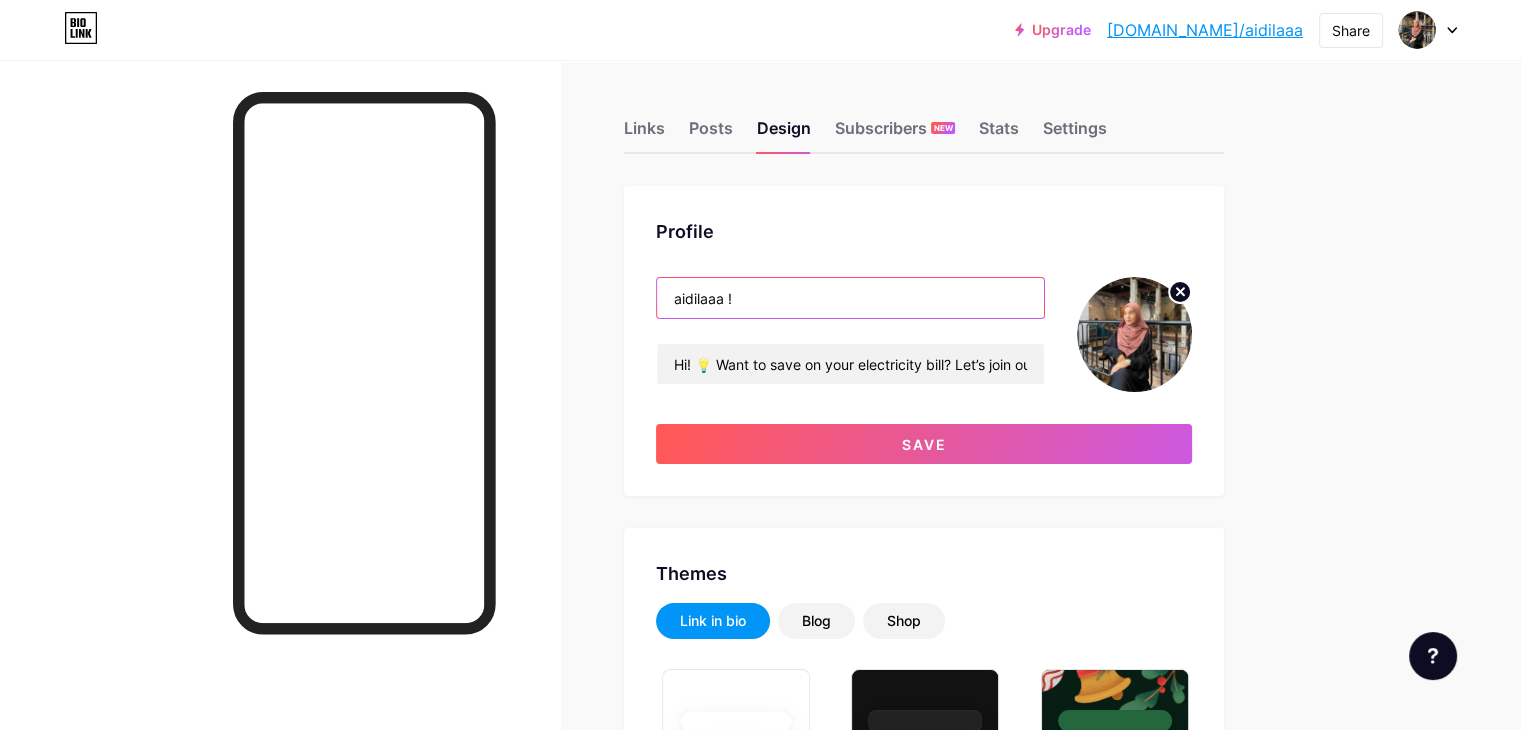 click on "aidilaaa !" at bounding box center [850, 298] 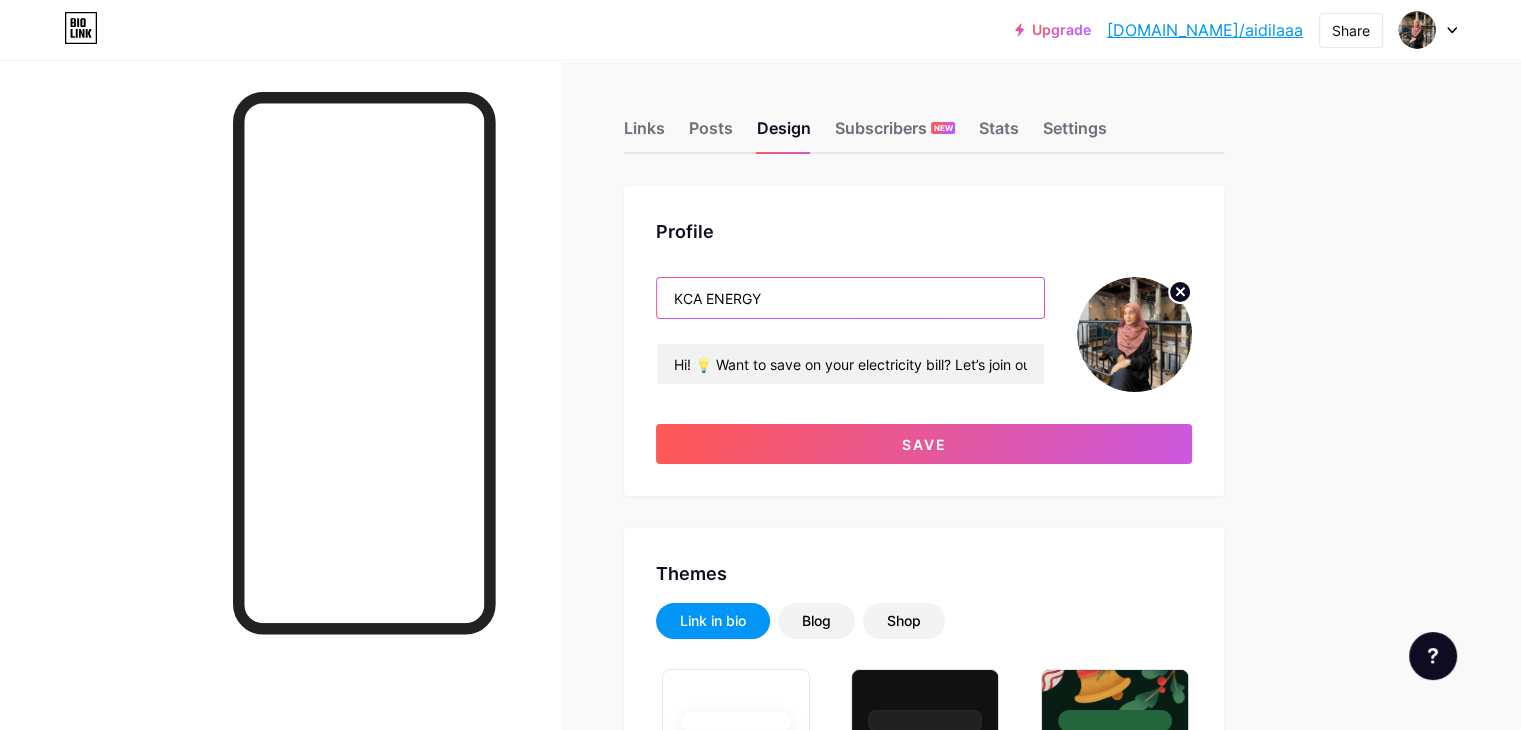 type on "KCA ENERGY" 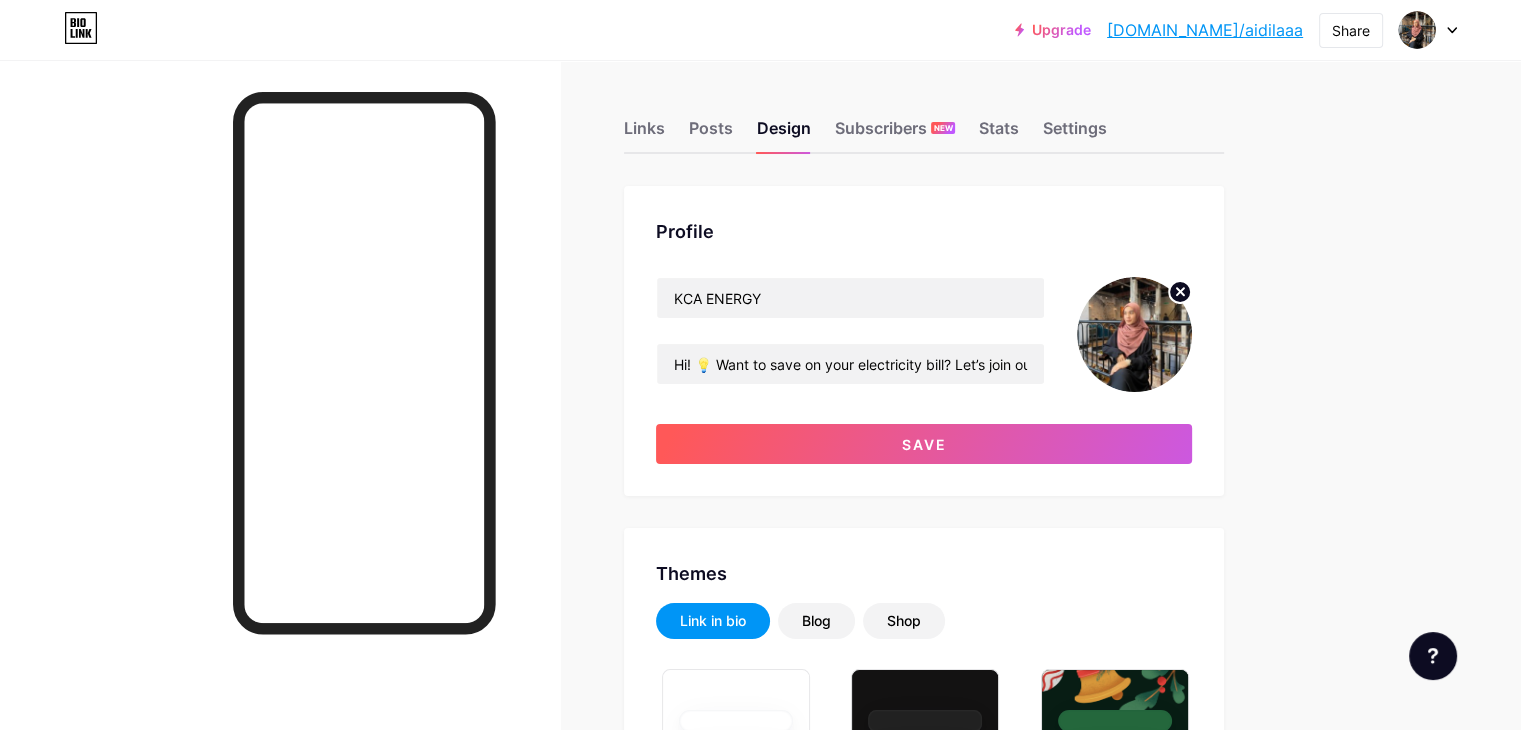 click 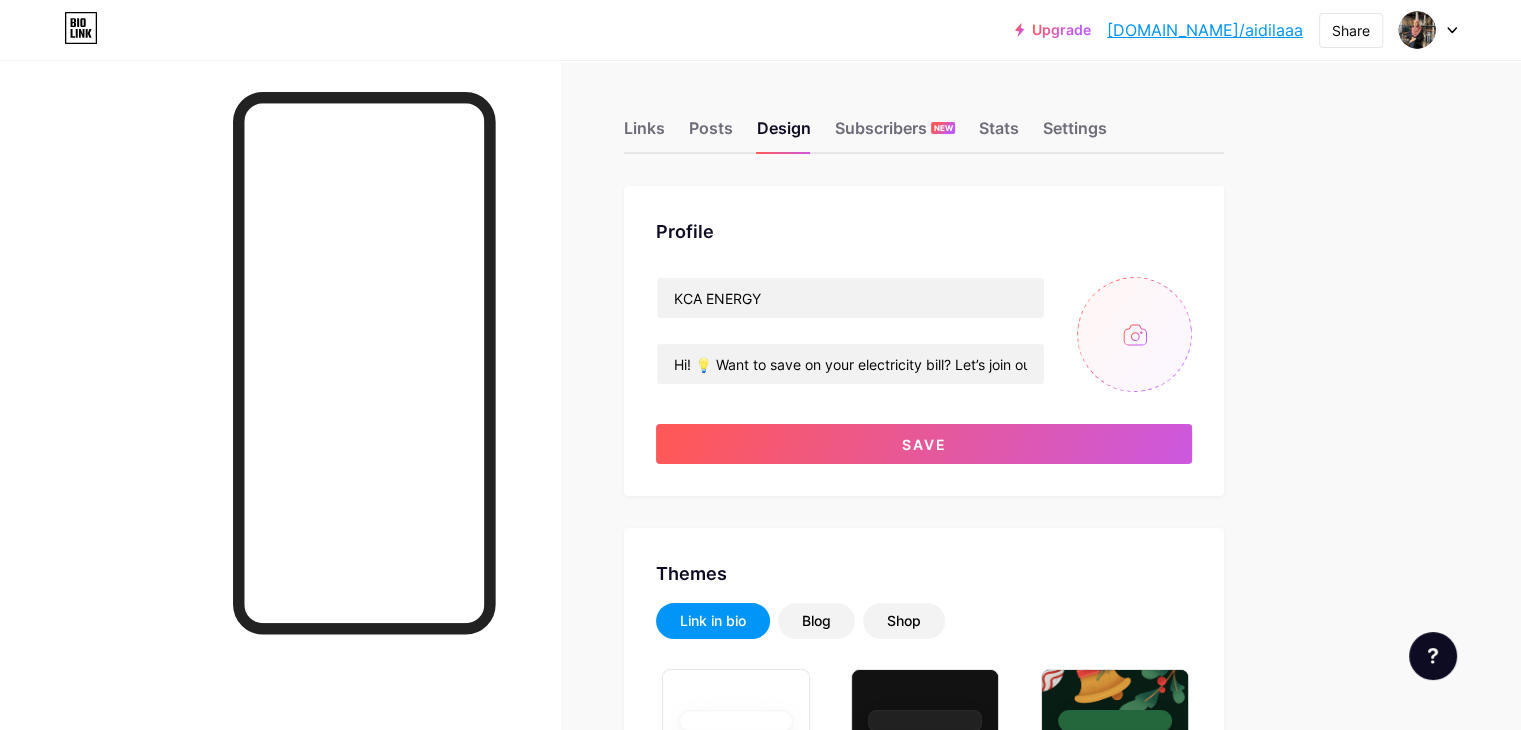 click at bounding box center [1134, 334] 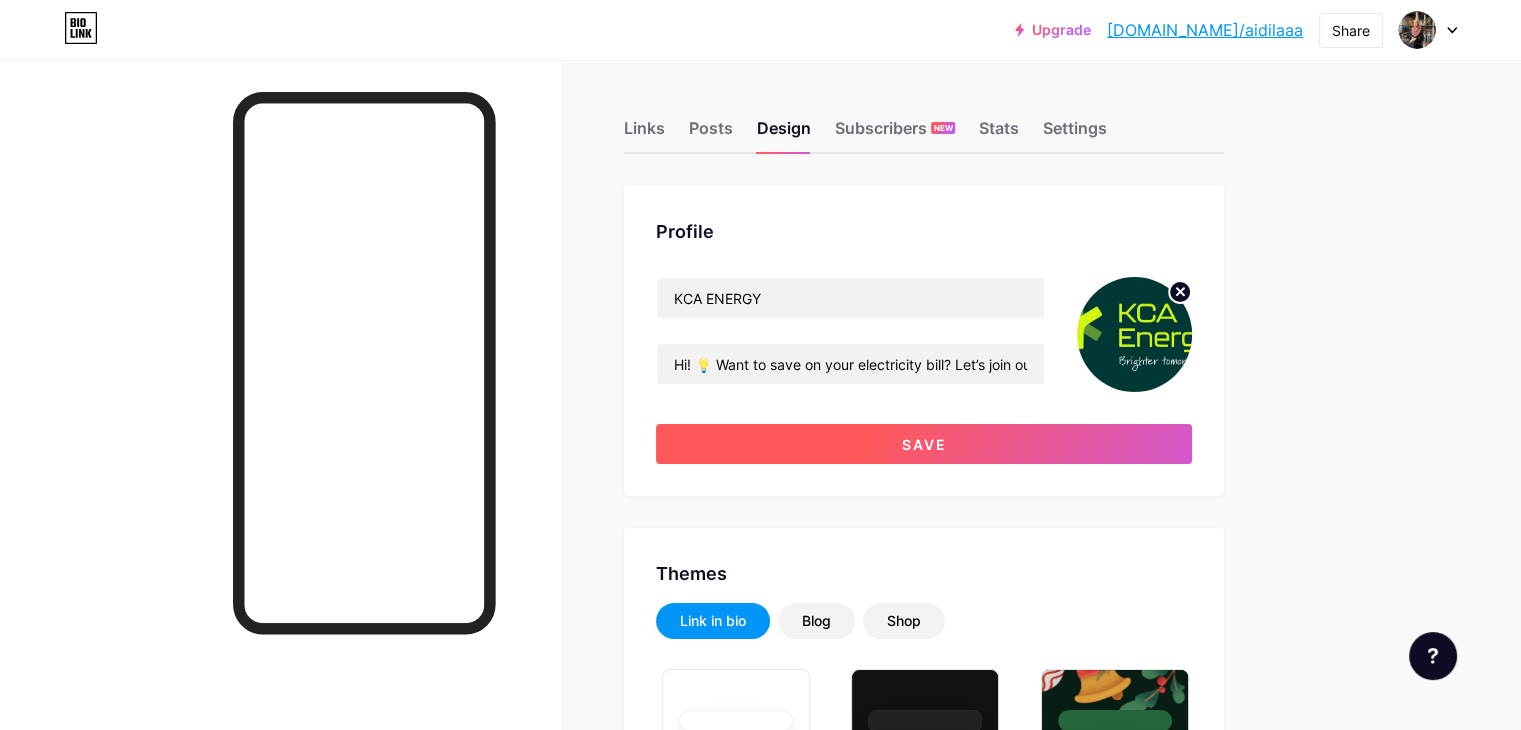 click on "Save" at bounding box center [924, 444] 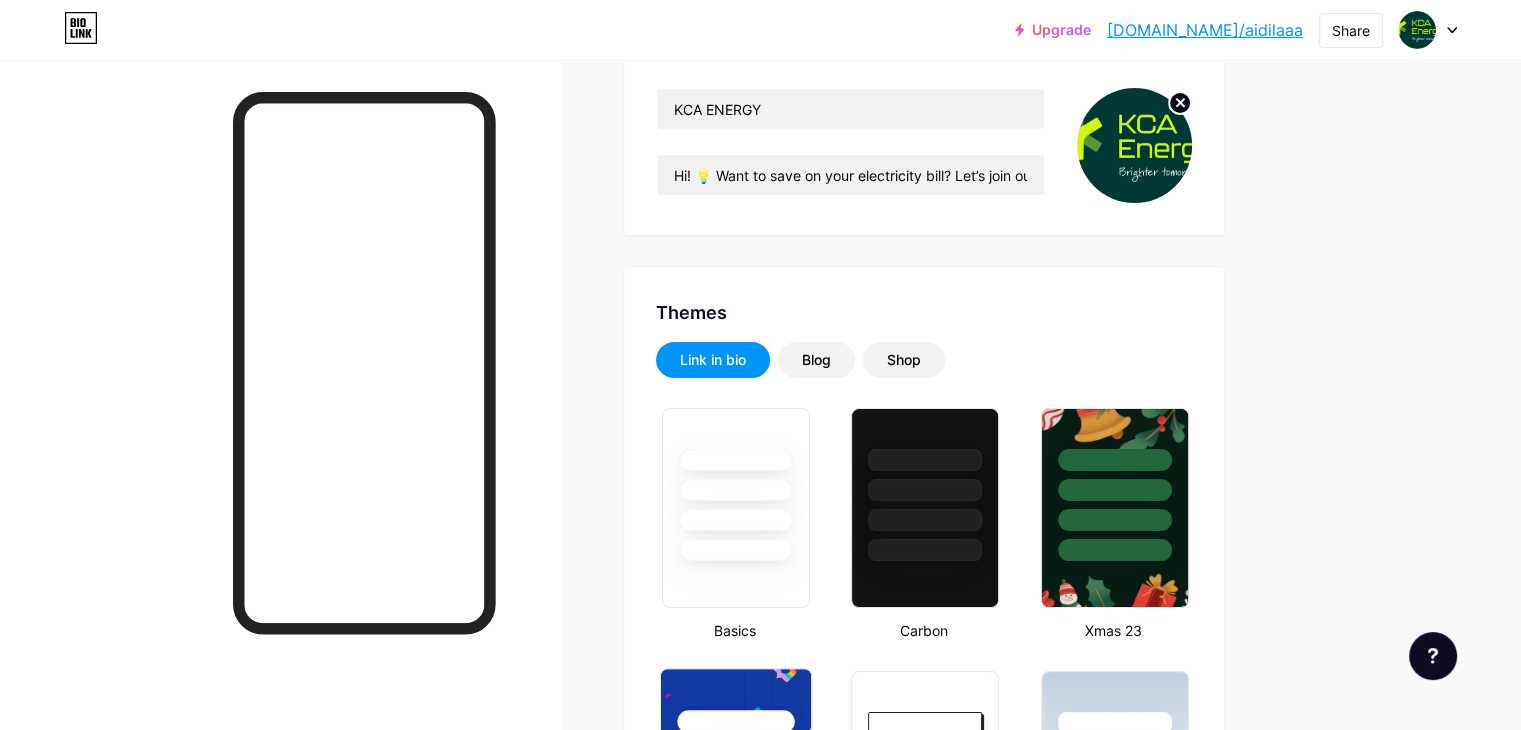 scroll, scrollTop: 500, scrollLeft: 0, axis: vertical 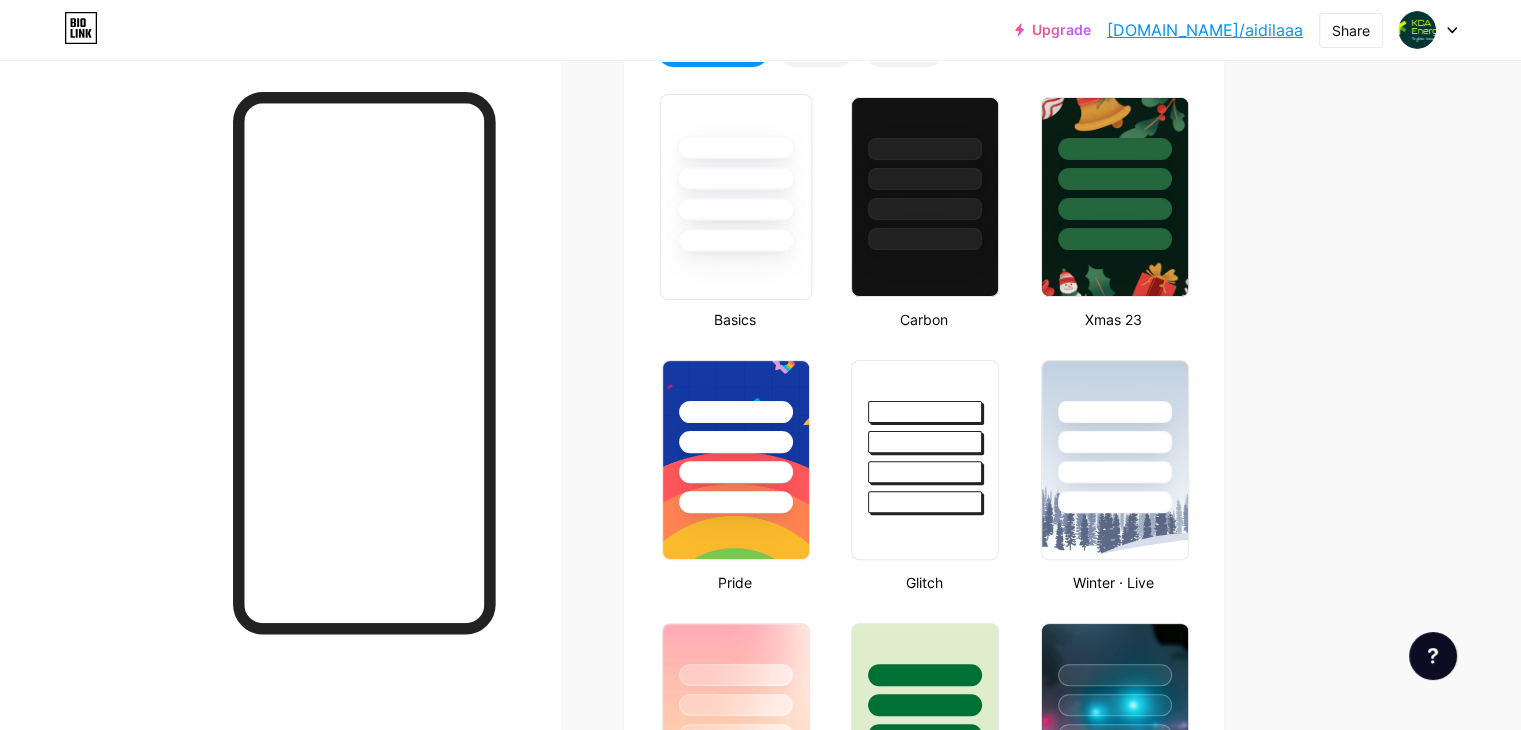 click at bounding box center (735, 209) 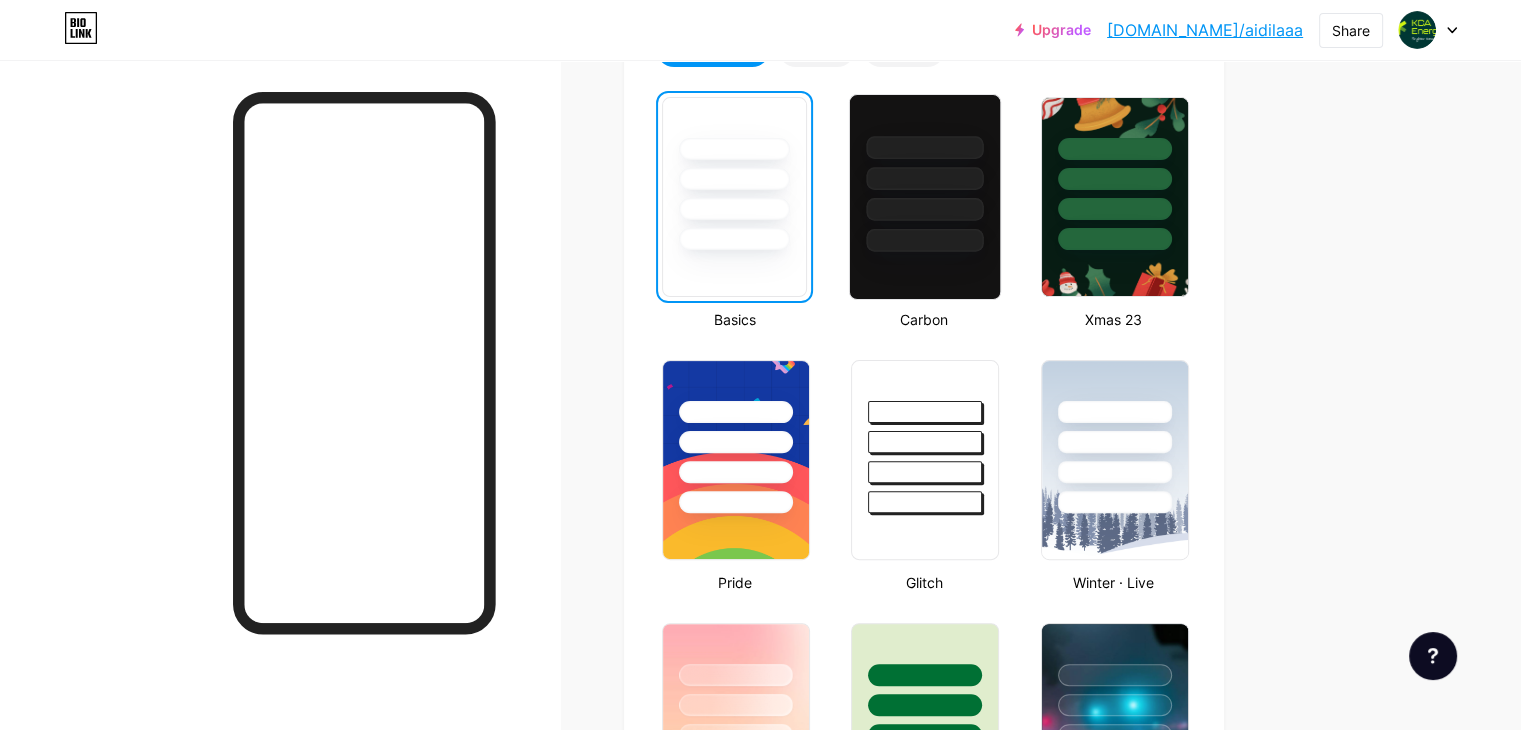 click at bounding box center (925, 173) 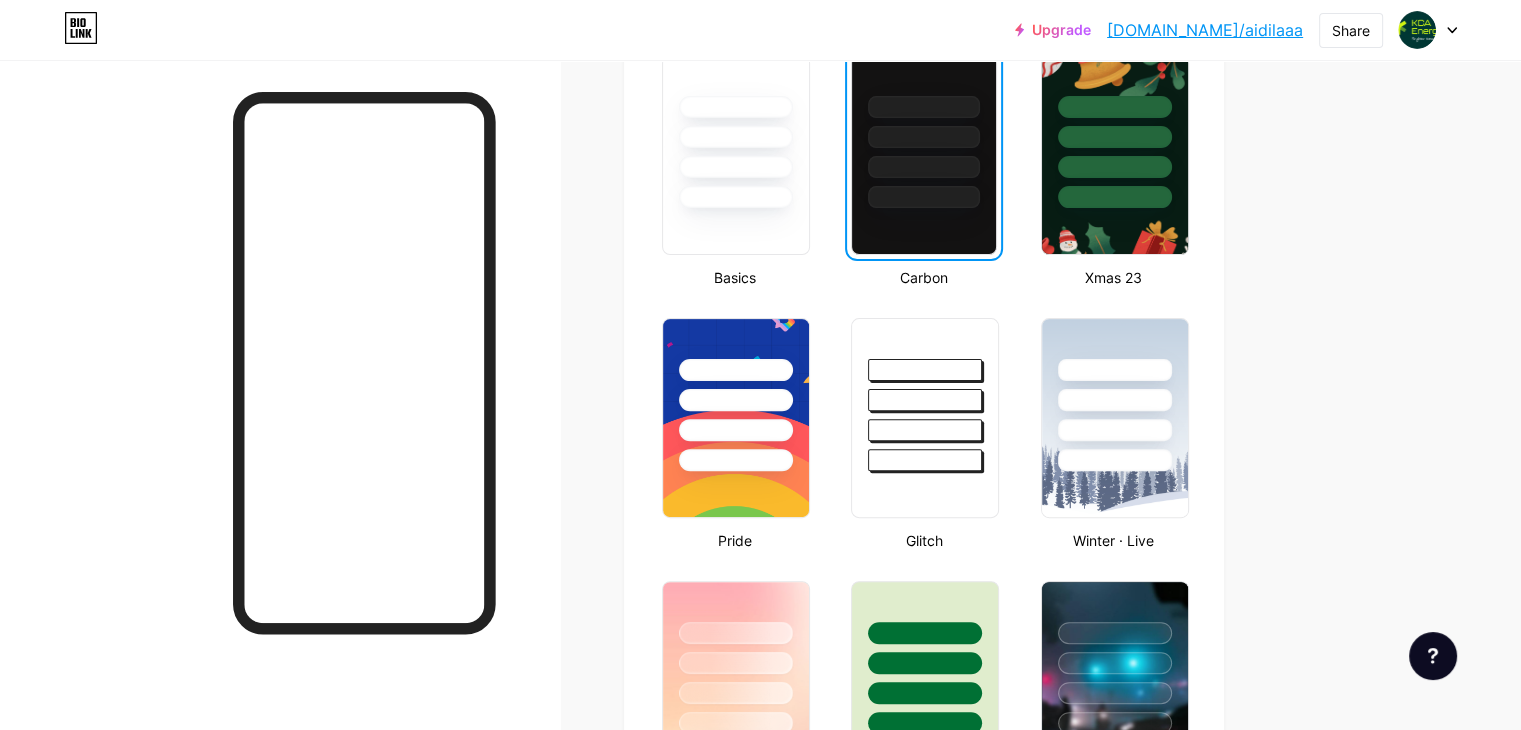 scroll, scrollTop: 800, scrollLeft: 0, axis: vertical 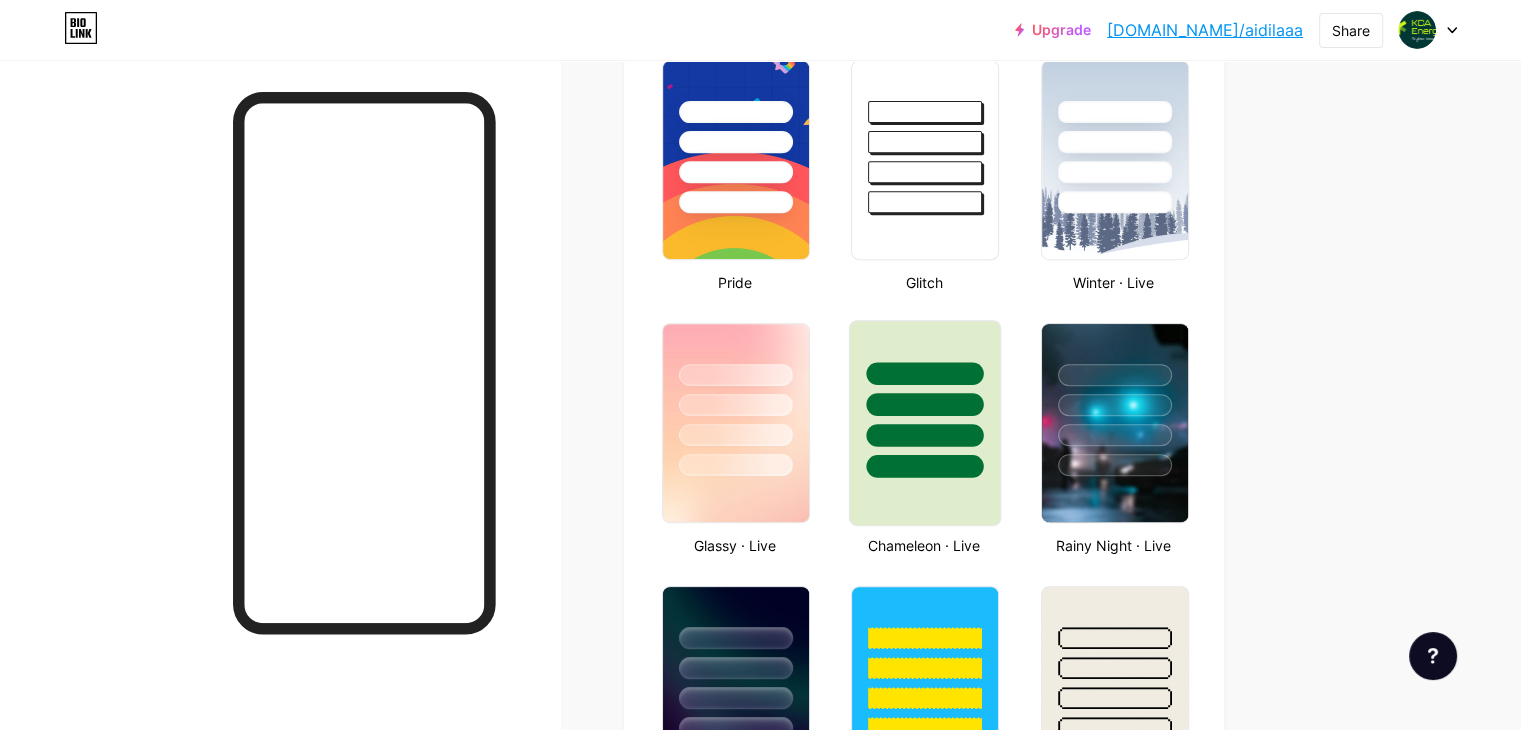 click at bounding box center (925, 435) 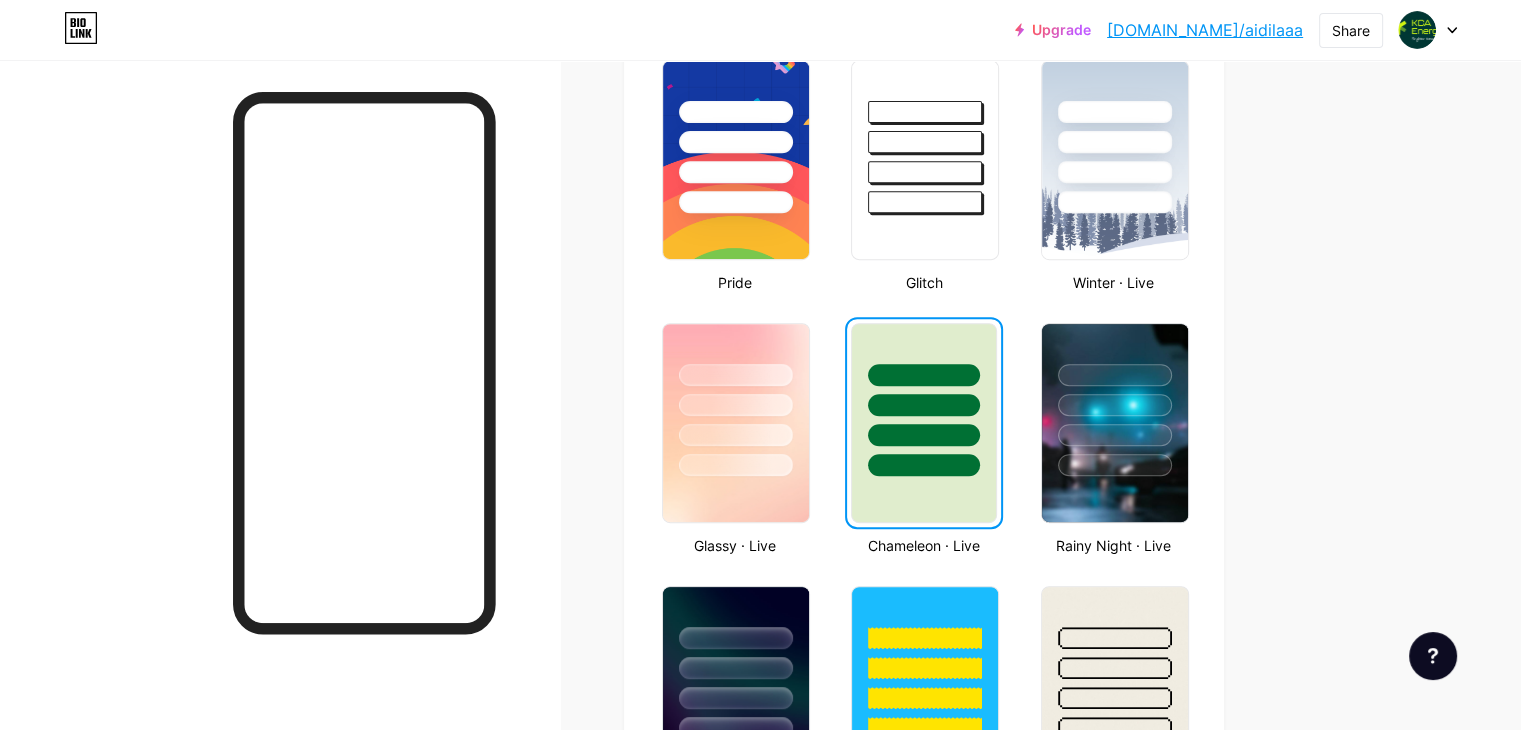 click at bounding box center (923, 465) 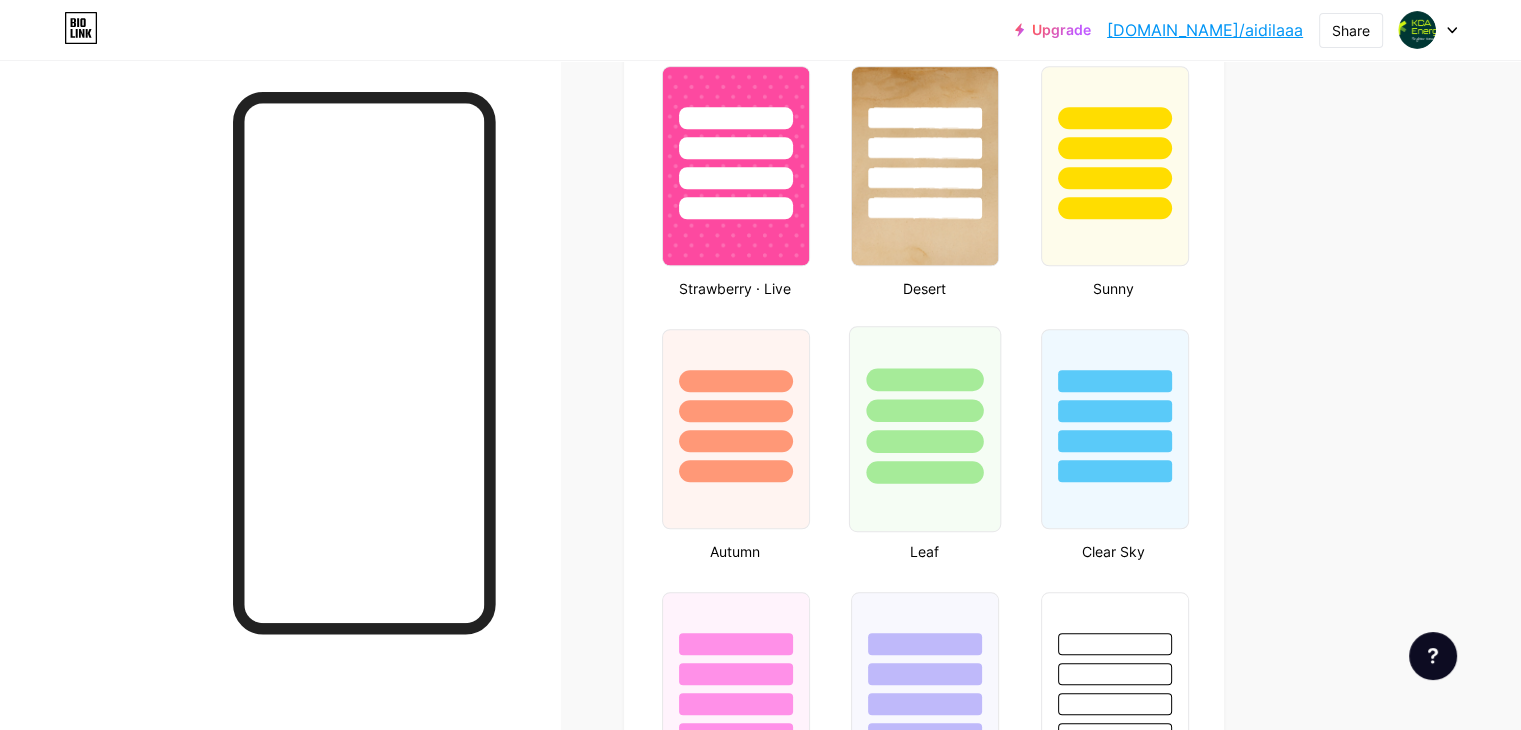 scroll, scrollTop: 1600, scrollLeft: 0, axis: vertical 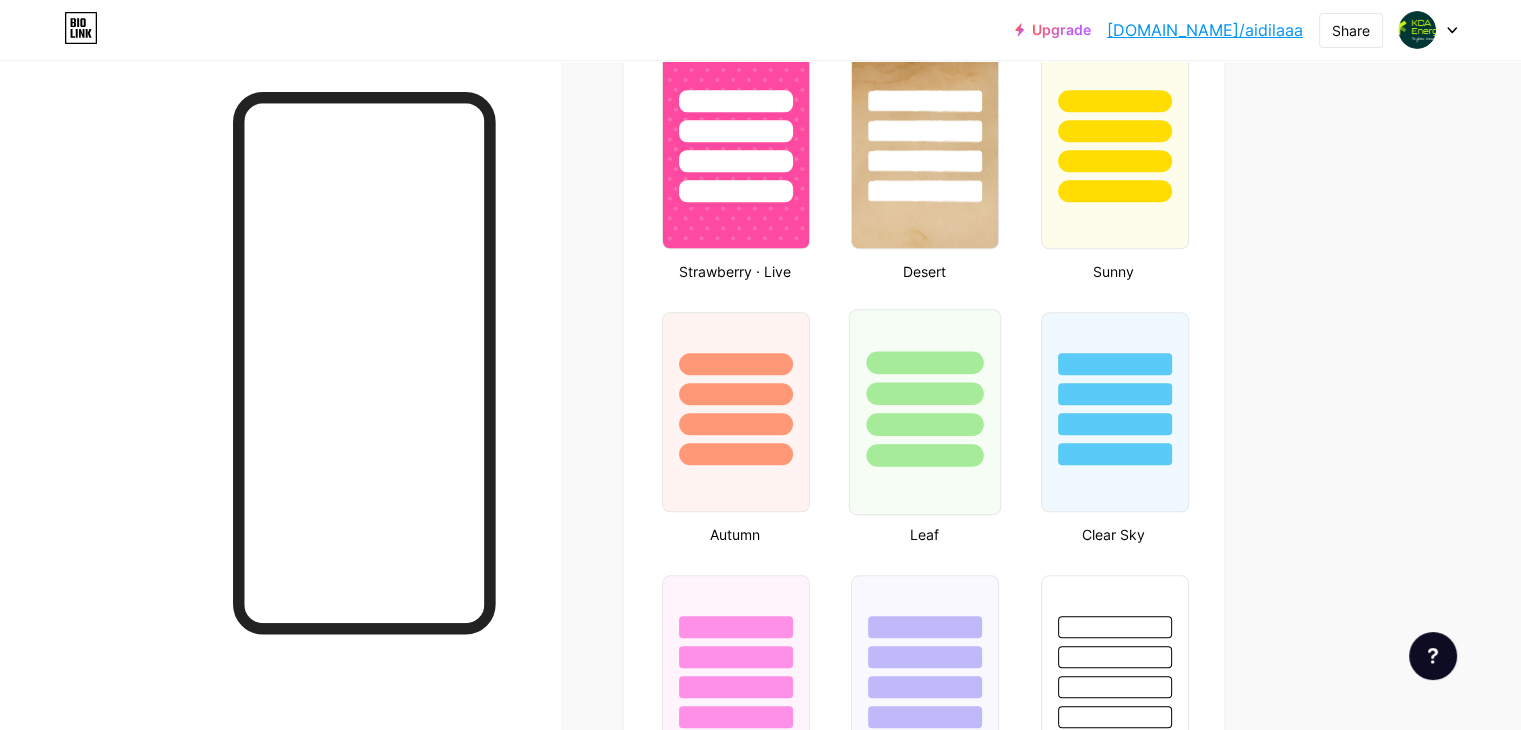 click at bounding box center (925, 424) 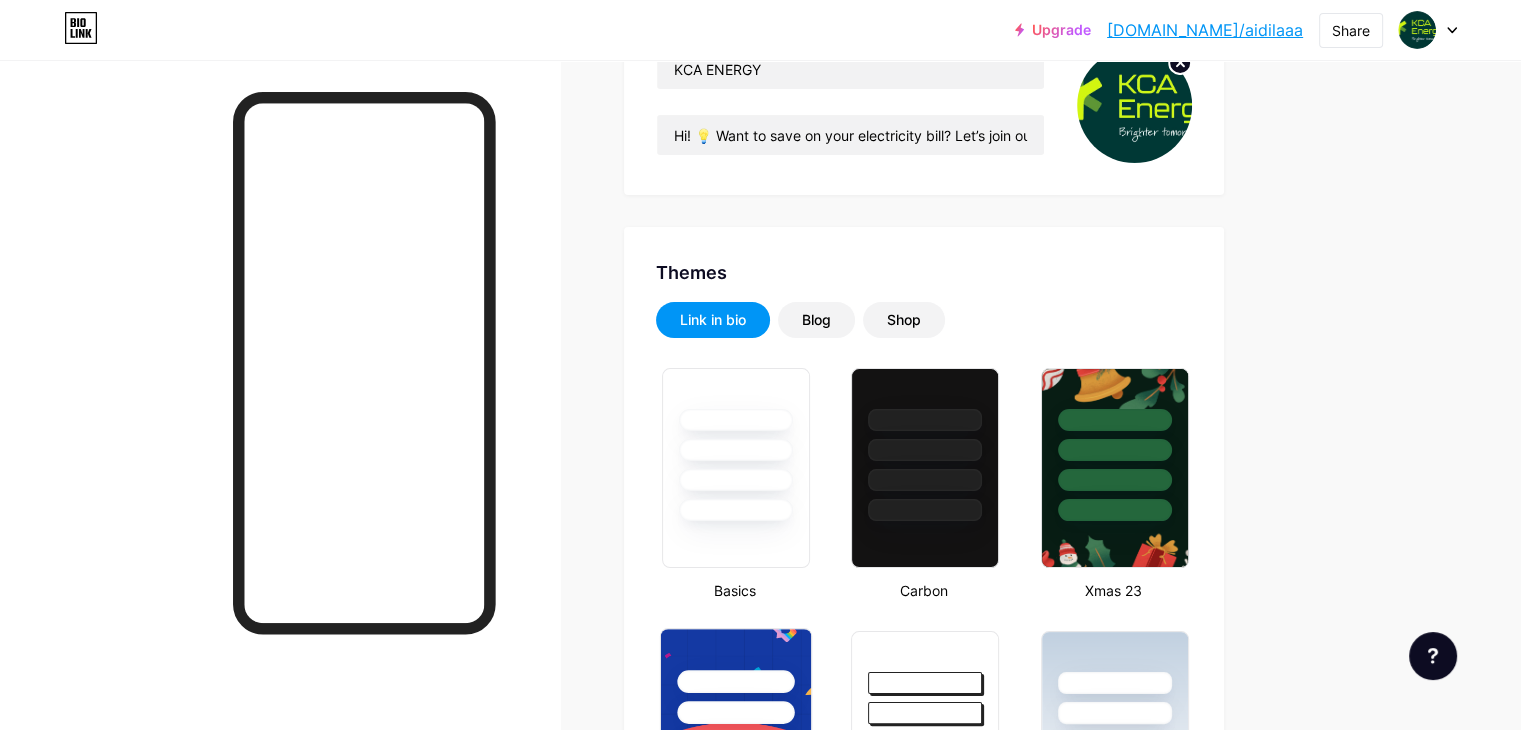 scroll, scrollTop: 0, scrollLeft: 0, axis: both 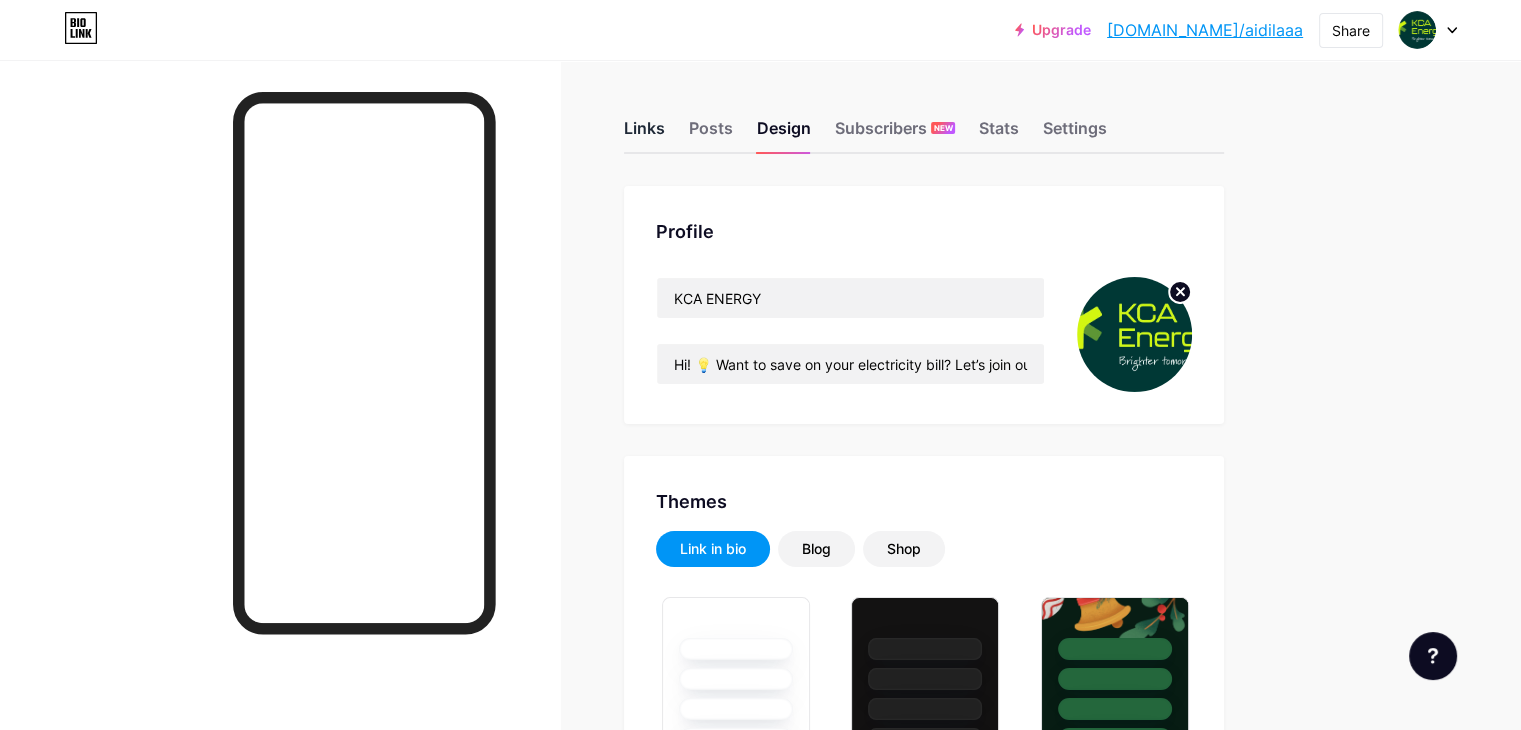 click on "Links" at bounding box center (644, 134) 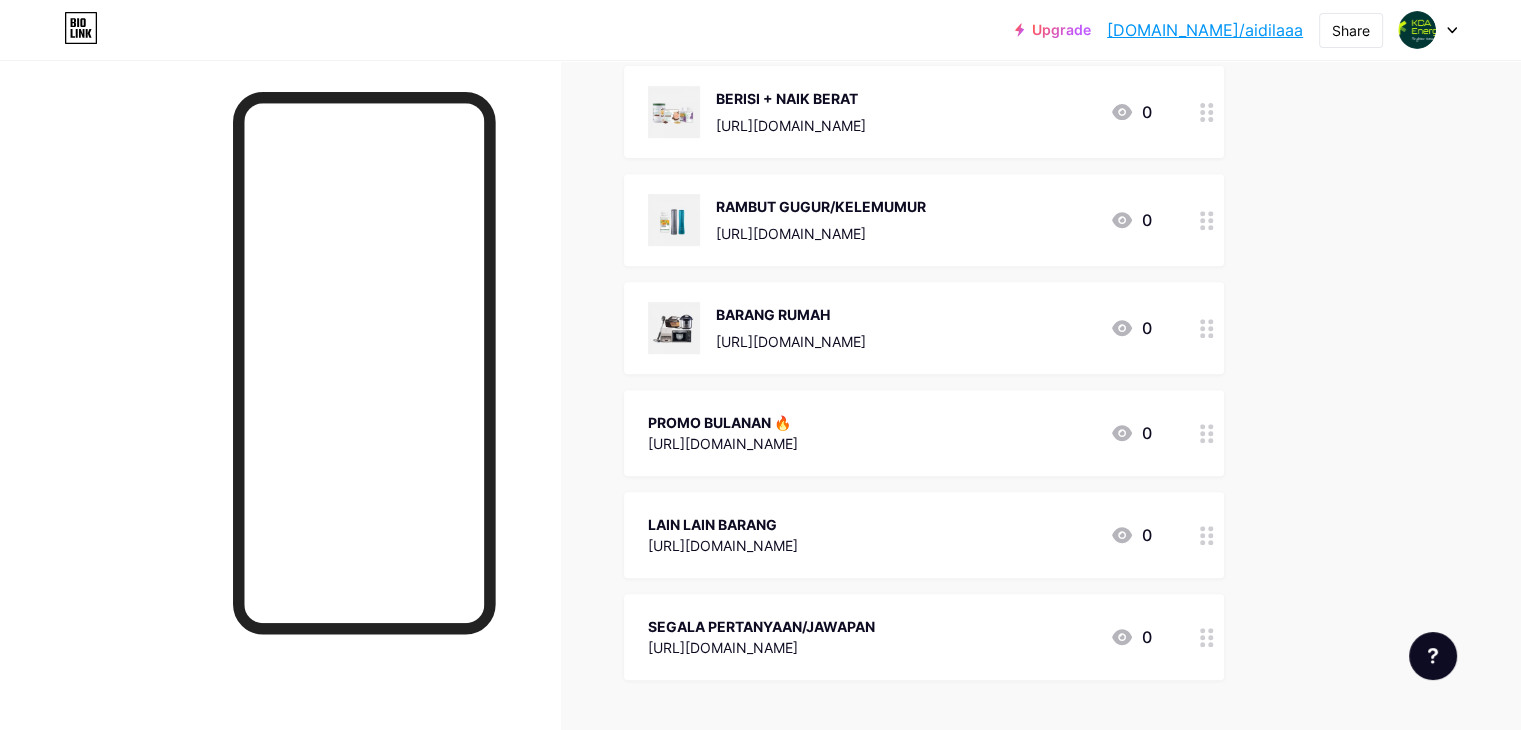 scroll, scrollTop: 800, scrollLeft: 0, axis: vertical 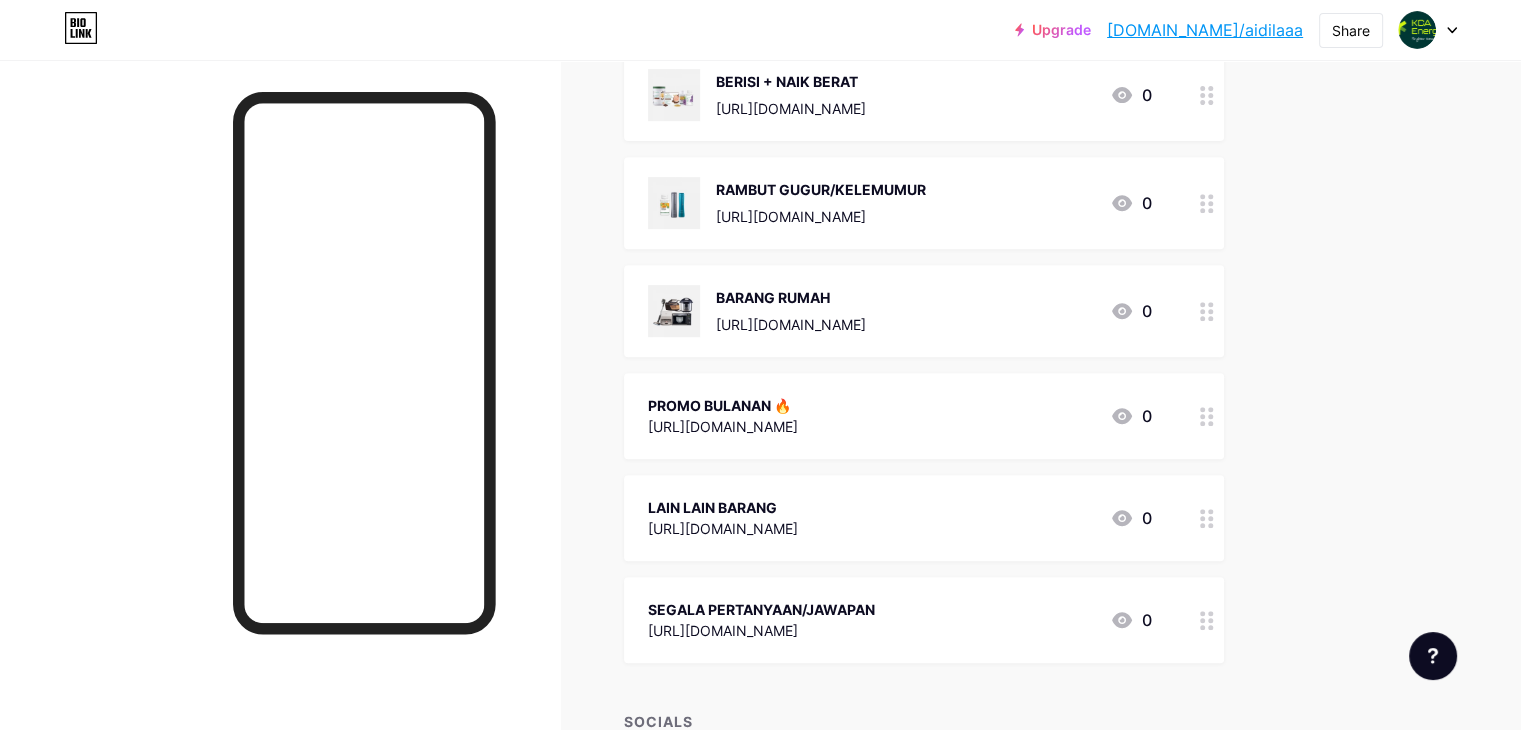 click 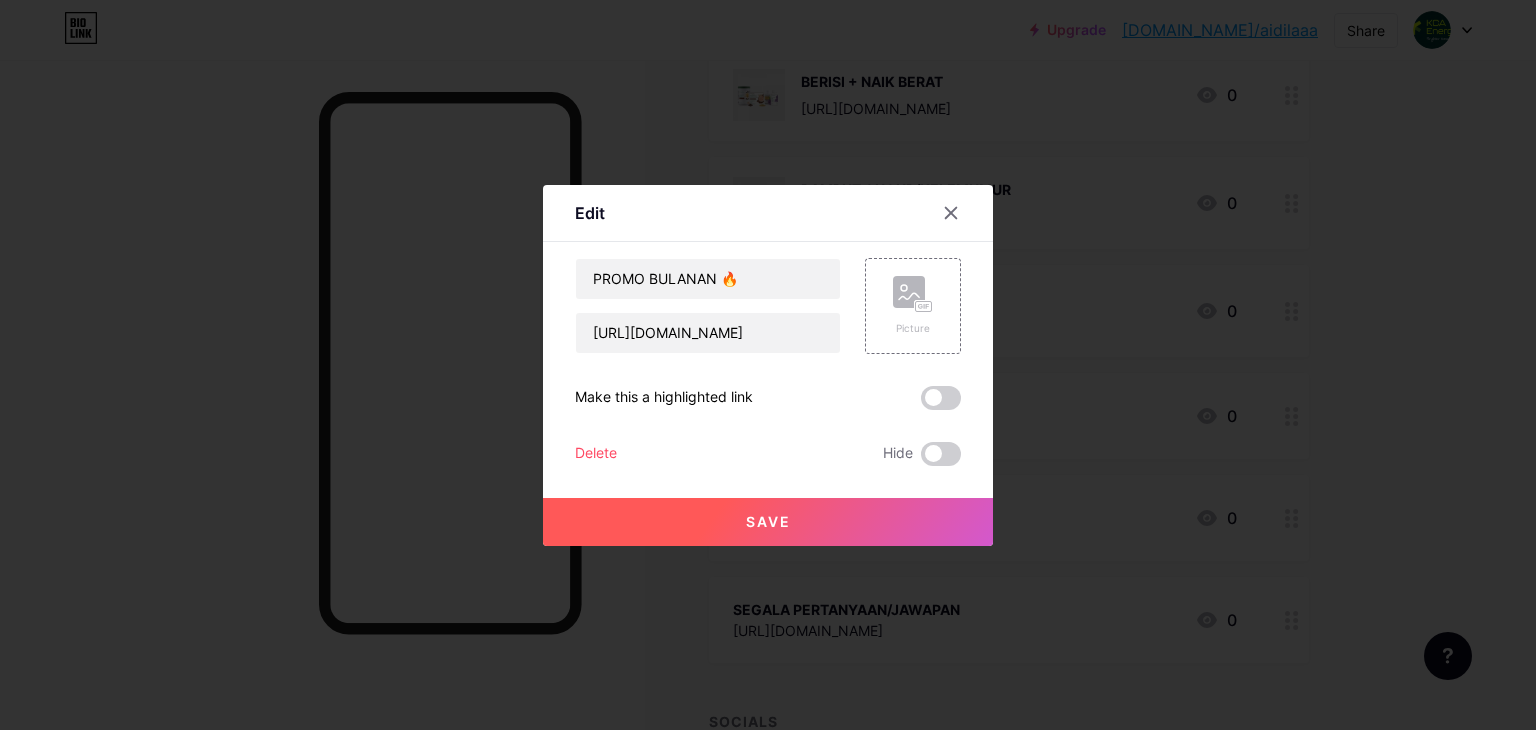 click on "Delete" at bounding box center (596, 454) 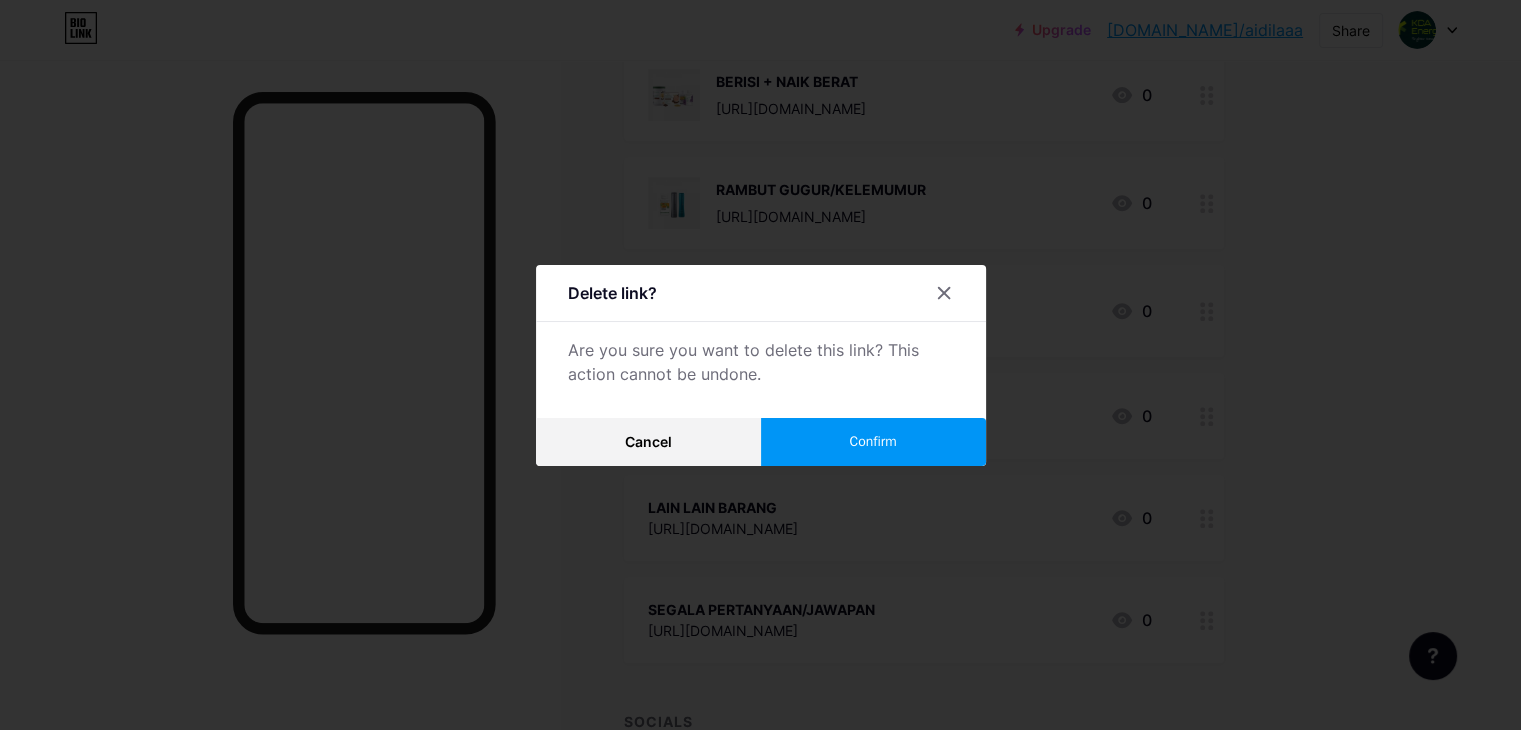 click on "Confirm" at bounding box center [873, 442] 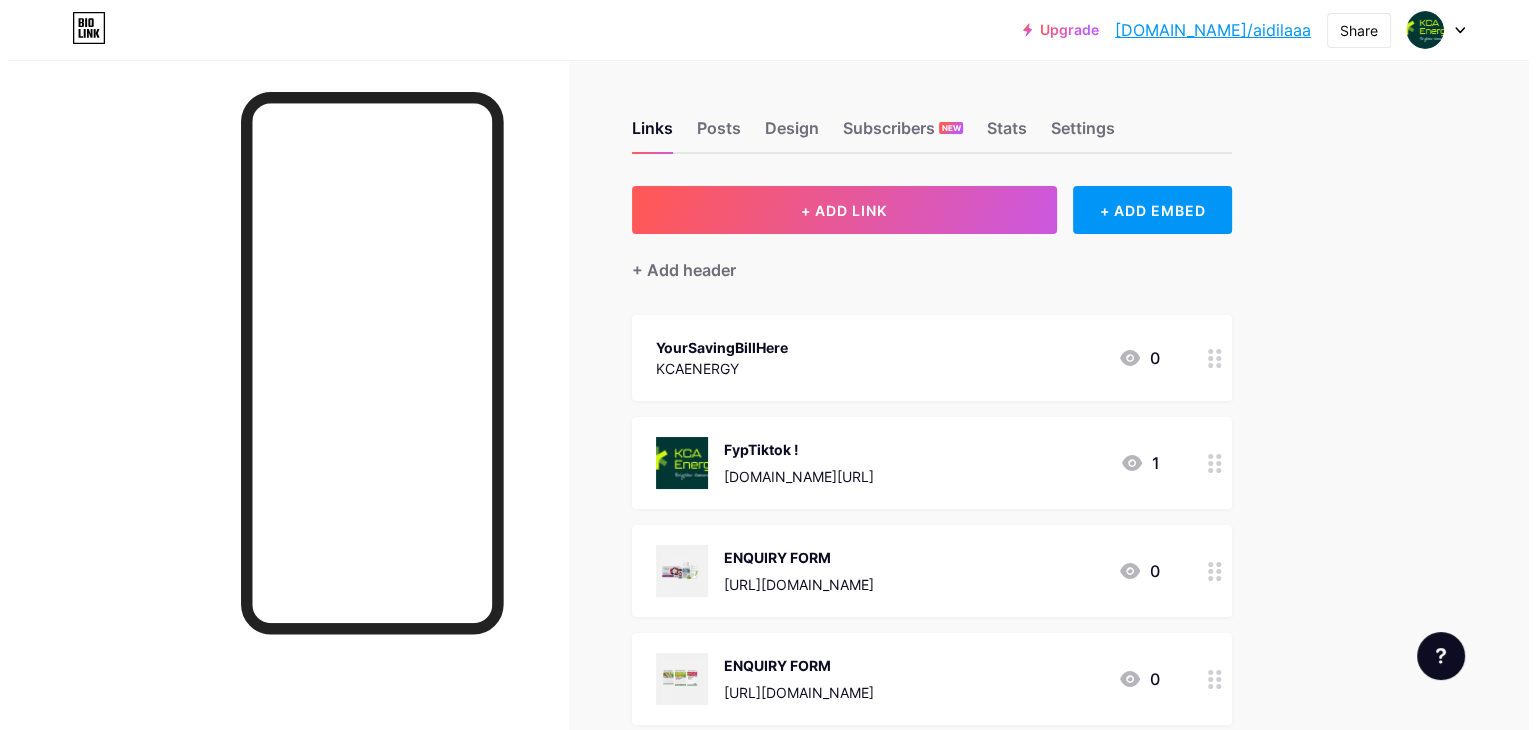 scroll, scrollTop: 400, scrollLeft: 0, axis: vertical 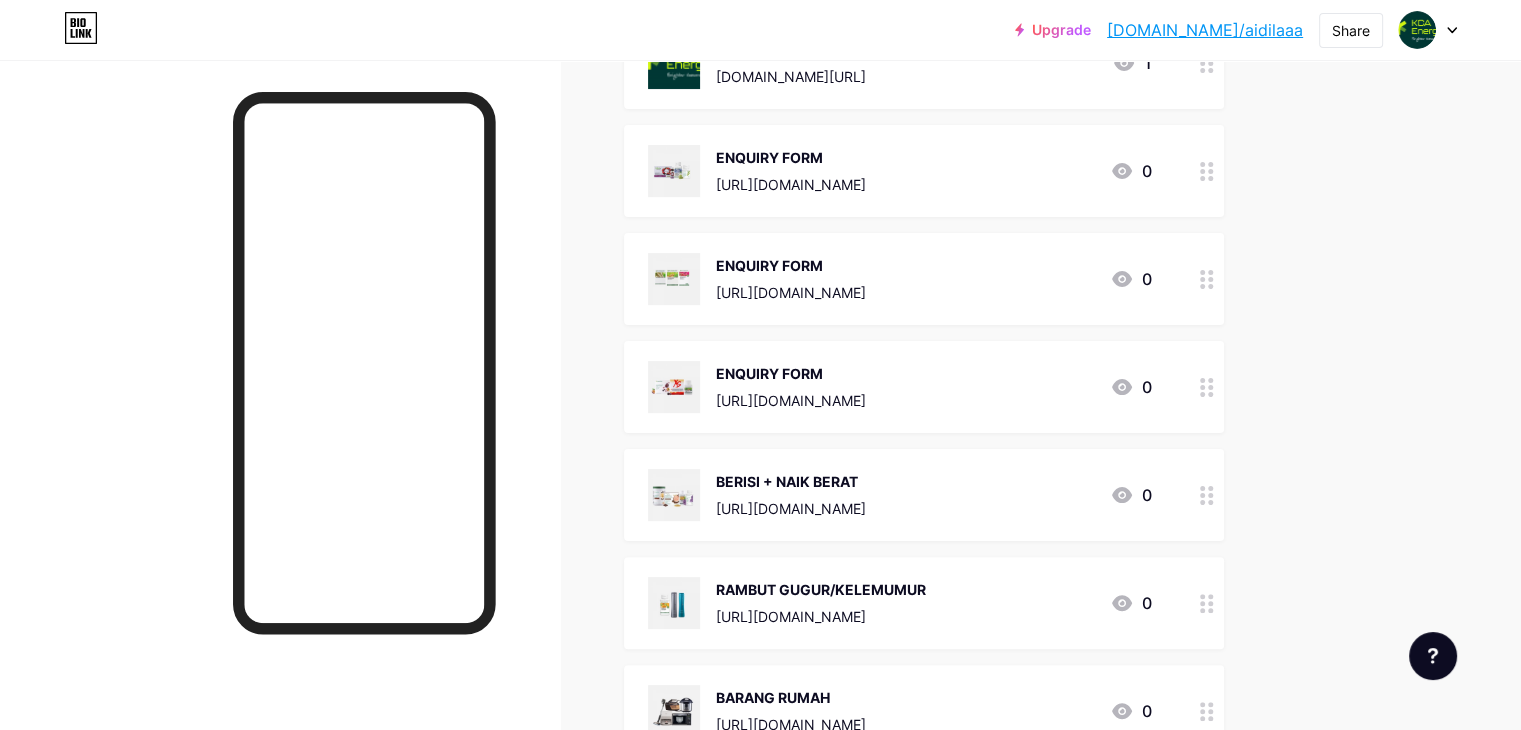 click 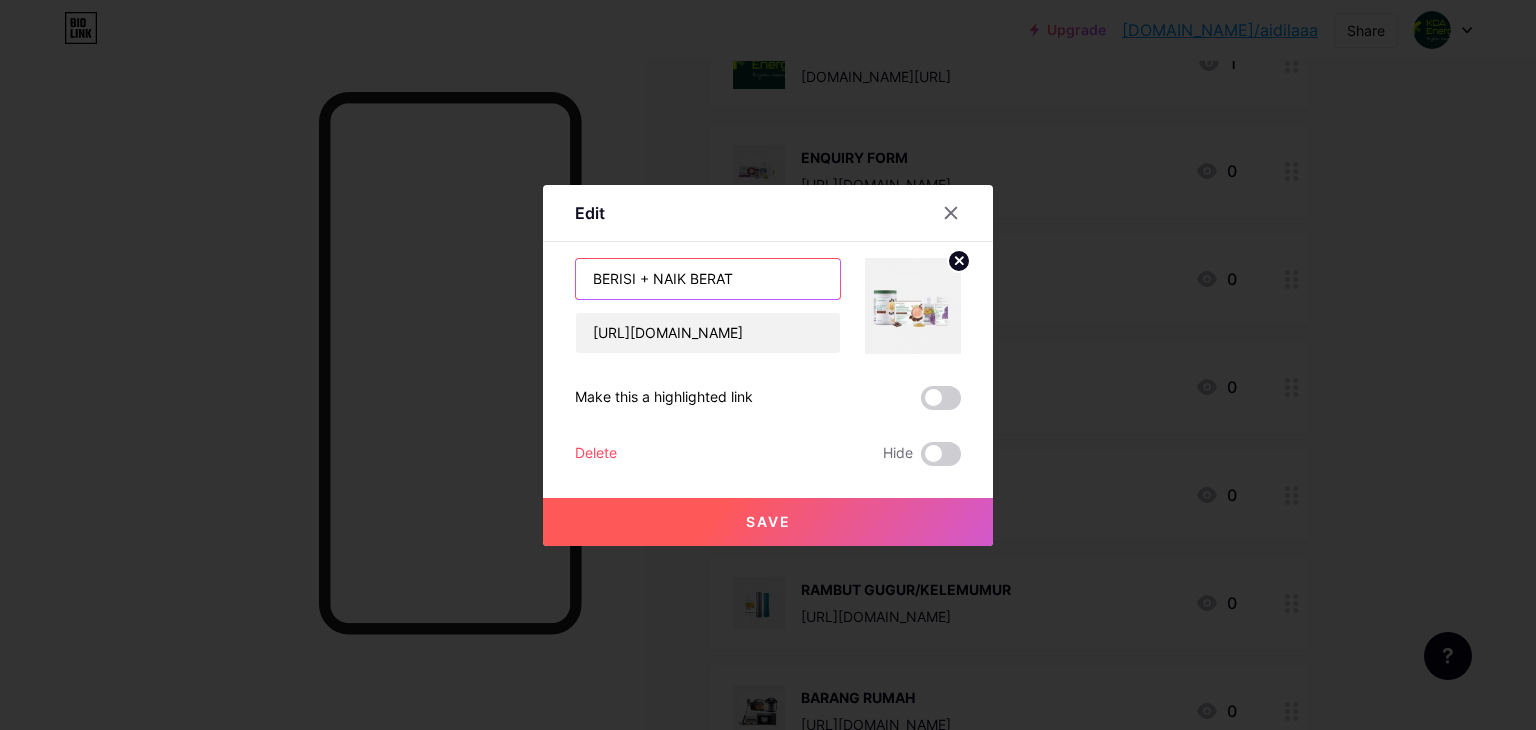 click on "BERISI + NAIK BERAT" at bounding box center (708, 279) 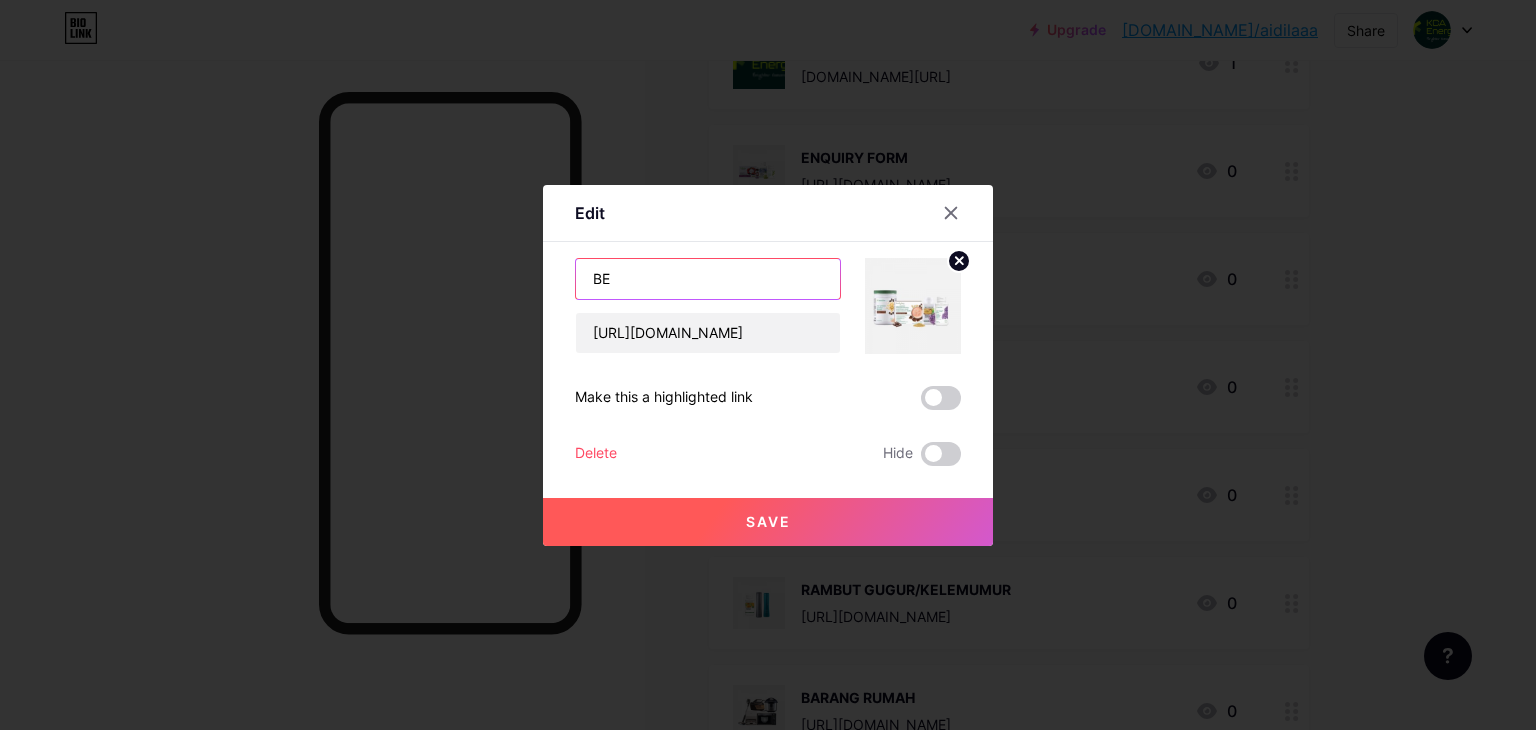 type on "B" 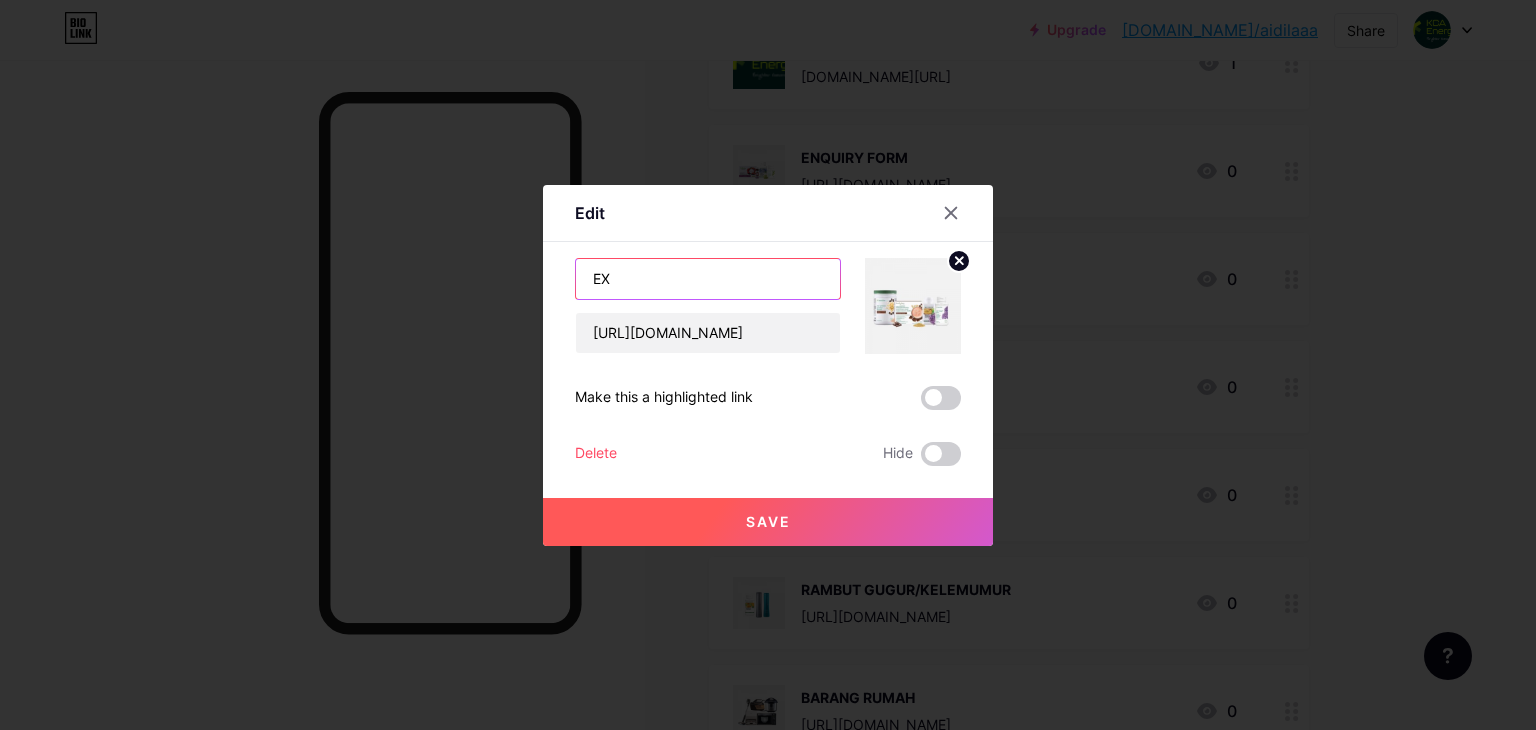 type on "E" 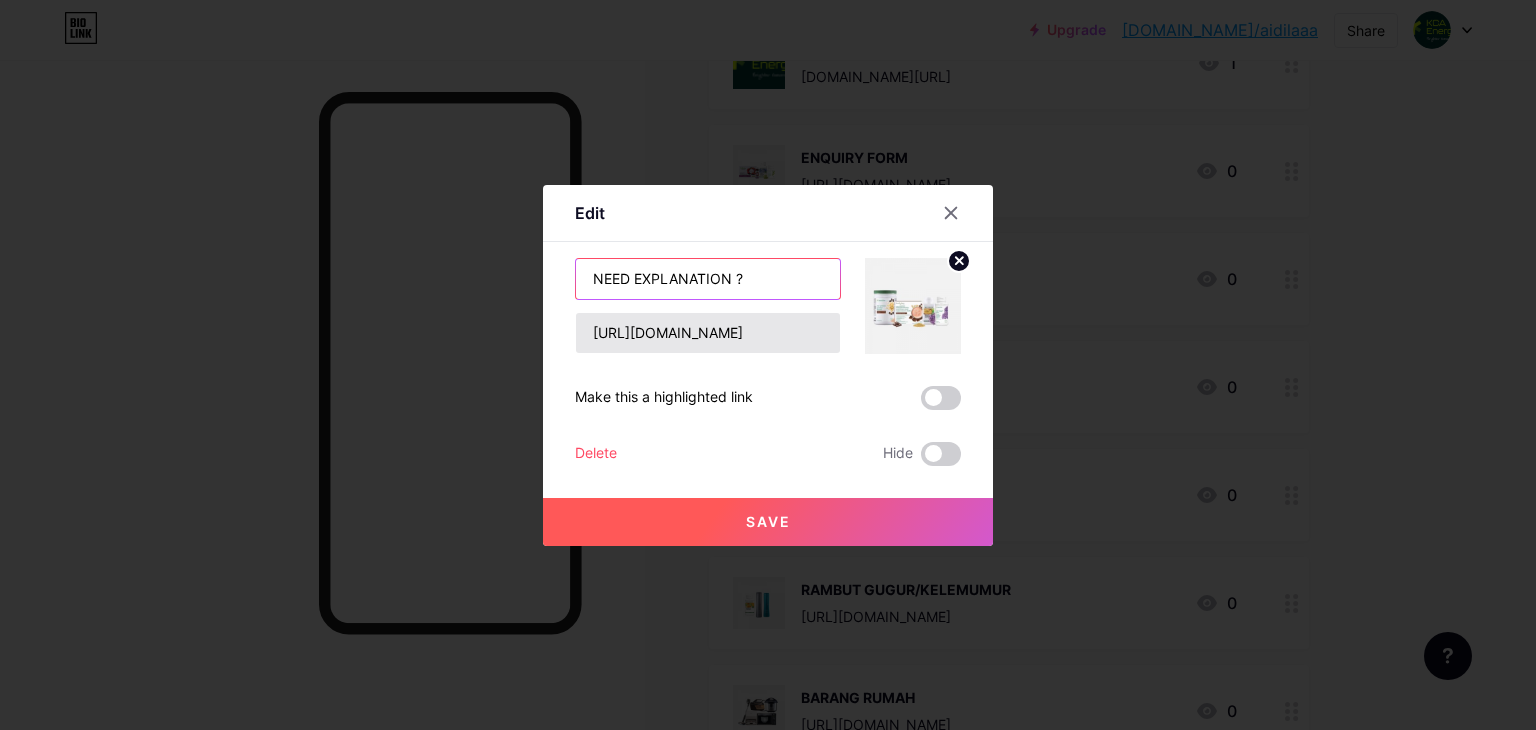 type on "NEED EXPLANATION ?" 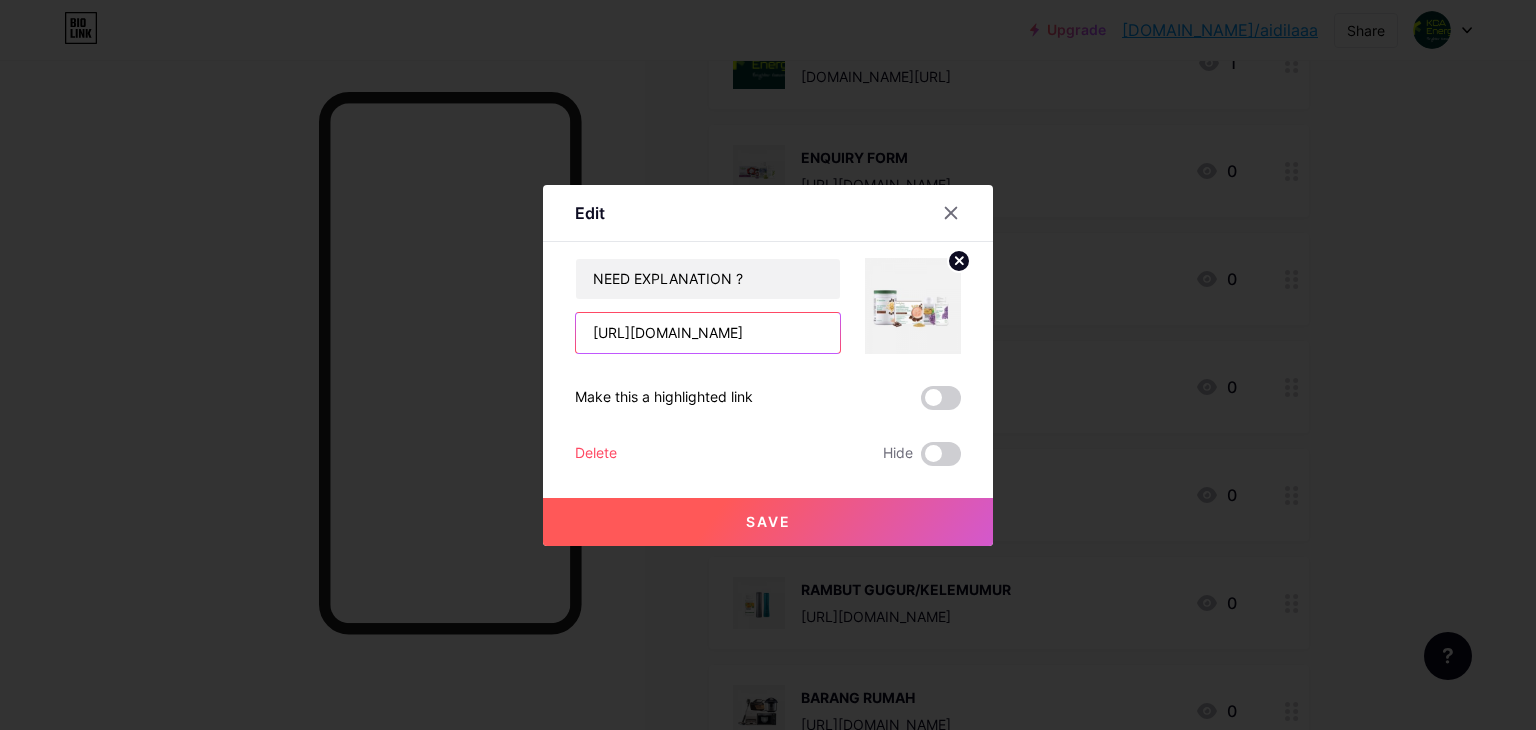 click on "https://wa.me/601135422036?text=NaKGrabAmwayDlmFypTiktoktu" at bounding box center [708, 333] 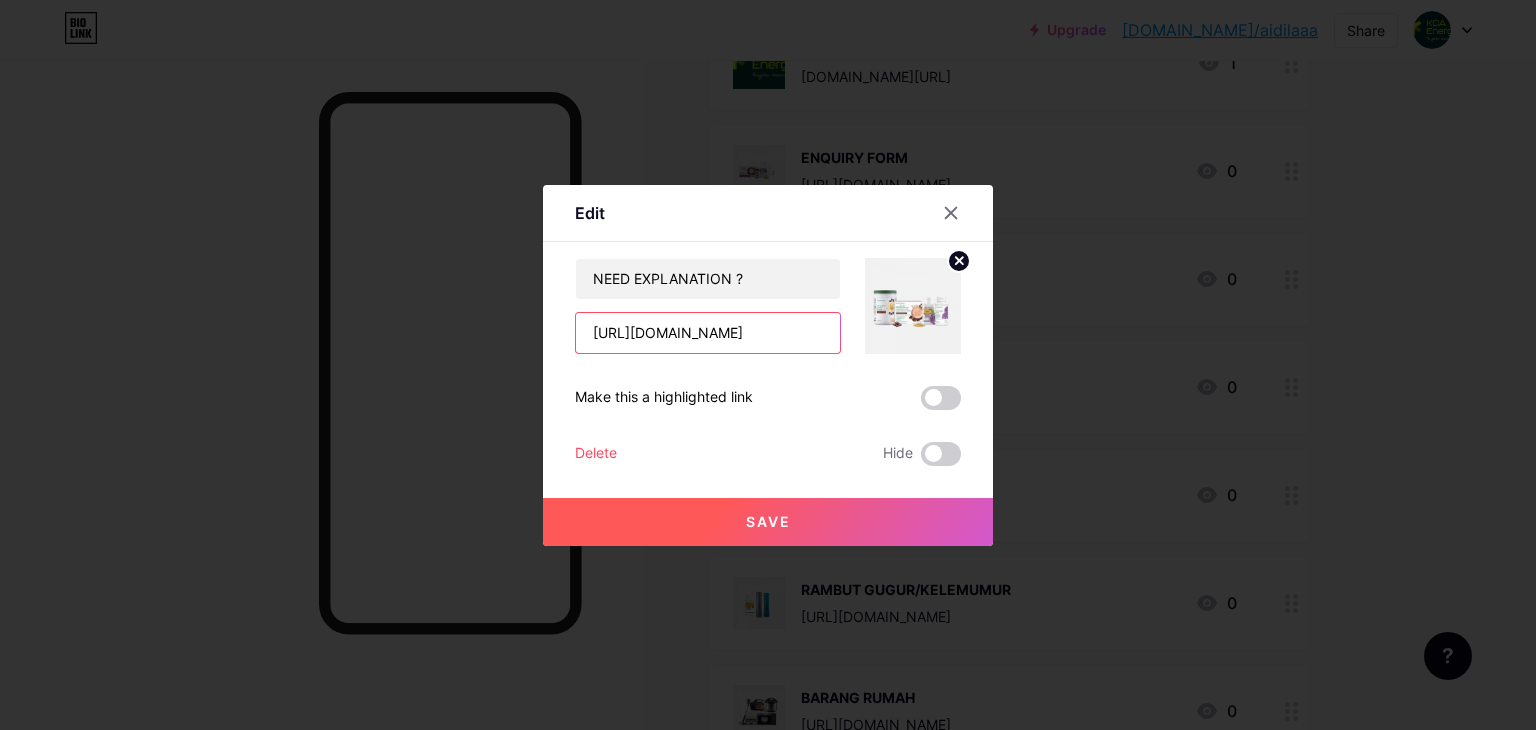 scroll, scrollTop: 0, scrollLeft: 218, axis: horizontal 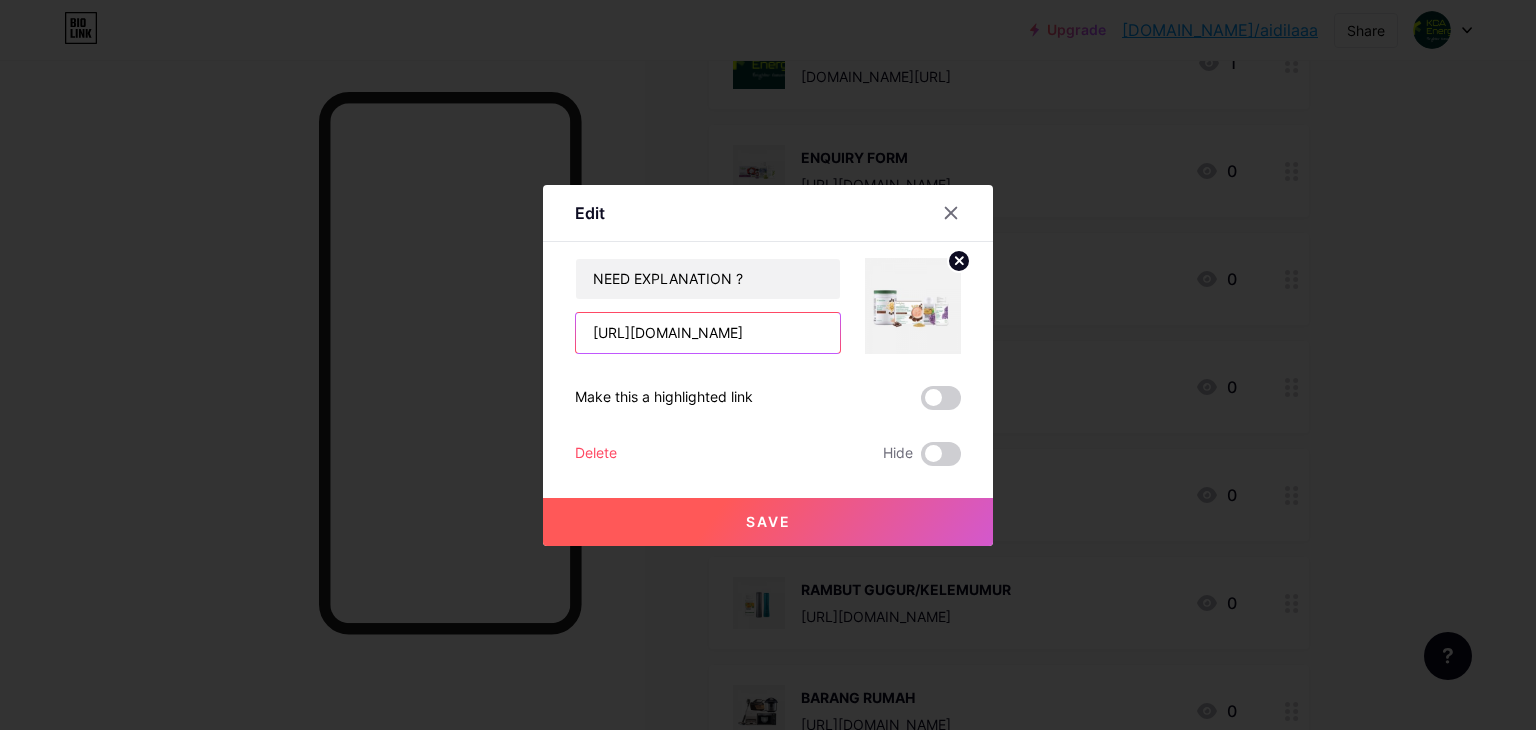 click on "https://wa.me/601135422036?text=NaKGrabAmwayDlmFypTiktoktu" at bounding box center [708, 333] 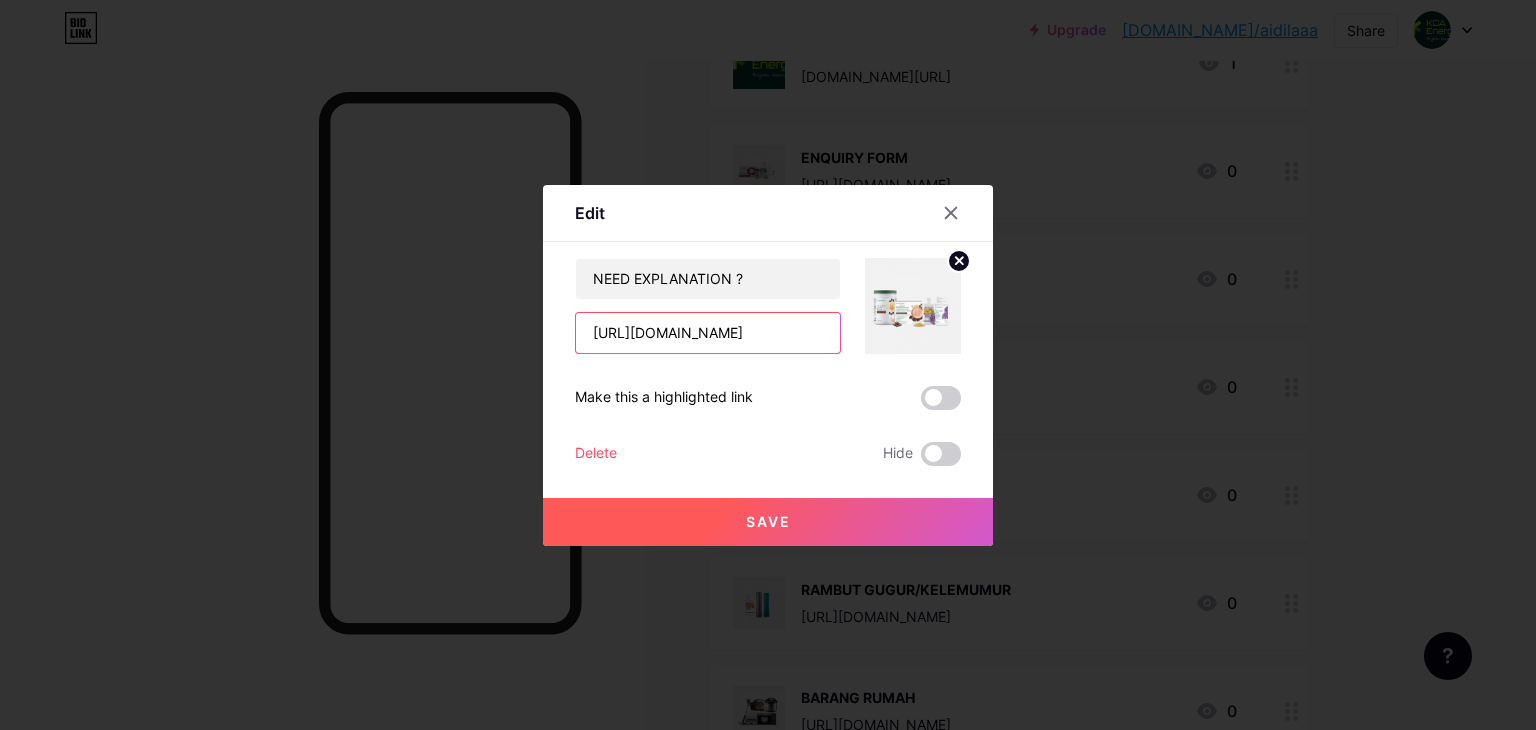 scroll, scrollTop: 0, scrollLeft: 224, axis: horizontal 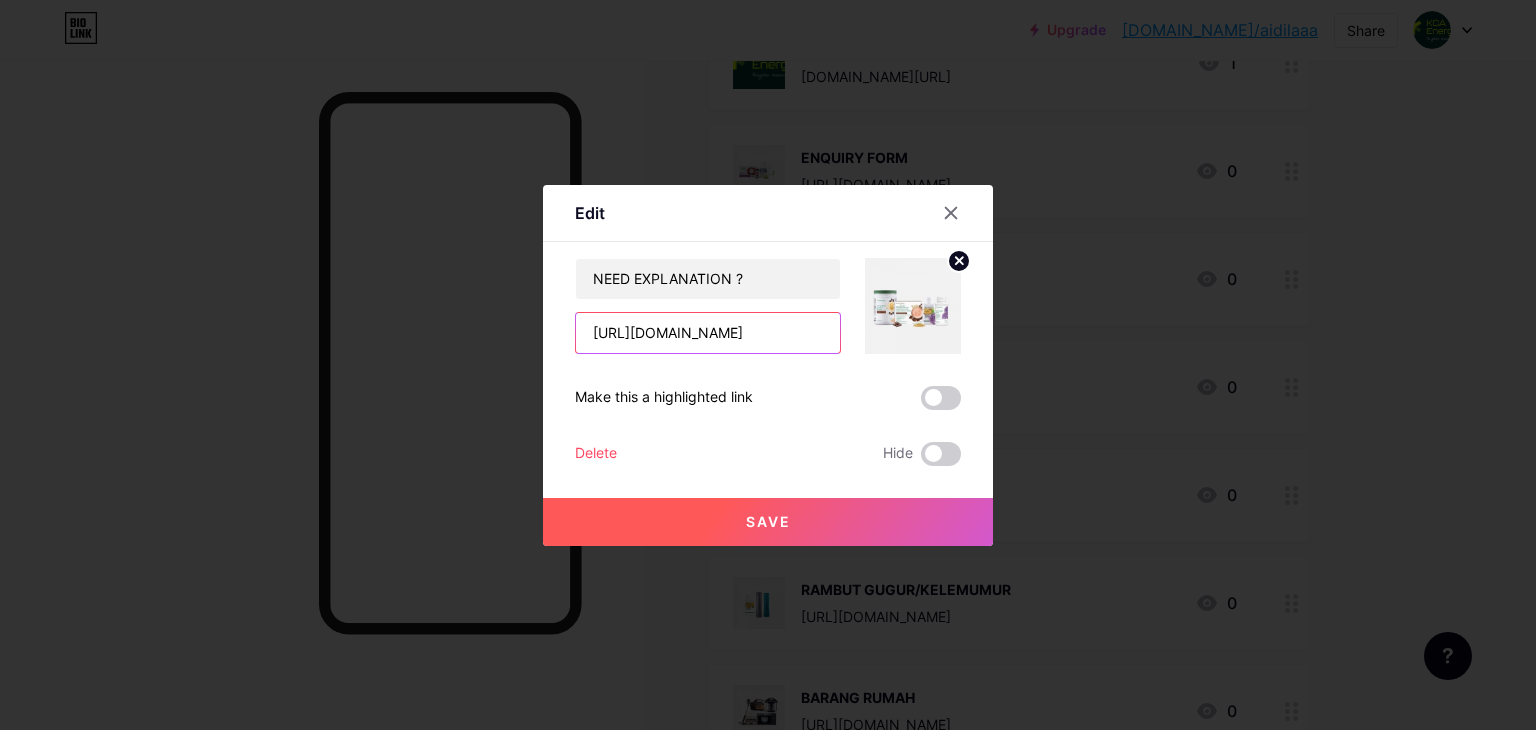 type on "[URL][DOMAIN_NAME]" 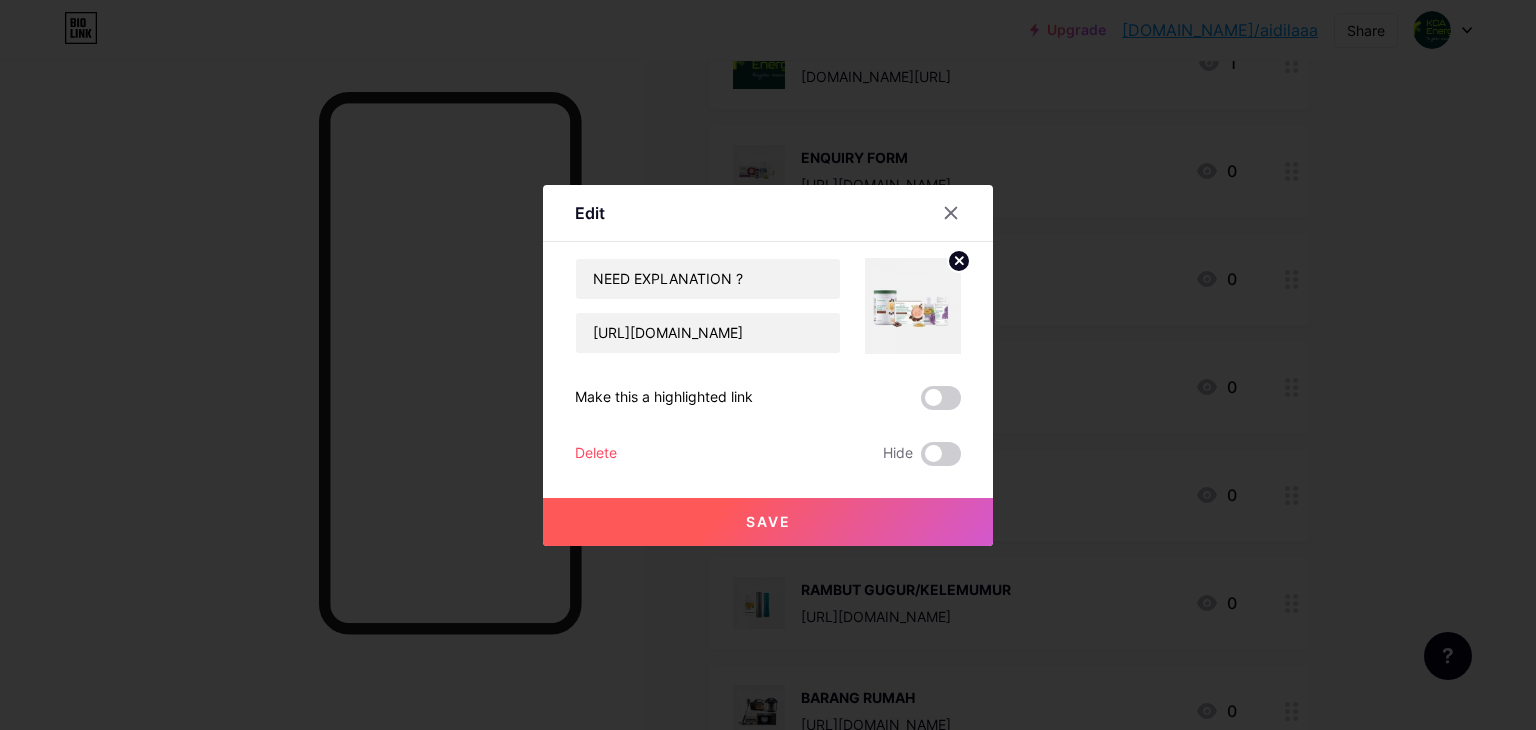 drag, startPoint x: 800, startPoint y: 493, endPoint x: 790, endPoint y: 501, distance: 12.806249 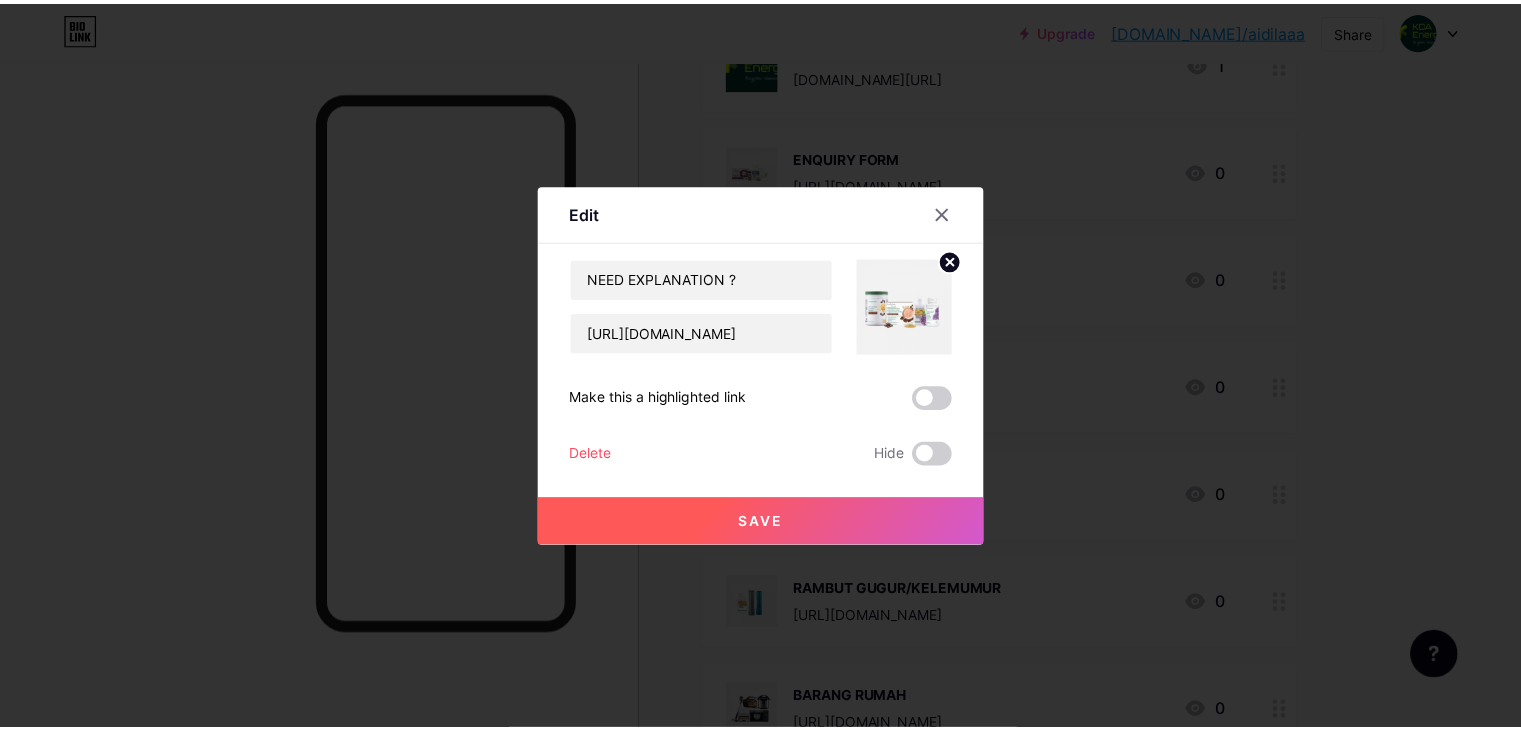 scroll, scrollTop: 0, scrollLeft: 0, axis: both 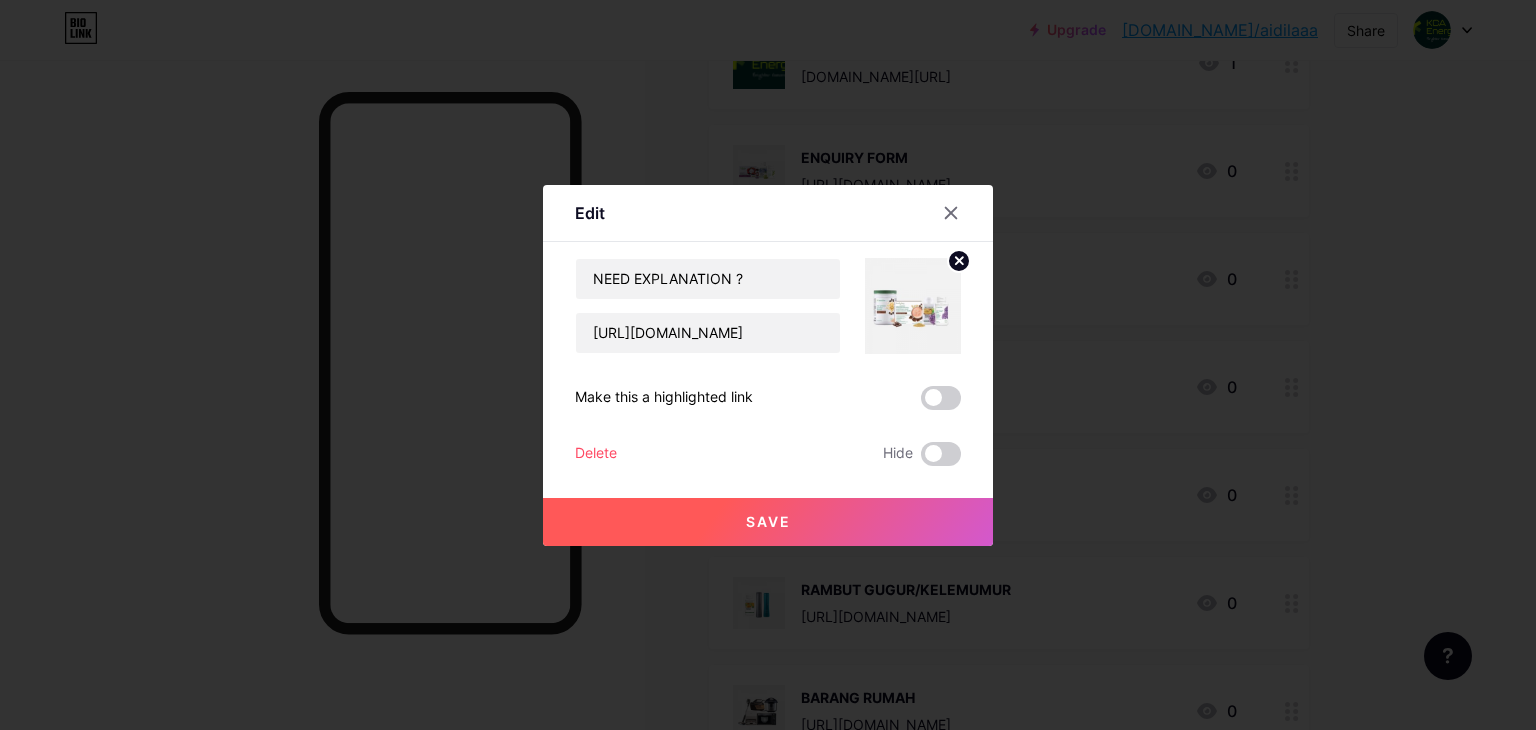 click on "Save" at bounding box center [768, 522] 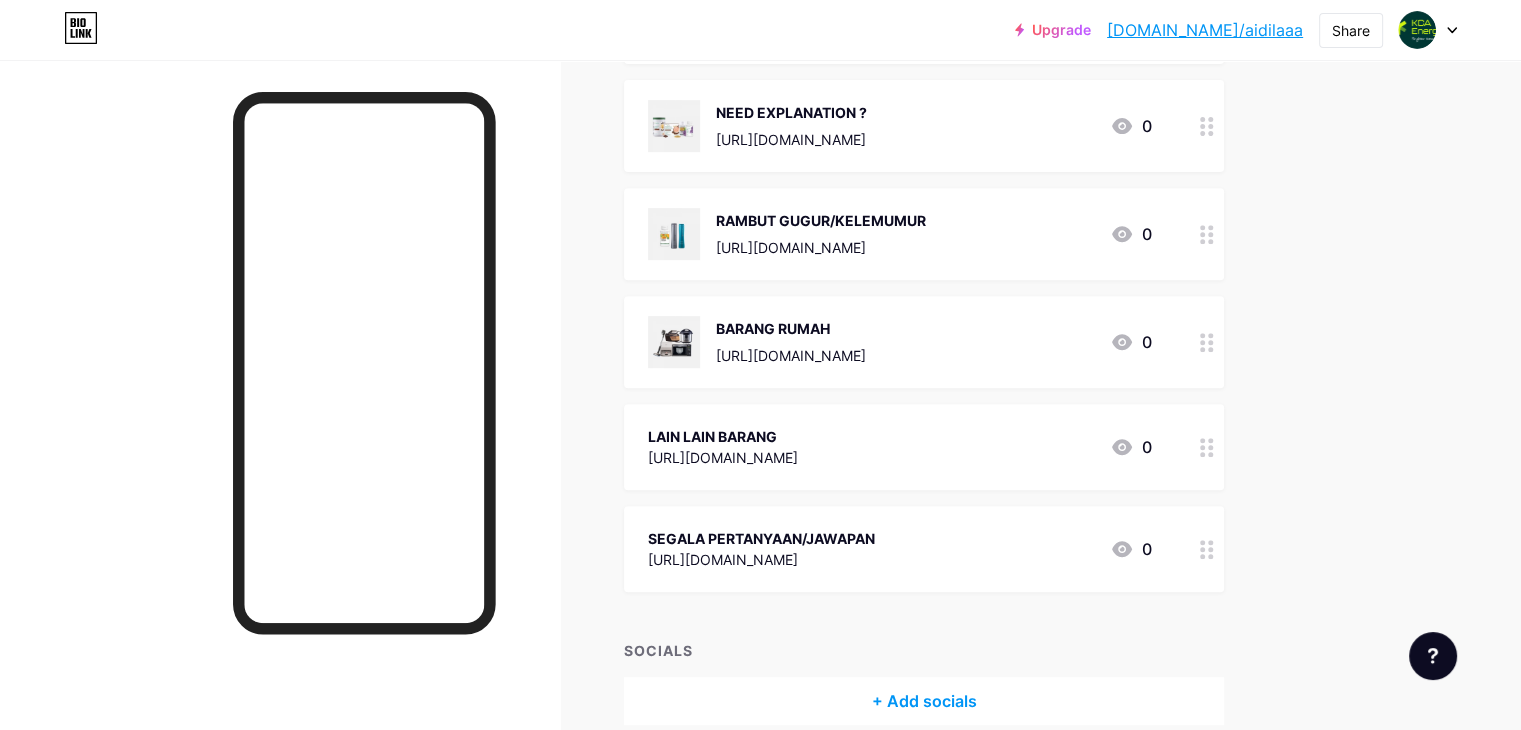 scroll, scrollTop: 800, scrollLeft: 0, axis: vertical 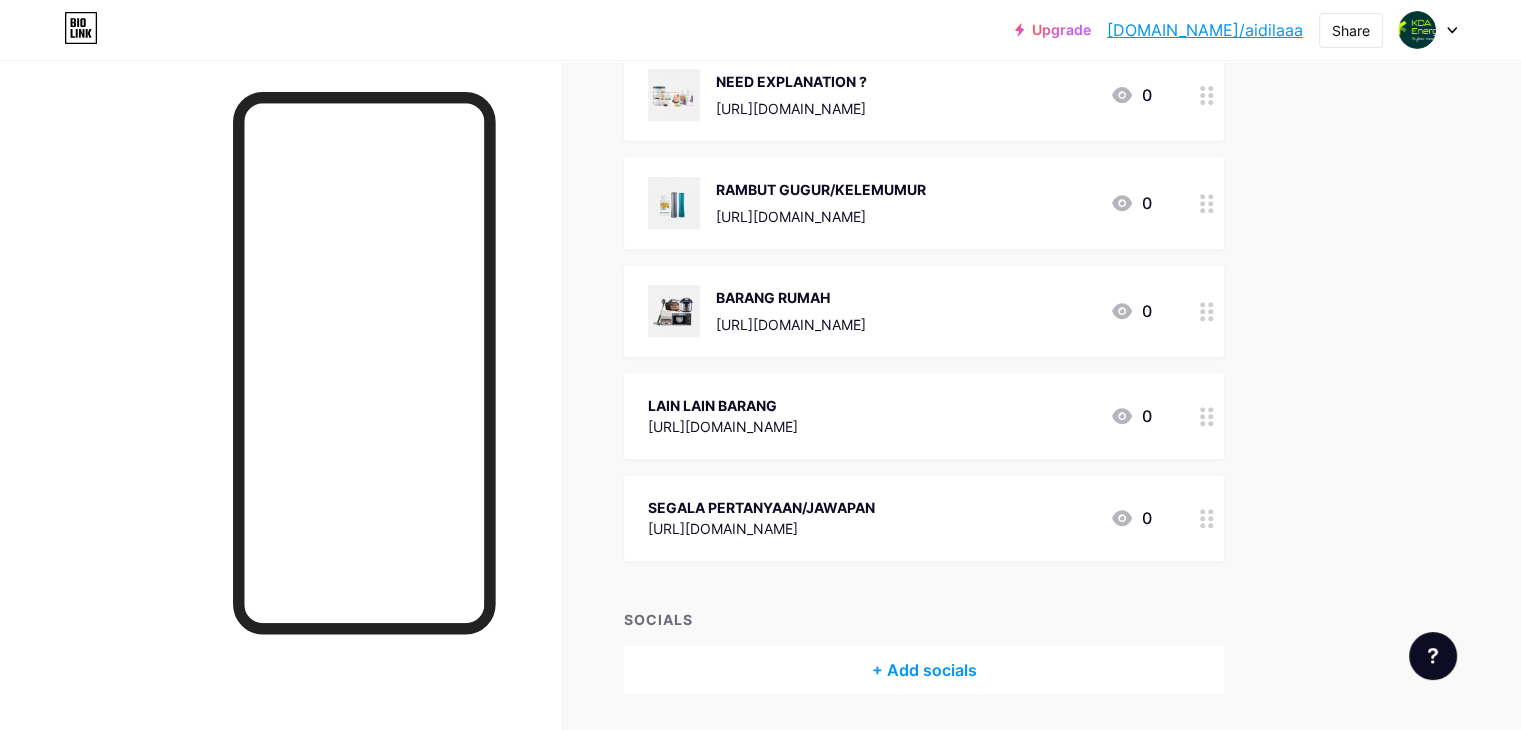 click 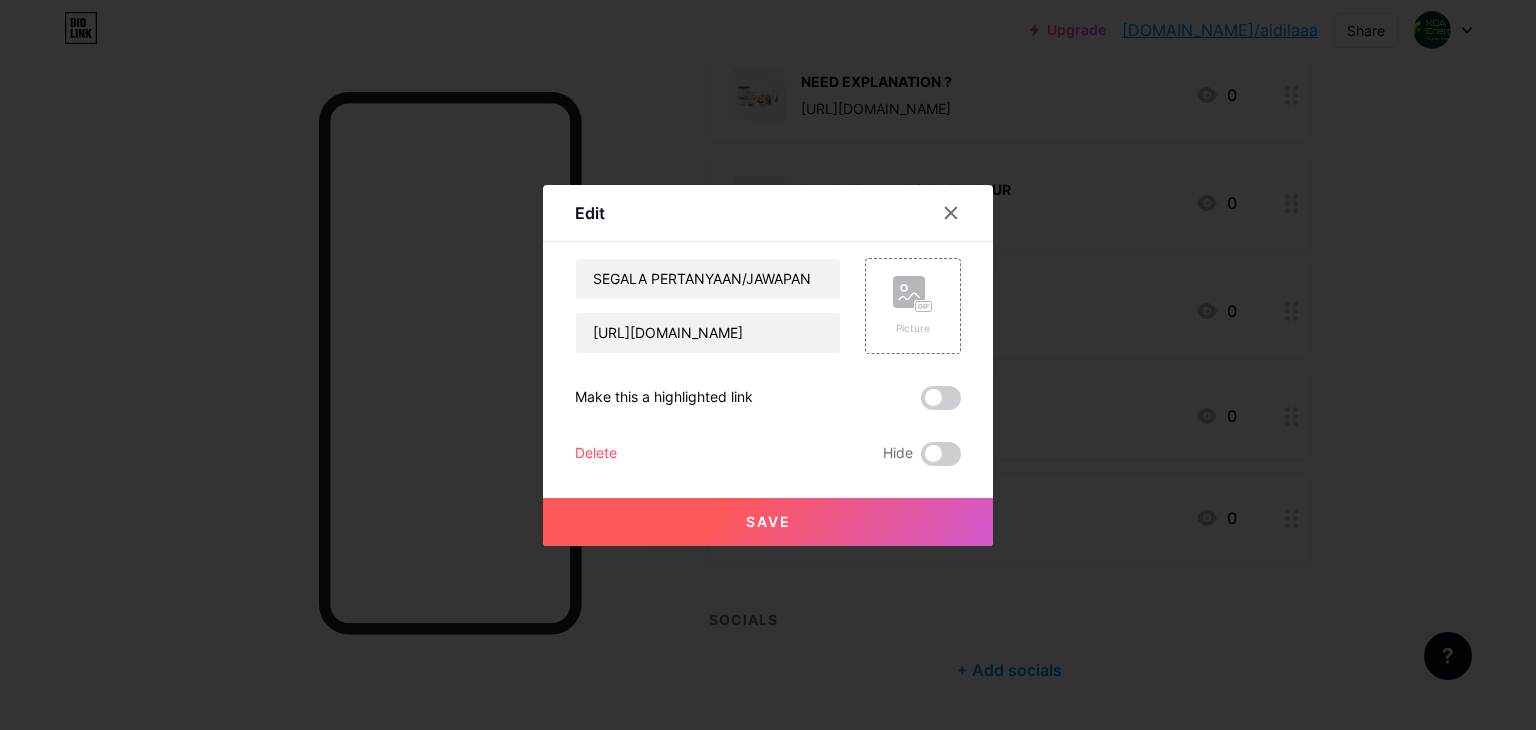 click on "Delete" at bounding box center (596, 454) 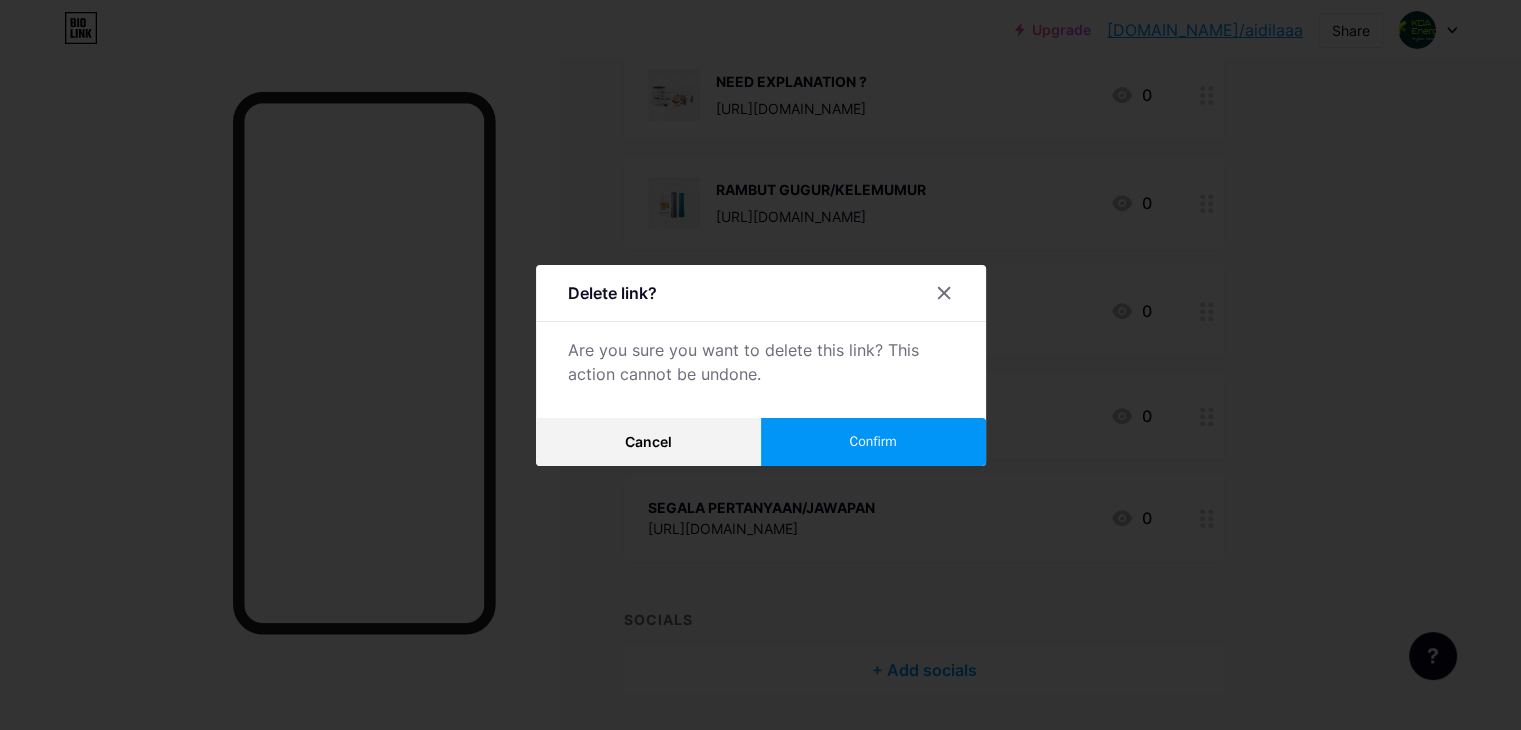 click on "Confirm" at bounding box center (872, 441) 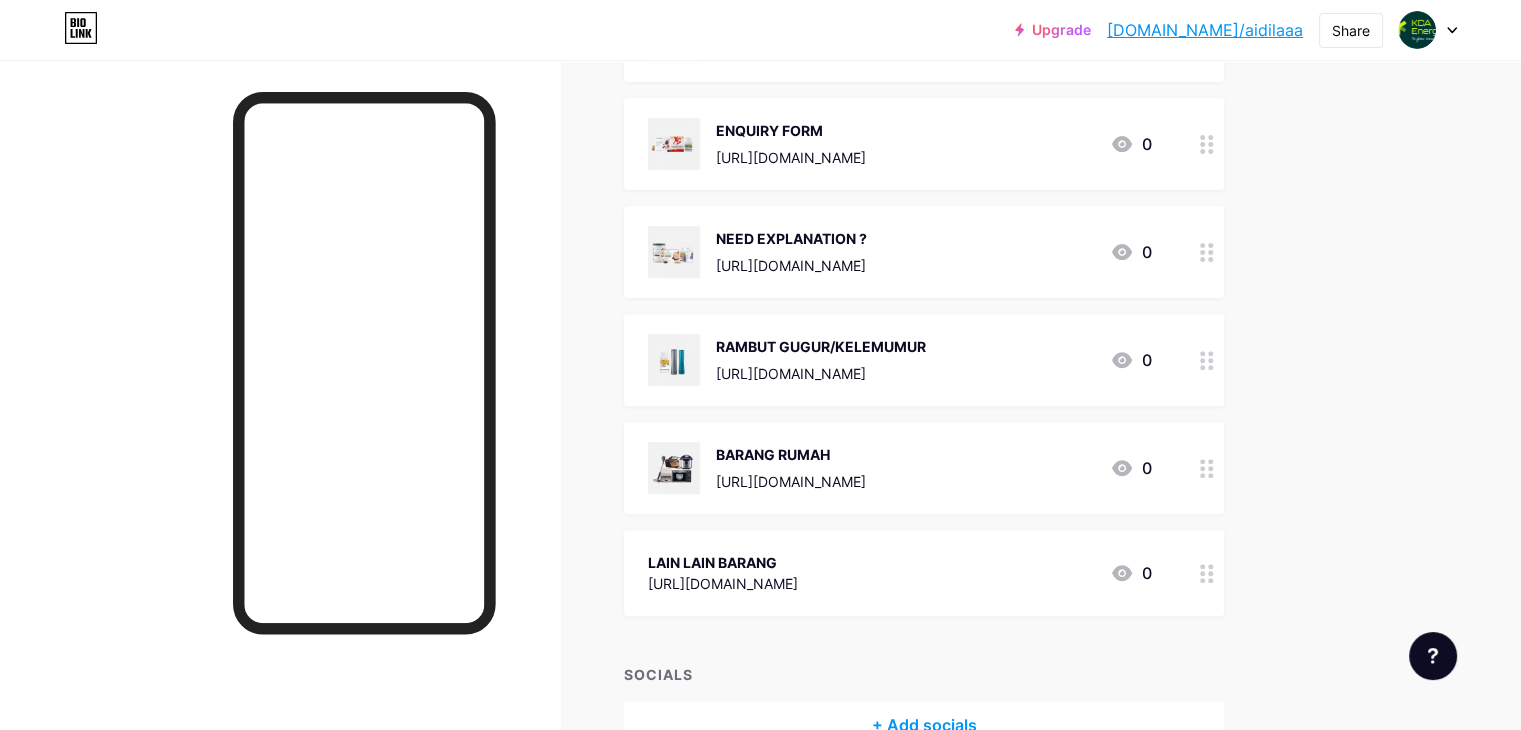 scroll, scrollTop: 660, scrollLeft: 0, axis: vertical 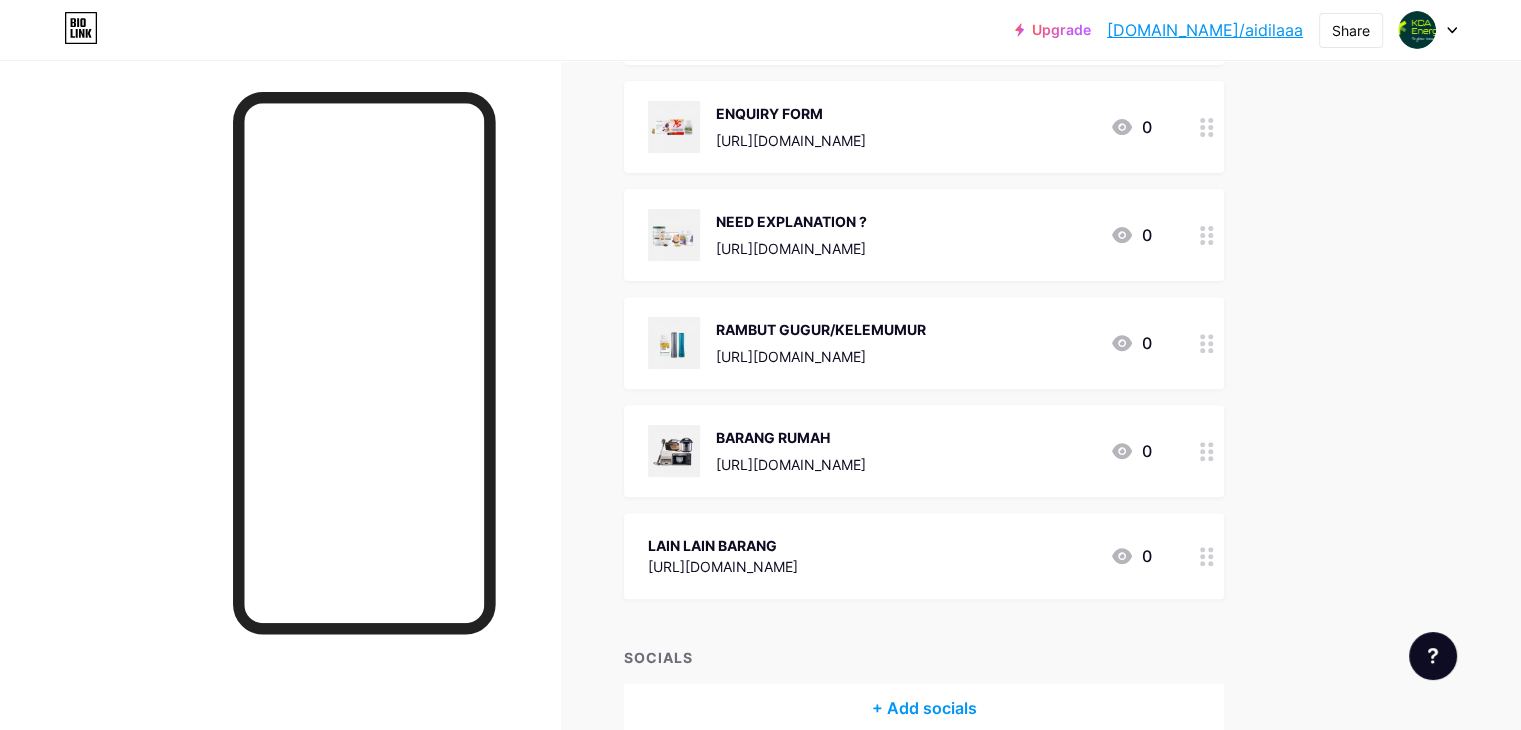click at bounding box center (1207, 556) 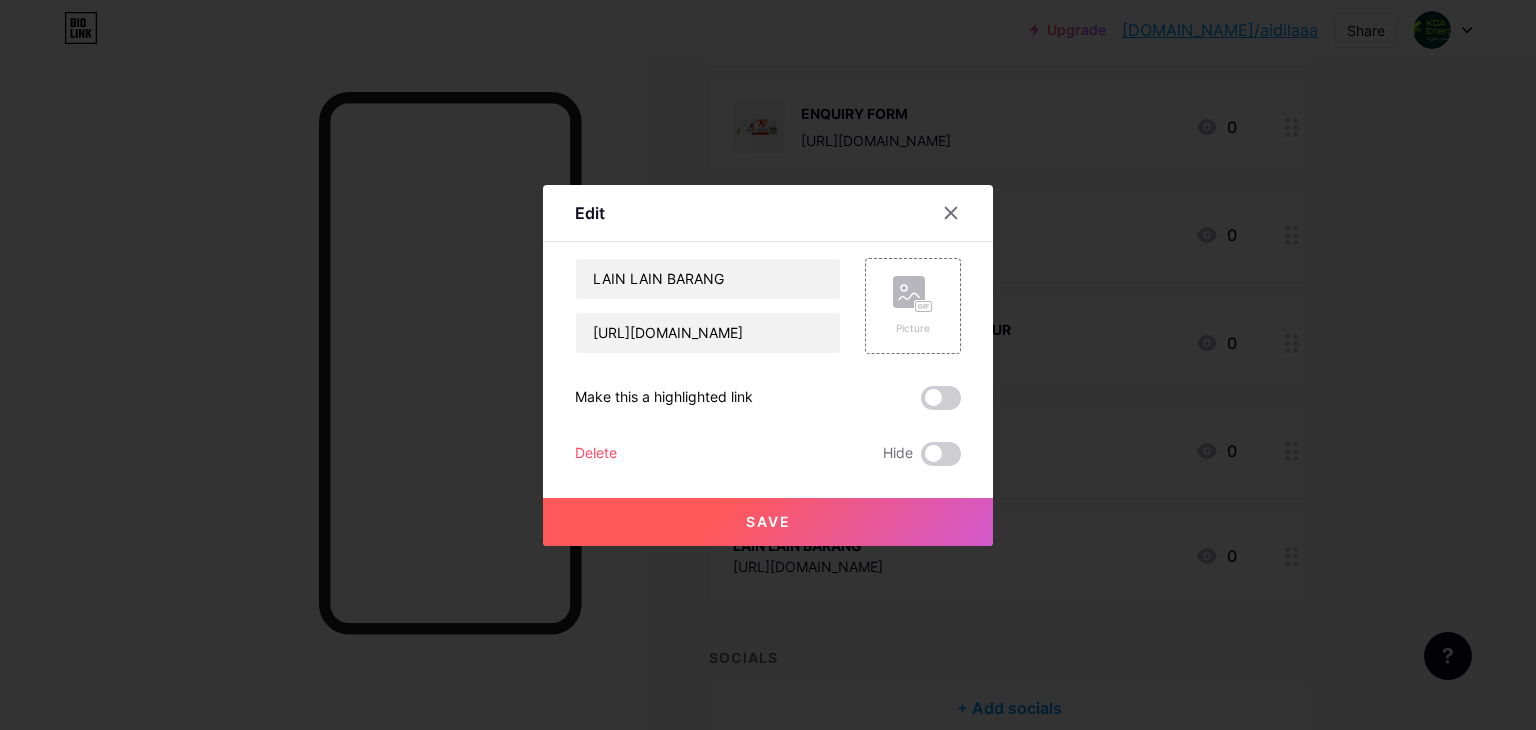 click on "Delete
Hide" at bounding box center [768, 454] 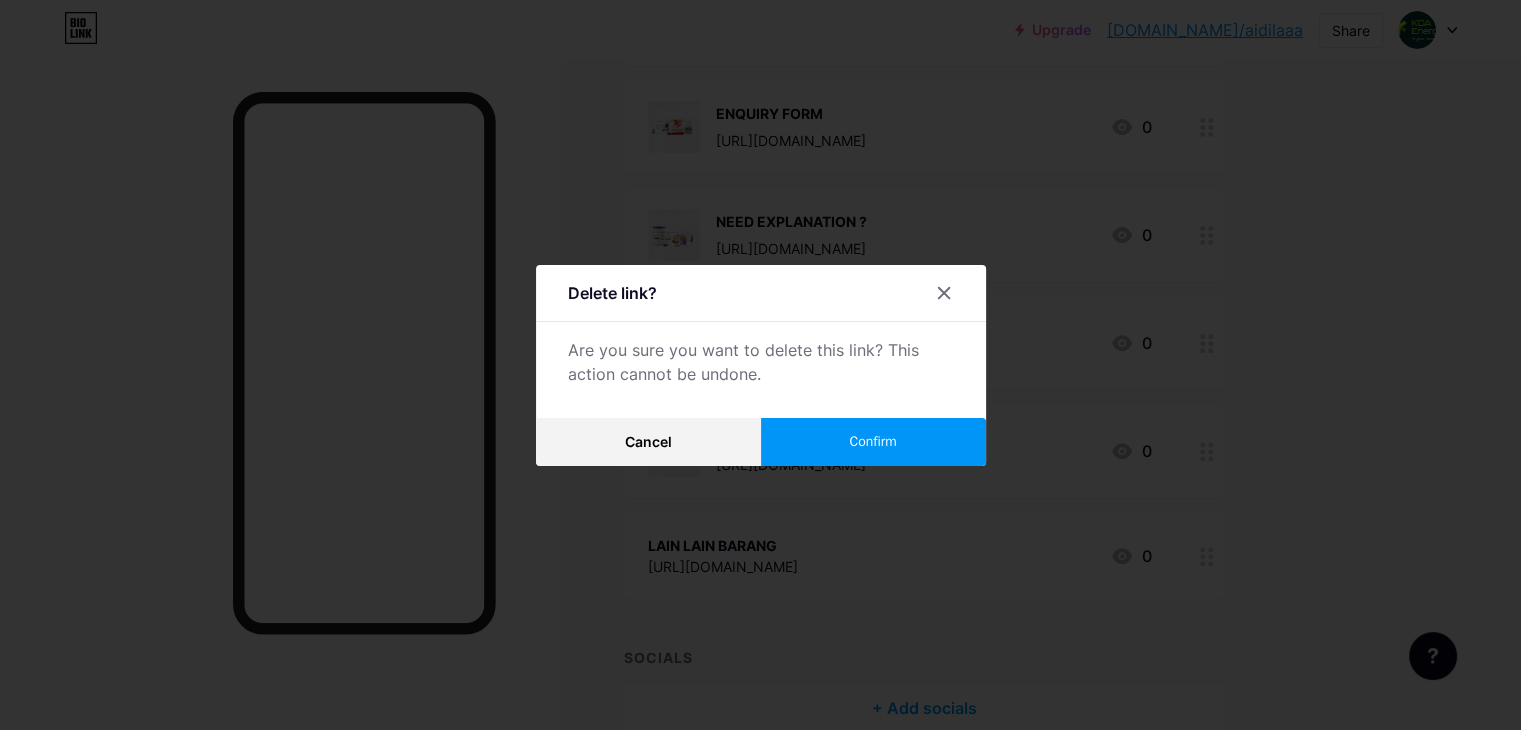 click on "Confirm" at bounding box center [872, 441] 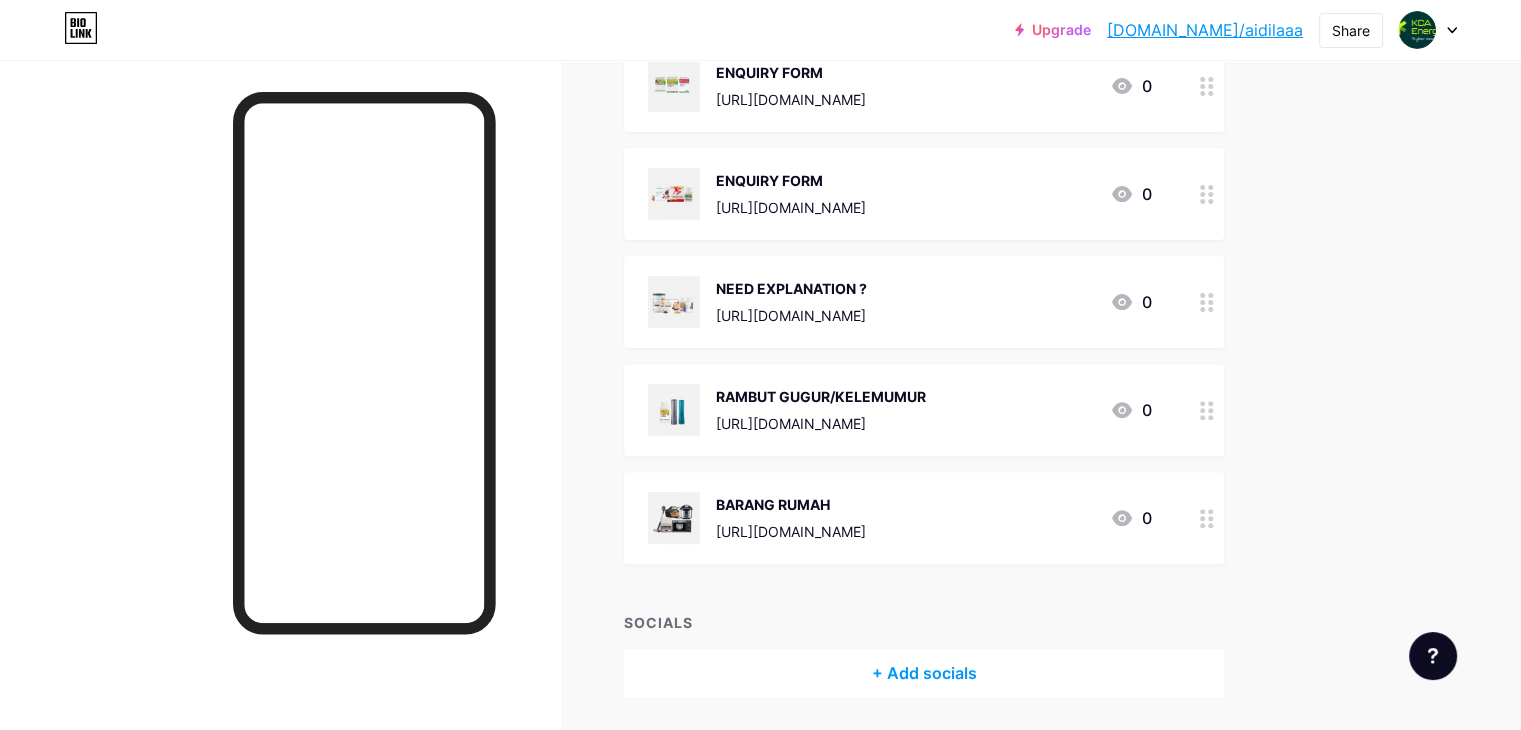 scroll, scrollTop: 559, scrollLeft: 0, axis: vertical 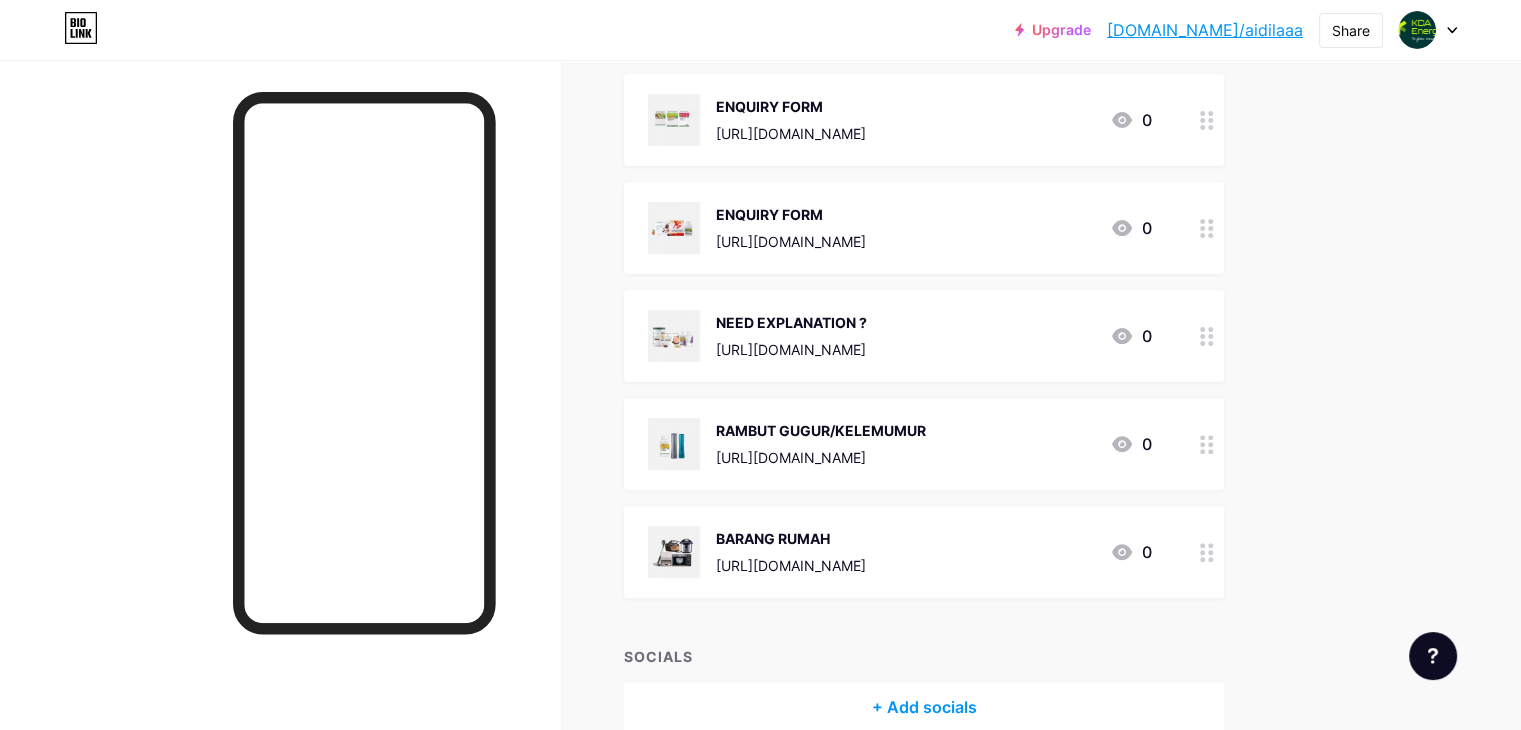 click at bounding box center (1207, 552) 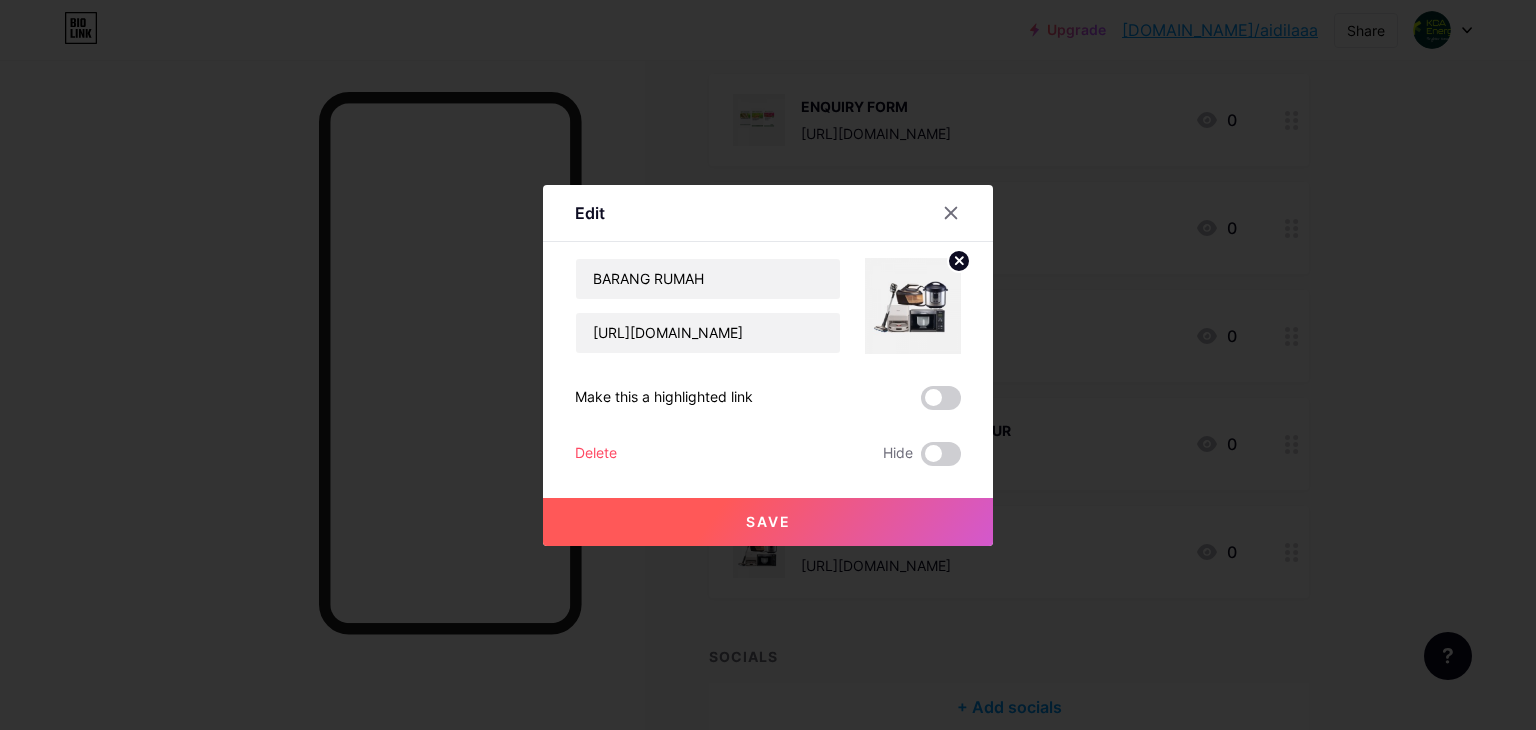 click on "Delete" at bounding box center [596, 454] 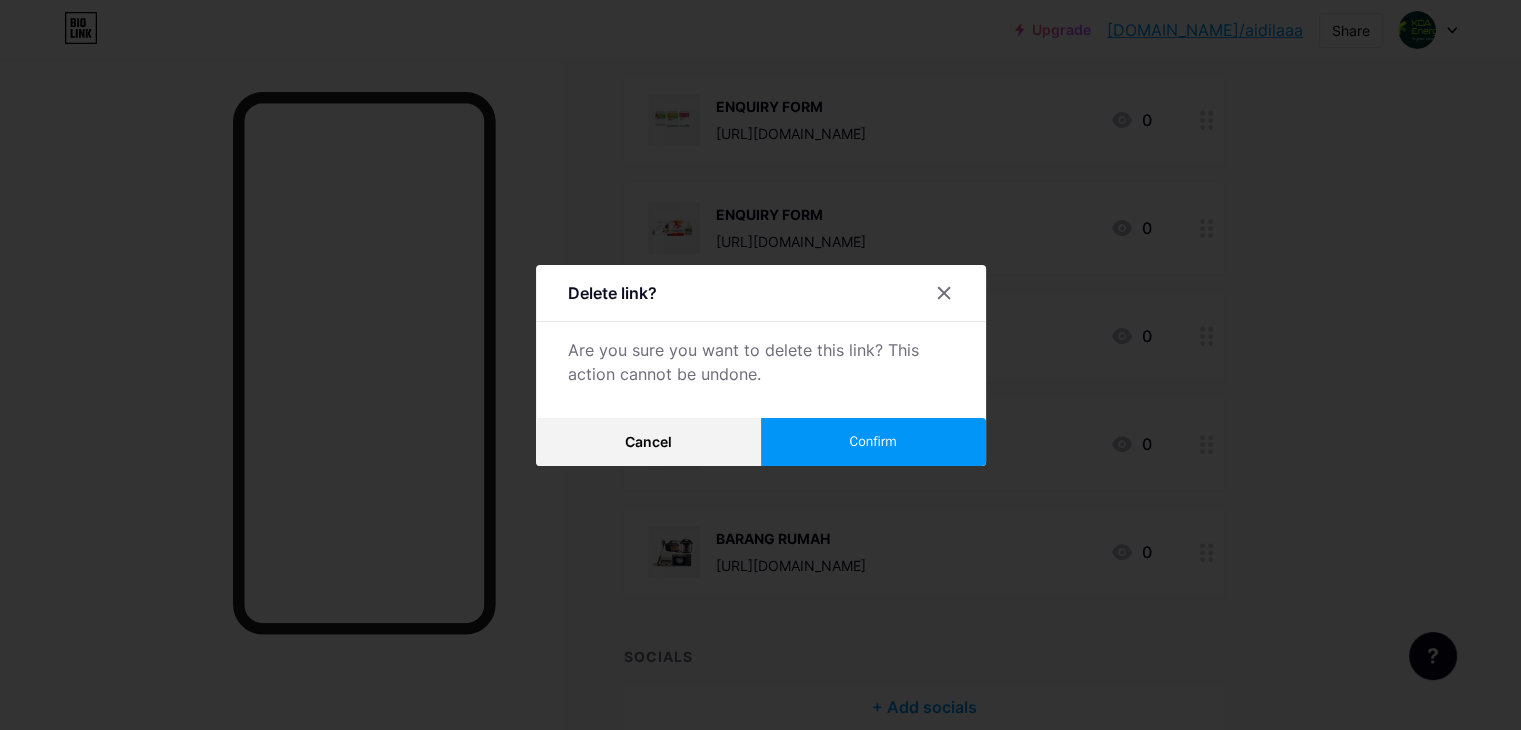 click on "Confirm" at bounding box center (872, 441) 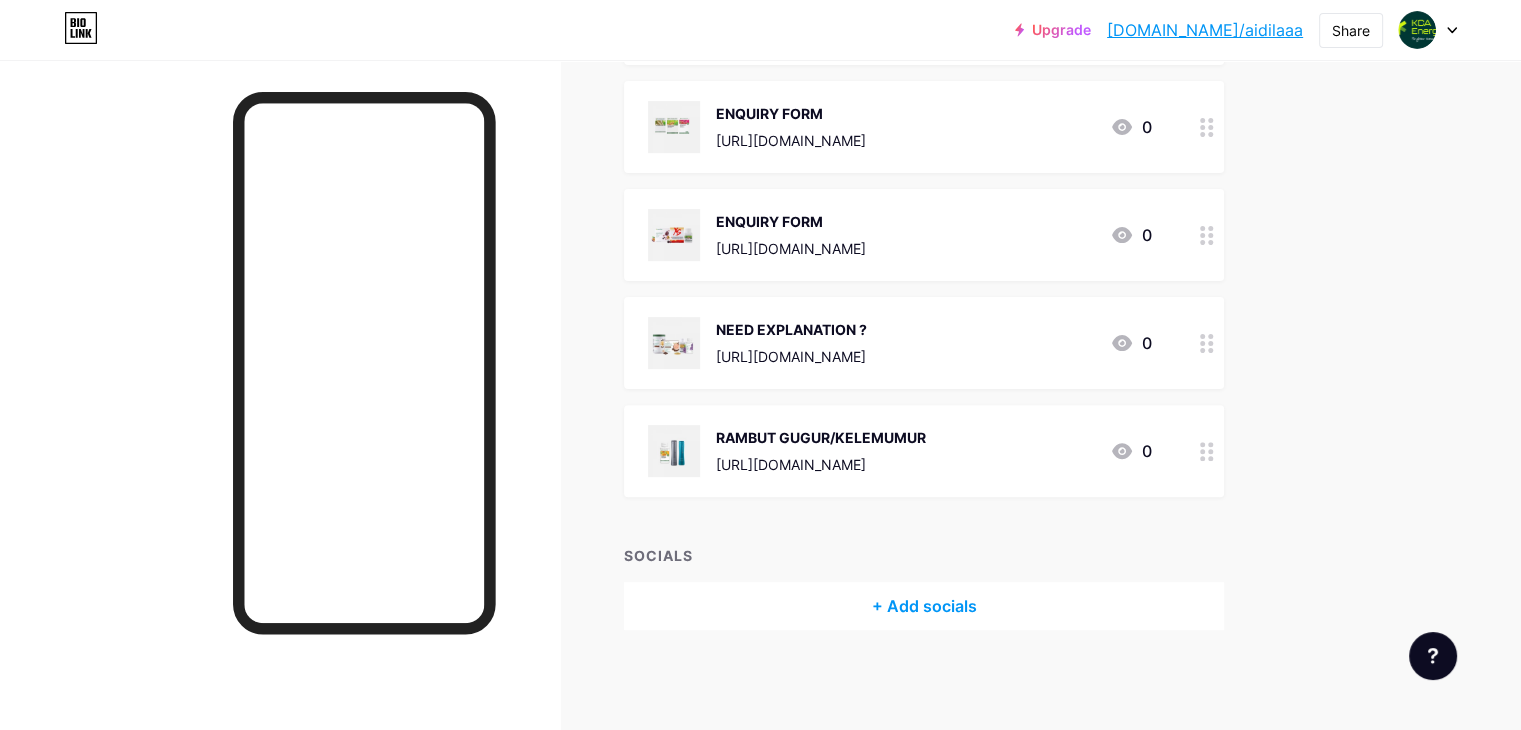 scroll, scrollTop: 551, scrollLeft: 0, axis: vertical 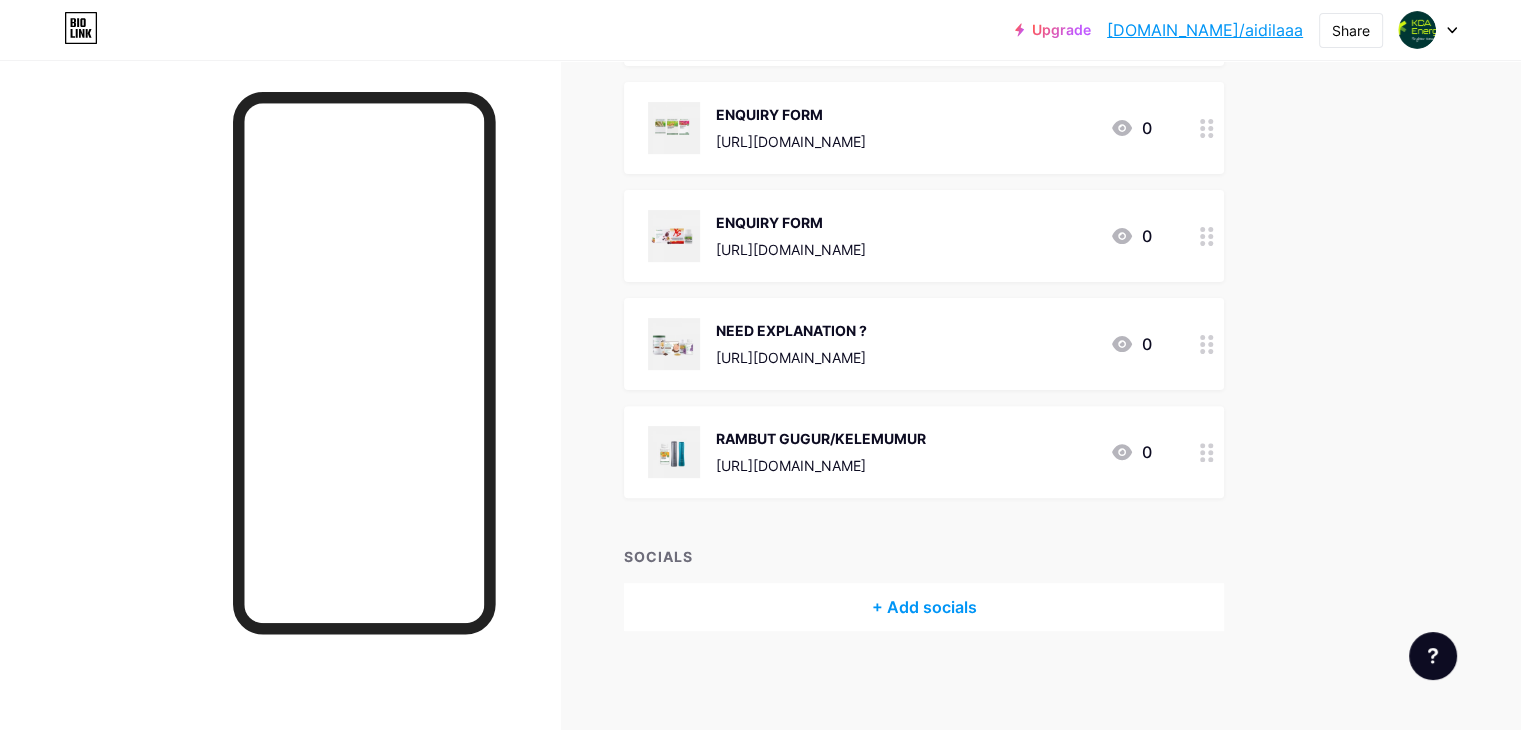 click 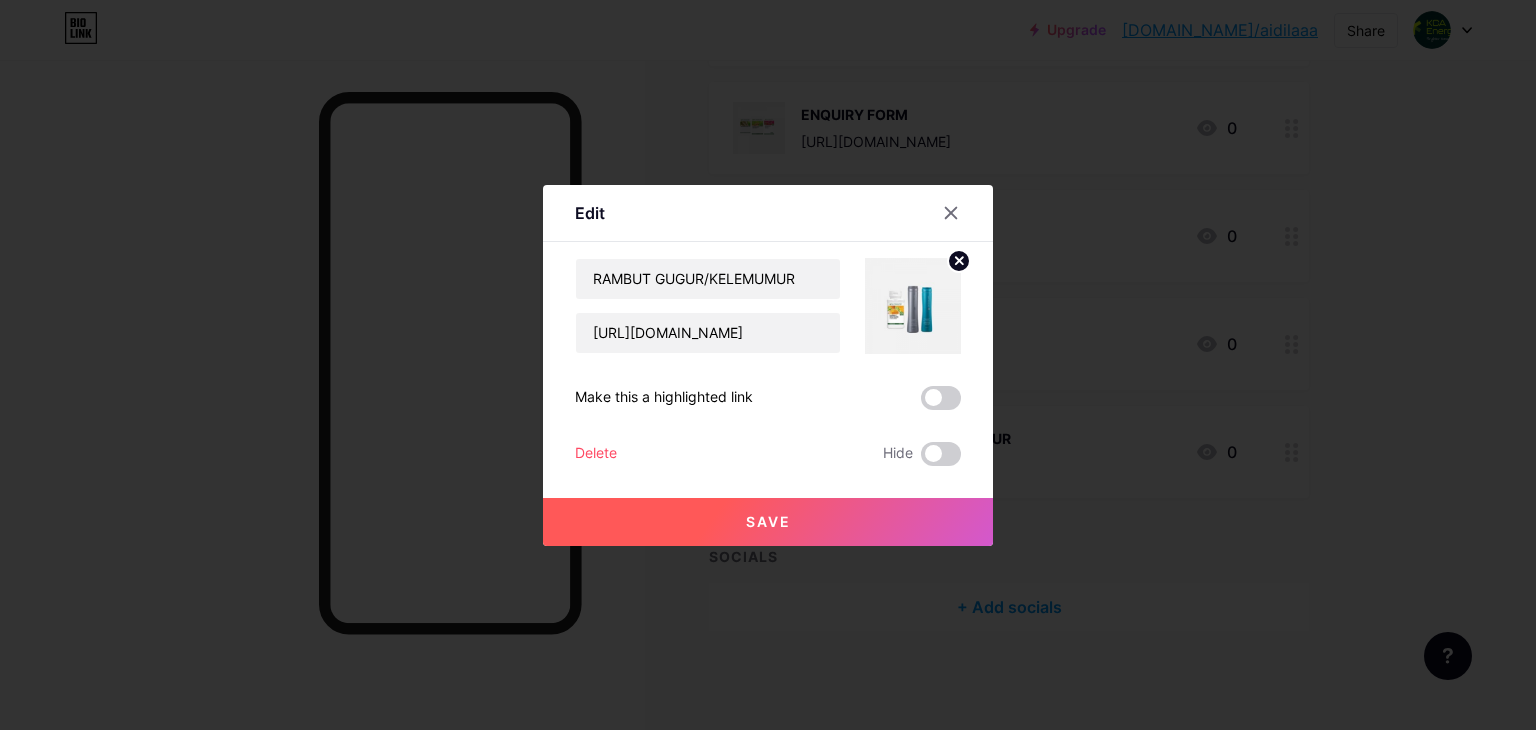 click on "Delete" at bounding box center [596, 454] 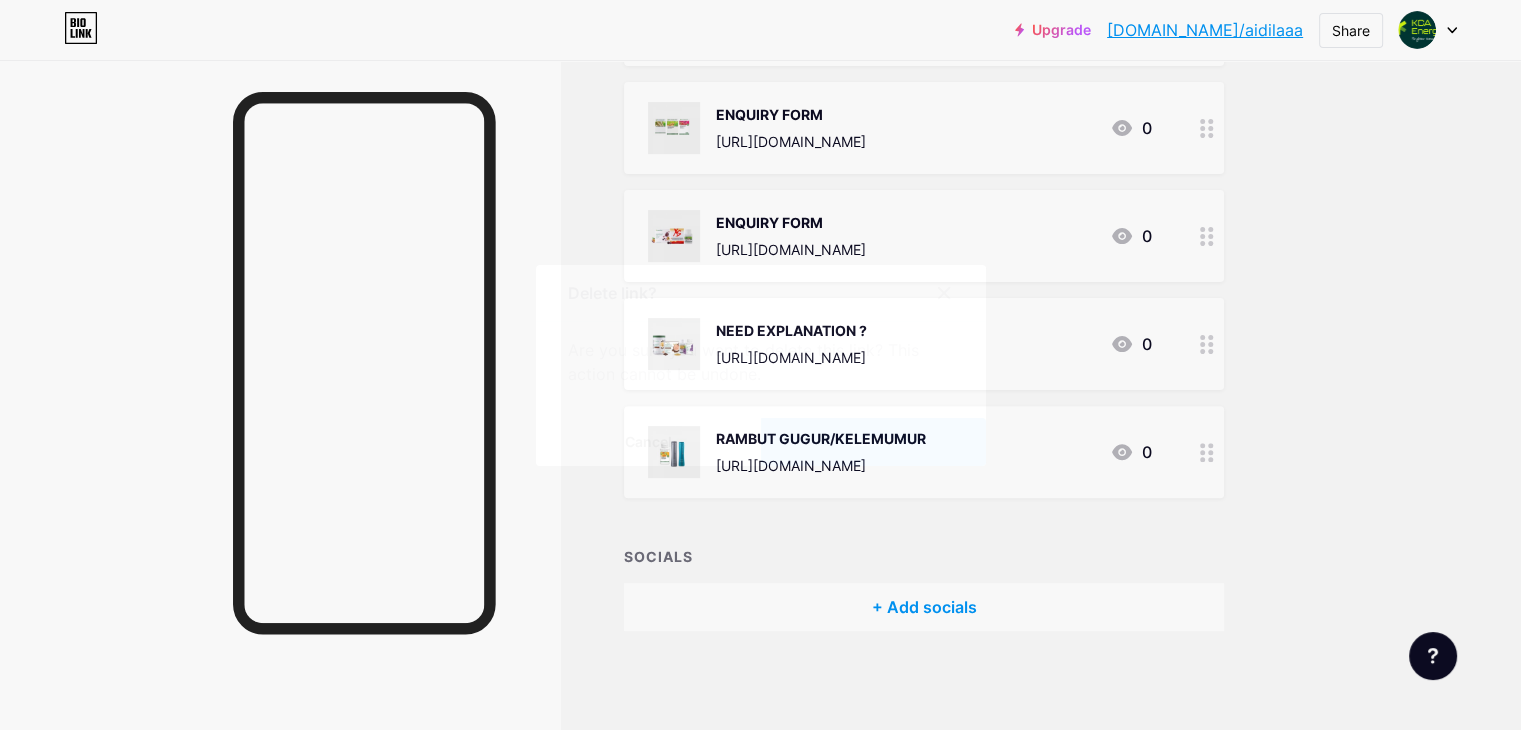 click on "Confirm" at bounding box center (873, 442) 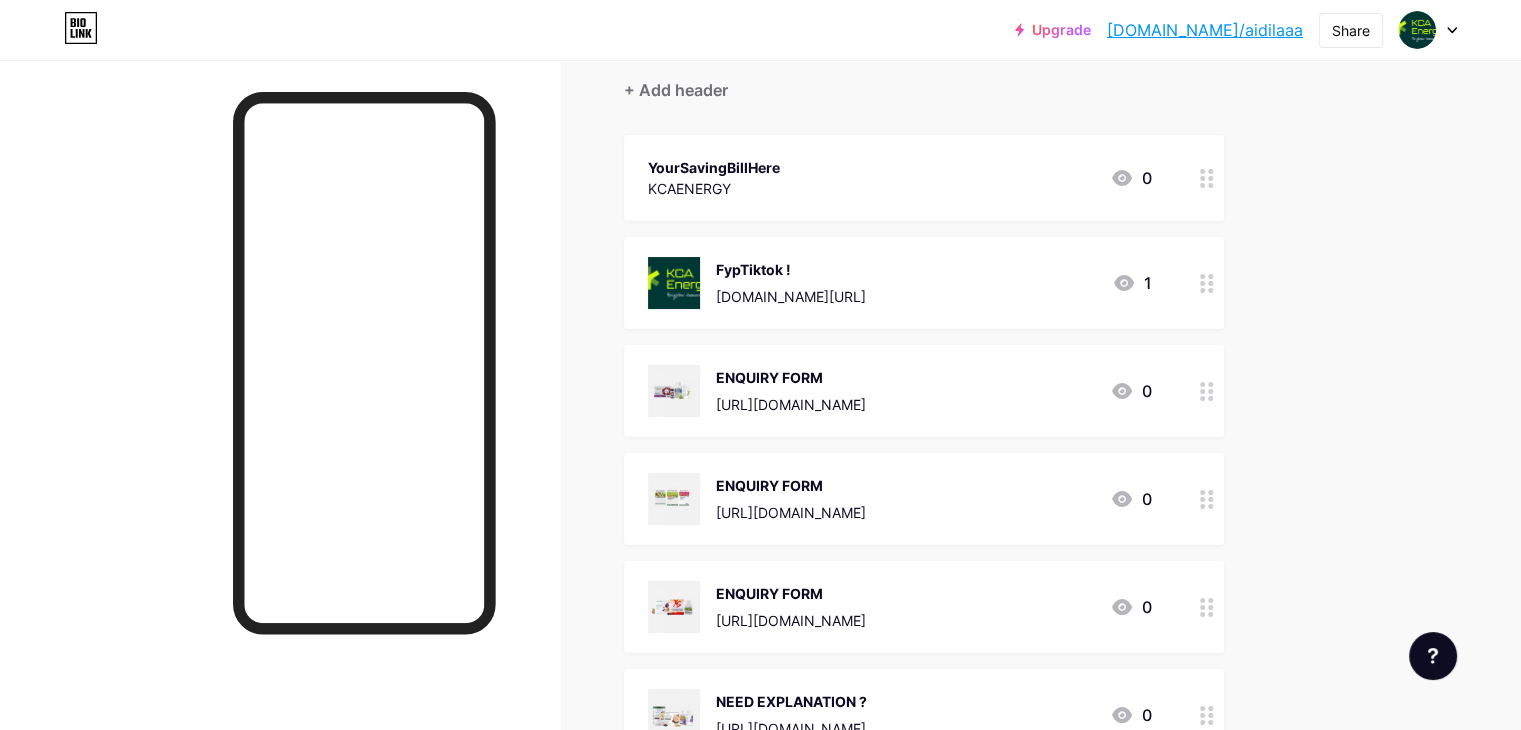scroll, scrollTop: 243, scrollLeft: 0, axis: vertical 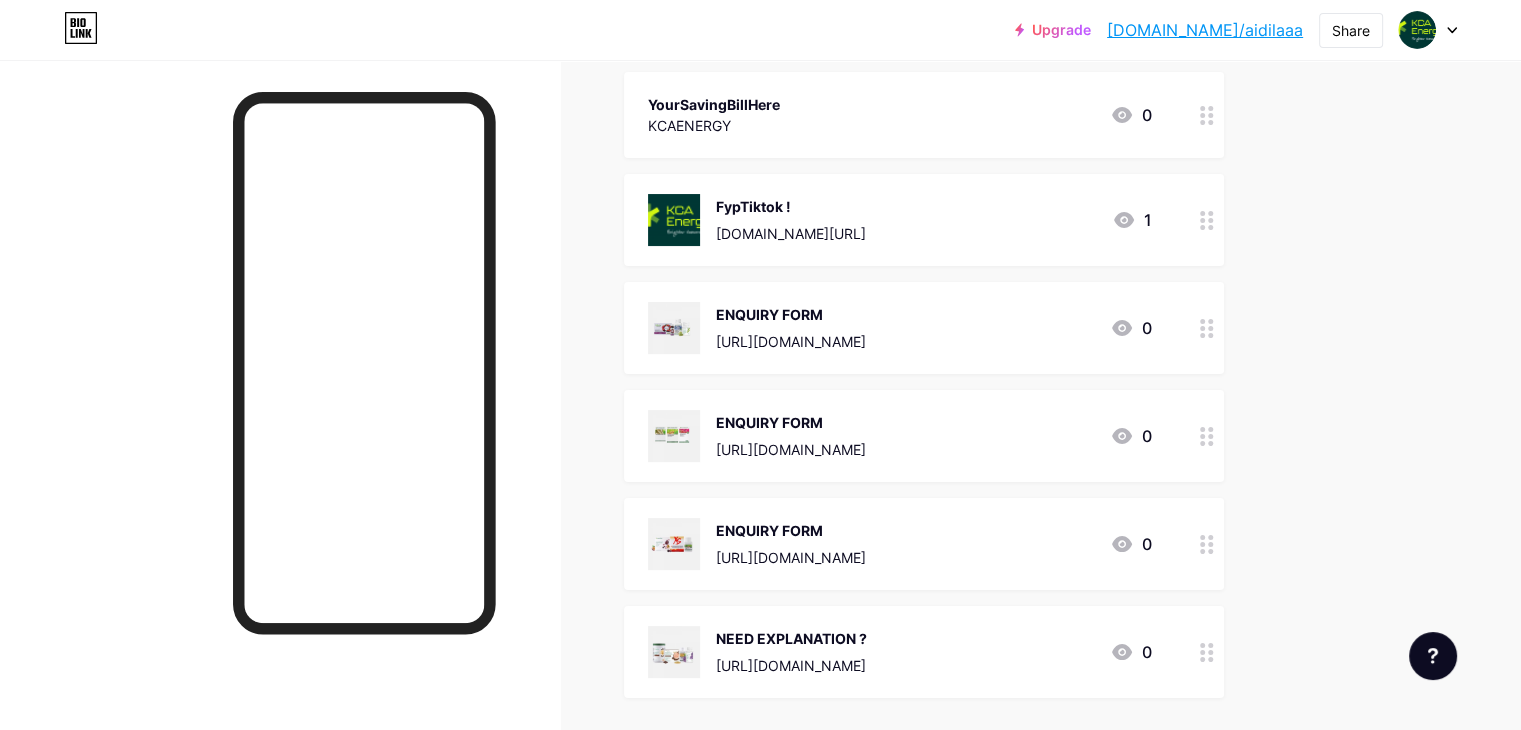 click 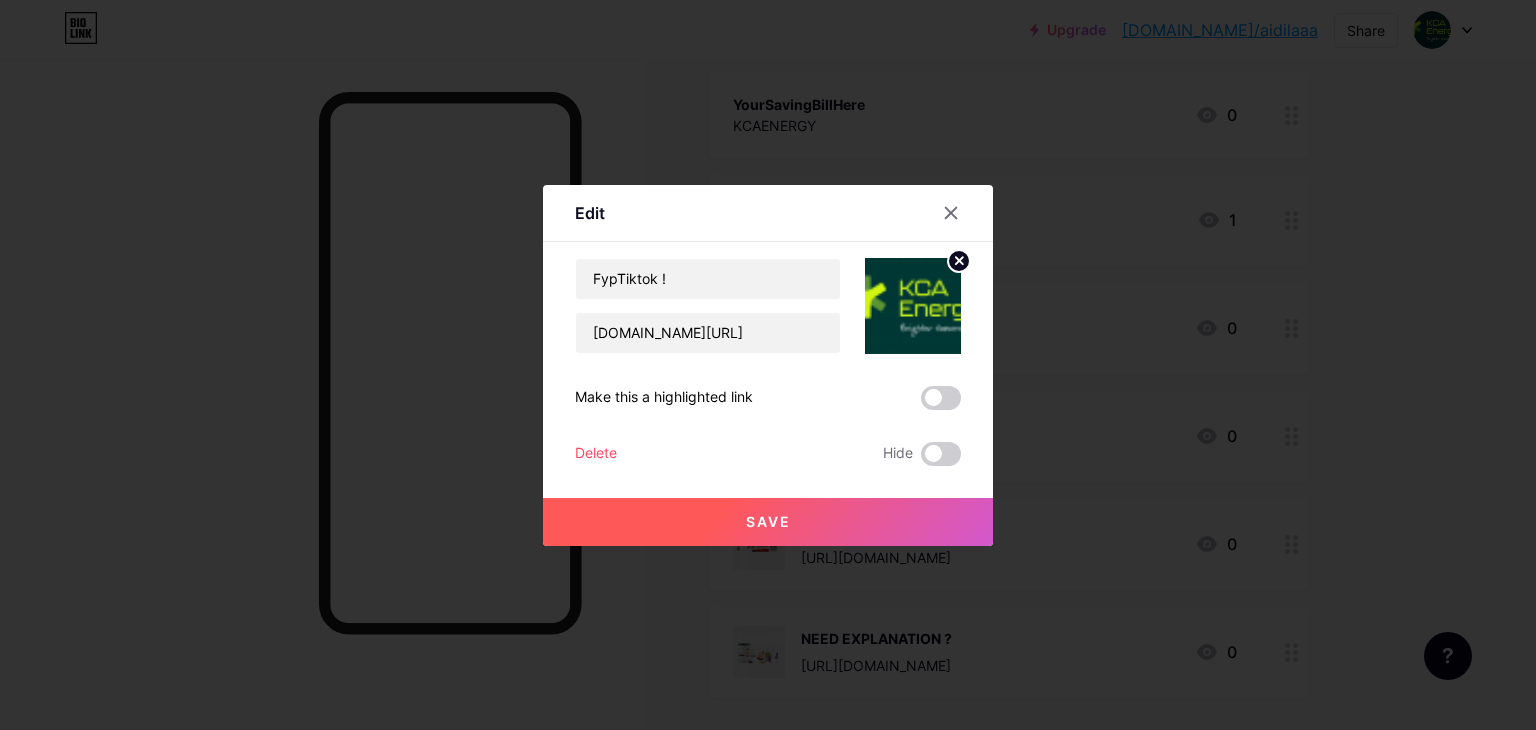 click at bounding box center (768, 365) 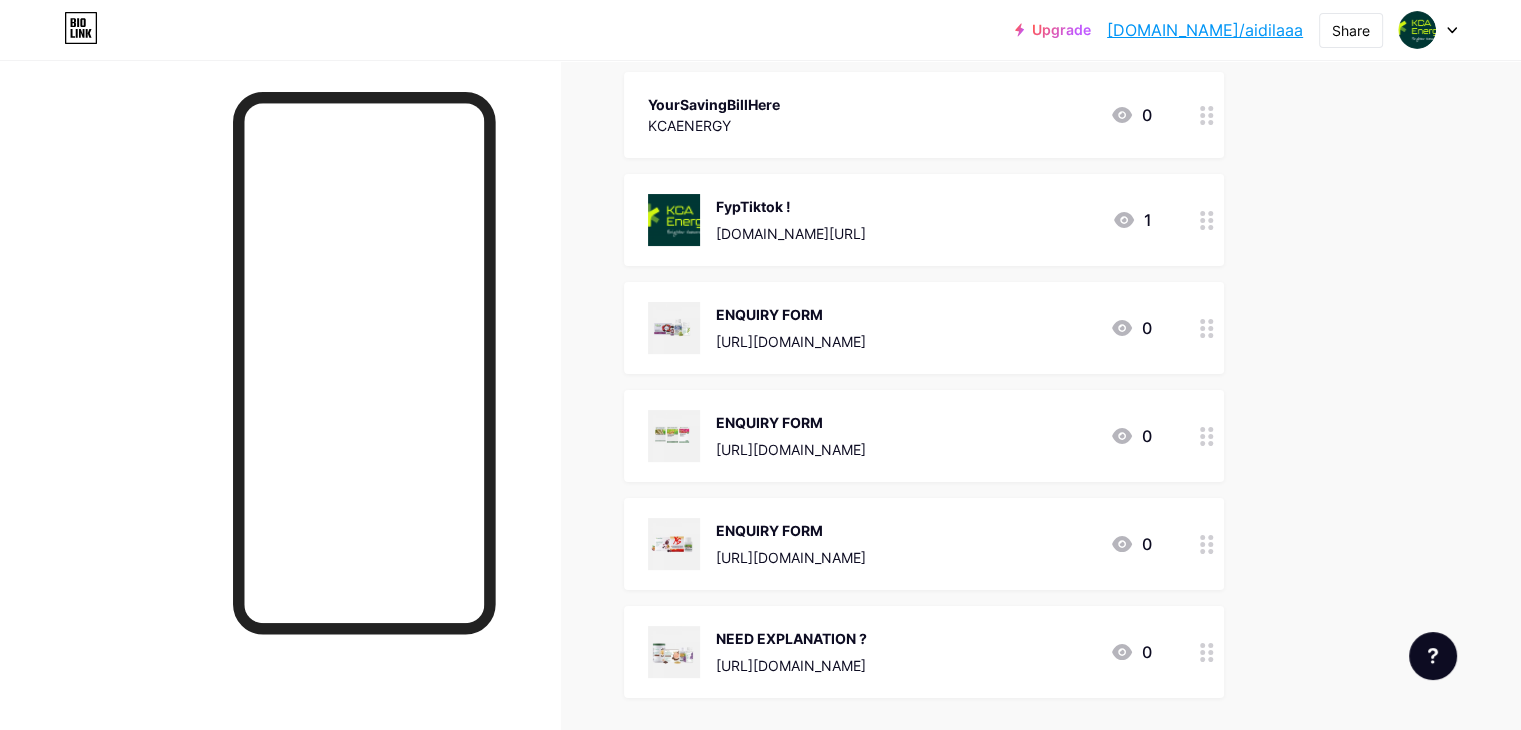click 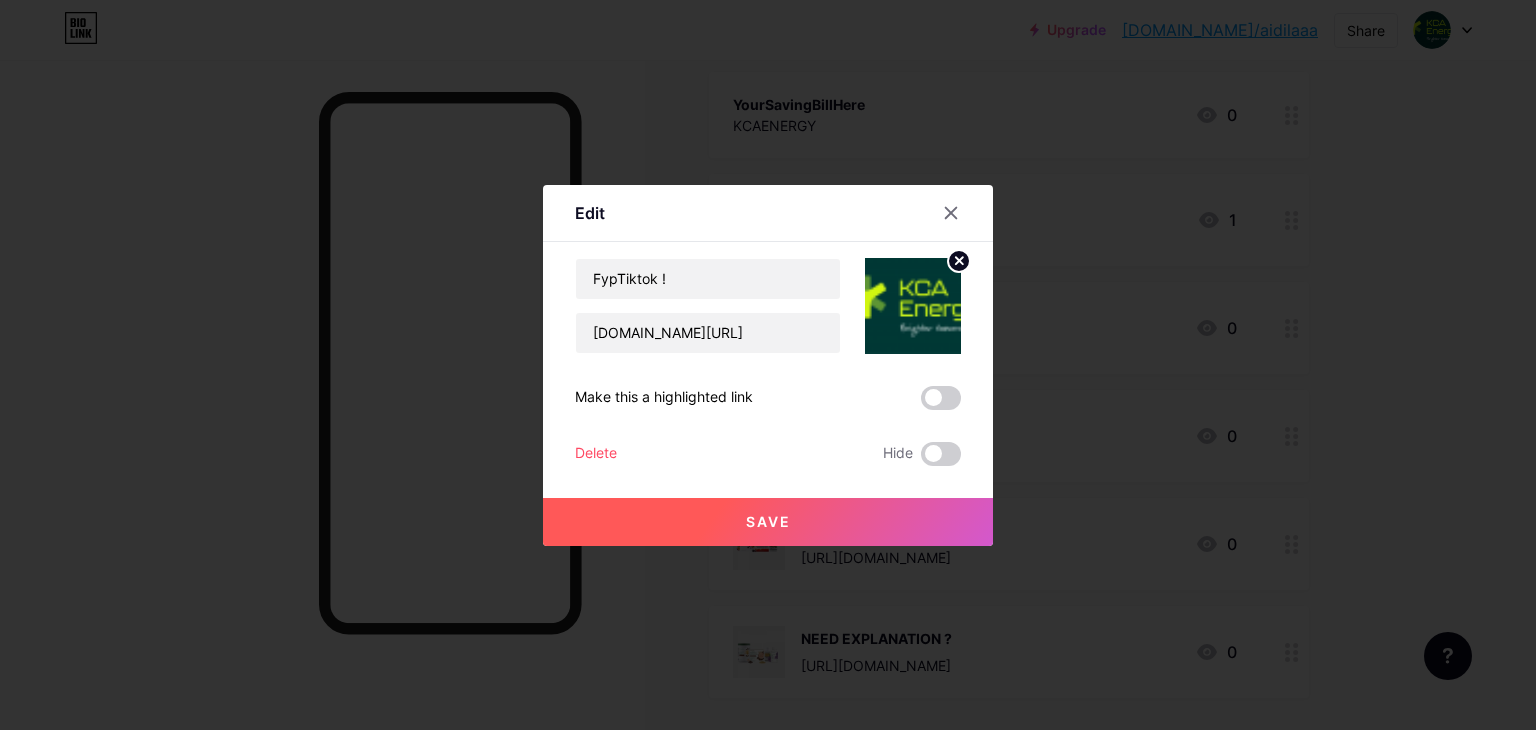 click 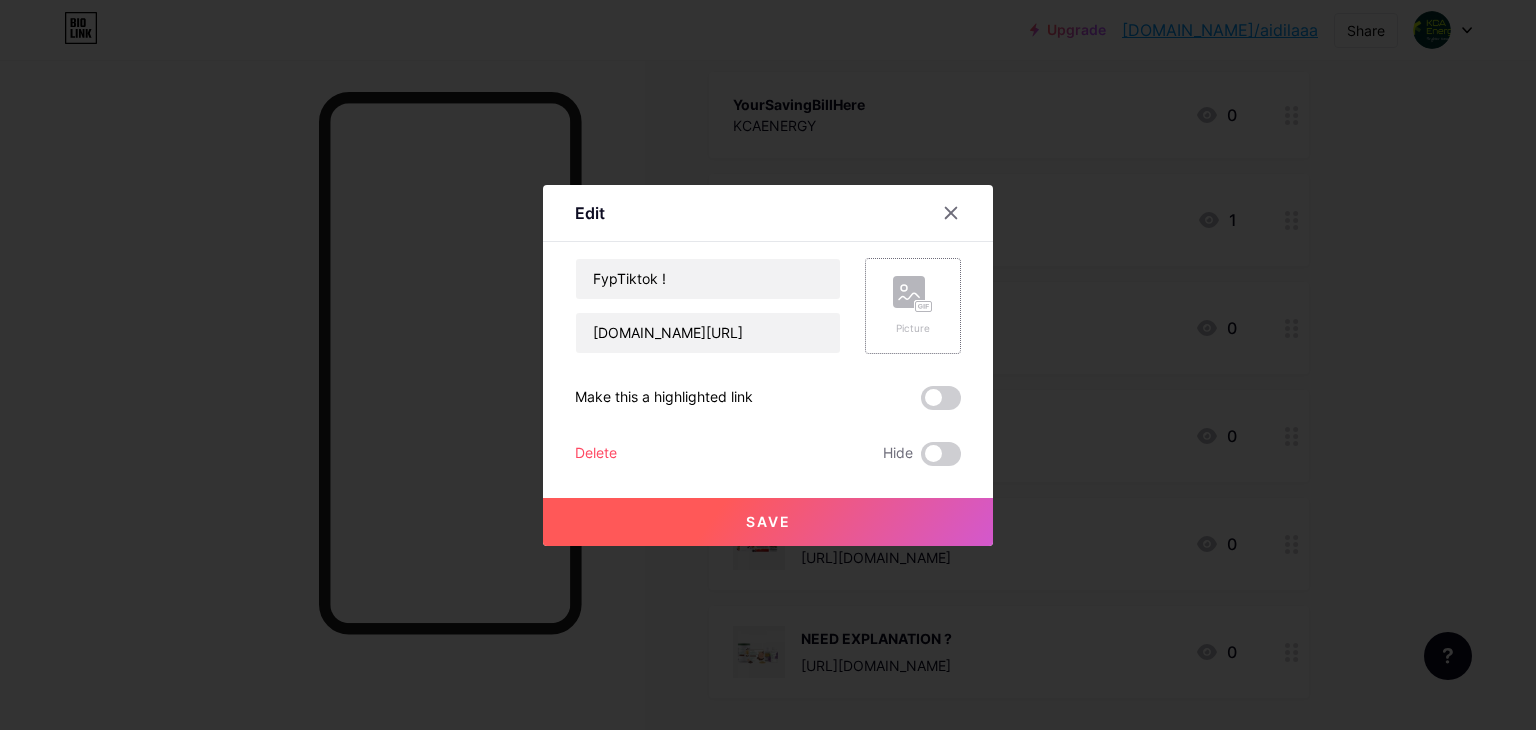 click 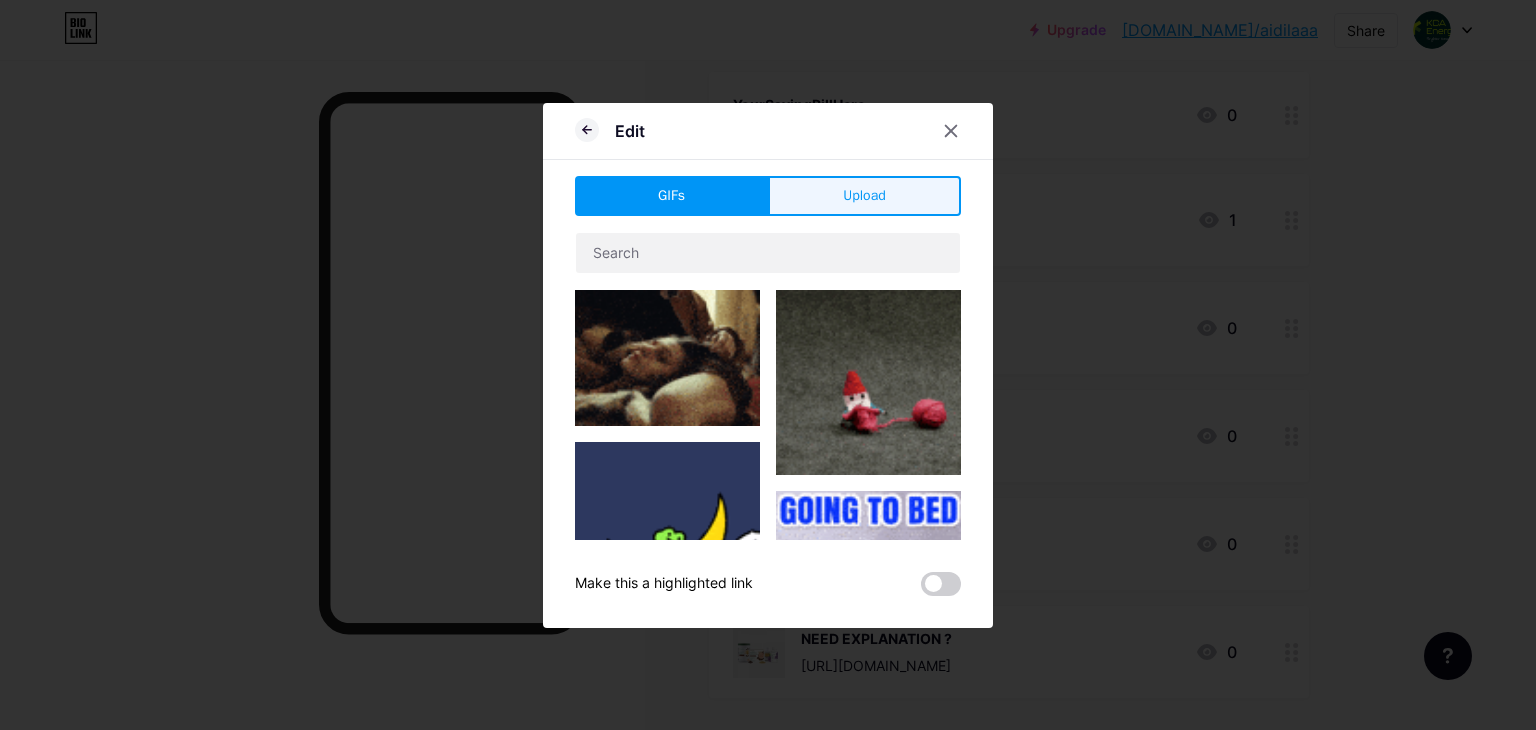 click on "Upload" at bounding box center (864, 195) 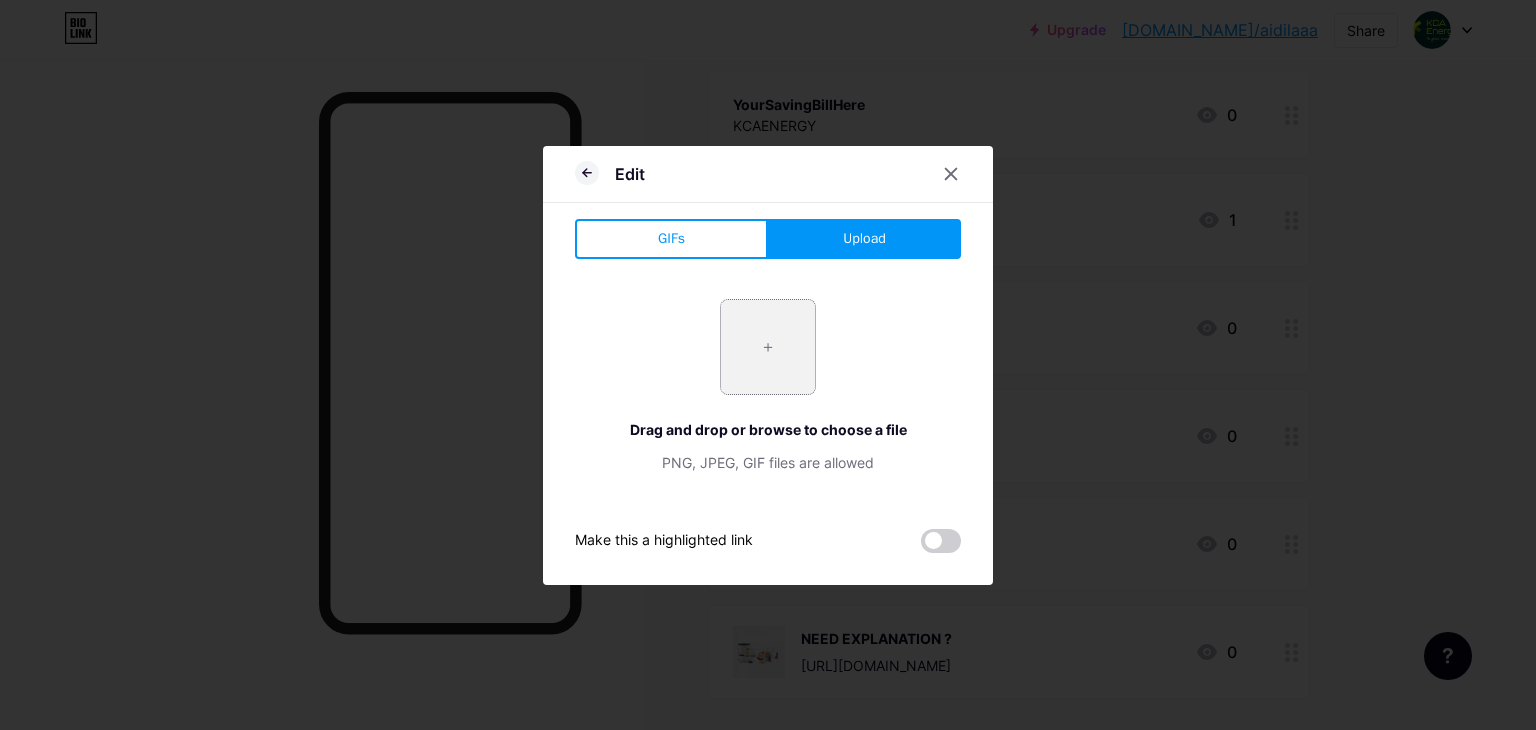 click at bounding box center [768, 347] 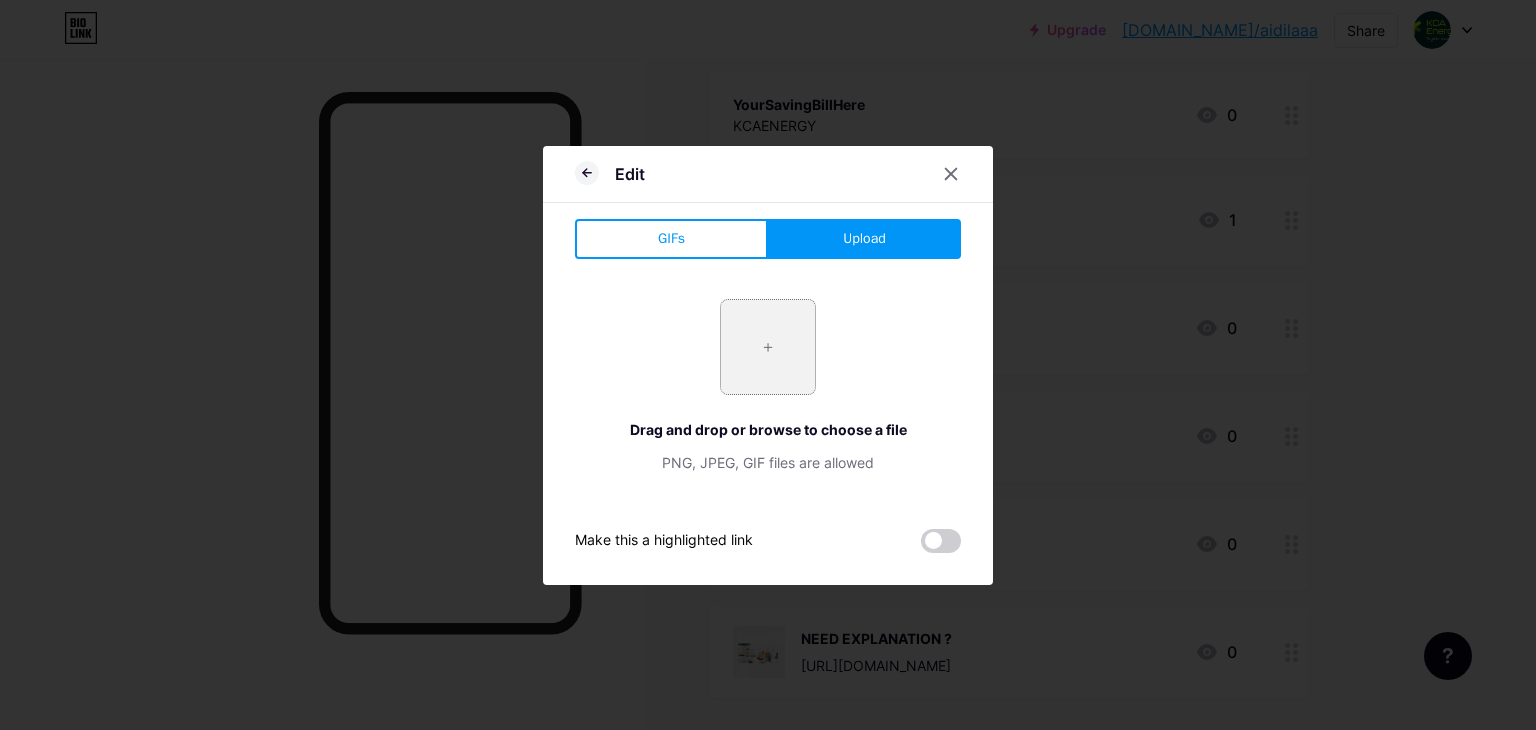 type on "C:\fakepath\WhatsApp Image 2025-05-05 at 11.57.11.jpeg" 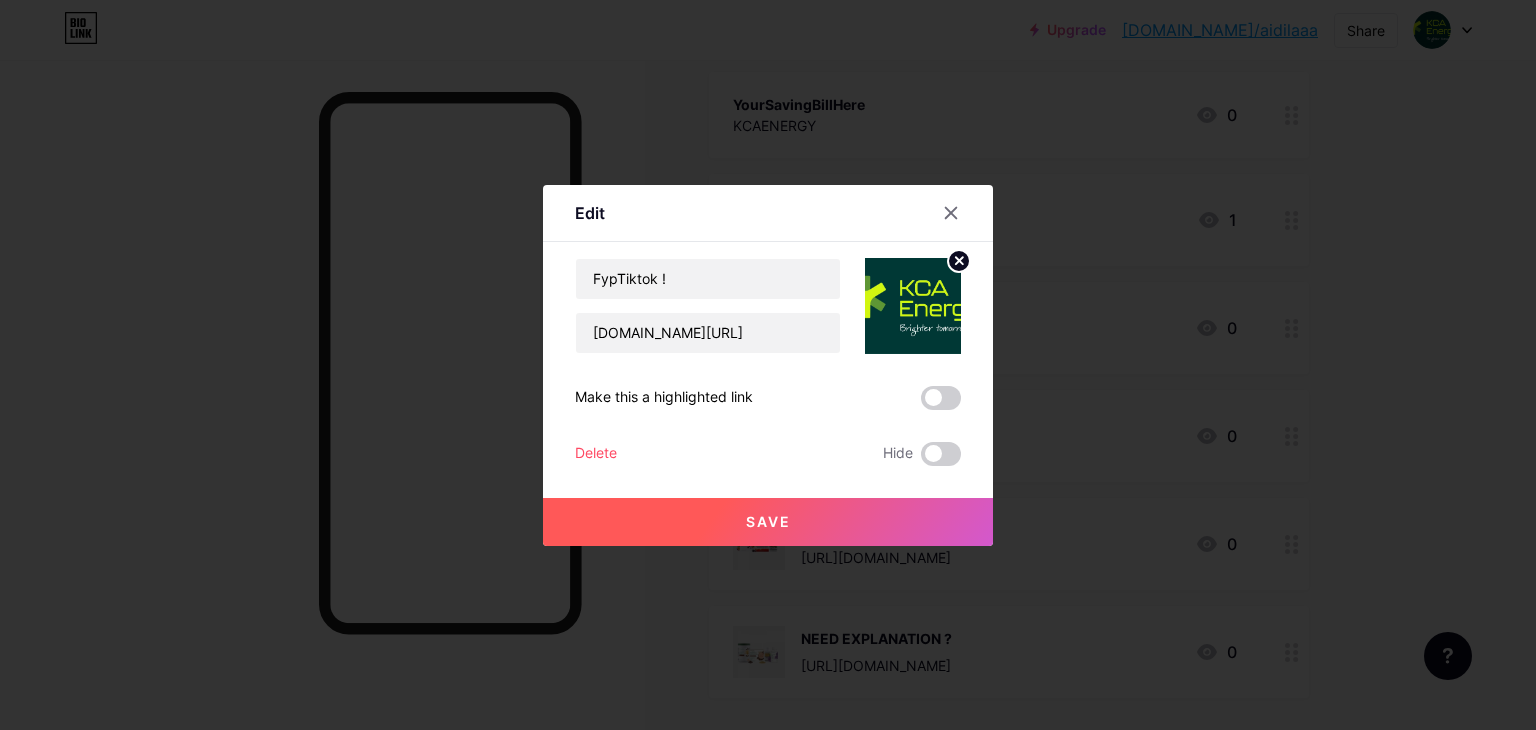 click at bounding box center [913, 306] 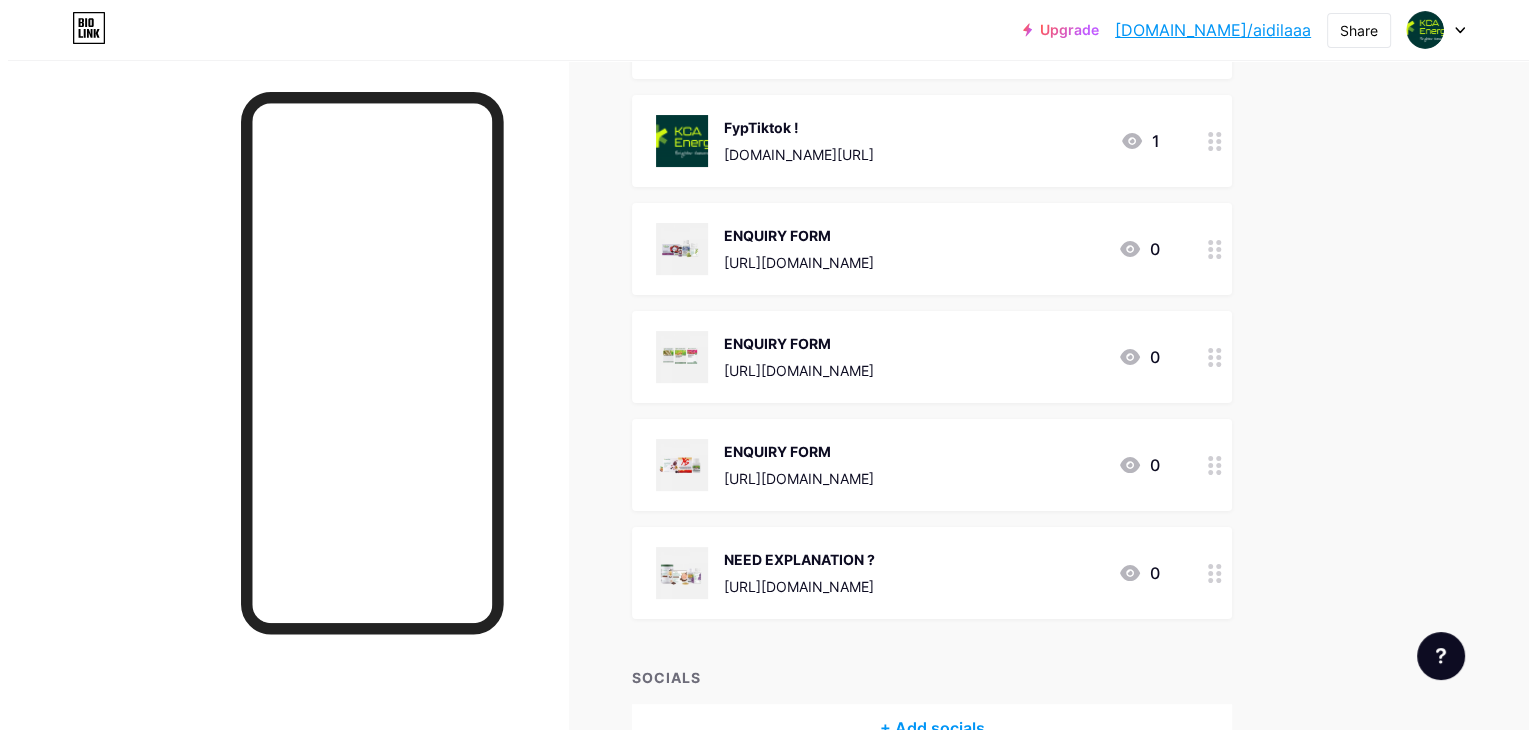 scroll, scrollTop: 43, scrollLeft: 0, axis: vertical 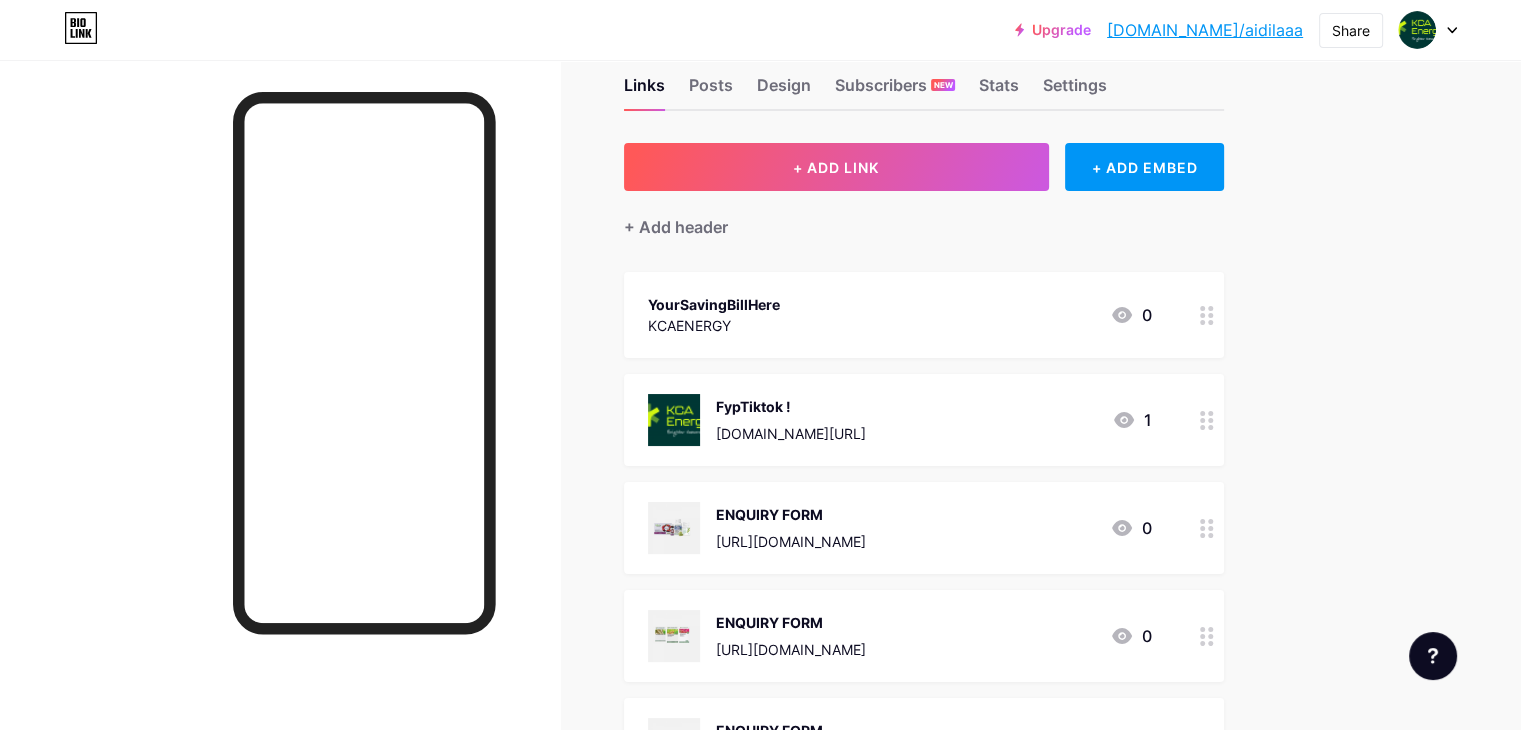 click 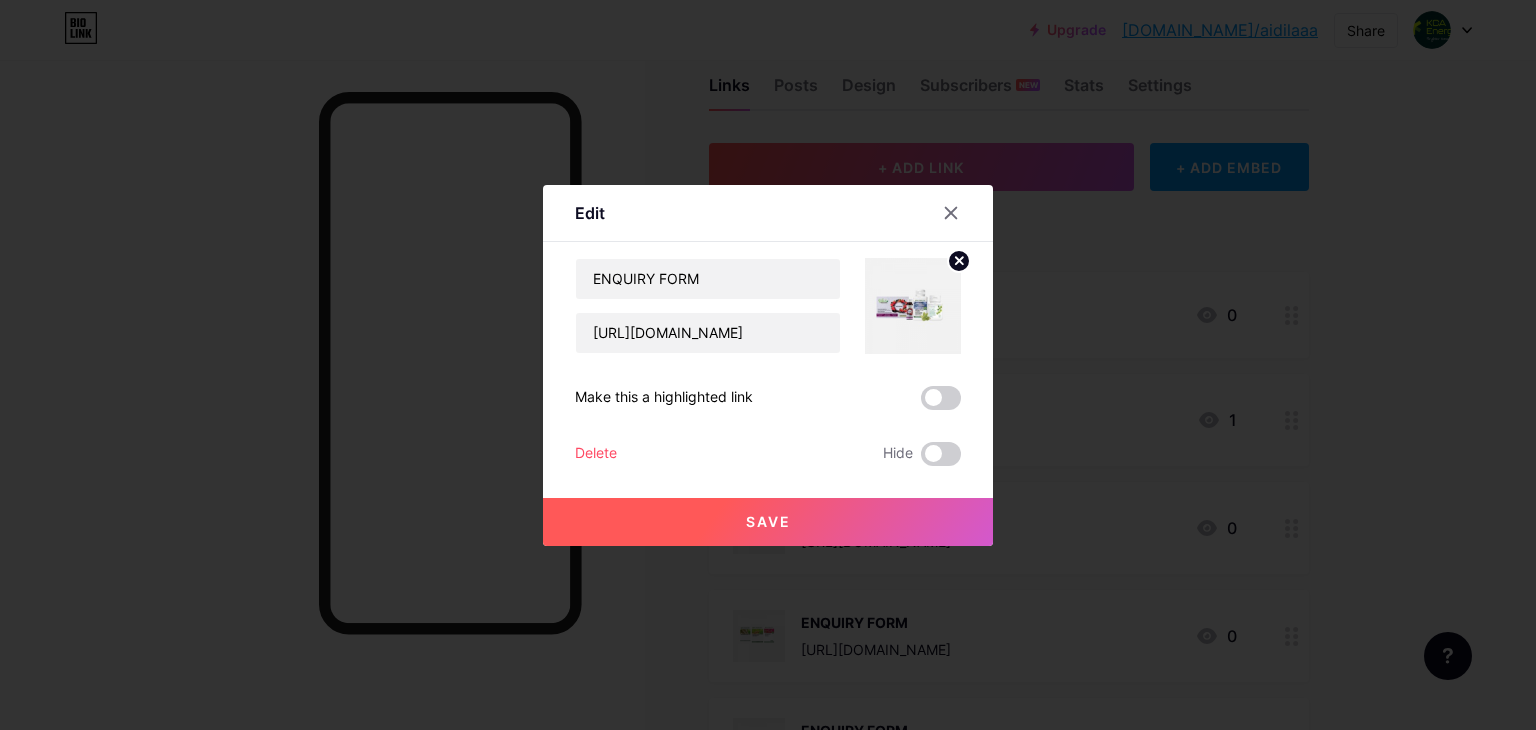 click 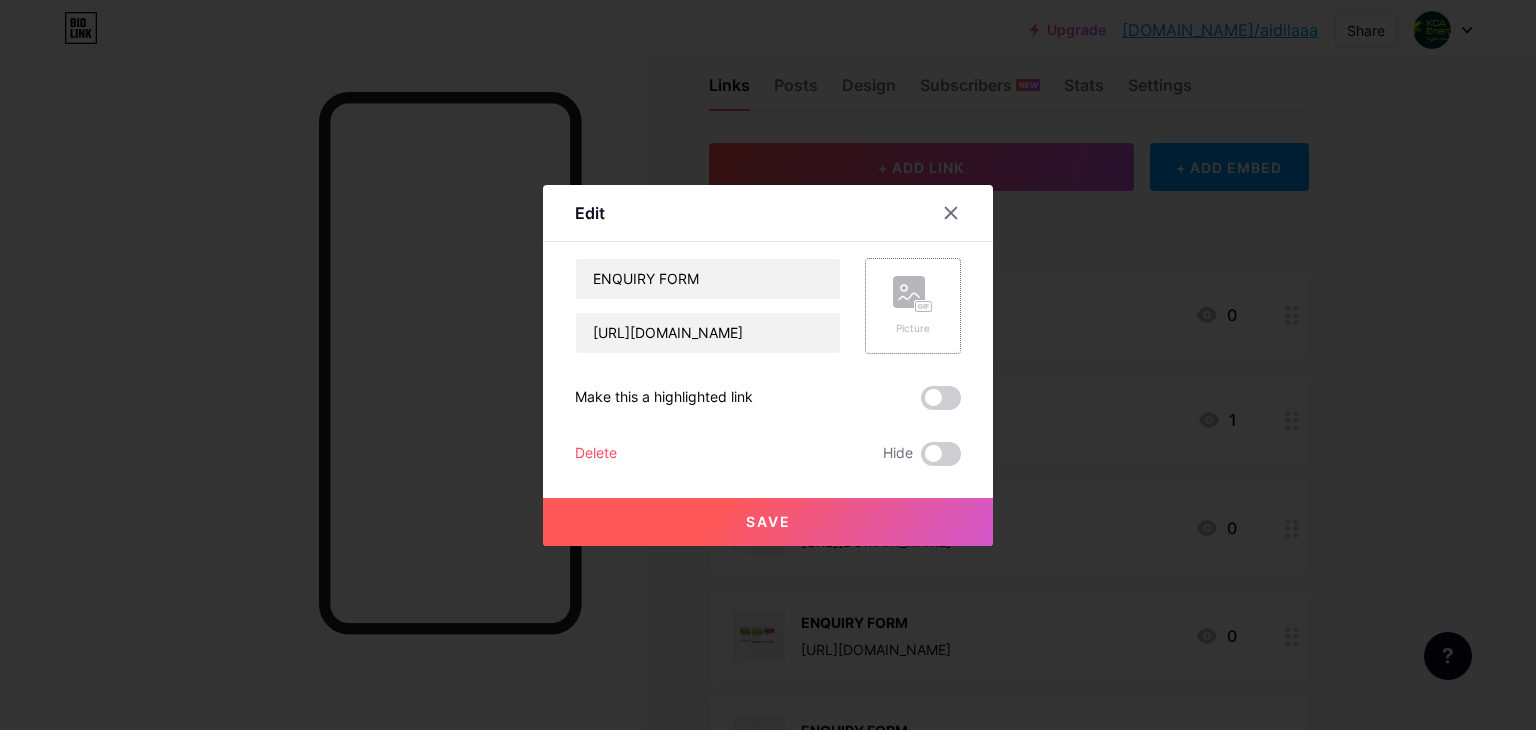 click on "Picture" at bounding box center (913, 306) 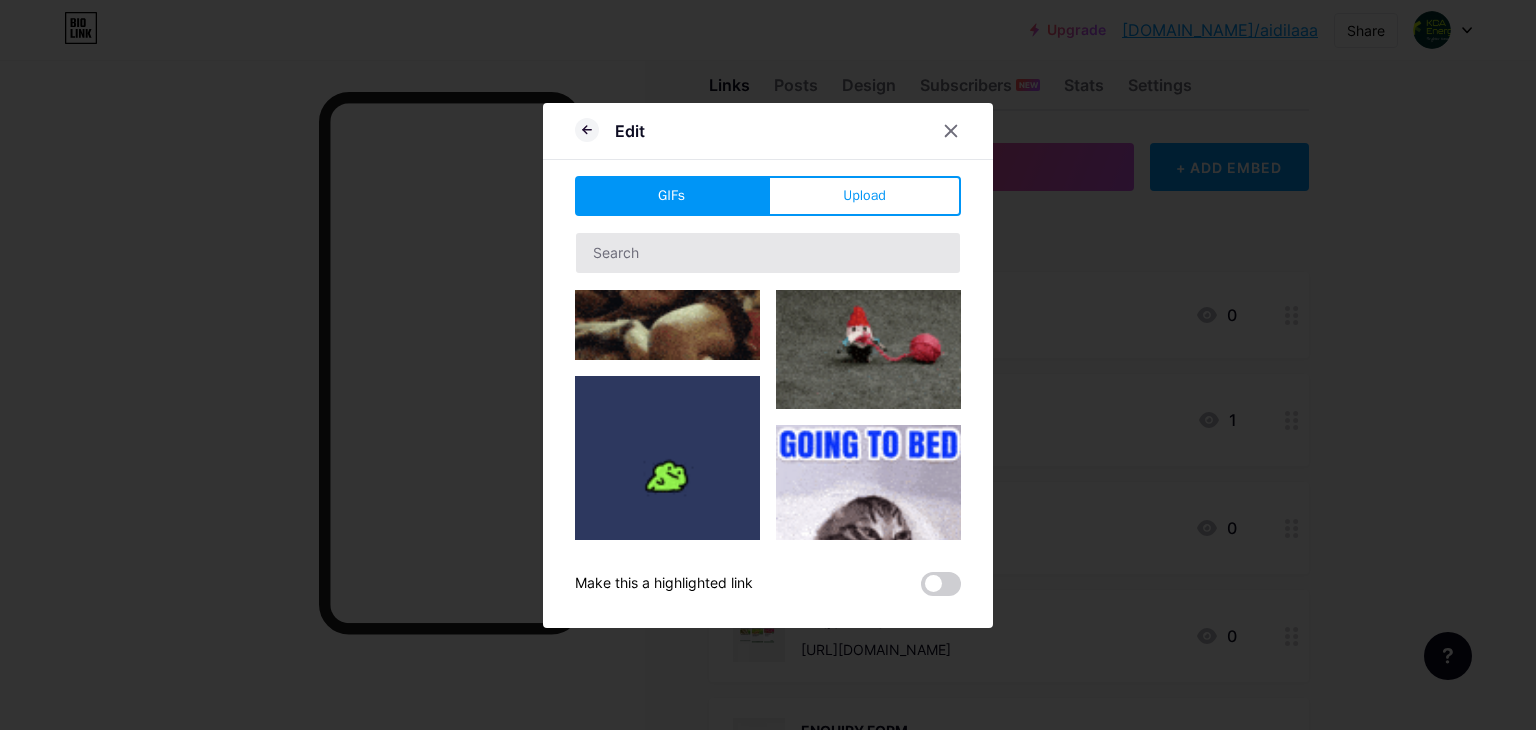 scroll, scrollTop: 200, scrollLeft: 0, axis: vertical 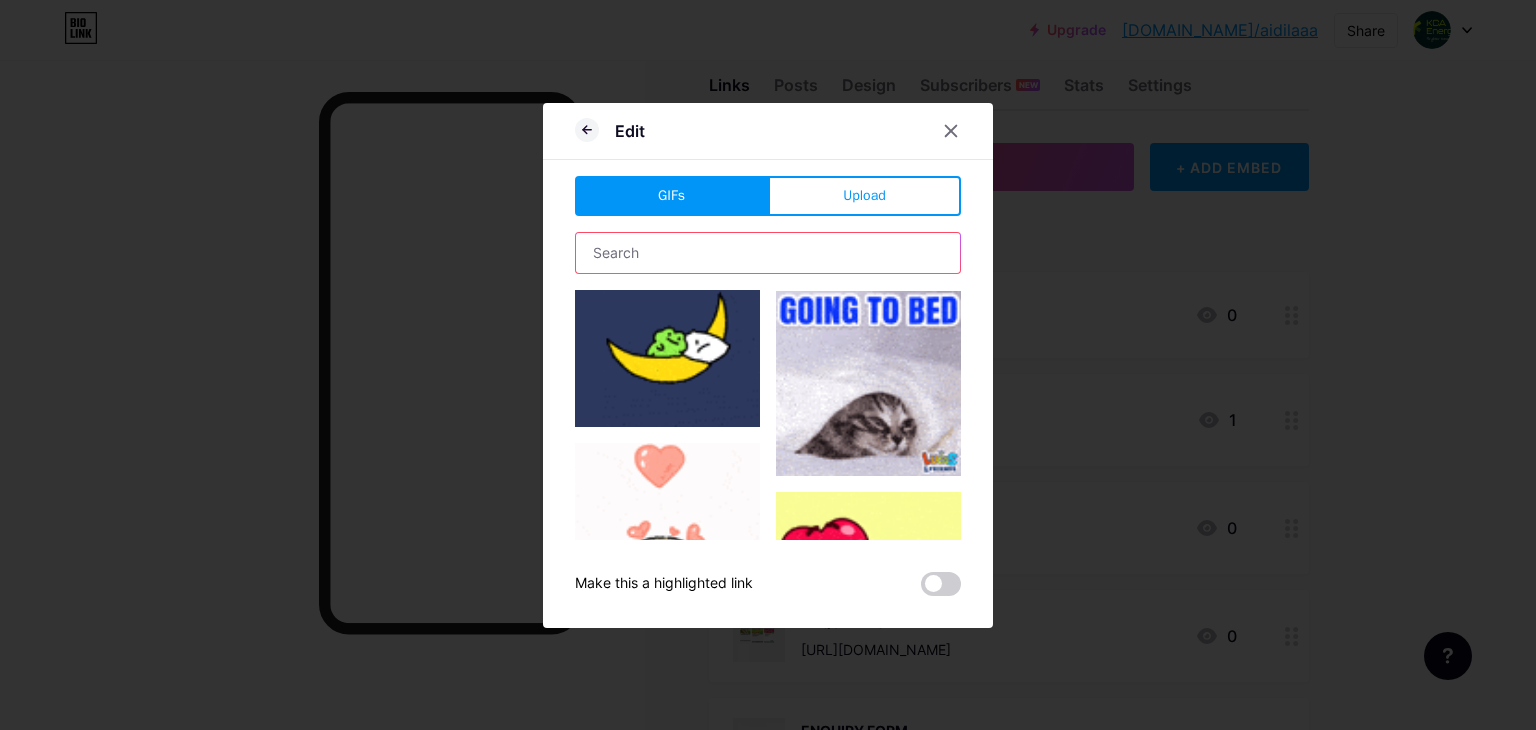 click at bounding box center [768, 253] 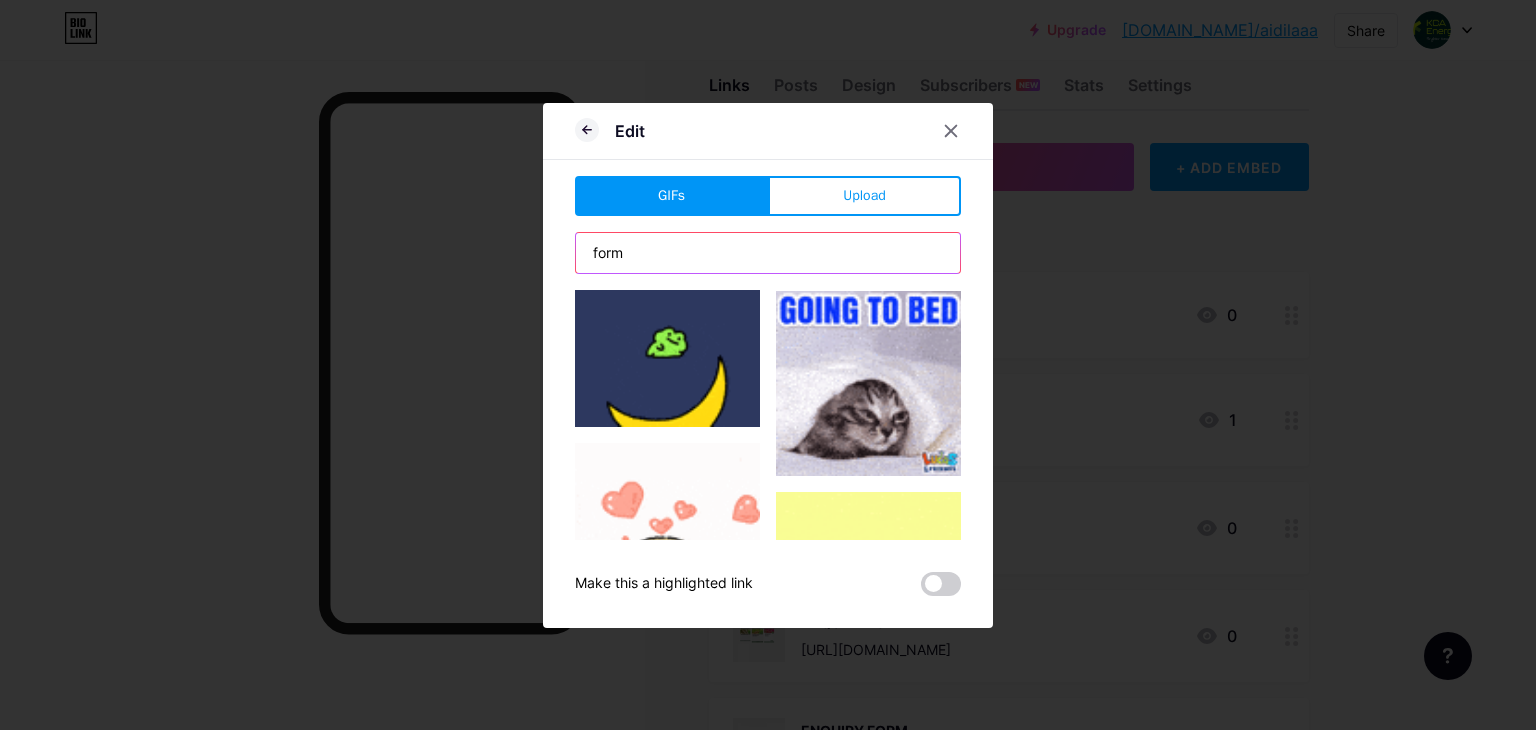 type on "form" 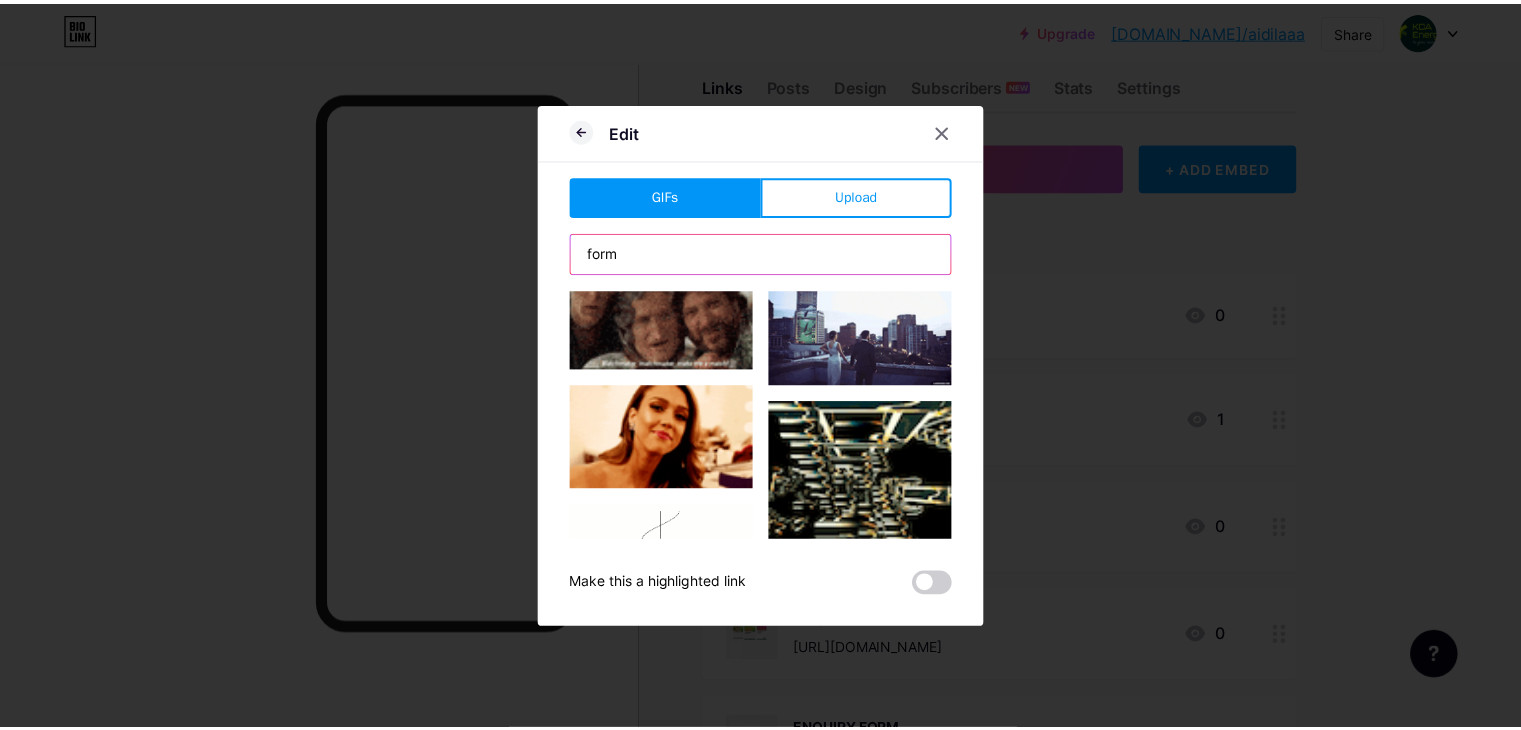 scroll, scrollTop: 6700, scrollLeft: 0, axis: vertical 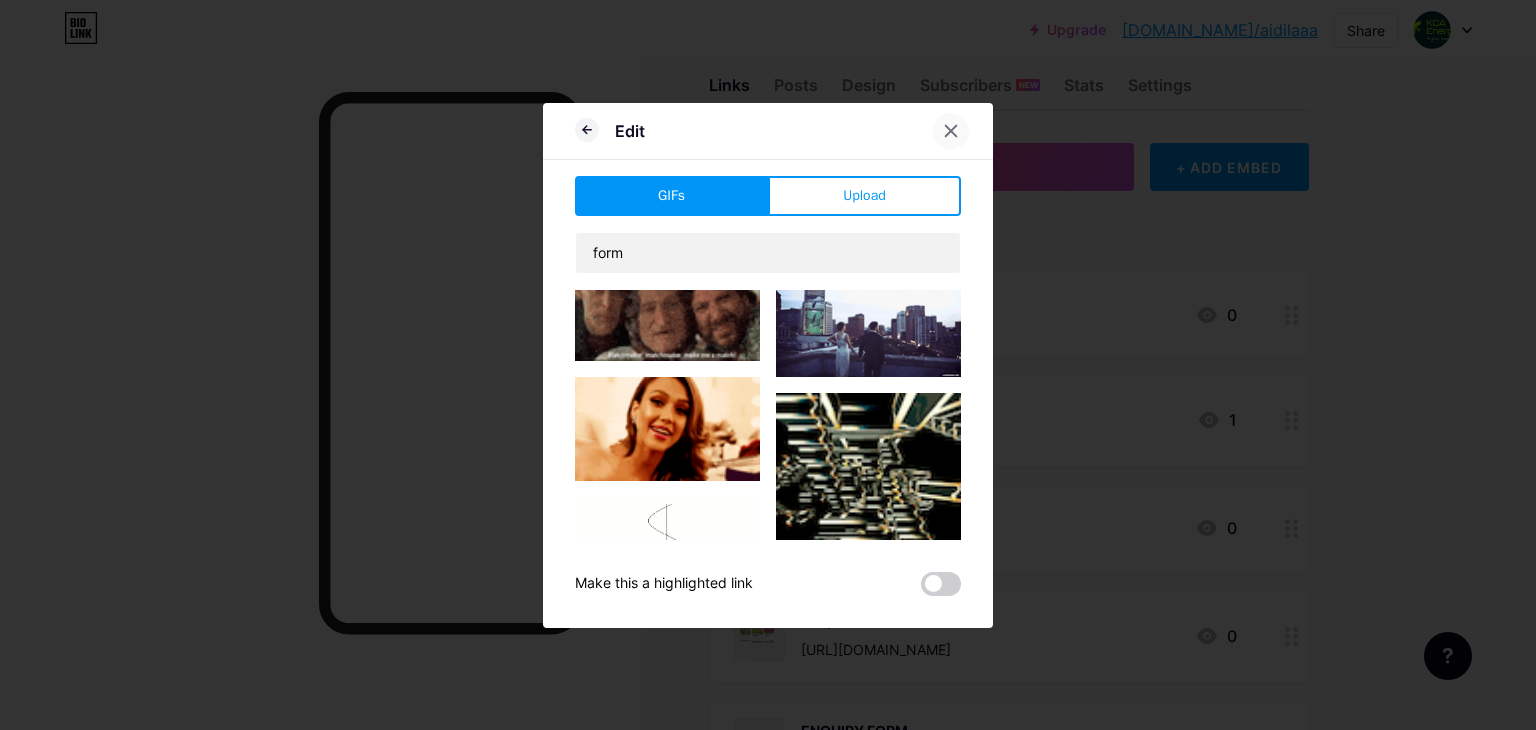 click at bounding box center (951, 131) 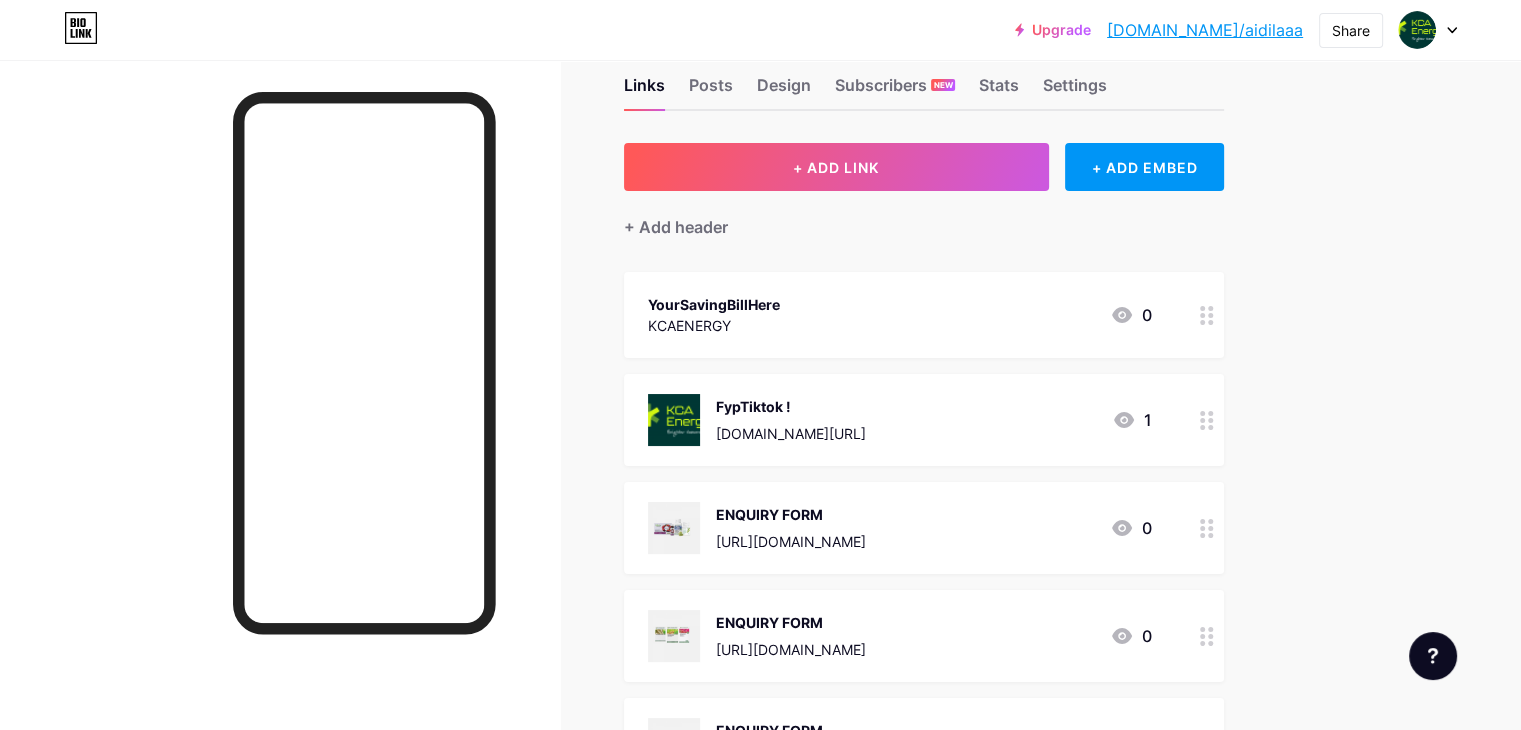 click 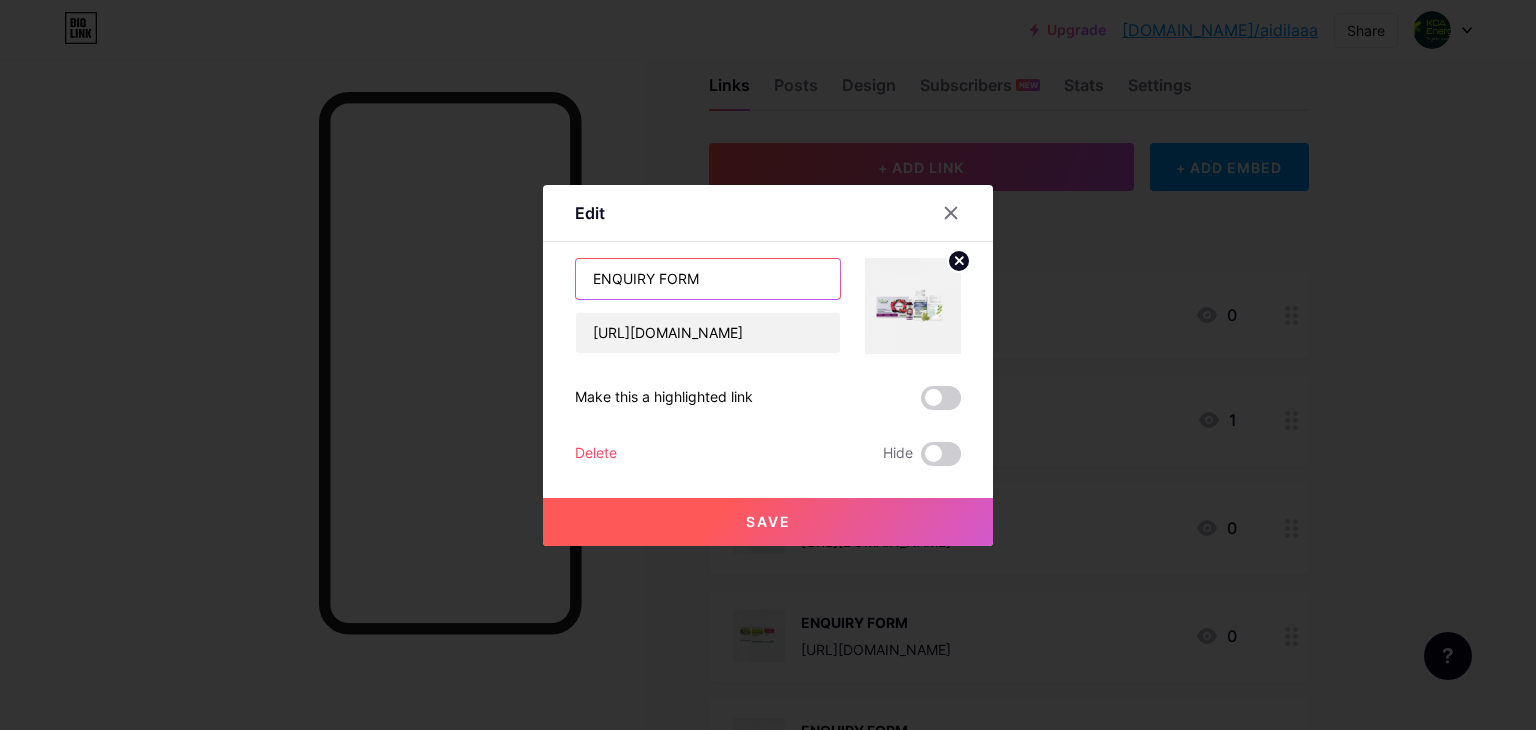 drag, startPoint x: 748, startPoint y: 281, endPoint x: 562, endPoint y: 280, distance: 186.00269 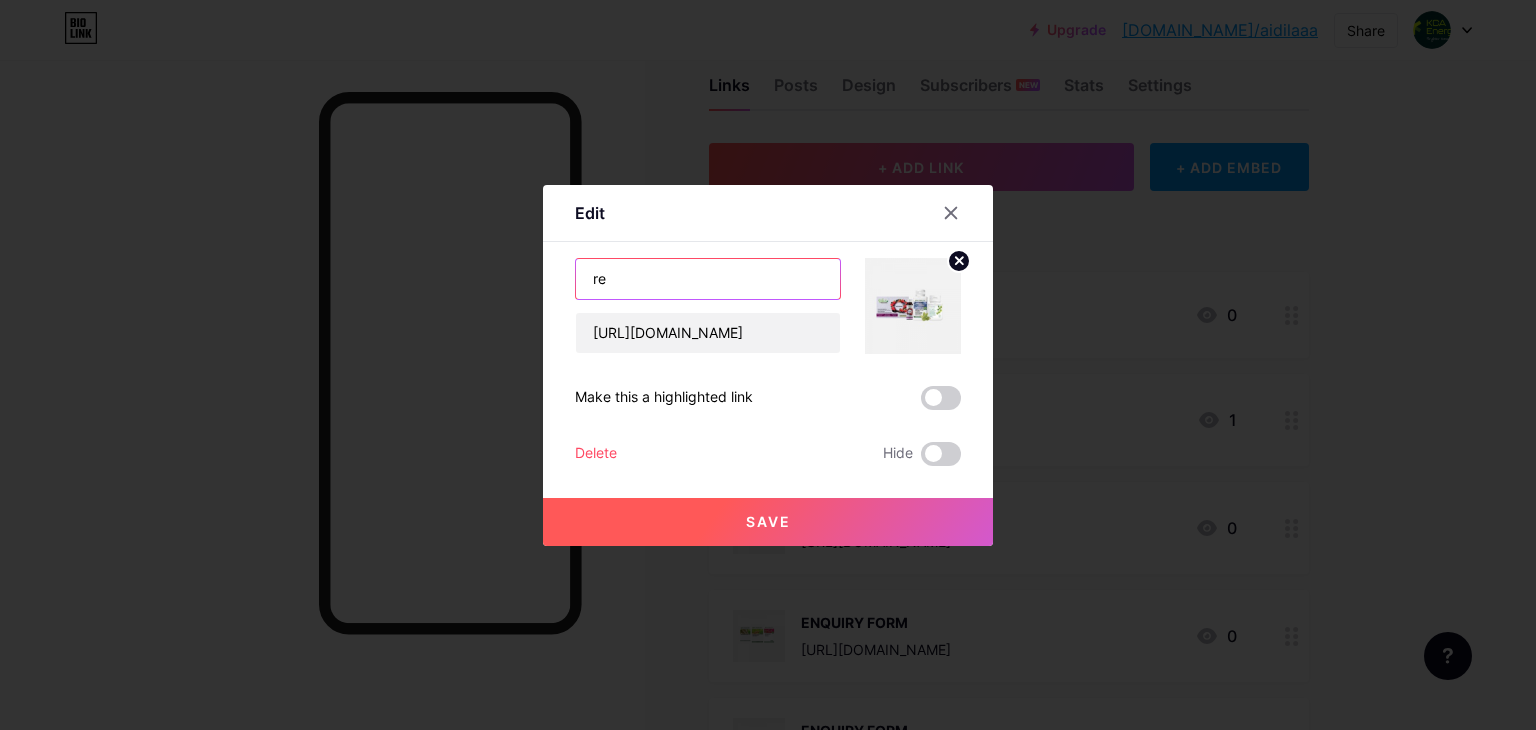 type on "r" 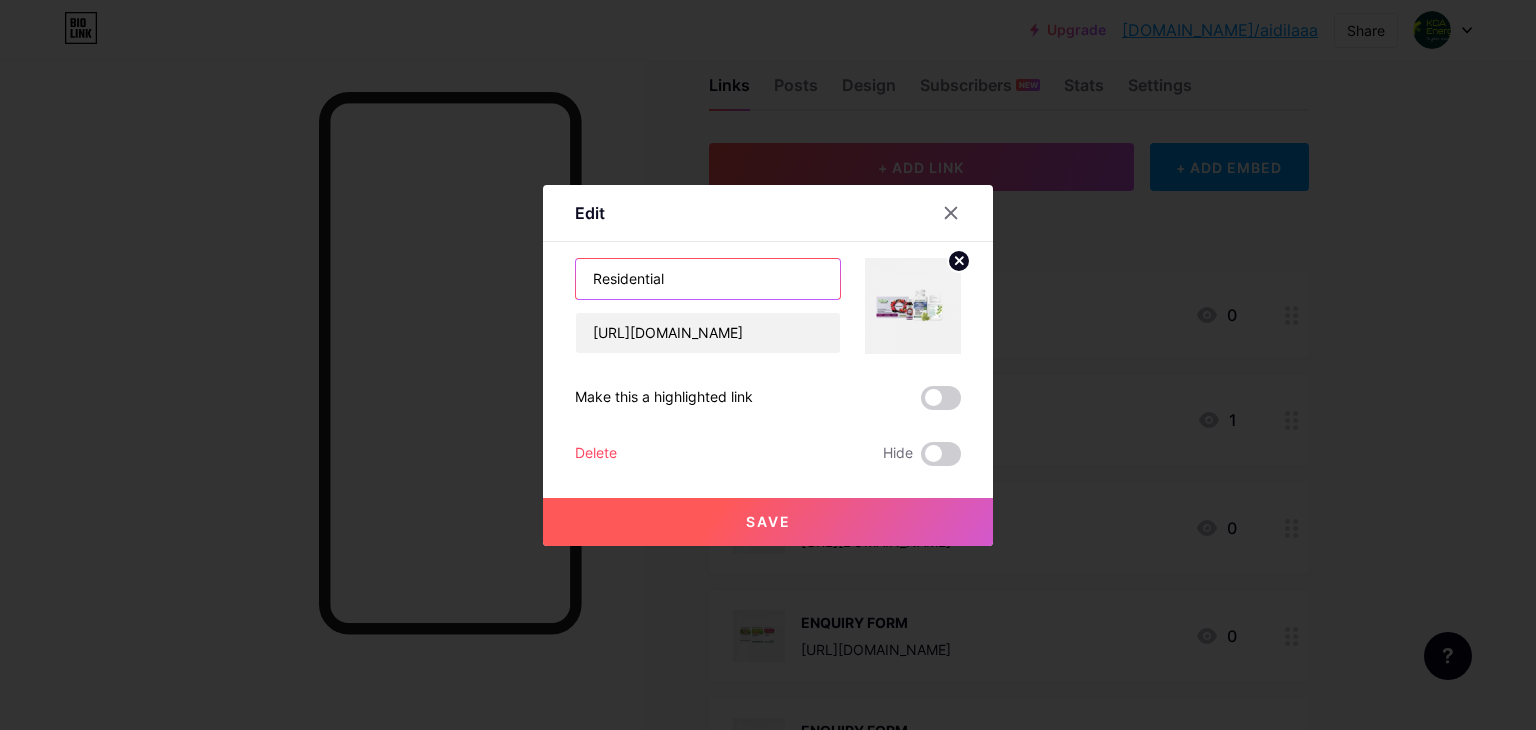 type on "Residential" 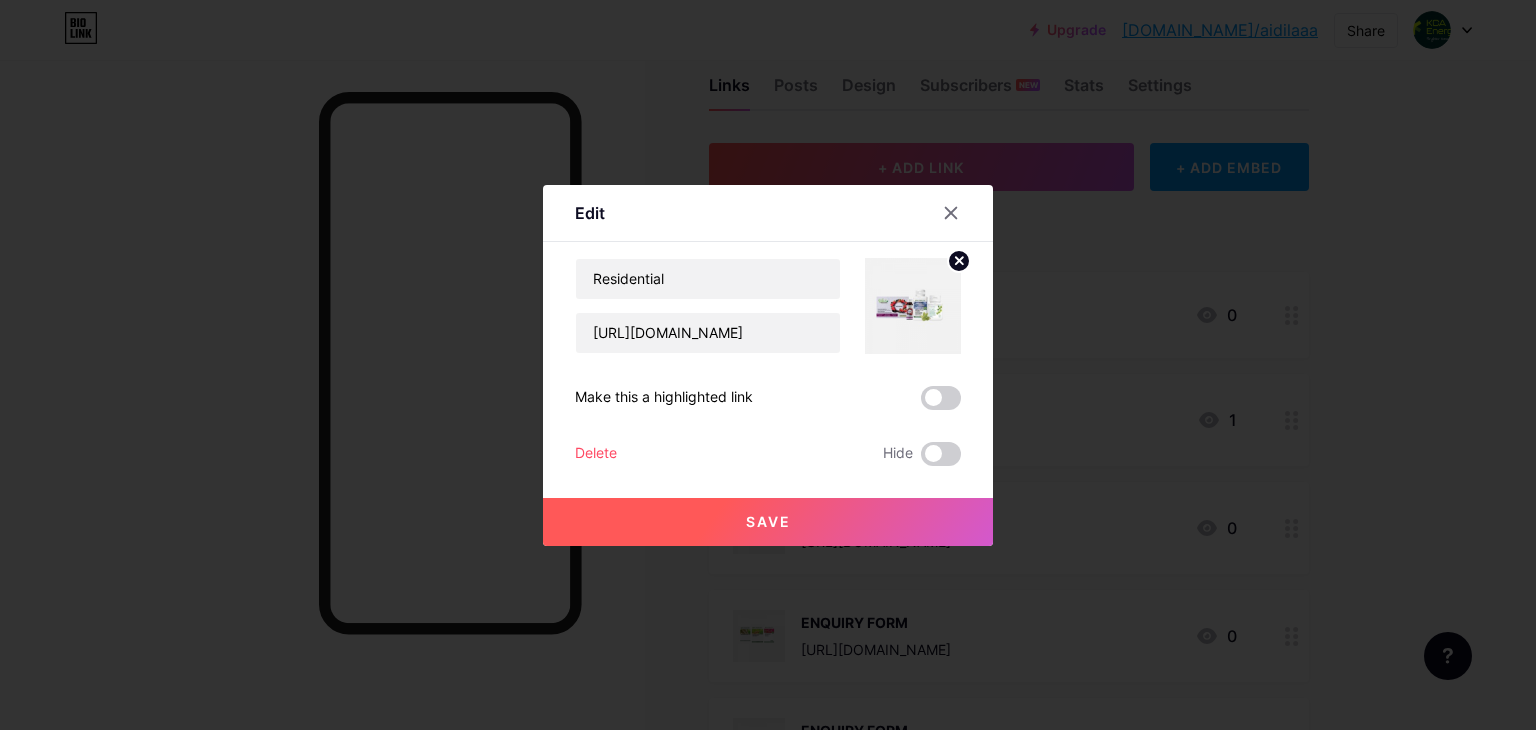click on "Save" at bounding box center [768, 522] 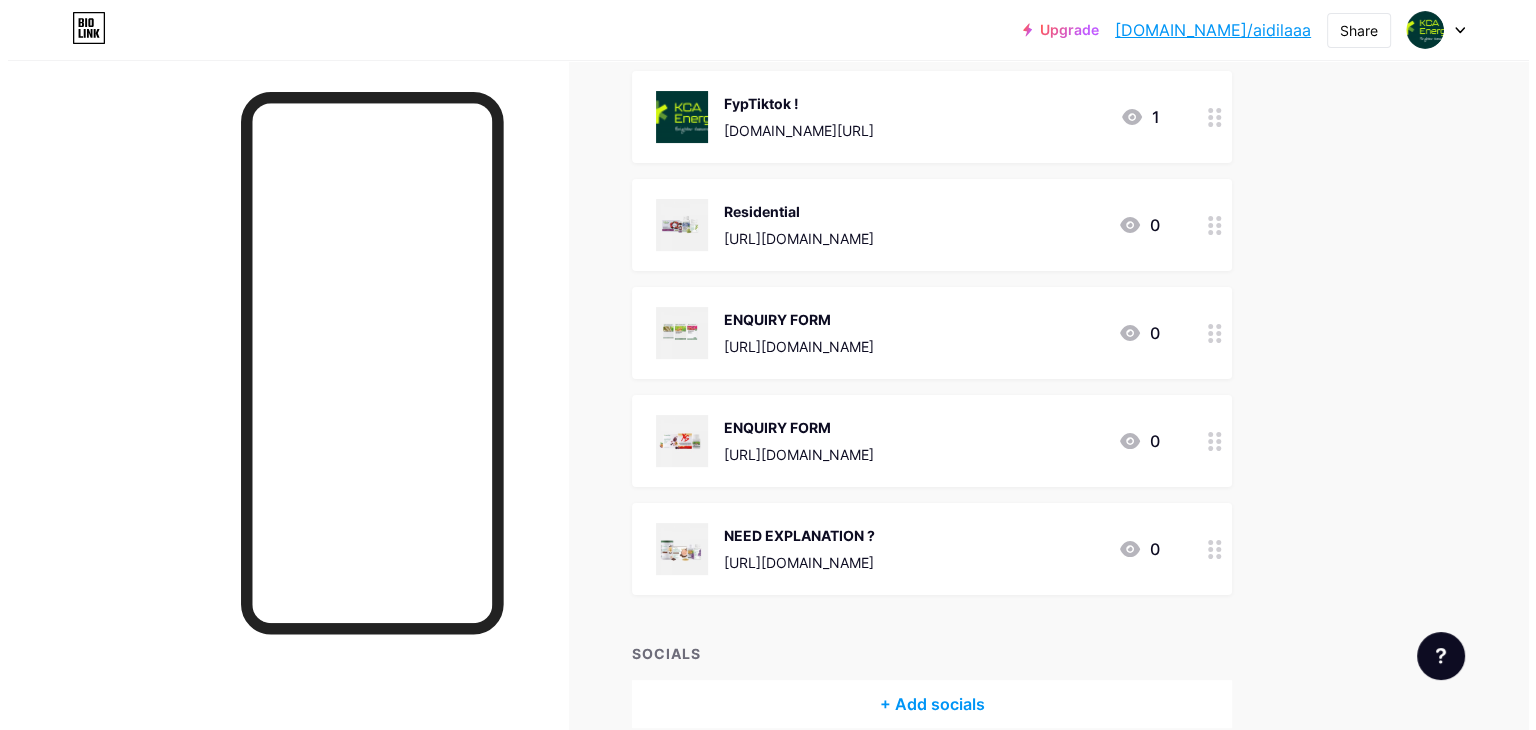 scroll, scrollTop: 243, scrollLeft: 0, axis: vertical 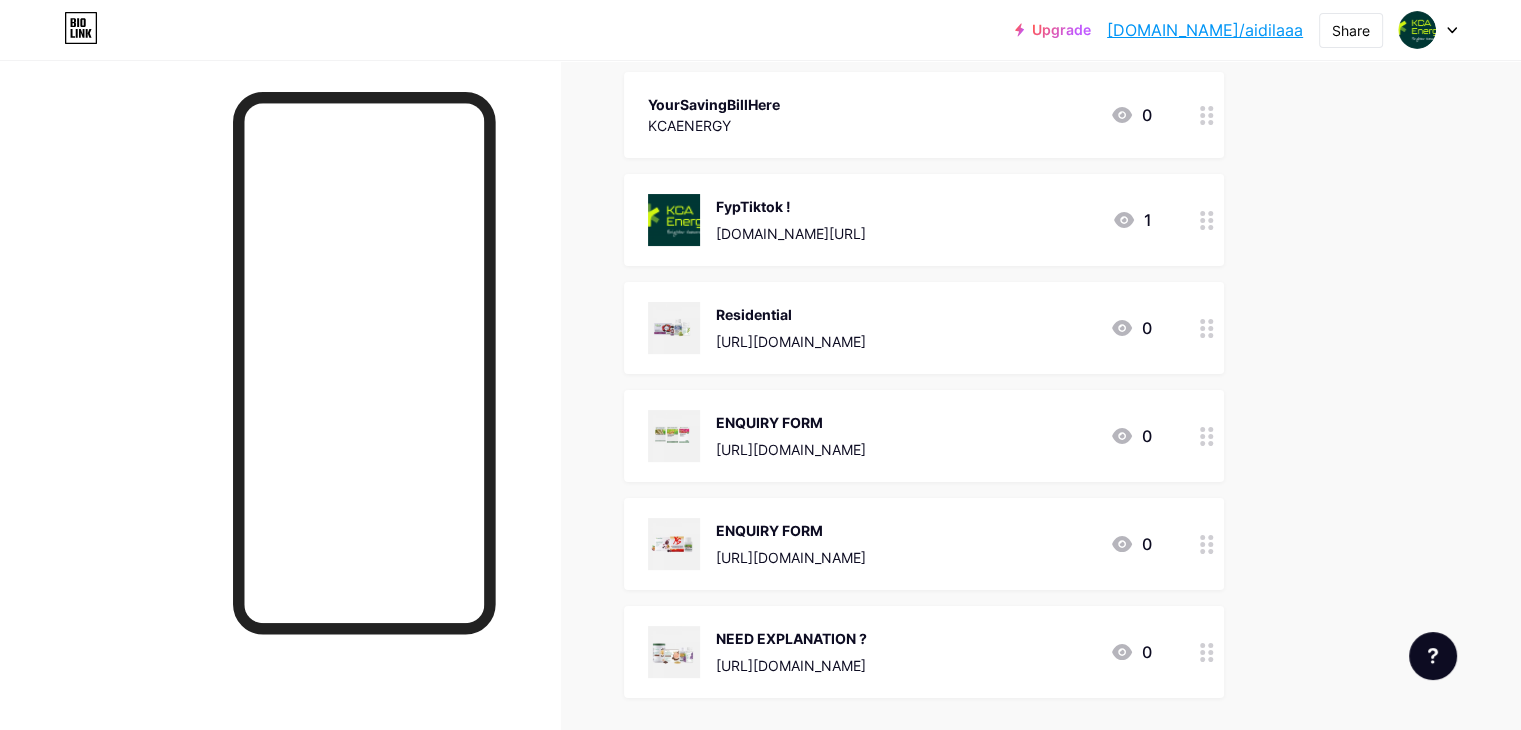 click 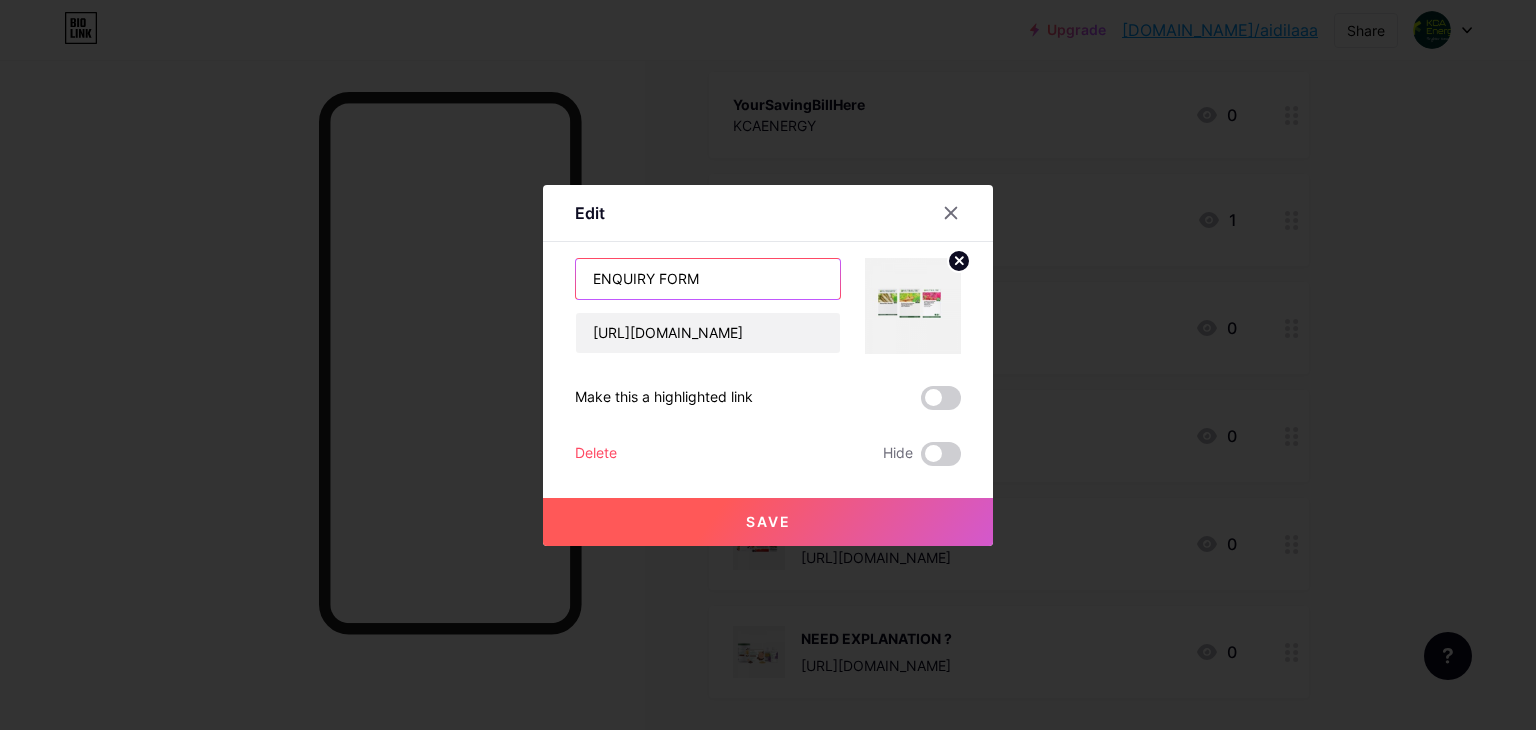 drag, startPoint x: 705, startPoint y: 281, endPoint x: 560, endPoint y: 271, distance: 145.34442 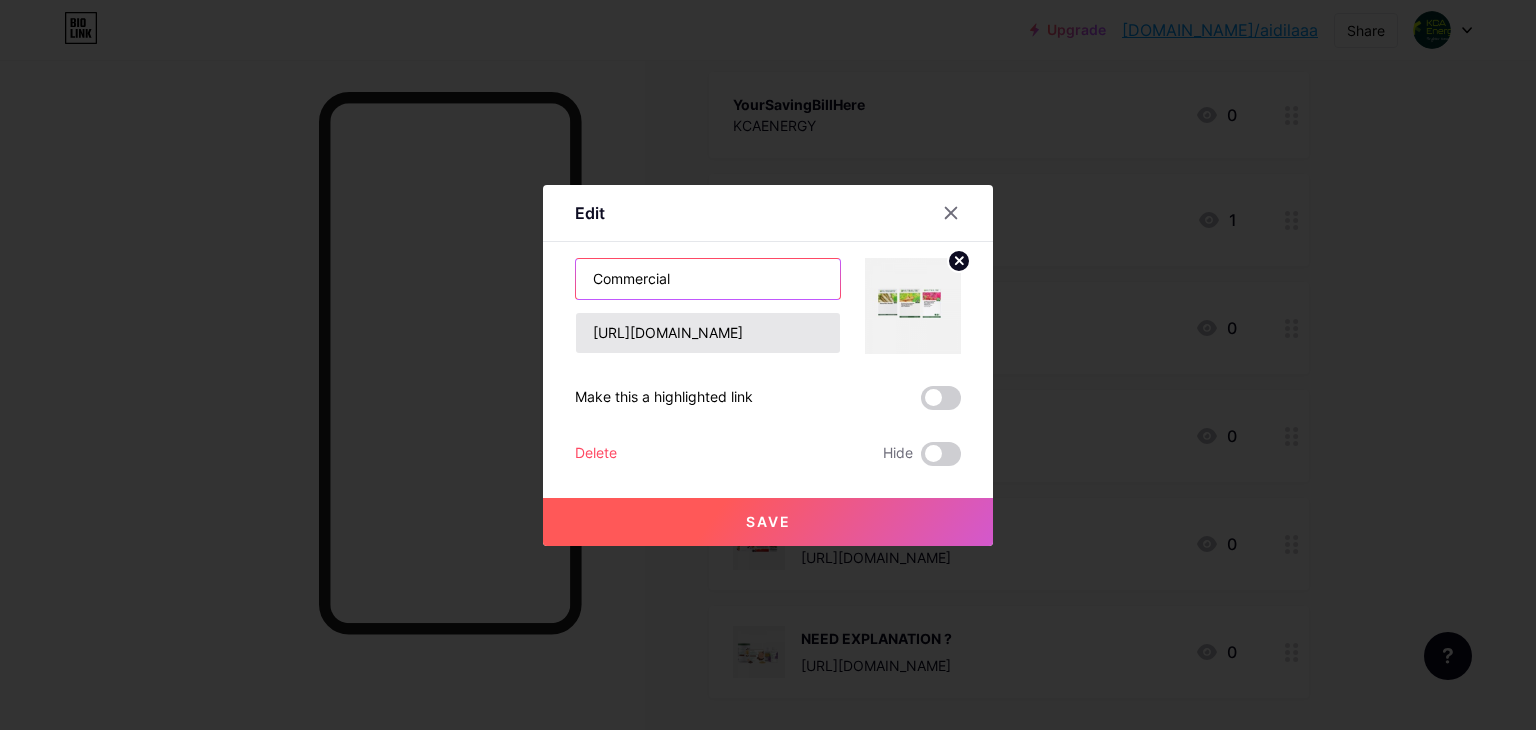 type on "Commercial" 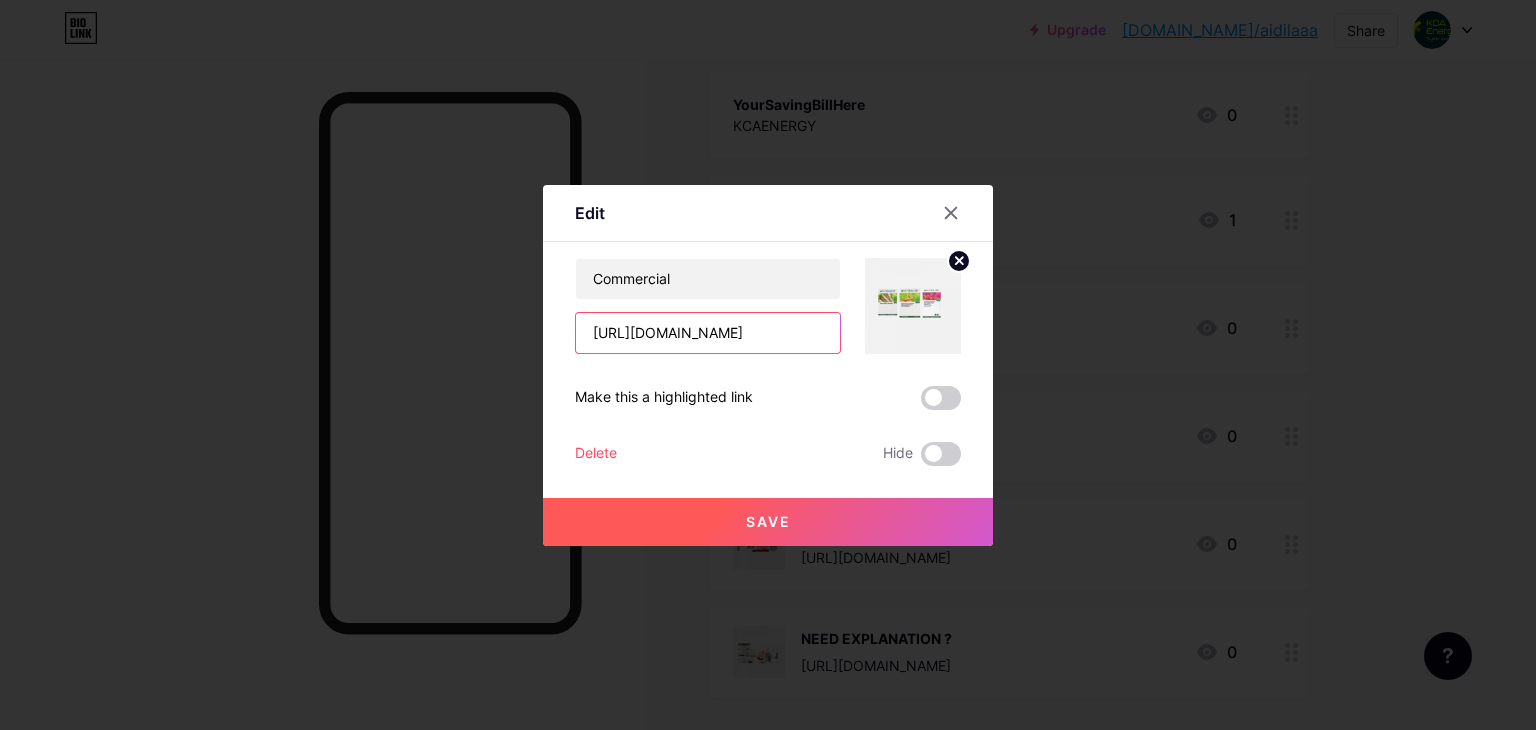 click on "https://wa.me/601135422036?text=COMMERCIAL" at bounding box center (708, 333) 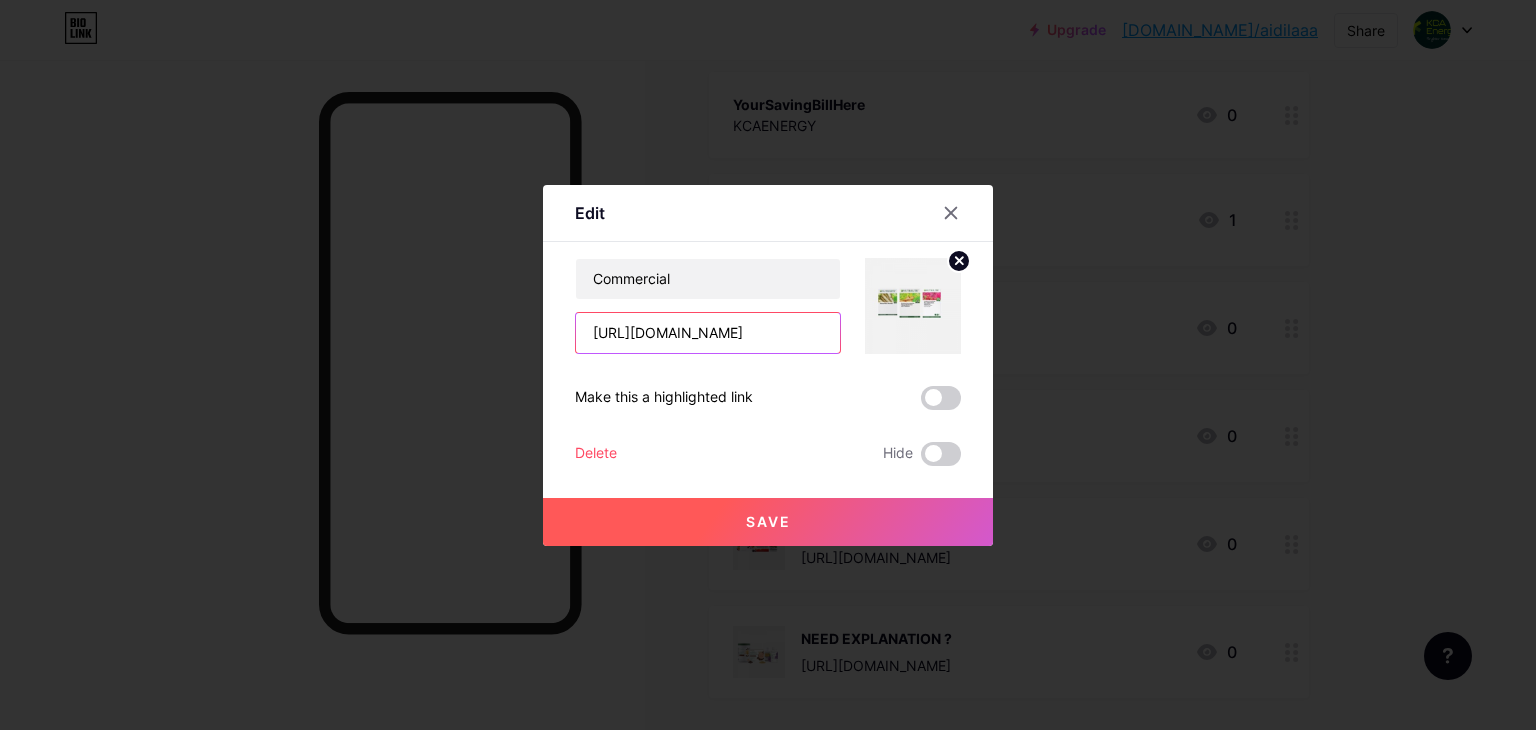 scroll, scrollTop: 0, scrollLeft: 101, axis: horizontal 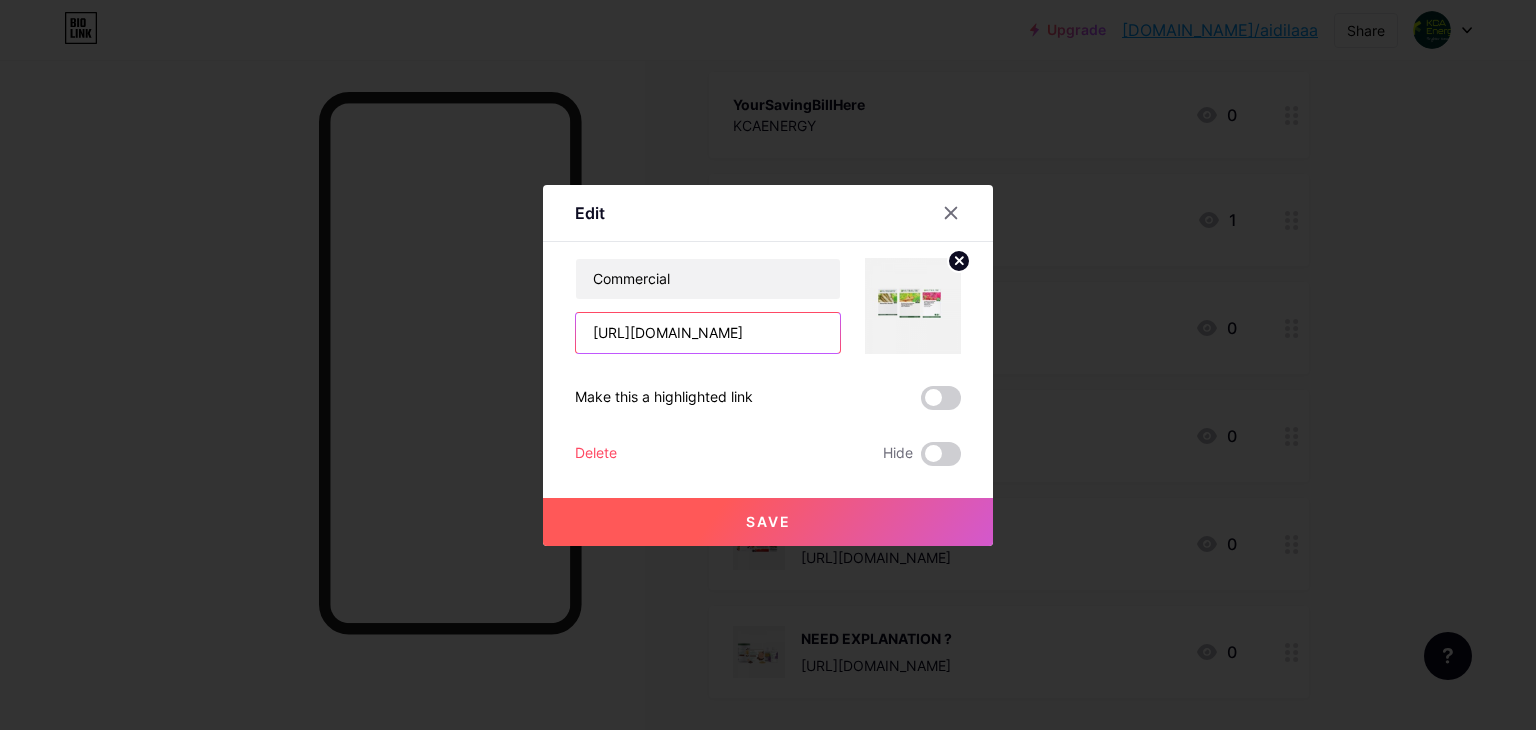 click on "https://wa.me/601135422036?text=COMMERCIAL" at bounding box center (708, 333) 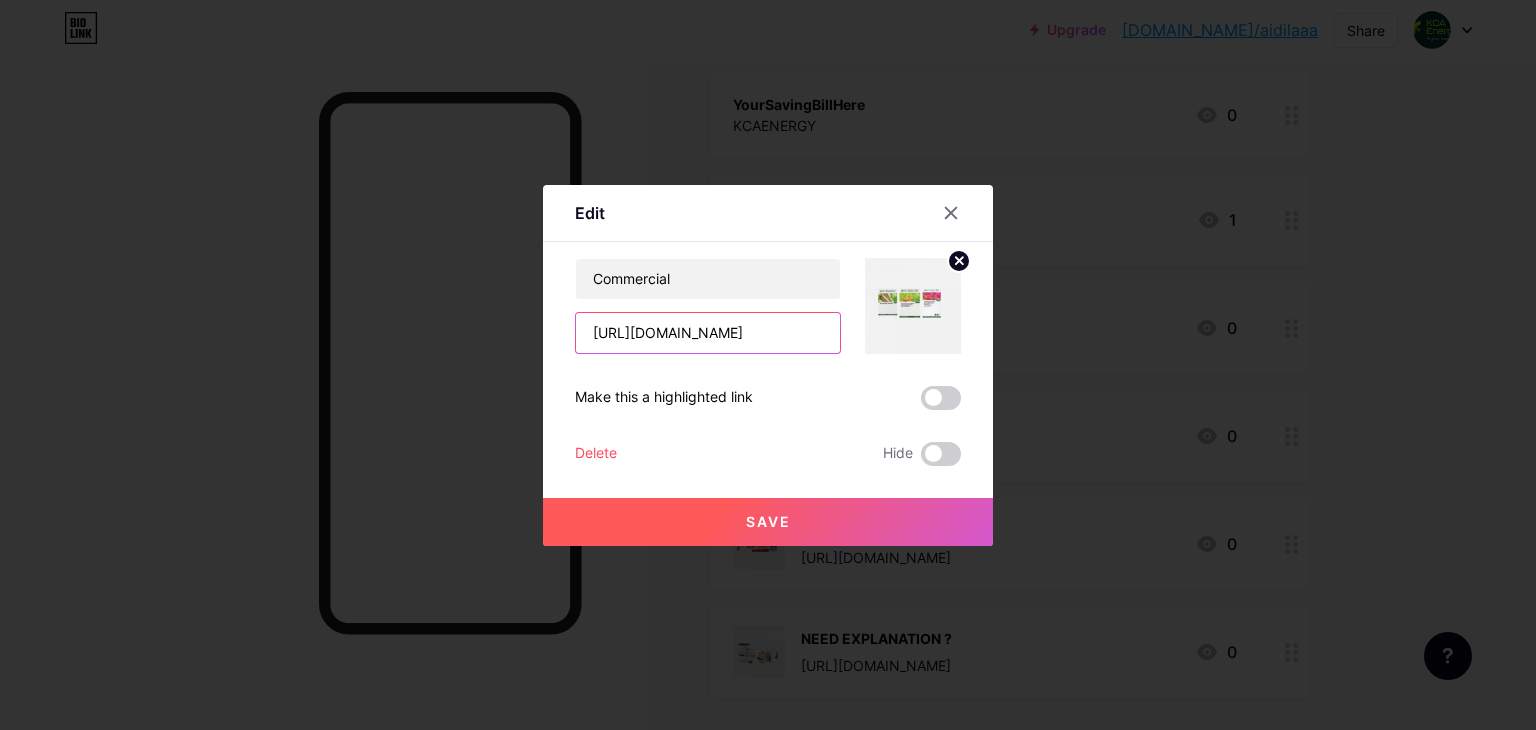 scroll, scrollTop: 0, scrollLeft: 96, axis: horizontal 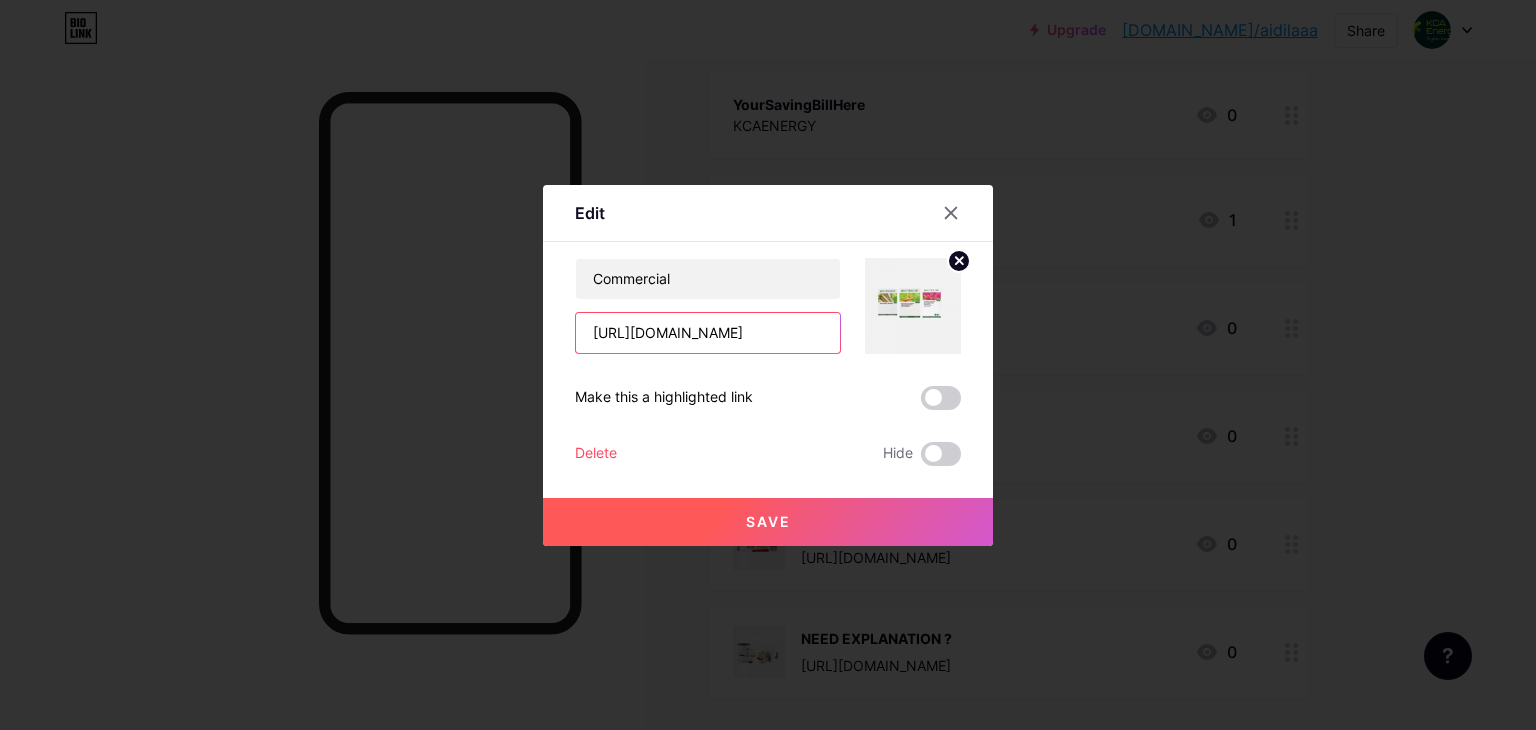 type on "[URL][DOMAIN_NAME]" 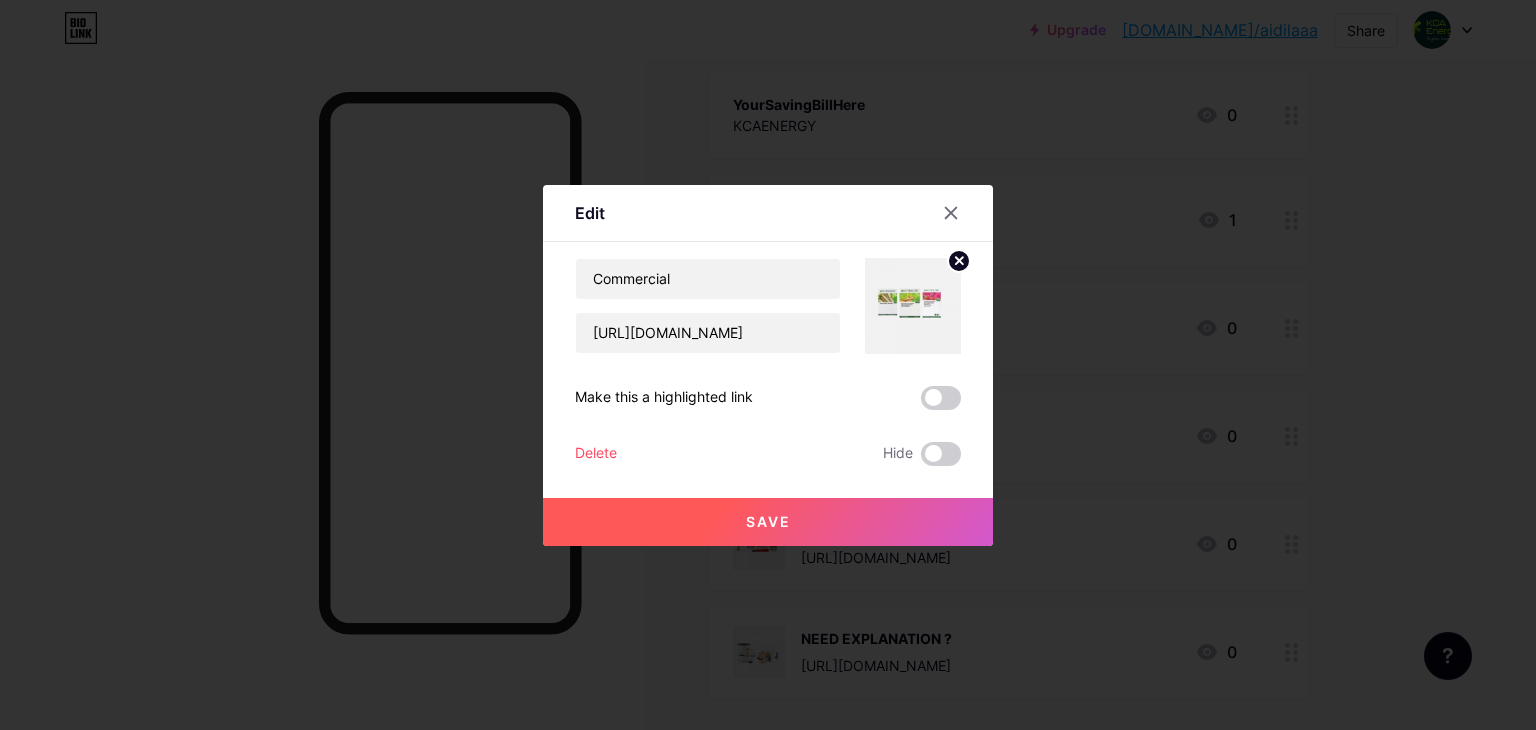 scroll, scrollTop: 0, scrollLeft: 0, axis: both 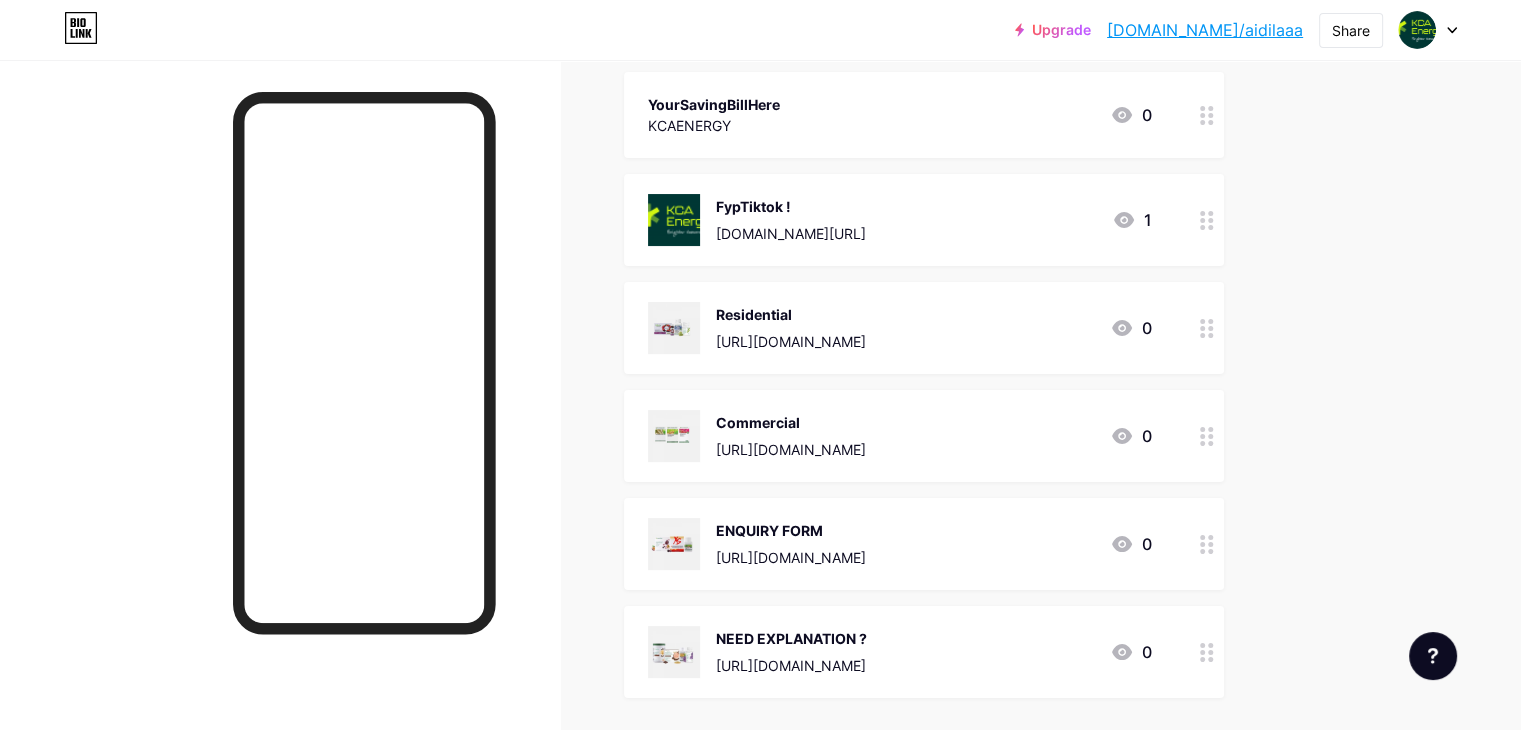 click at bounding box center (1207, 328) 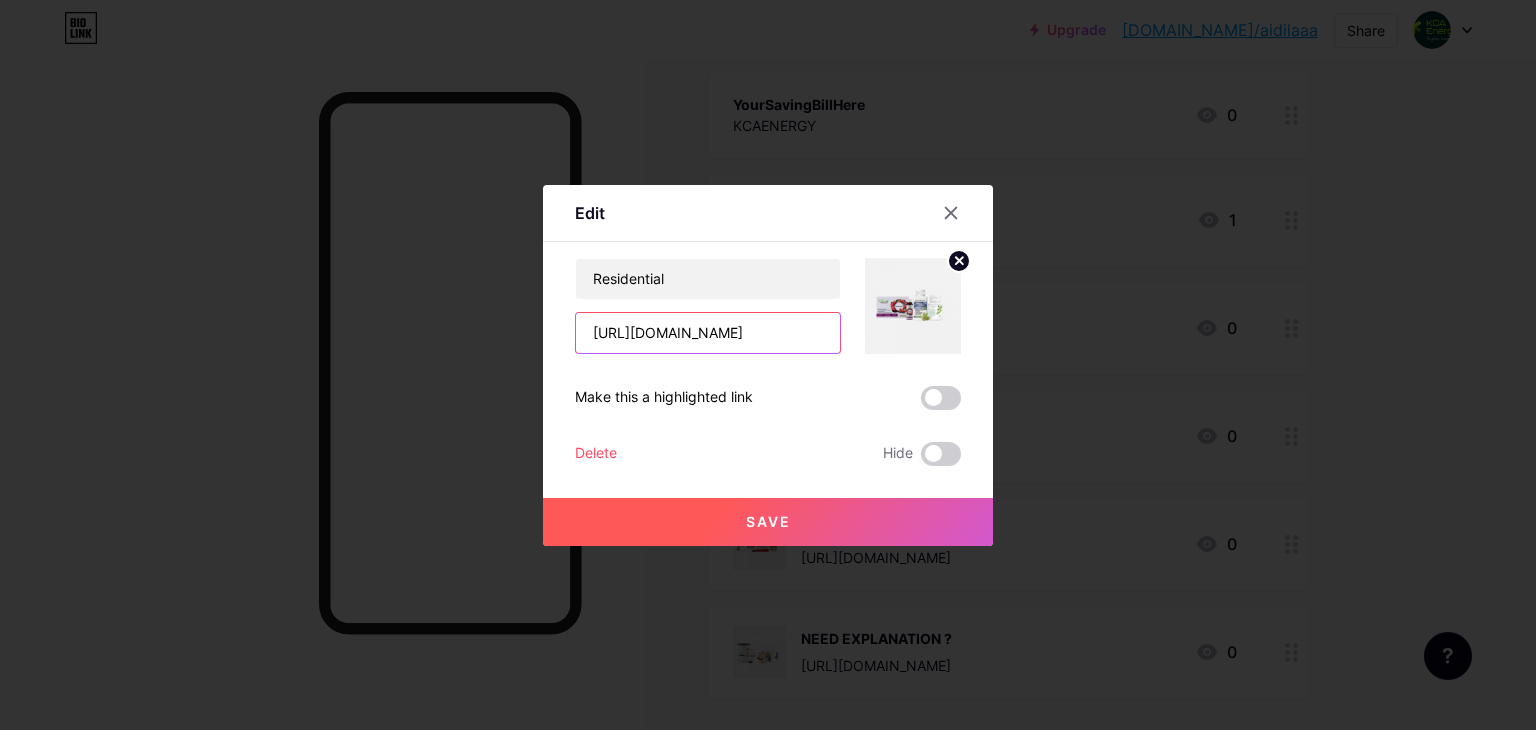 click on "https://wa.me/601135422036?text-RESIDENTIAL" at bounding box center [708, 333] 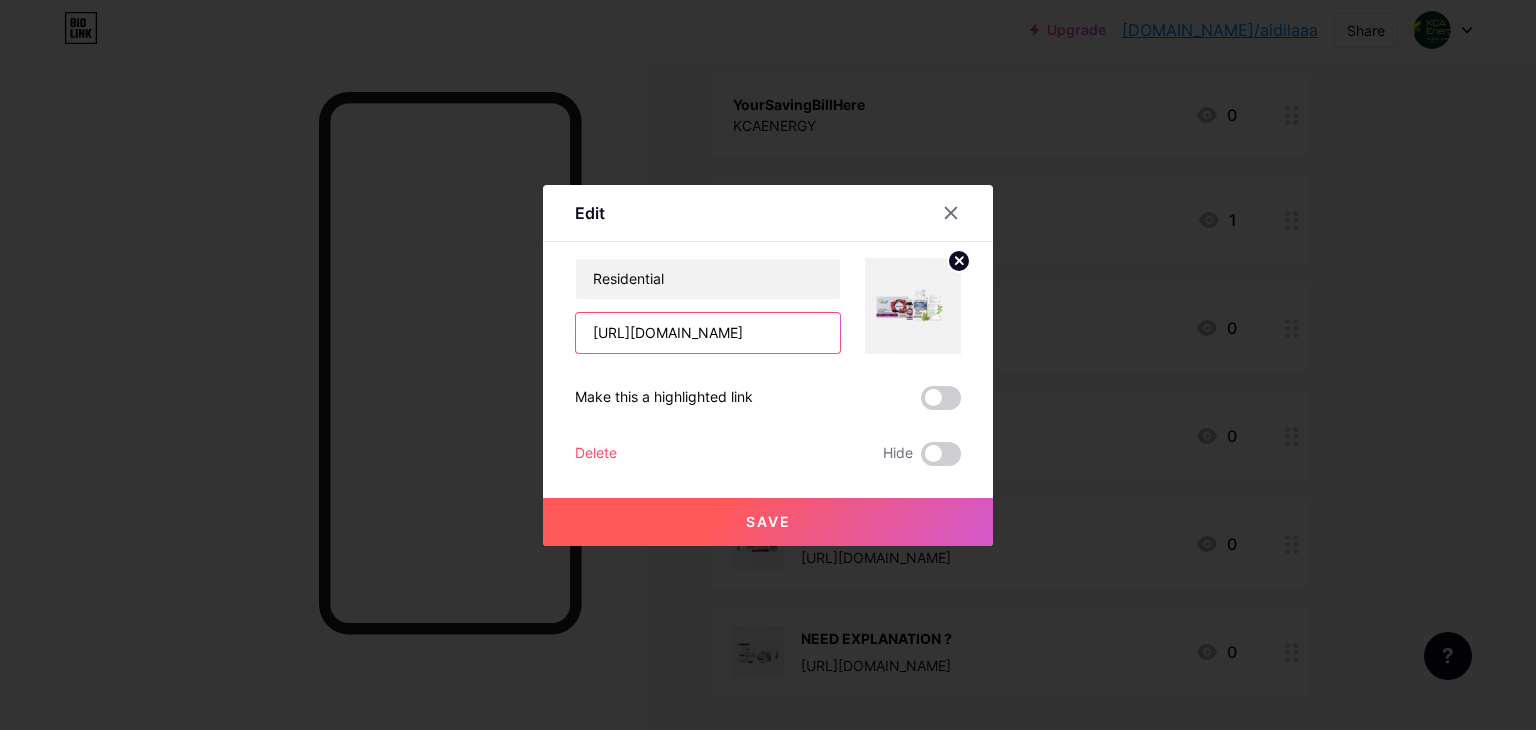 scroll, scrollTop: 0, scrollLeft: 93, axis: horizontal 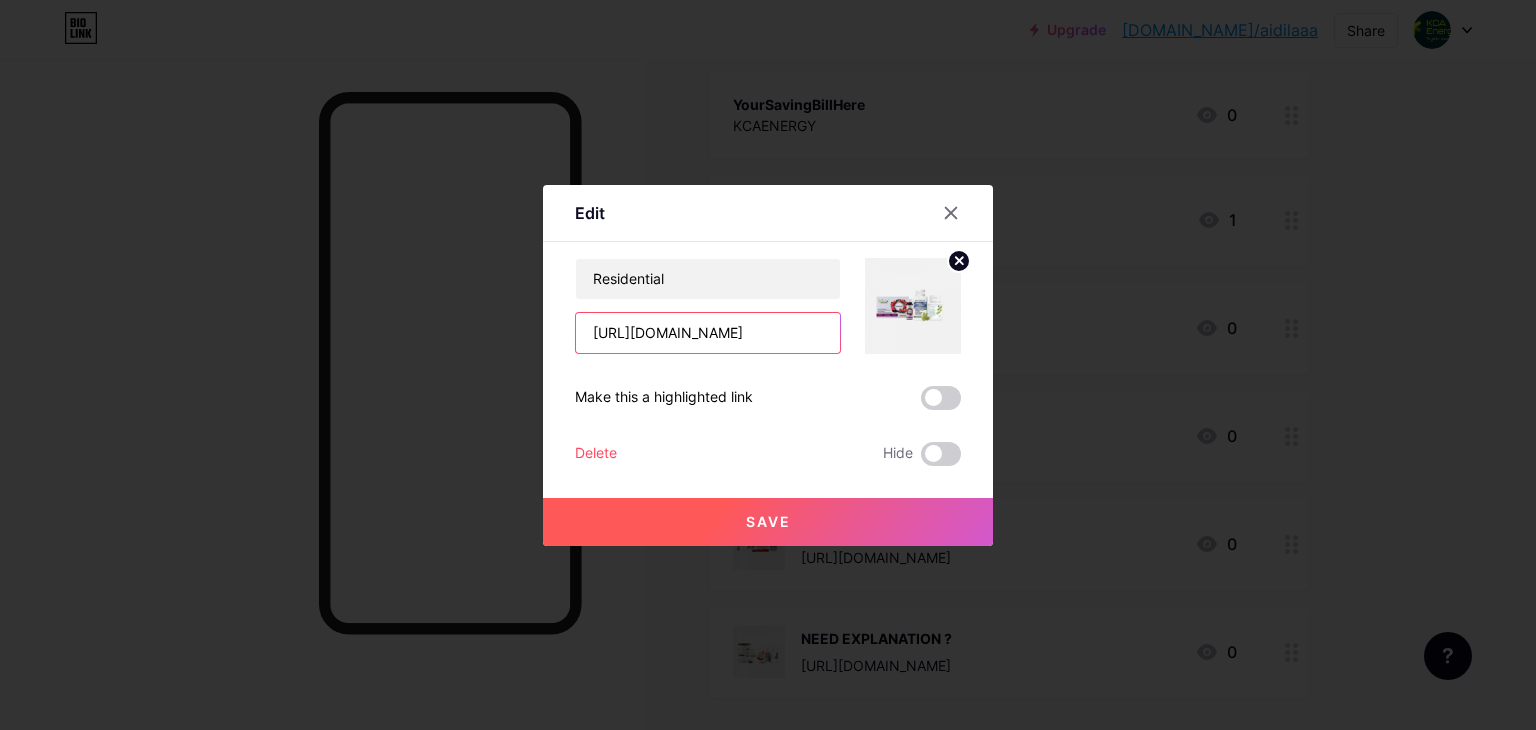 click on "https://wa.me/601135422036?text-RESIDENTIAL" at bounding box center [708, 333] 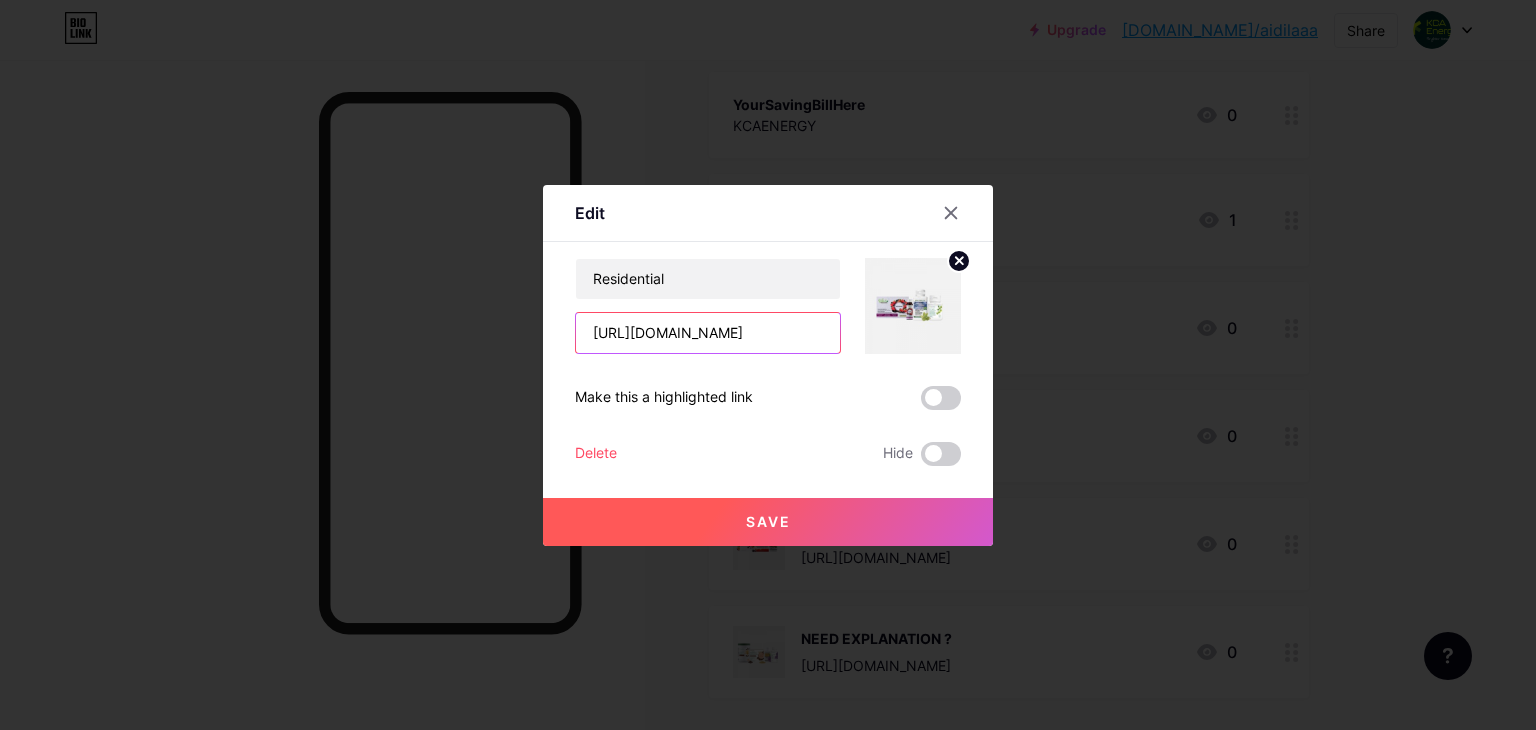 scroll, scrollTop: 0, scrollLeft: 92, axis: horizontal 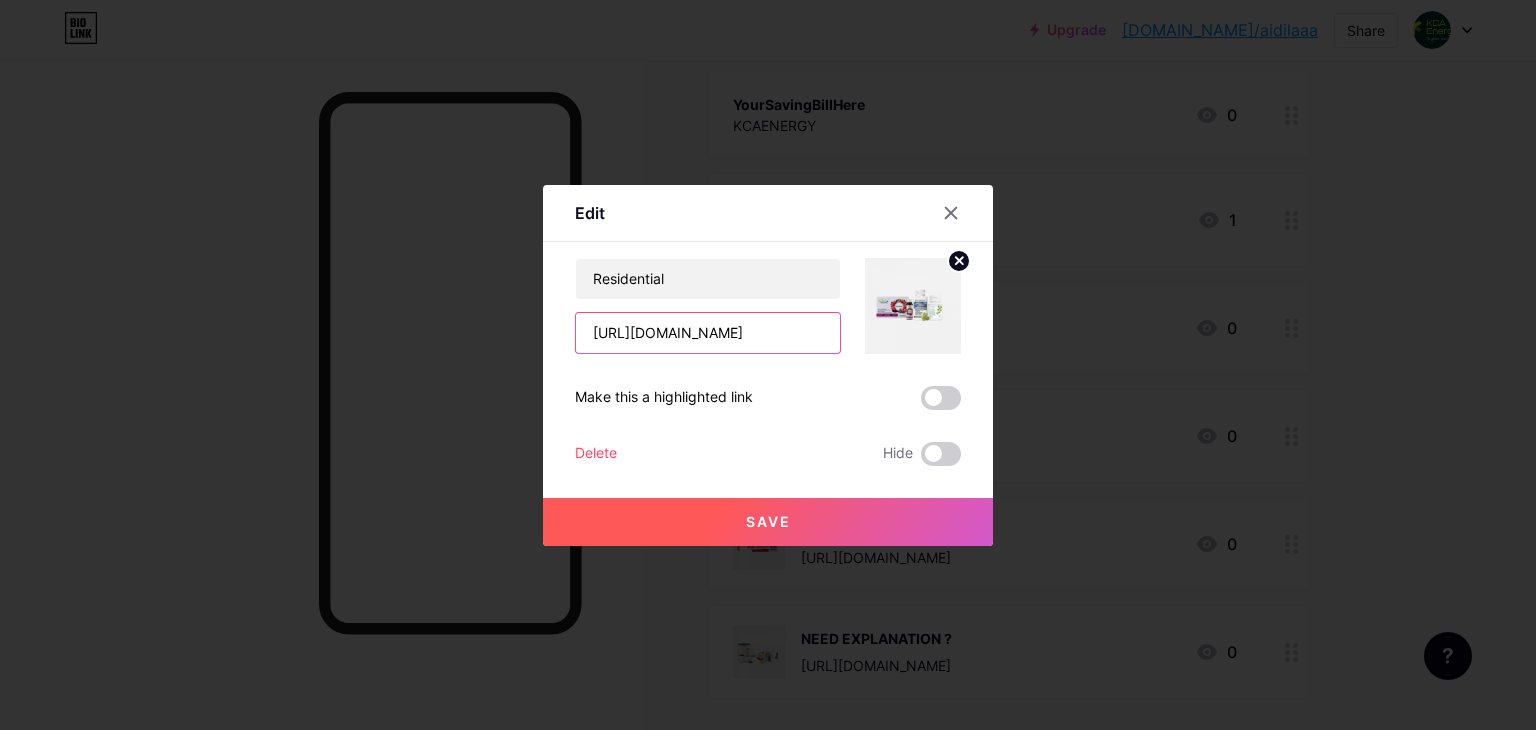 type on "[URL][DOMAIN_NAME]" 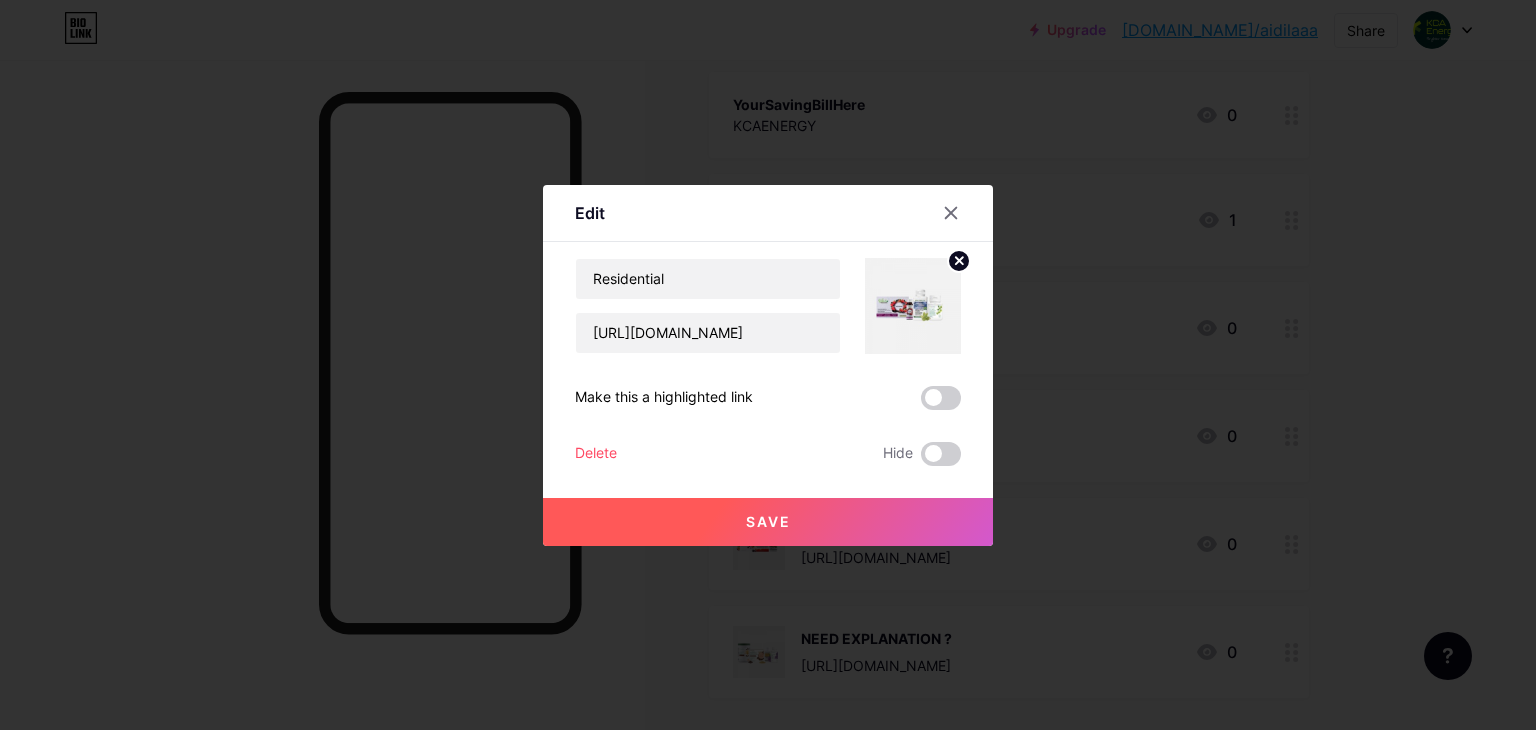 click on "Save" at bounding box center [768, 522] 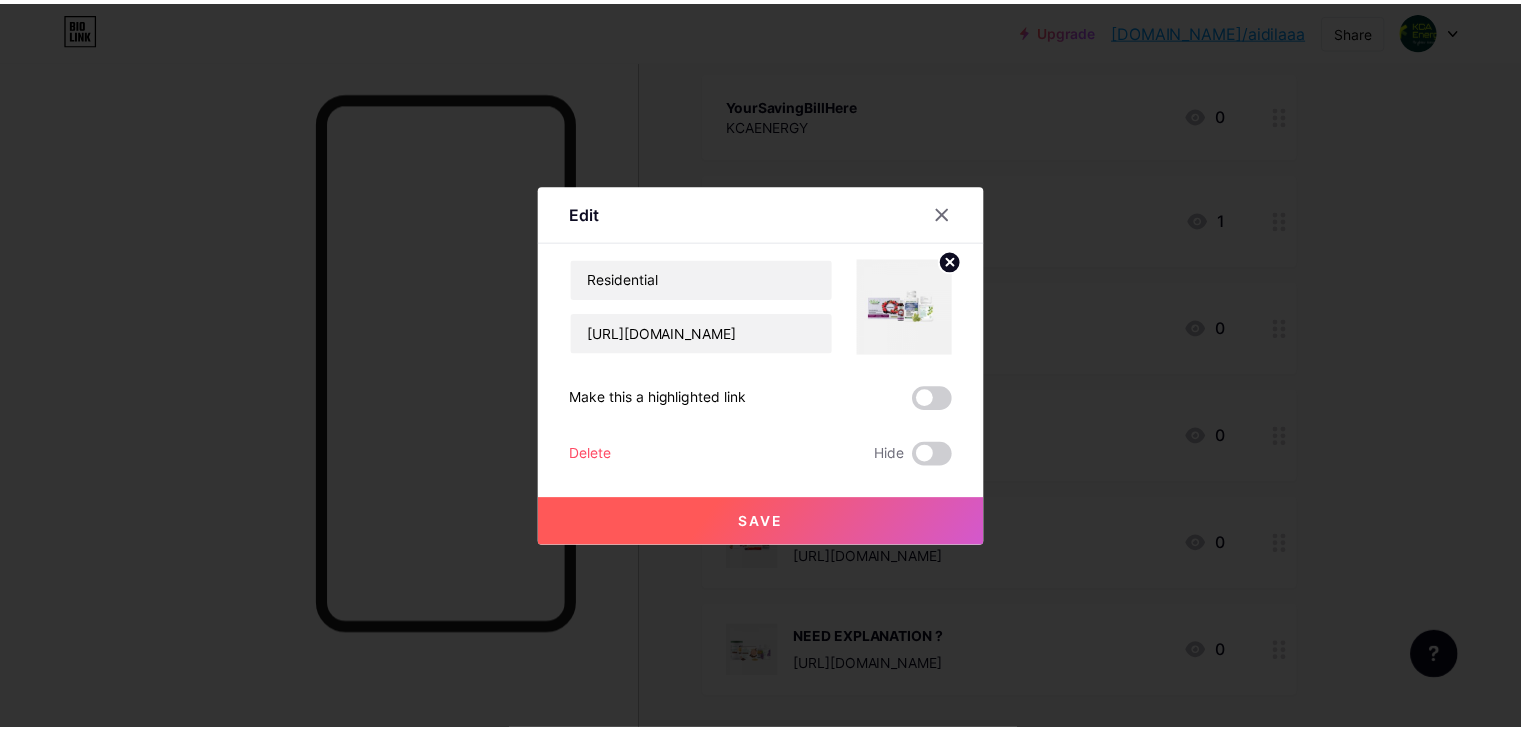scroll, scrollTop: 0, scrollLeft: 0, axis: both 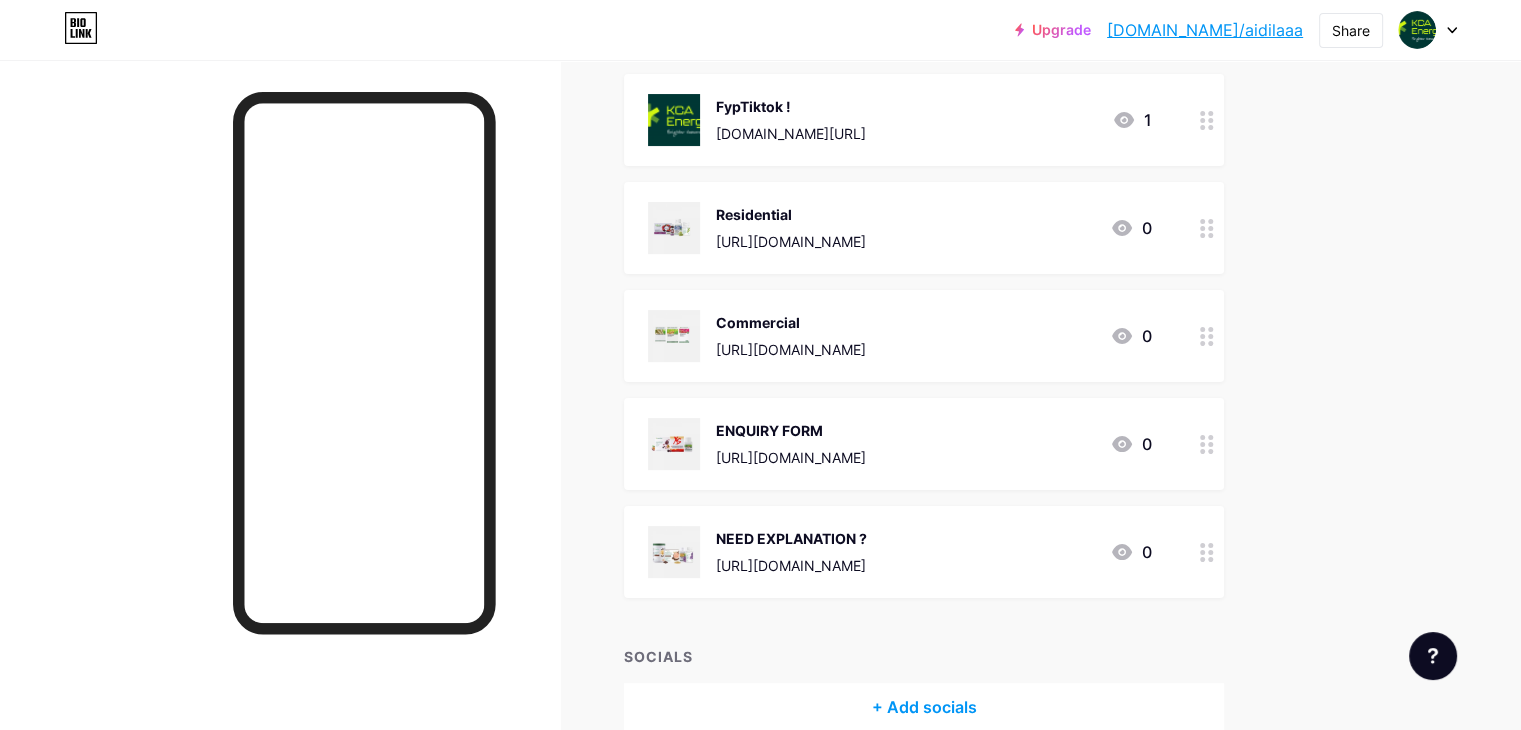 click 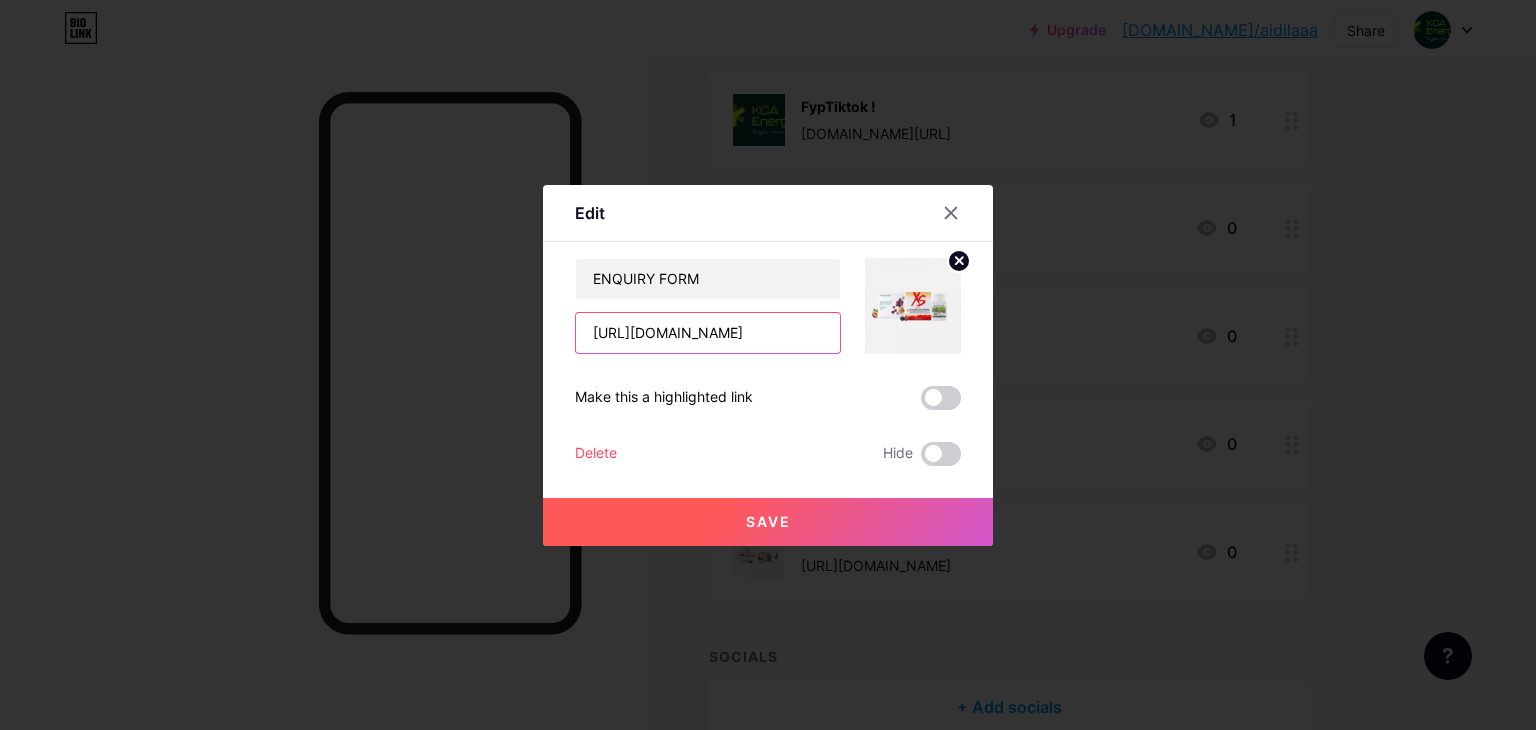 click on "https://wa.me/601135422036?text=INDUSTRIAL" at bounding box center (708, 333) 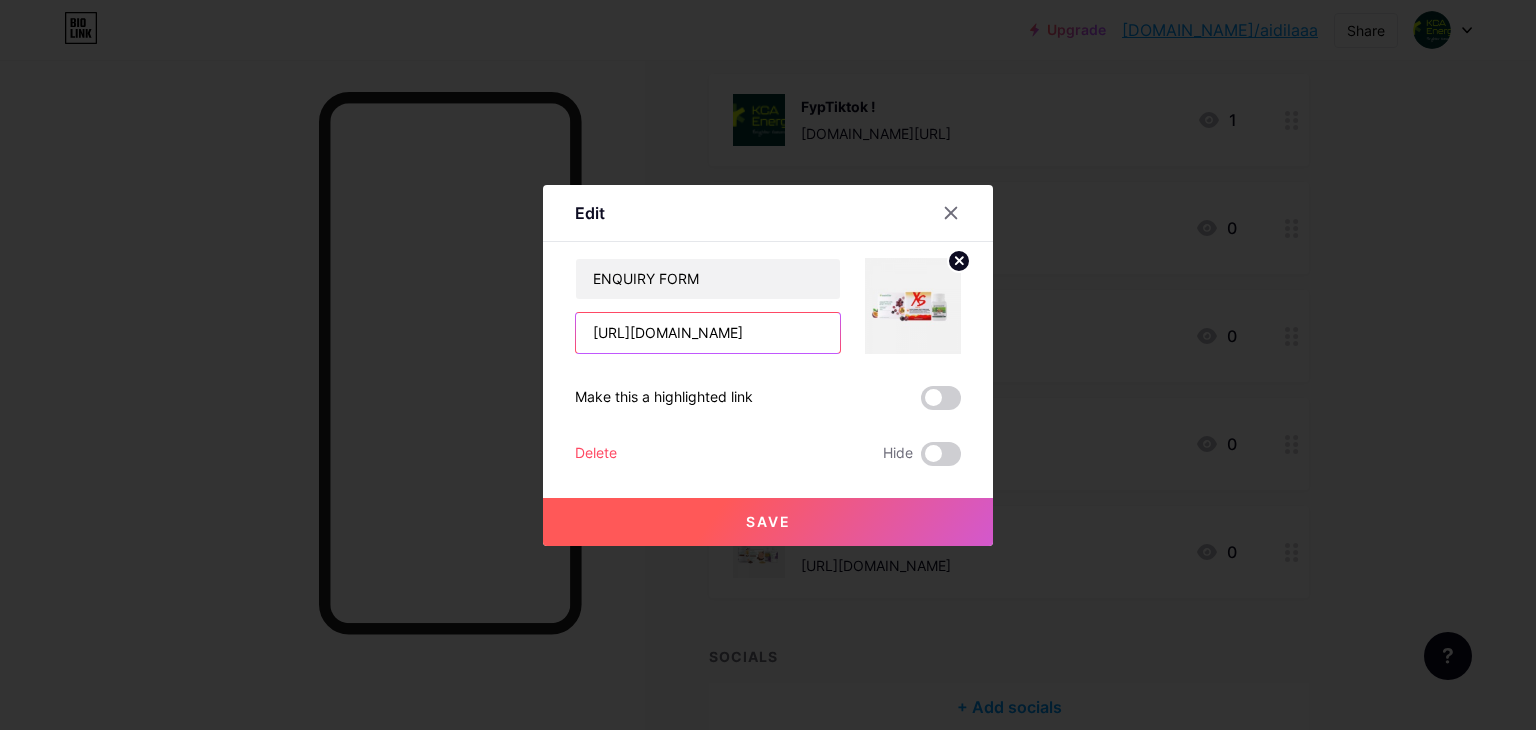 scroll, scrollTop: 0, scrollLeft: 90, axis: horizontal 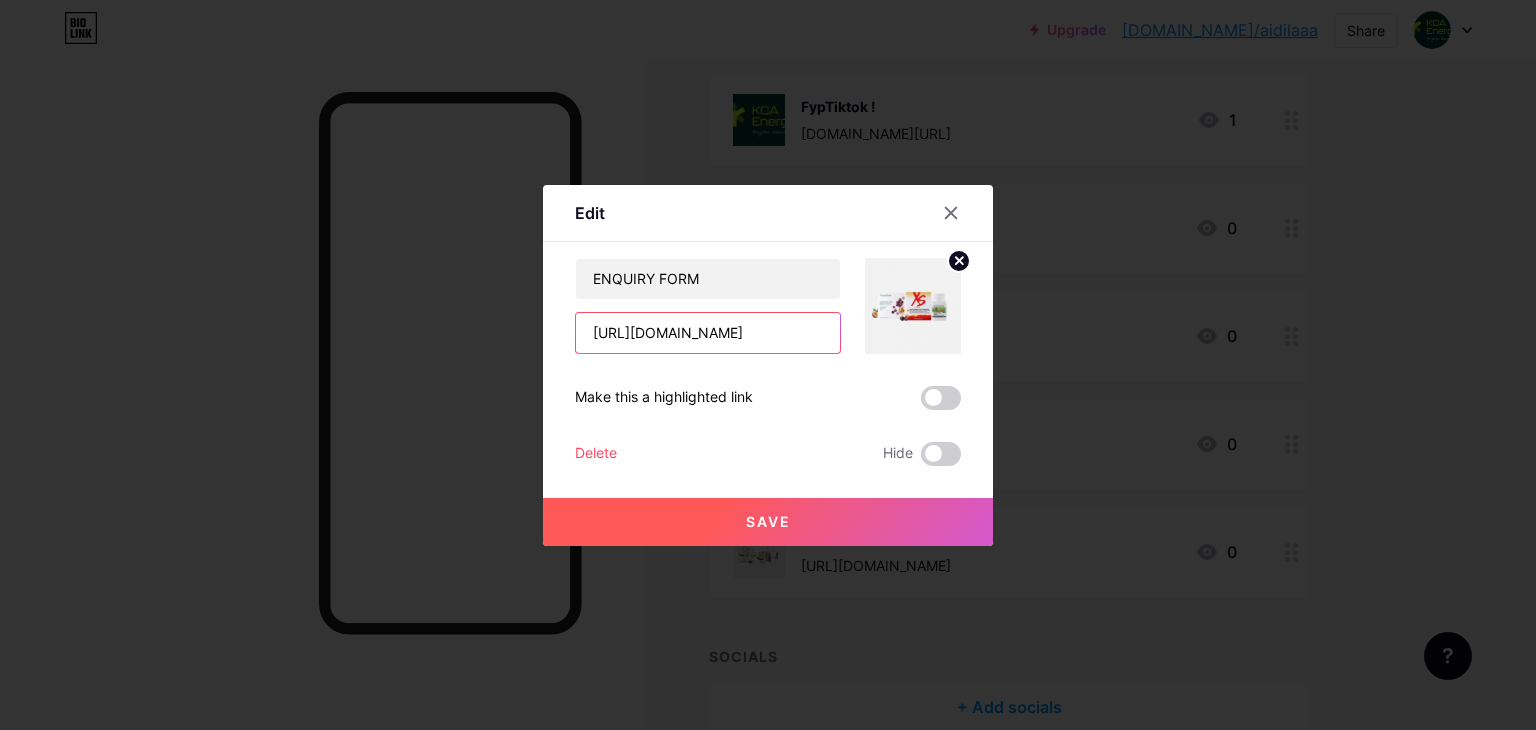 click on "https://wa.me/601135422036?text=INDUSTRIAL" at bounding box center (708, 333) 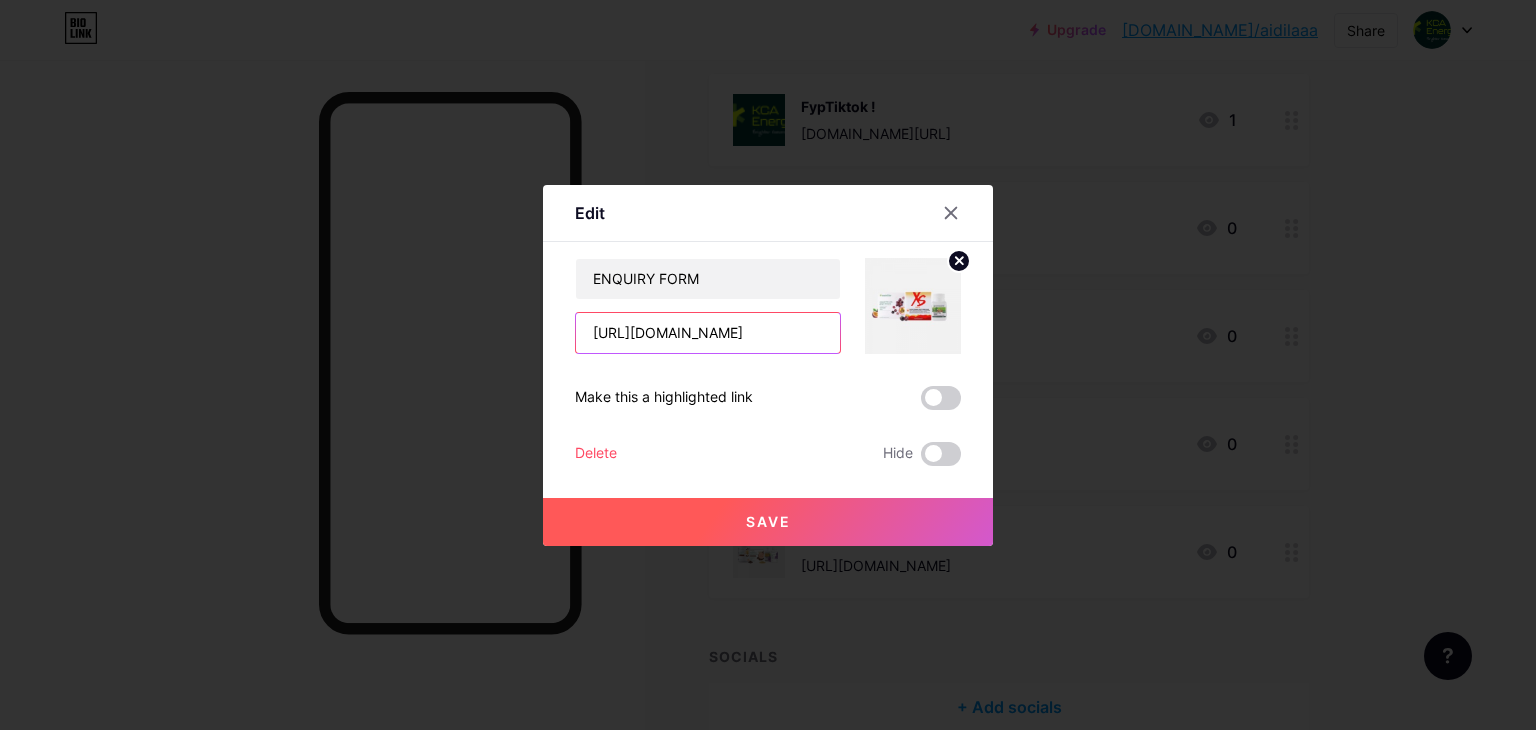 scroll, scrollTop: 0, scrollLeft: 96, axis: horizontal 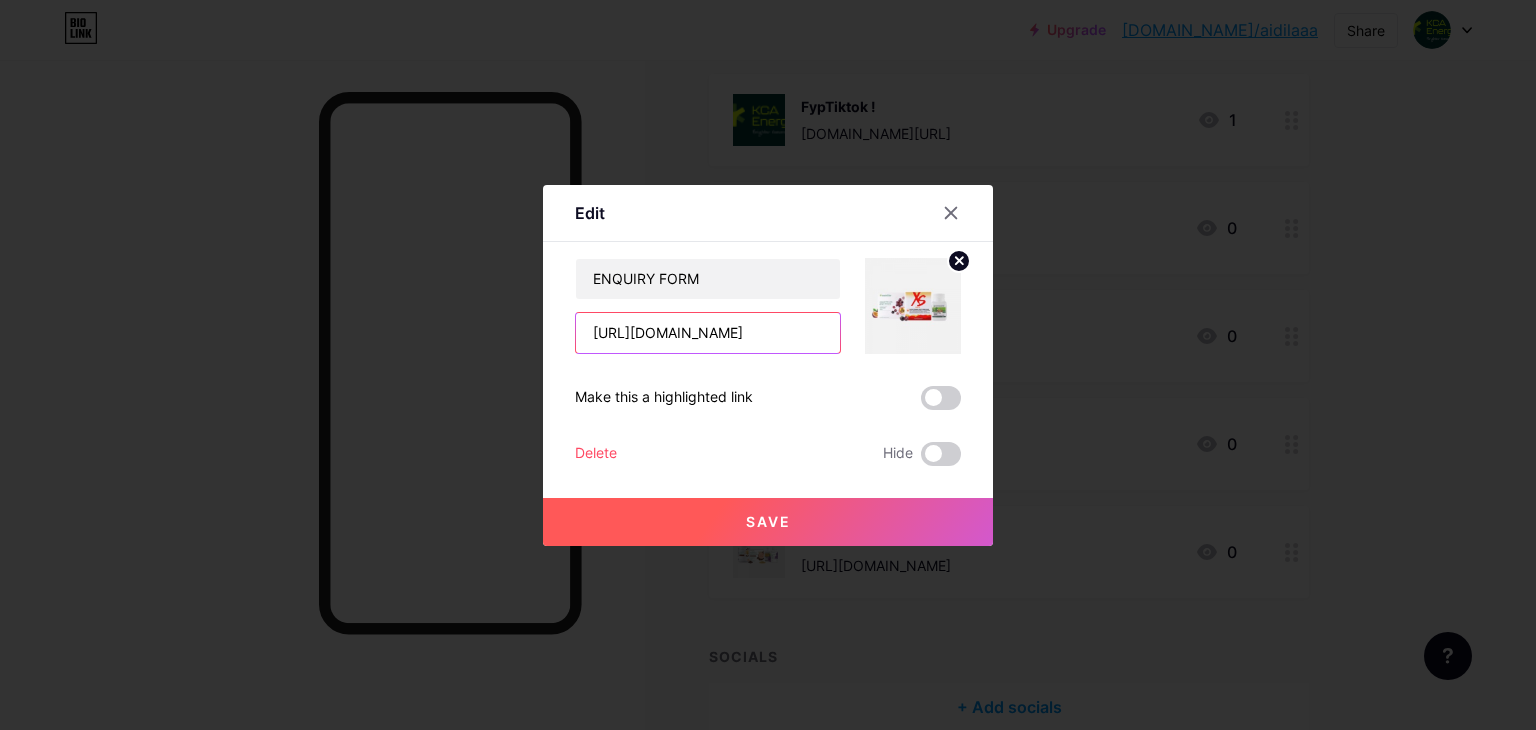 type on "[URL][DOMAIN_NAME]" 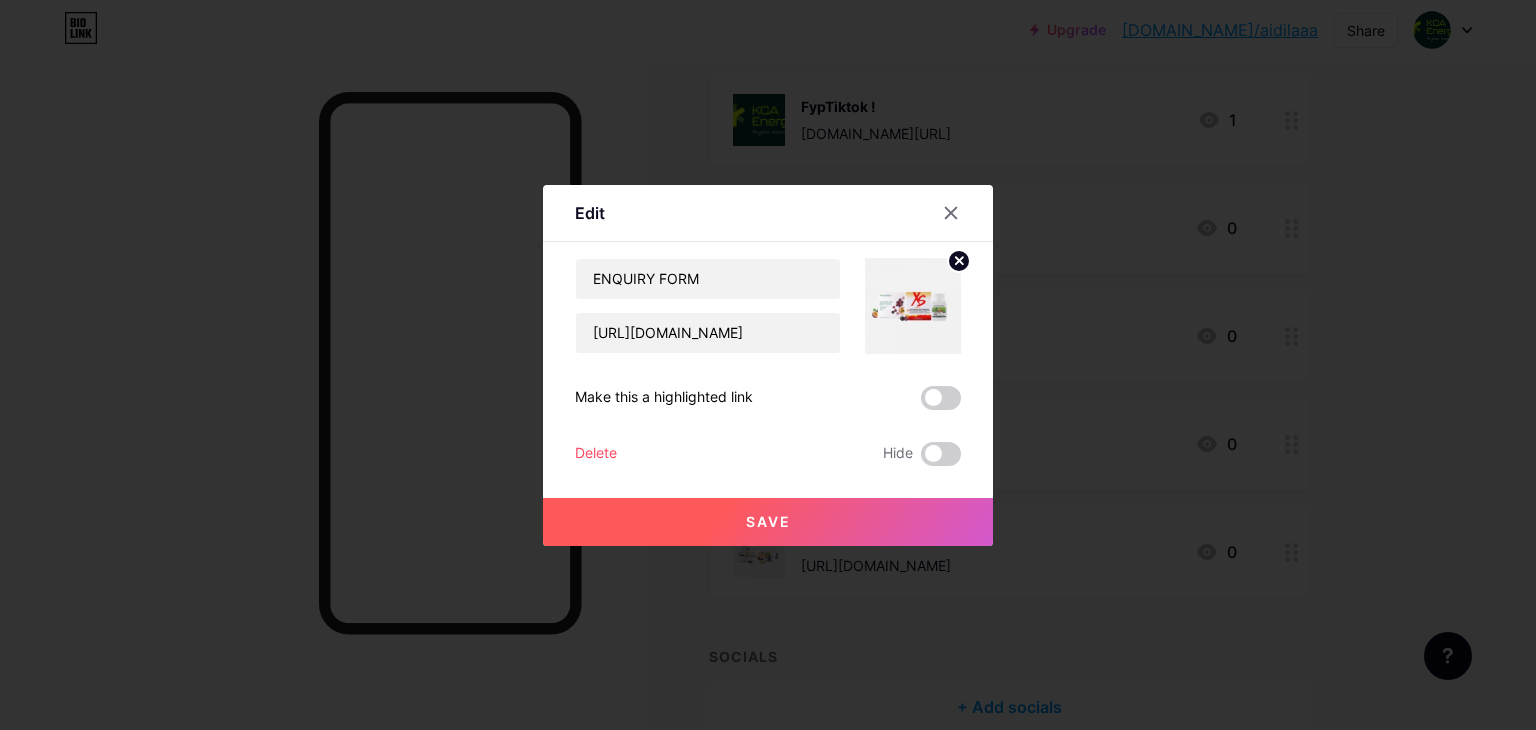 click on "Save" at bounding box center [768, 522] 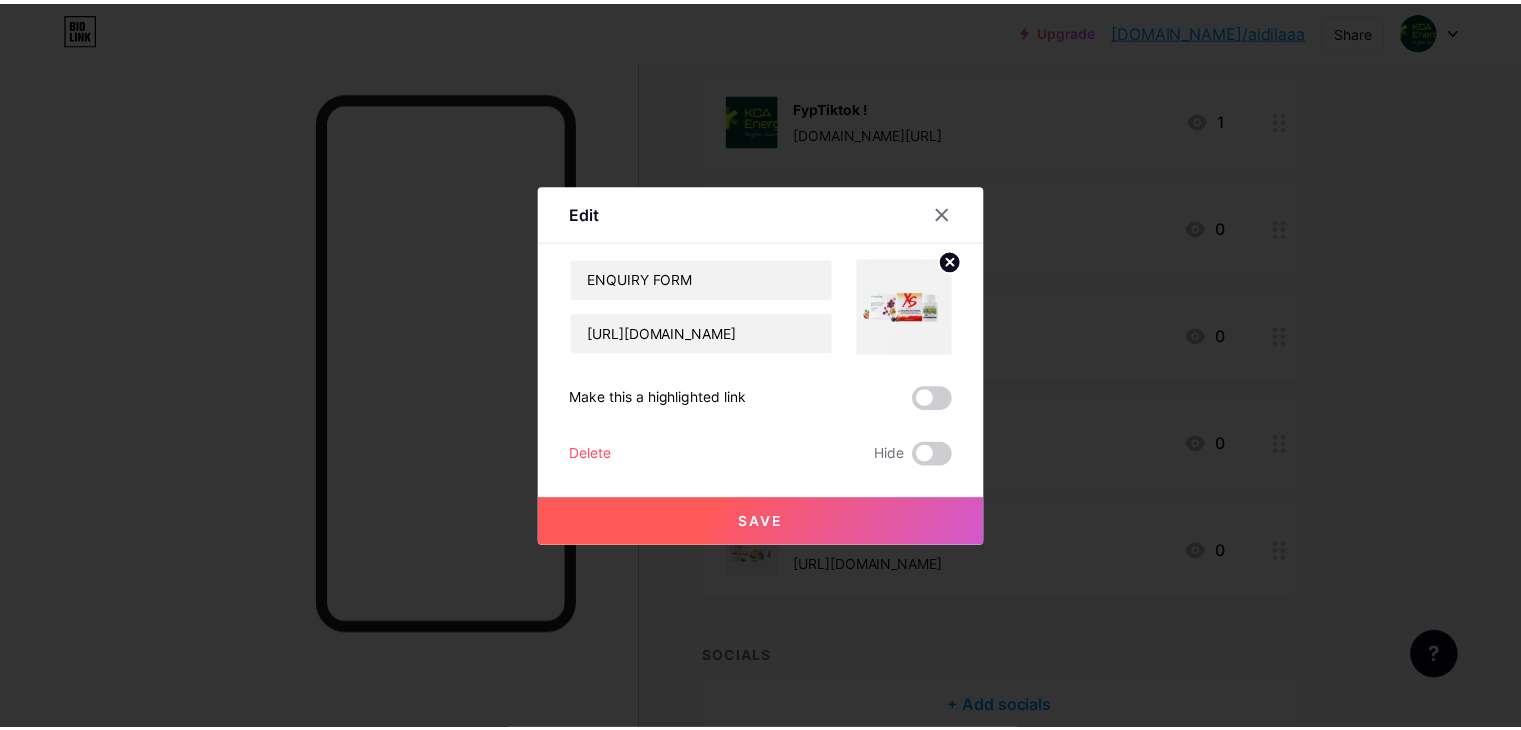 scroll, scrollTop: 0, scrollLeft: 0, axis: both 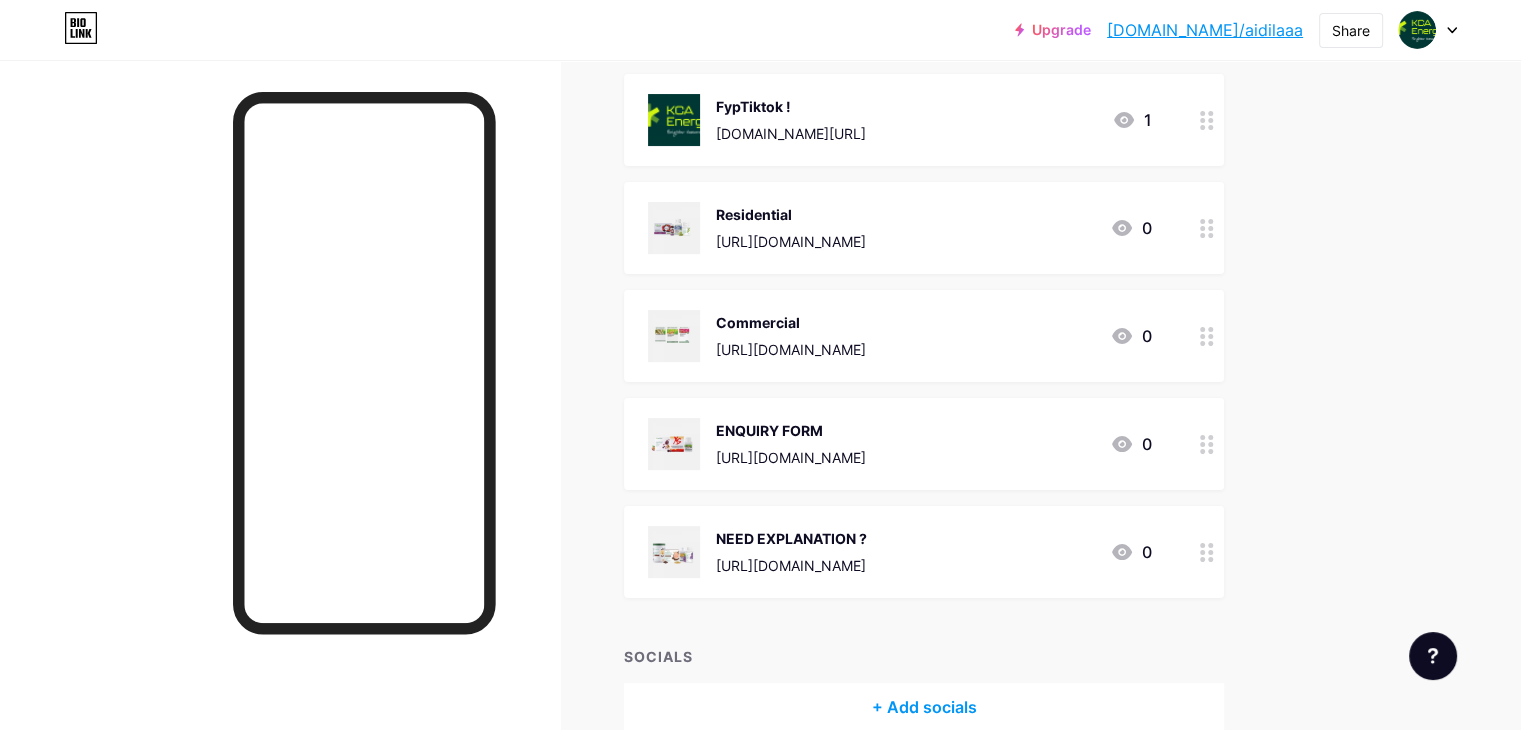 click 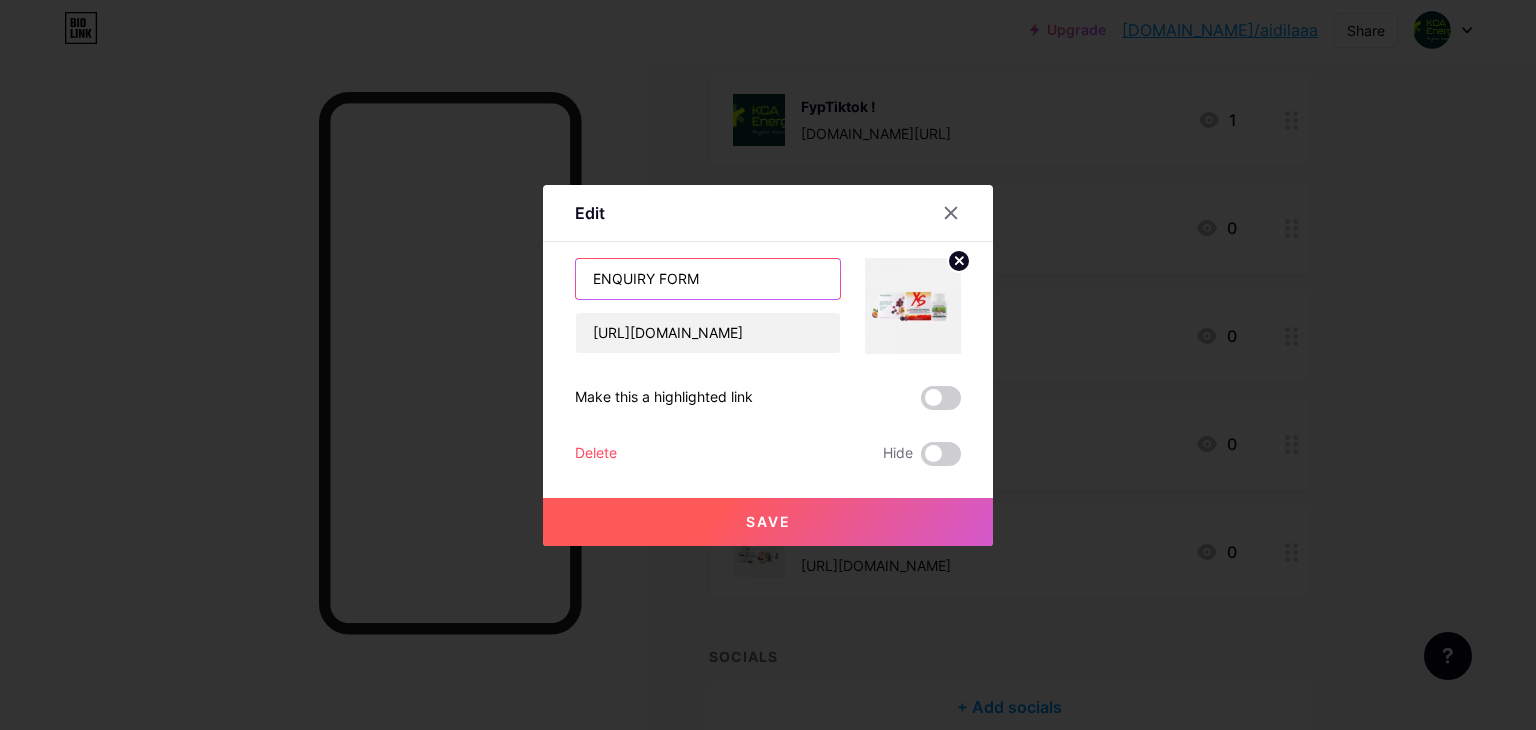 drag, startPoint x: 782, startPoint y: 277, endPoint x: 568, endPoint y: 273, distance: 214.03738 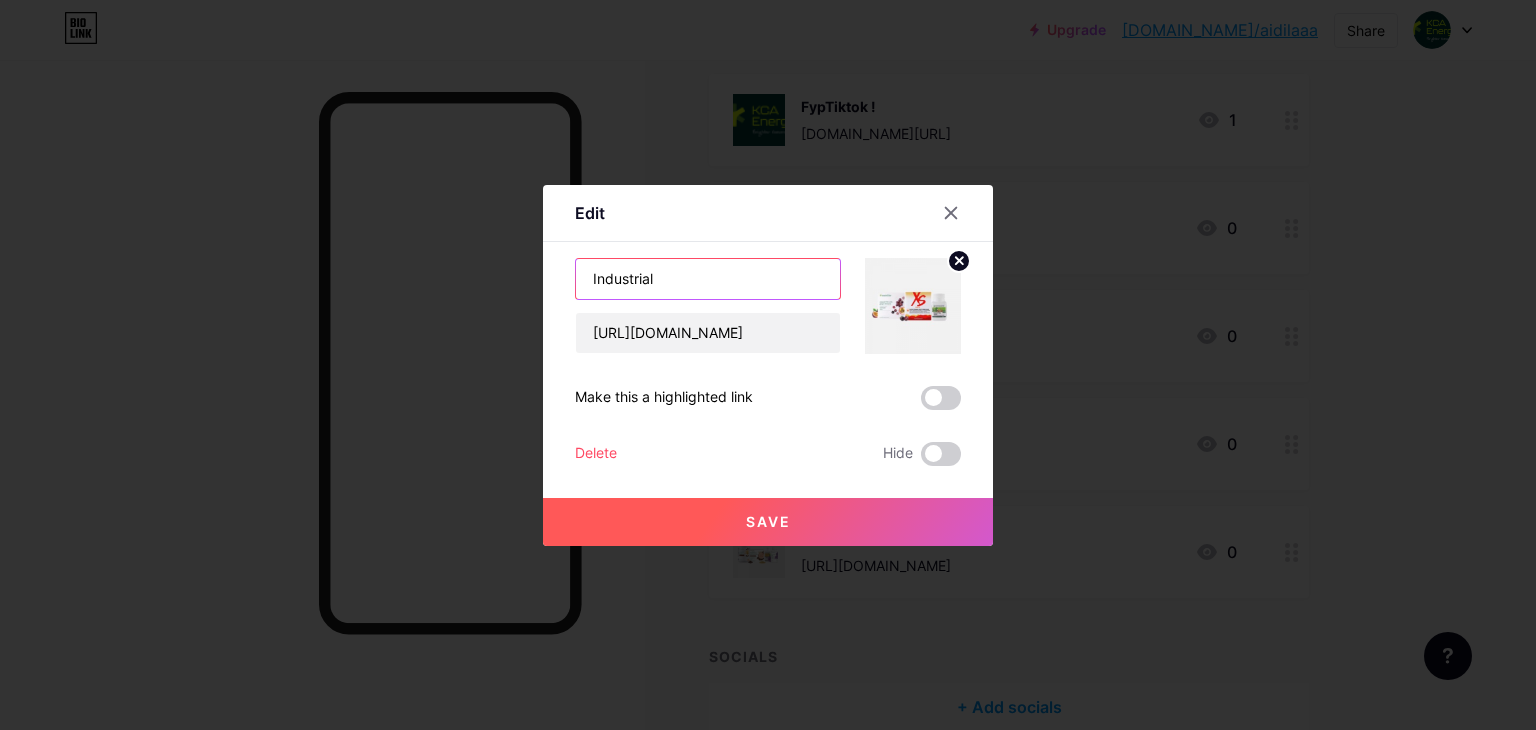 type on "Industrial" 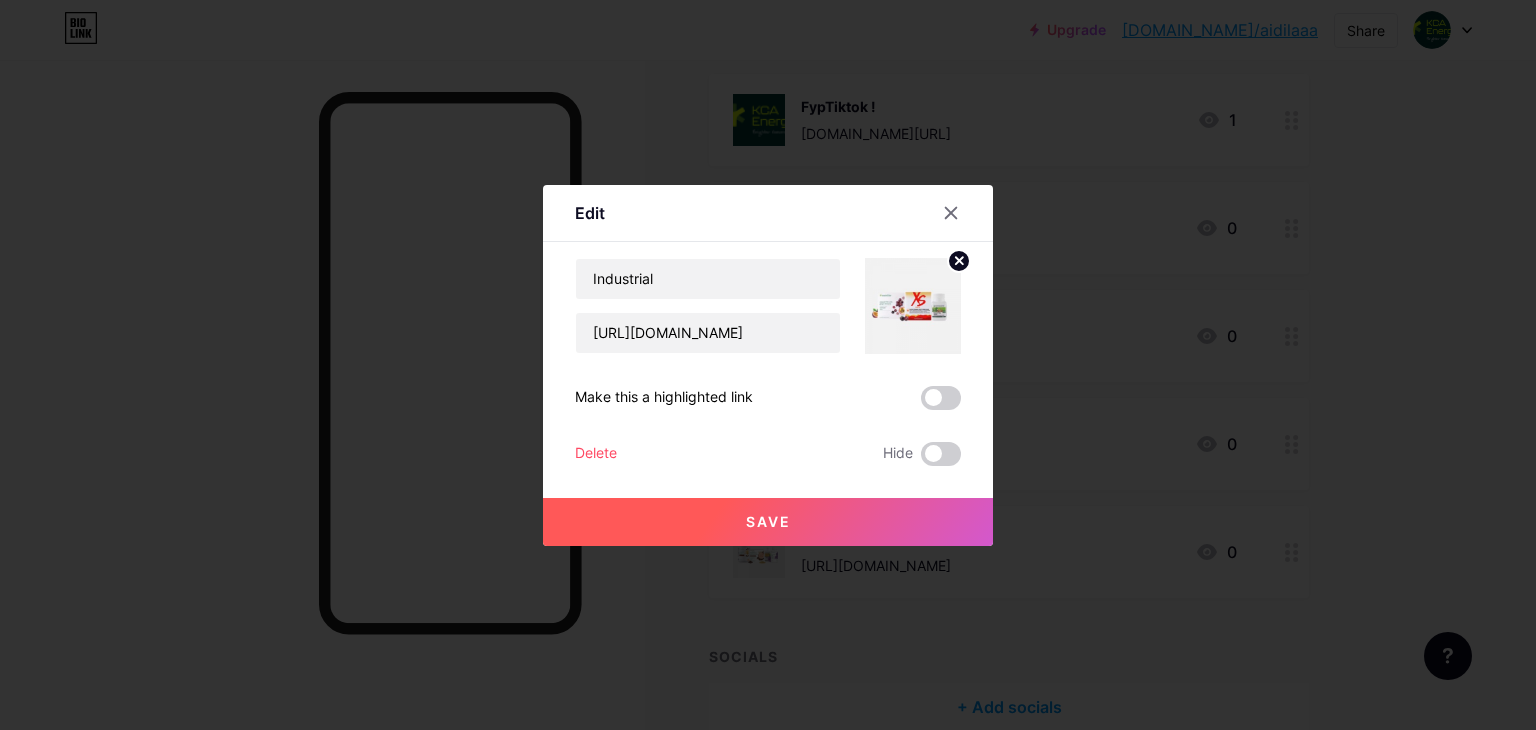 click on "Save" at bounding box center (768, 522) 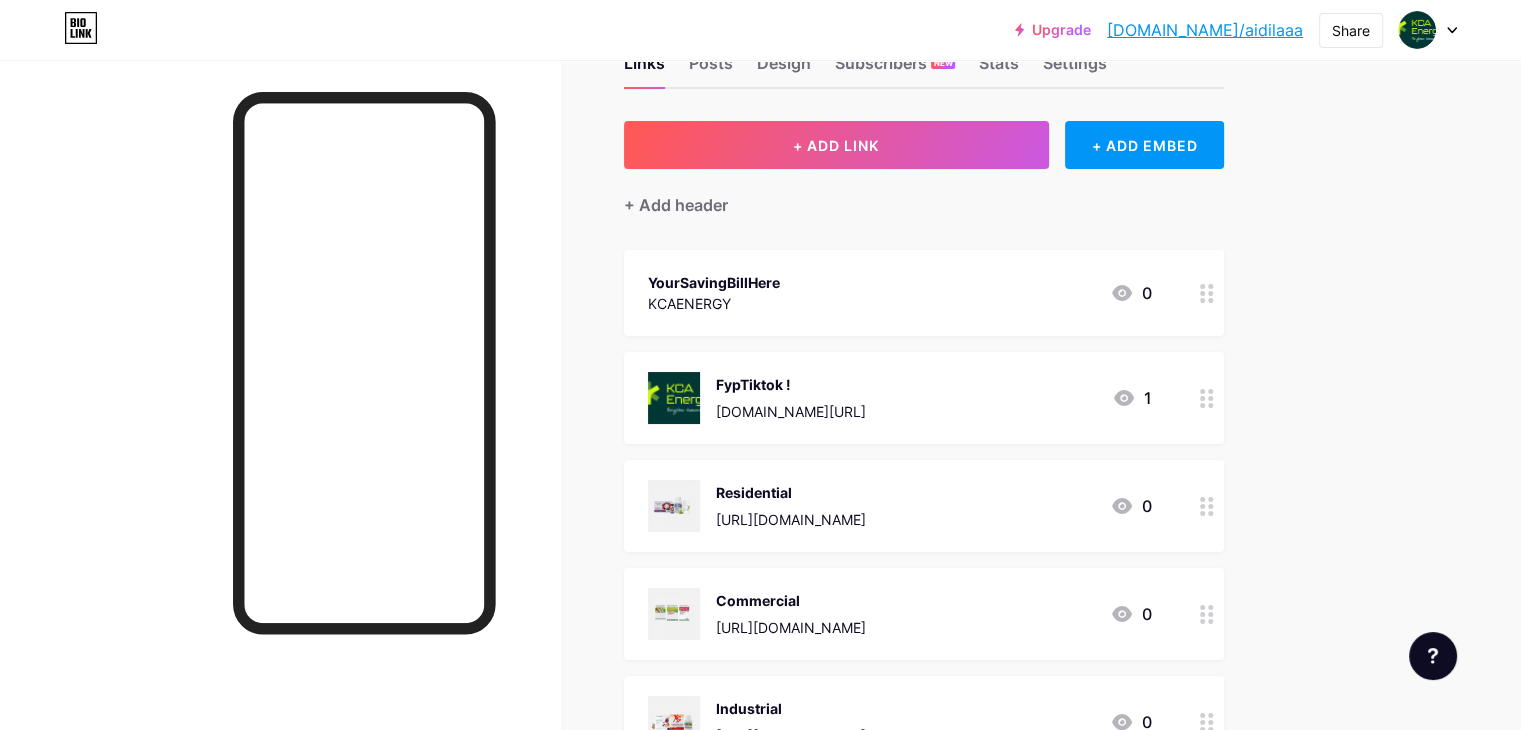scroll, scrollTop: 100, scrollLeft: 0, axis: vertical 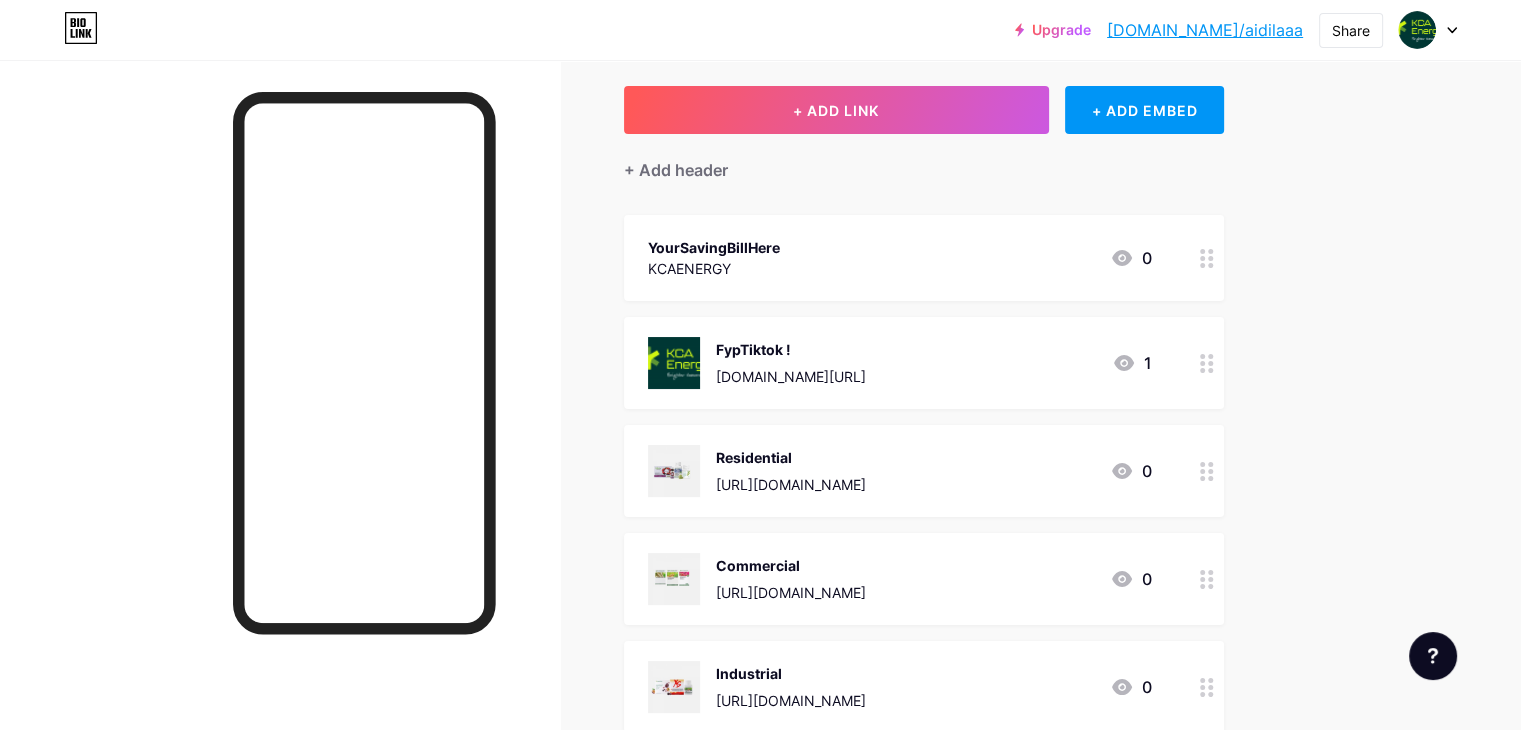 click 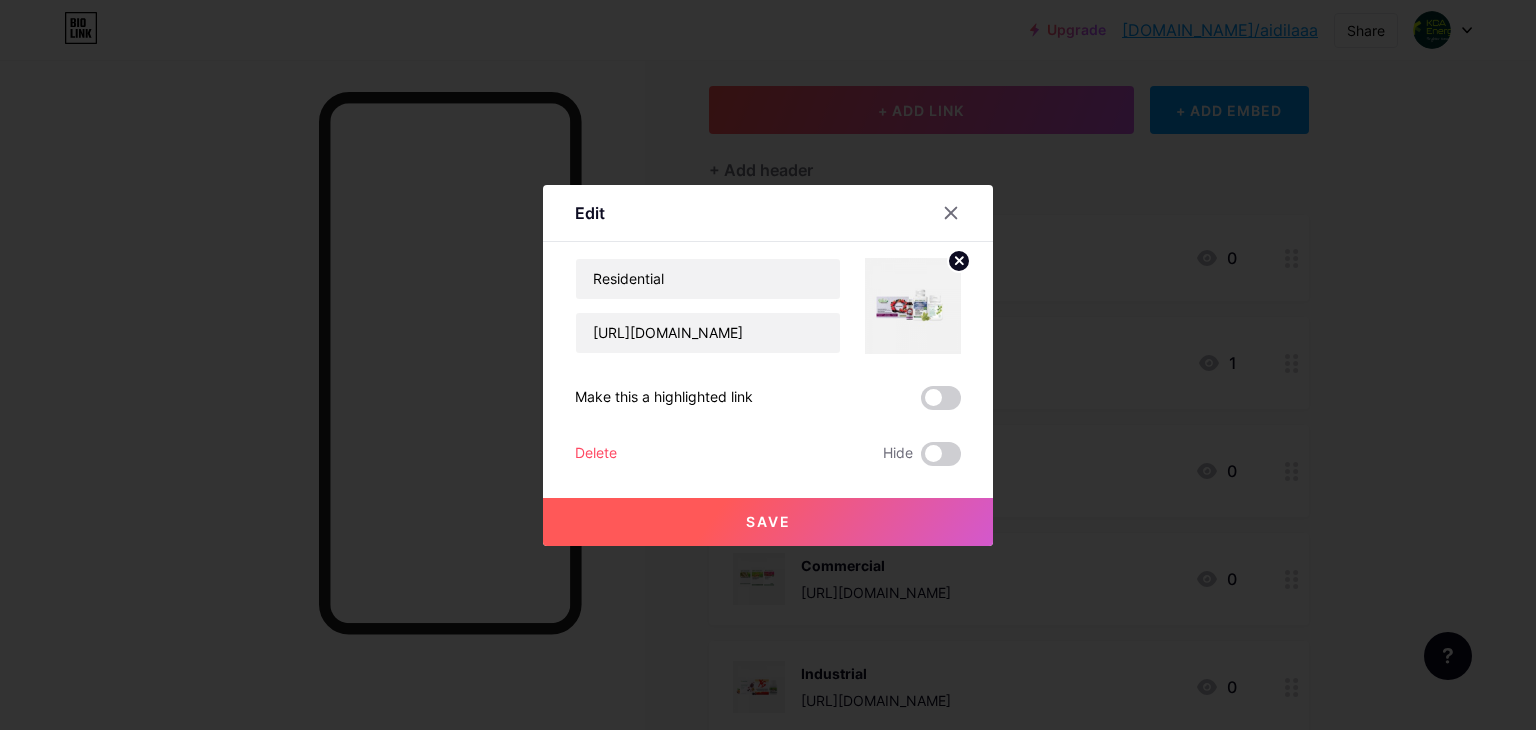 click at bounding box center [913, 306] 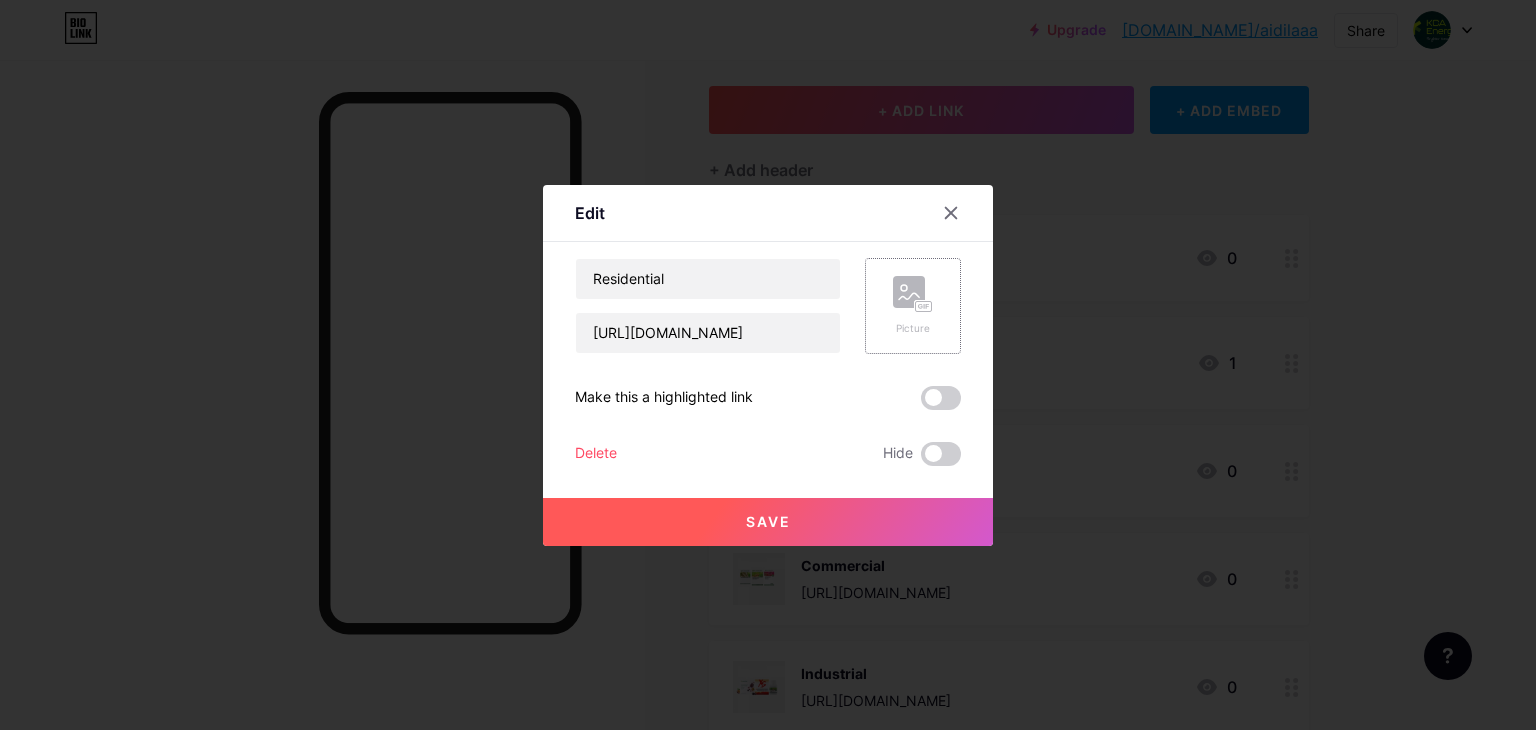 click 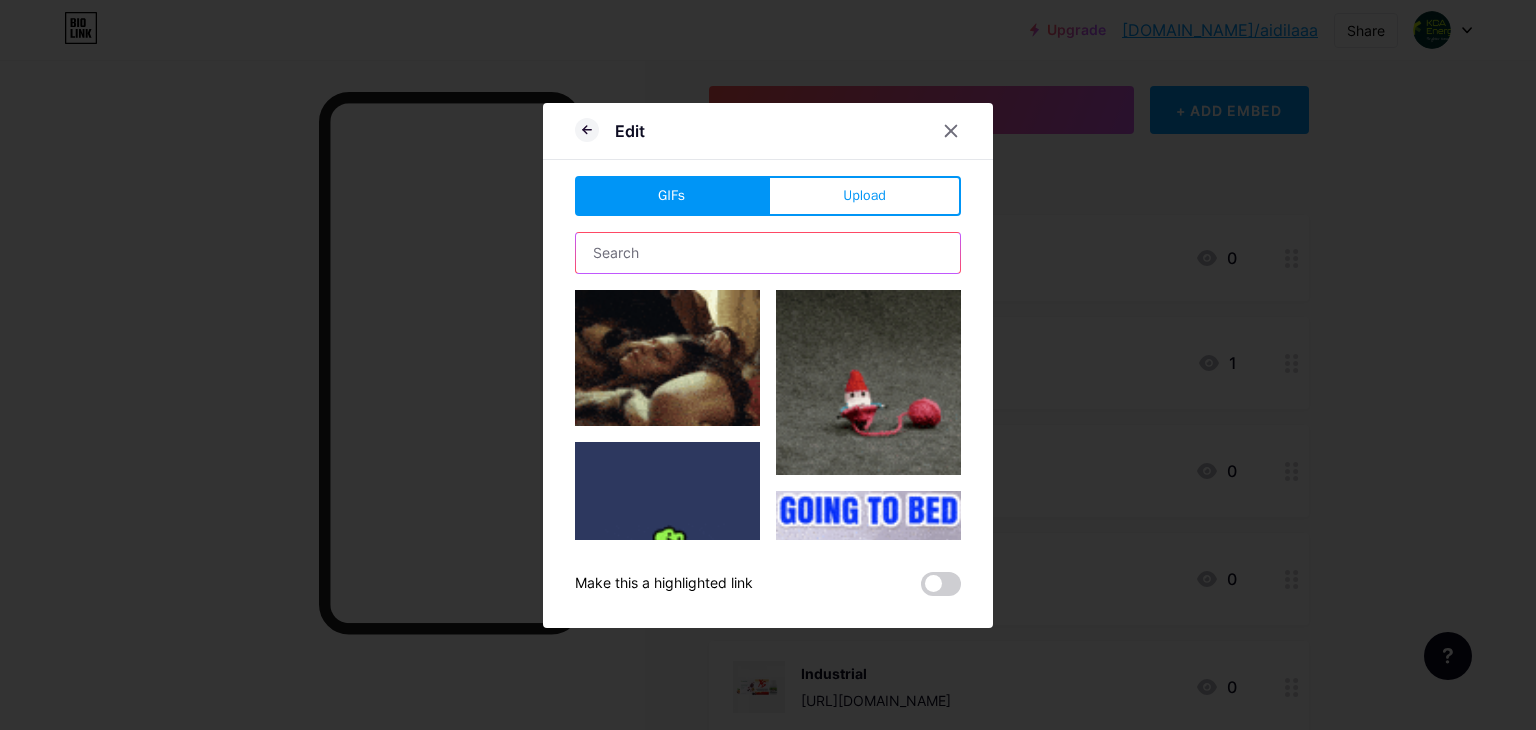 drag, startPoint x: 865, startPoint y: 205, endPoint x: 734, endPoint y: 251, distance: 138.84163 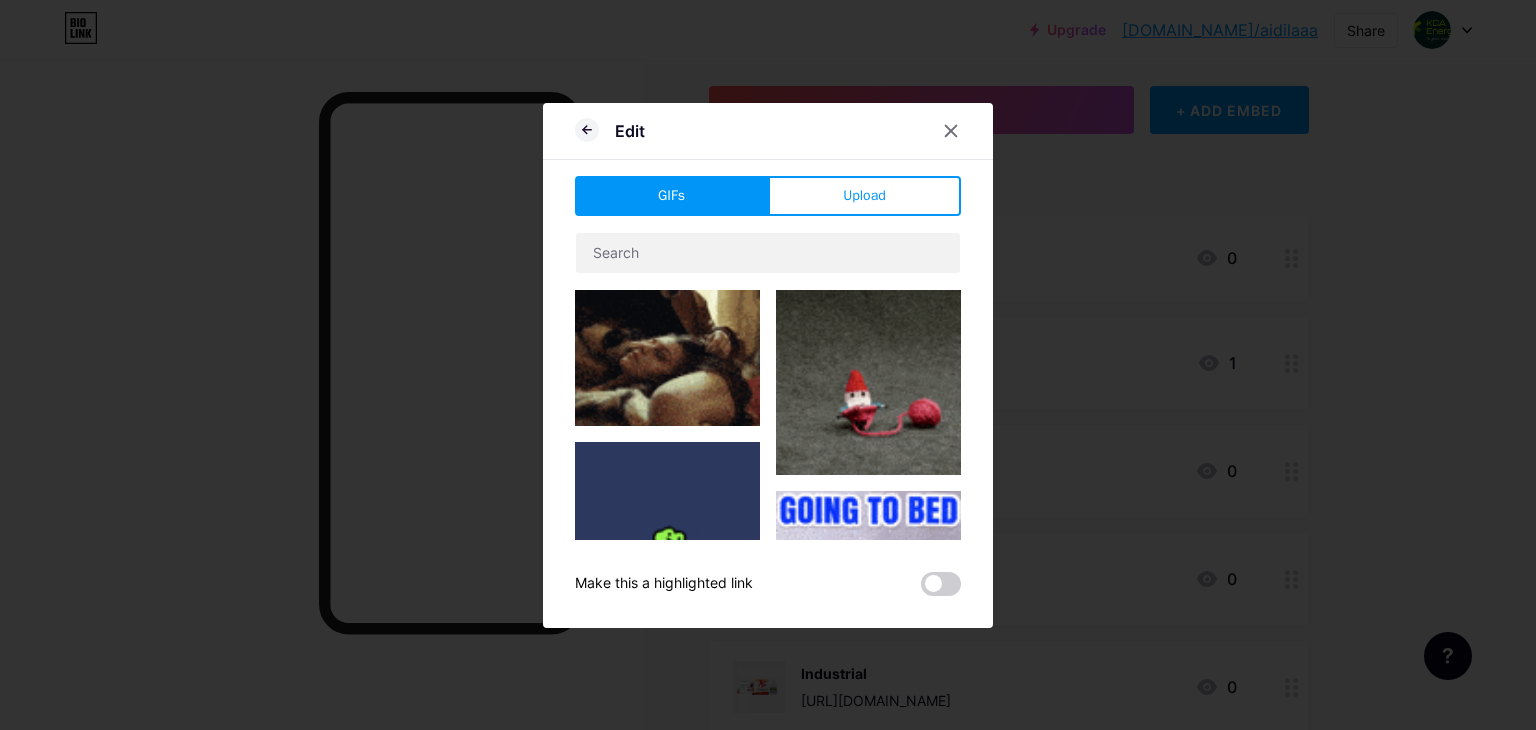drag, startPoint x: 734, startPoint y: 251, endPoint x: 838, endPoint y: 183, distance: 124.2578 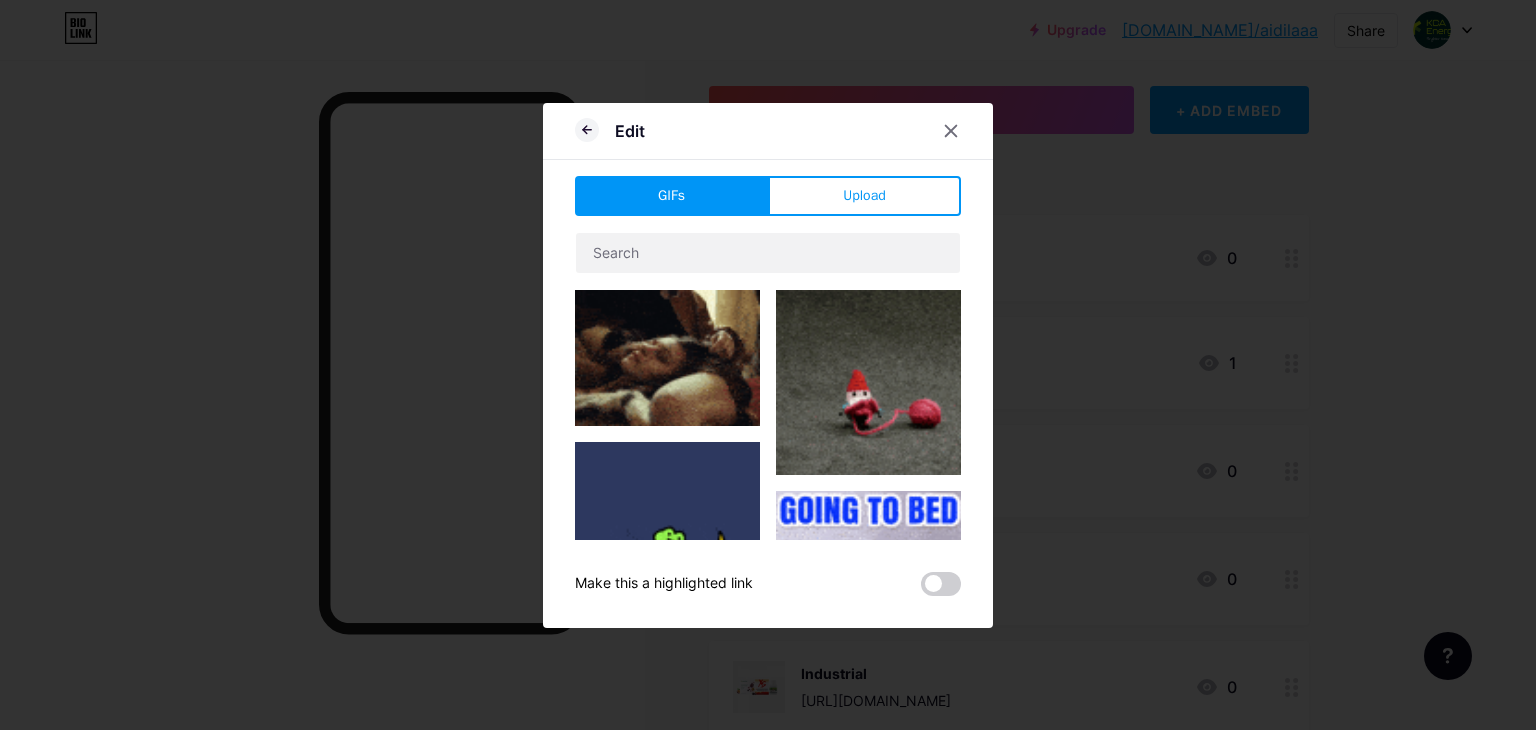 click on "Upload" at bounding box center (864, 196) 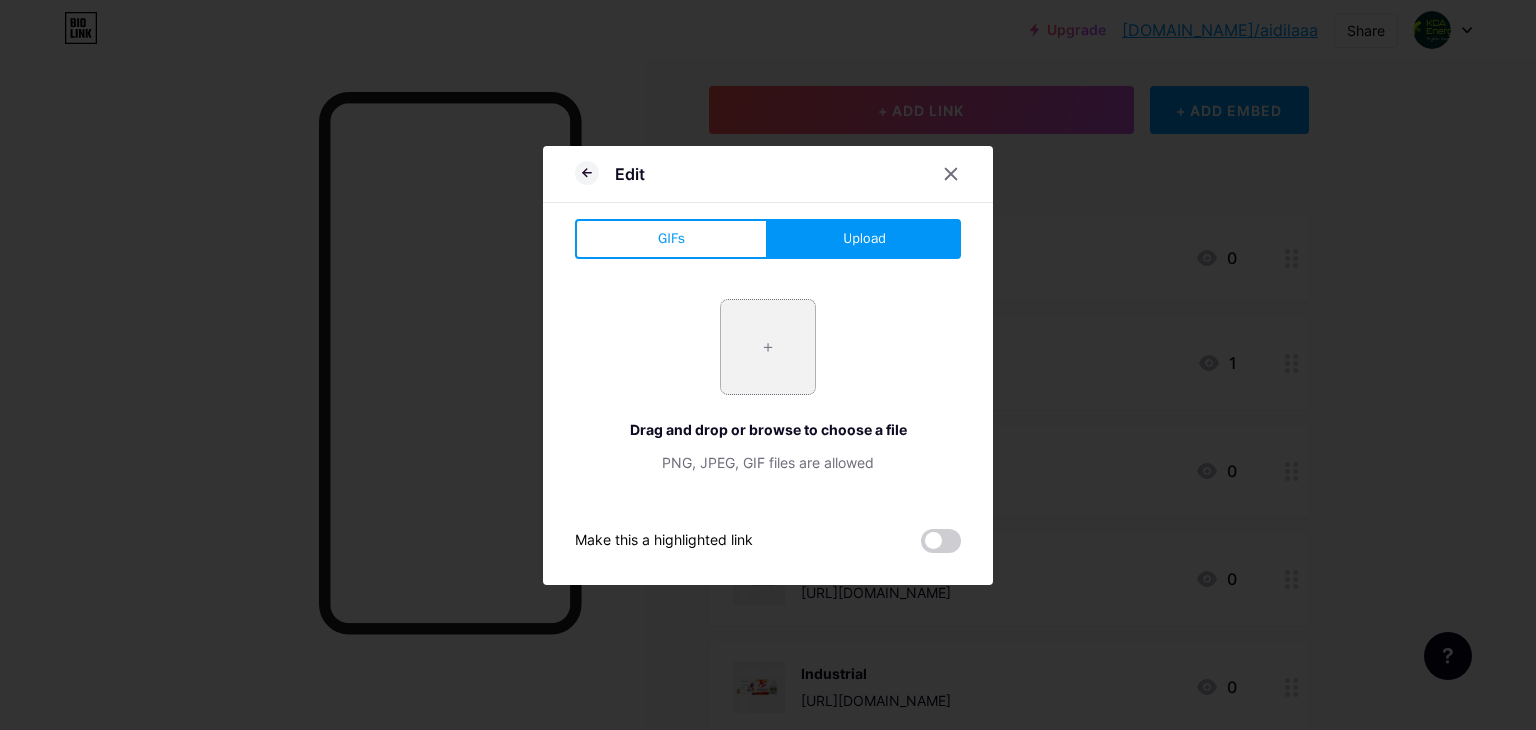 drag, startPoint x: 758, startPoint y: 330, endPoint x: 729, endPoint y: 369, distance: 48.60041 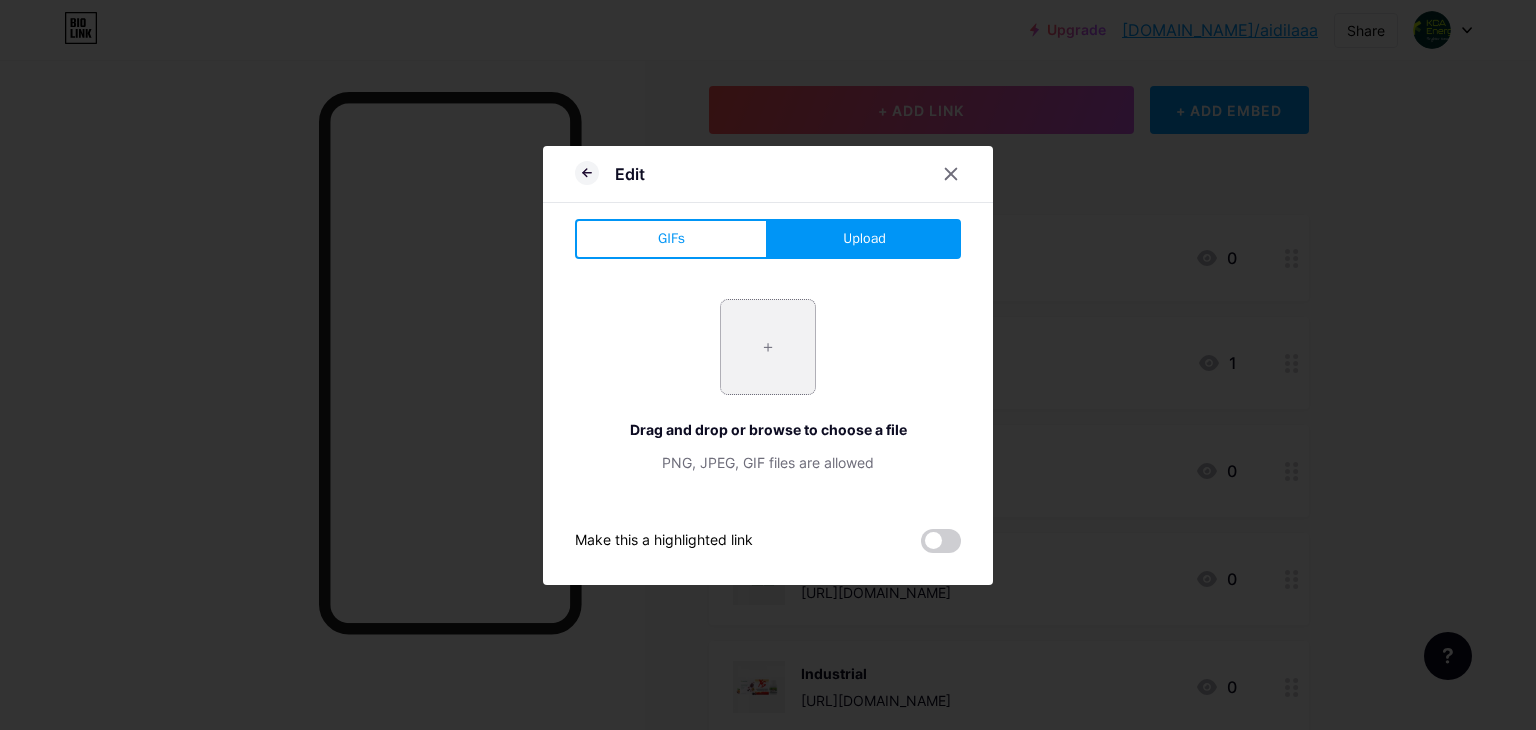type on "C:\fakepath\Solar-residential.jpg" 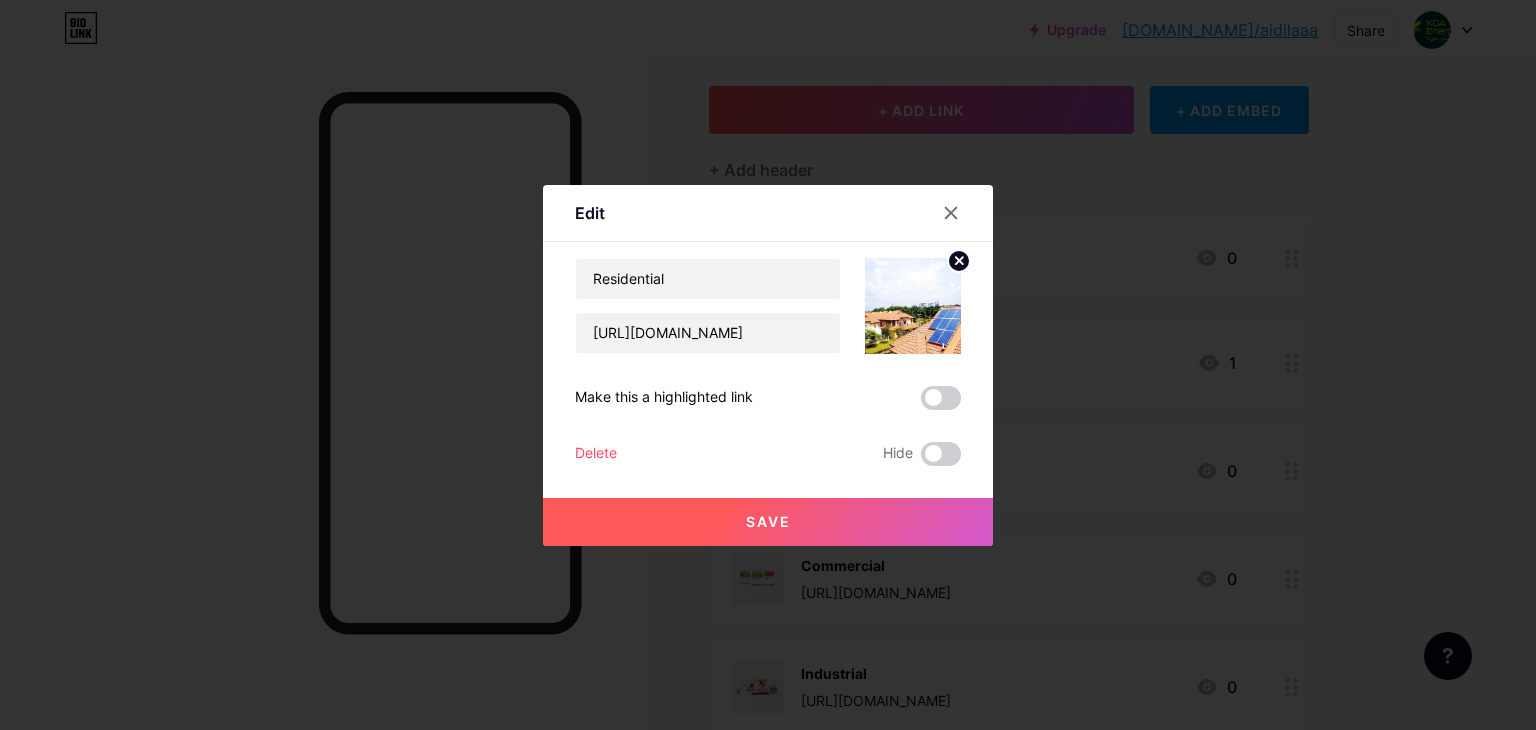 click on "Save" at bounding box center (768, 522) 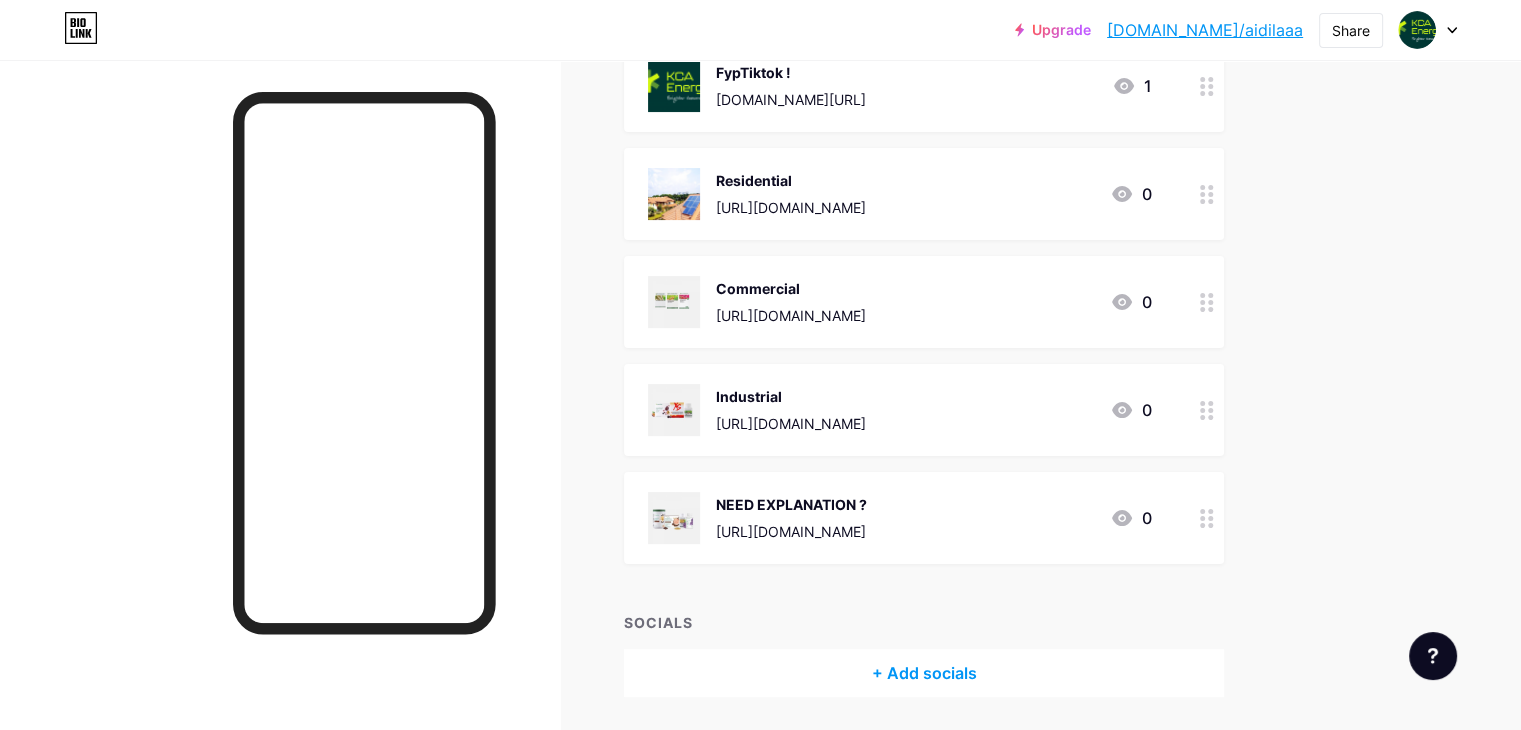 scroll, scrollTop: 343, scrollLeft: 0, axis: vertical 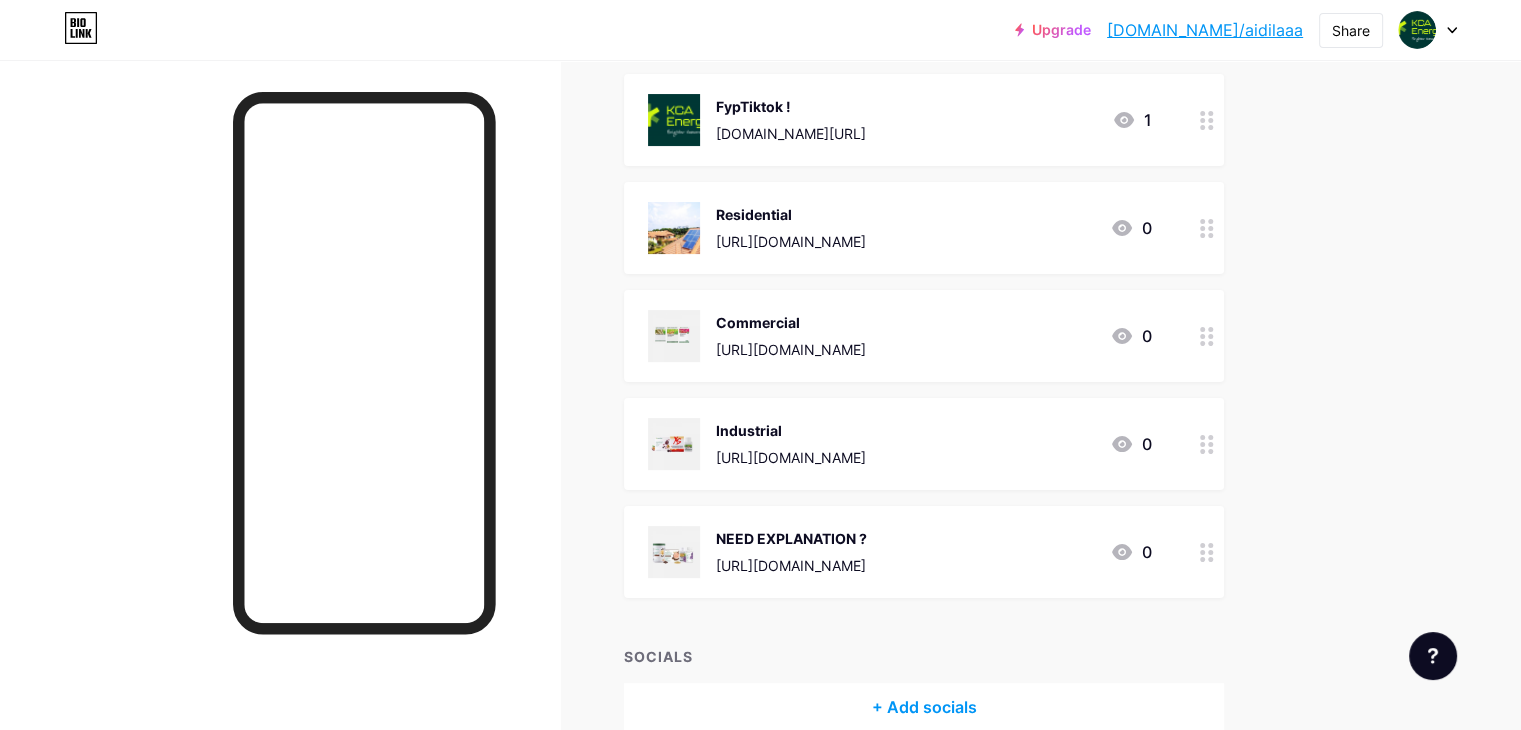 click at bounding box center (1207, 336) 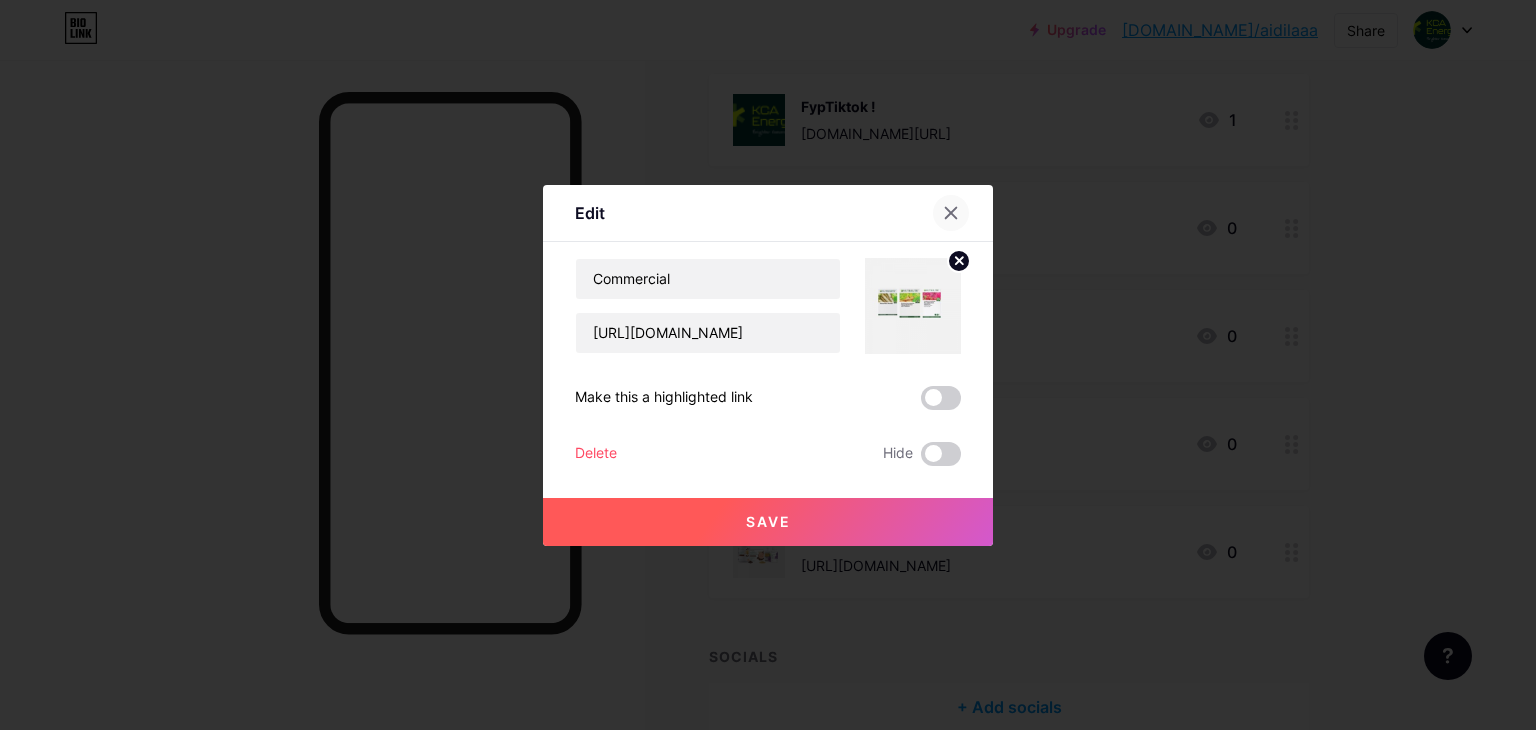 click 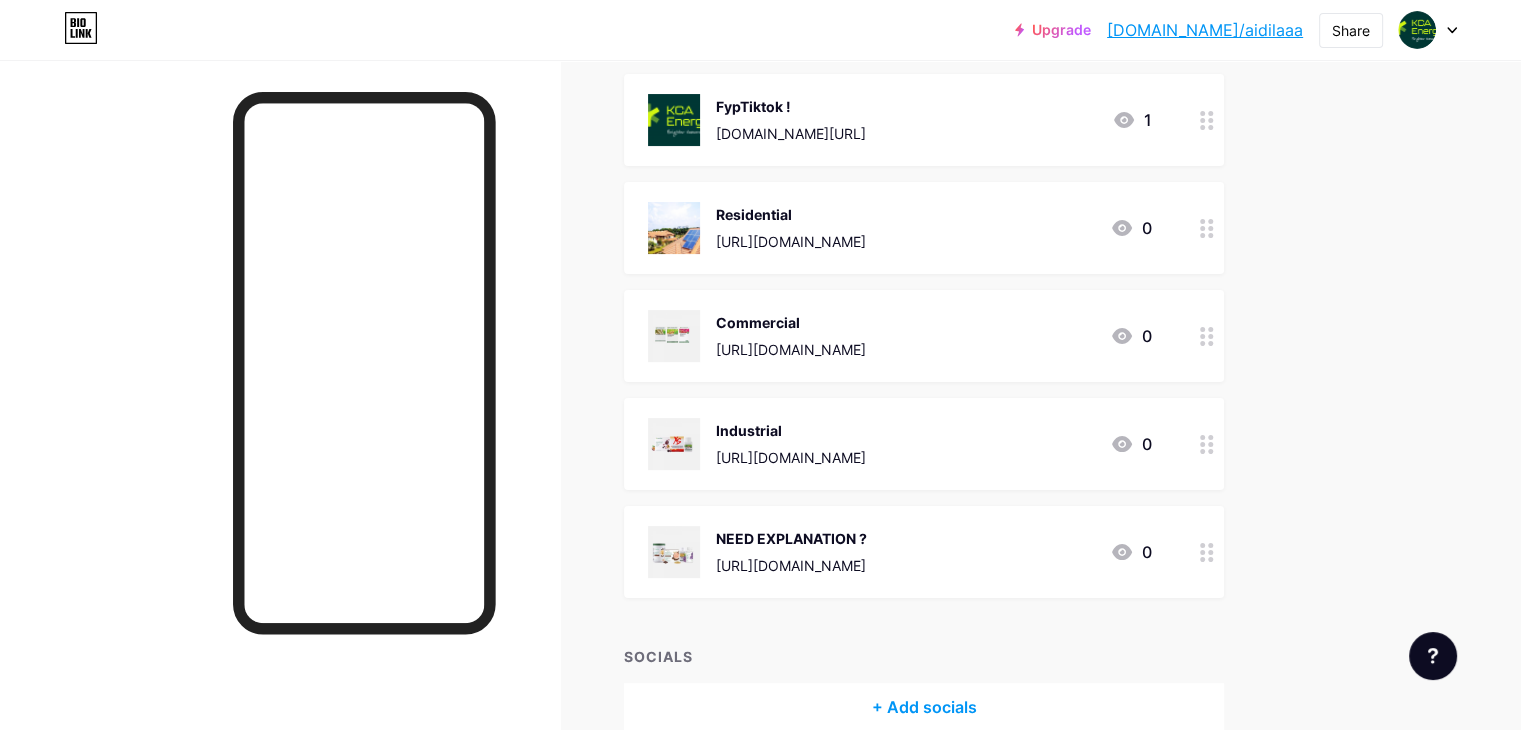 click 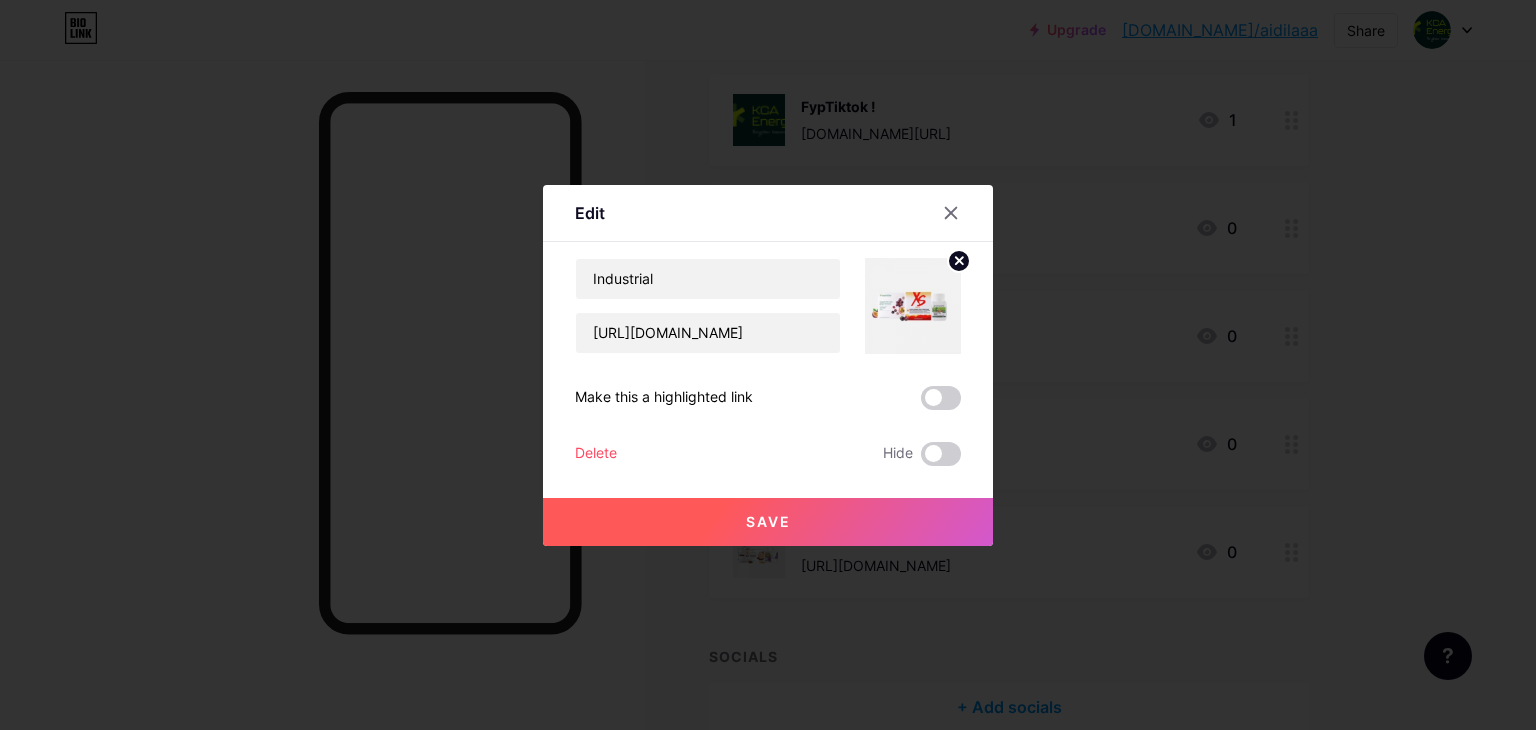 click 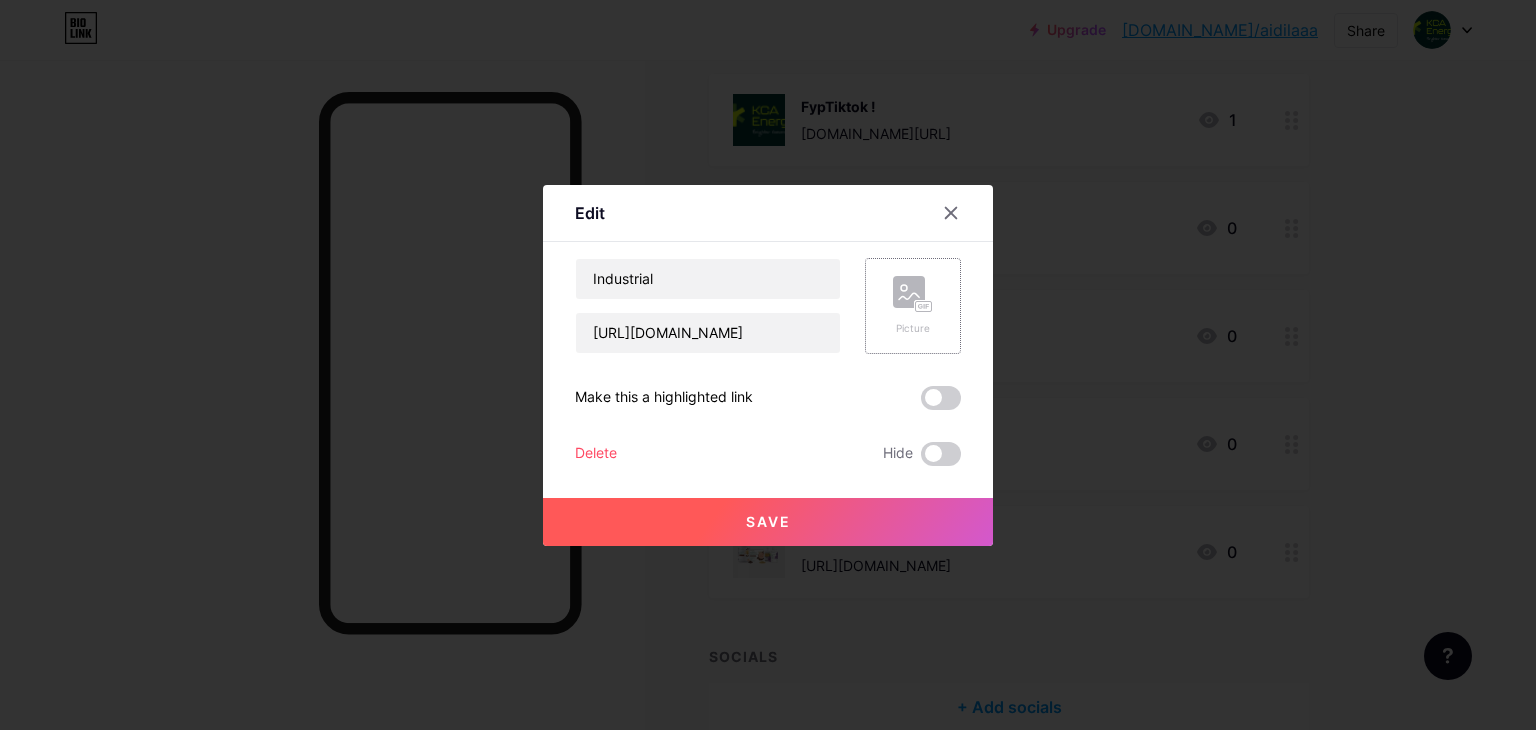 click on "Picture" at bounding box center [913, 328] 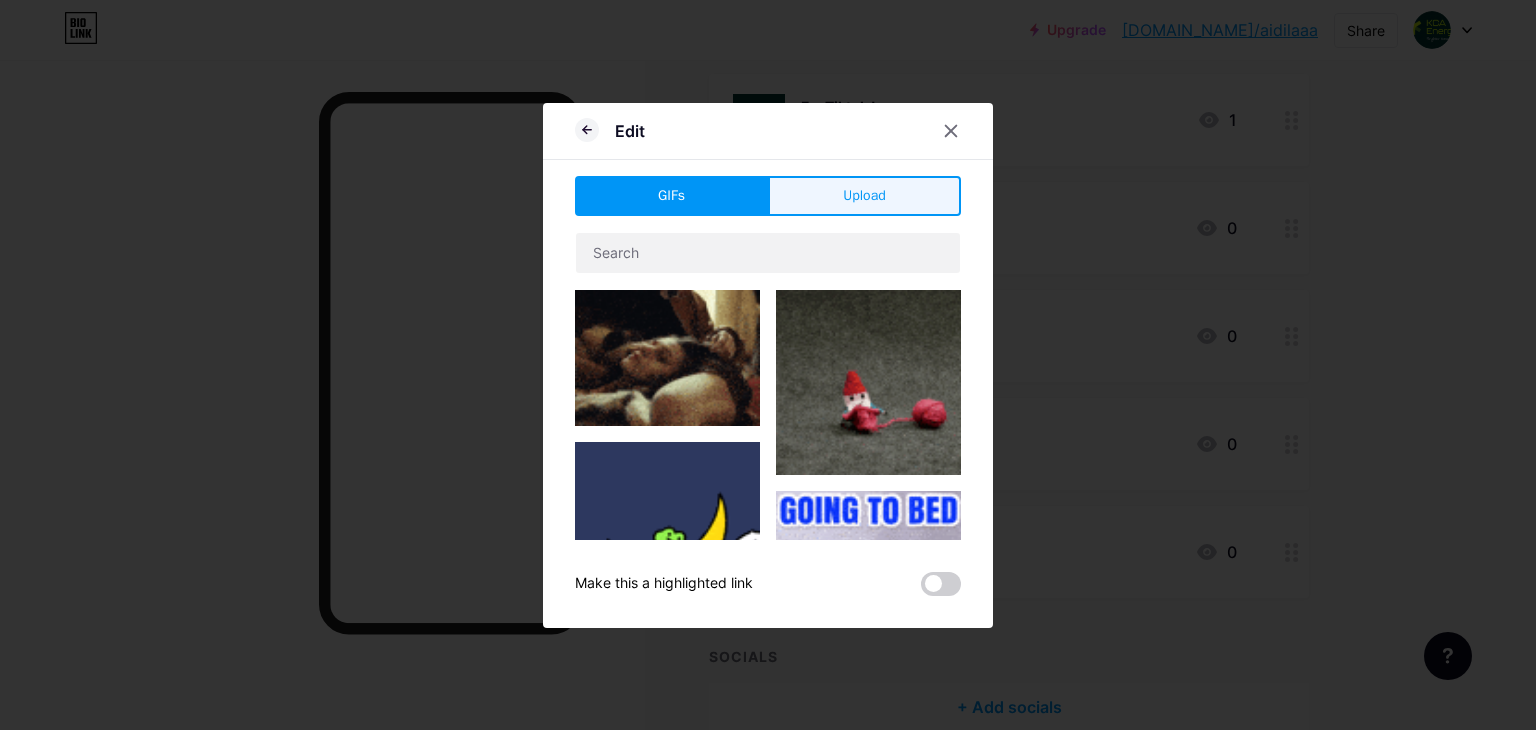 click on "Upload" at bounding box center (864, 195) 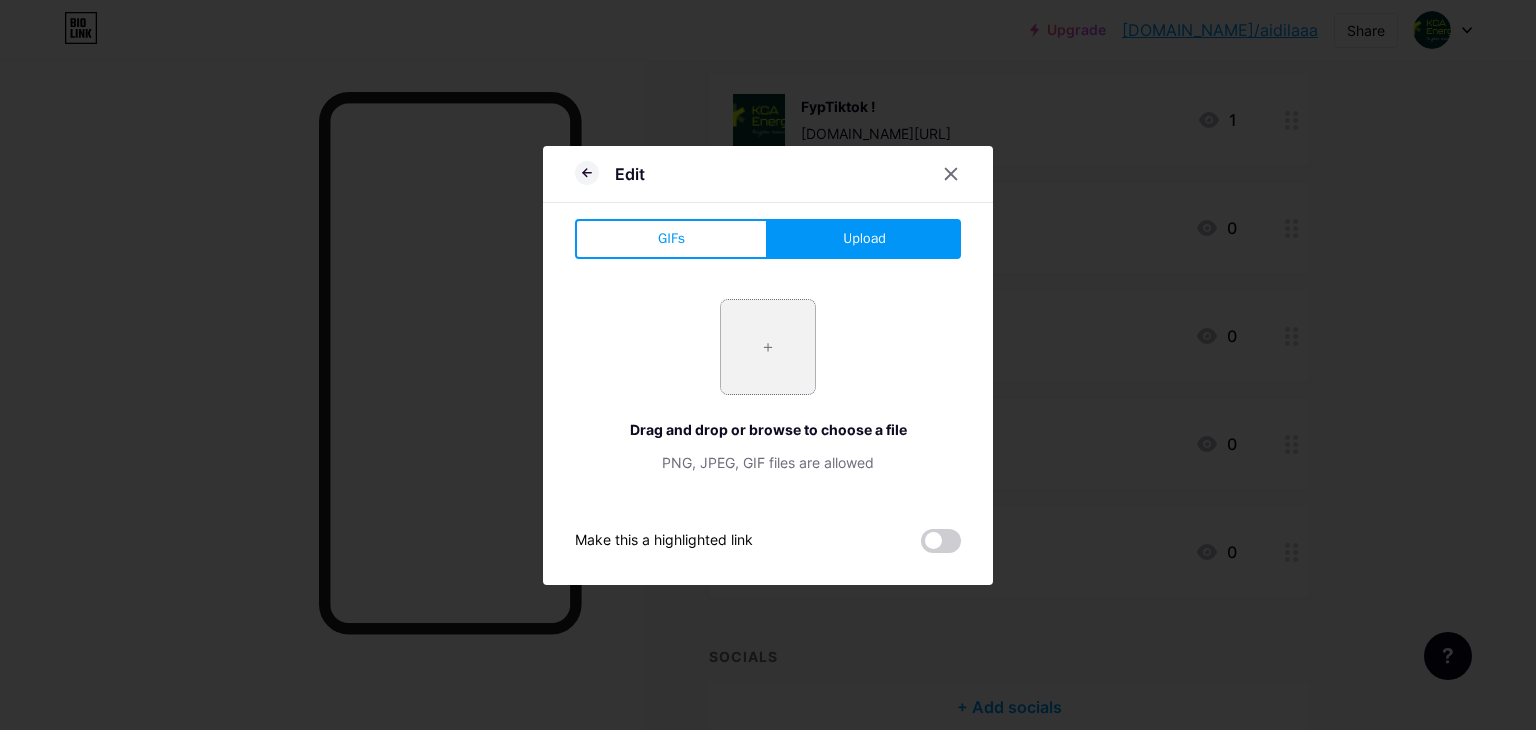 click at bounding box center (768, 347) 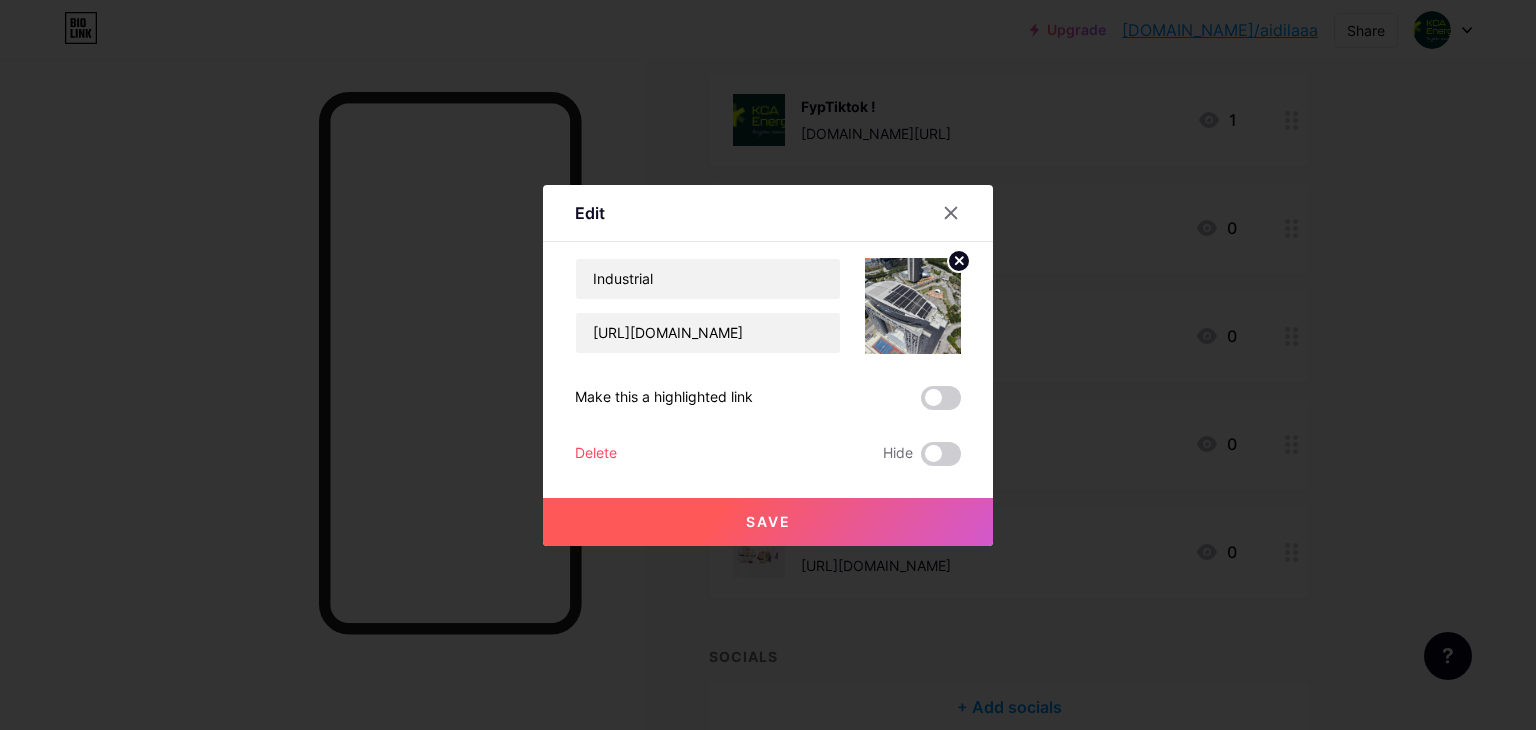 click on "Save" at bounding box center (768, 522) 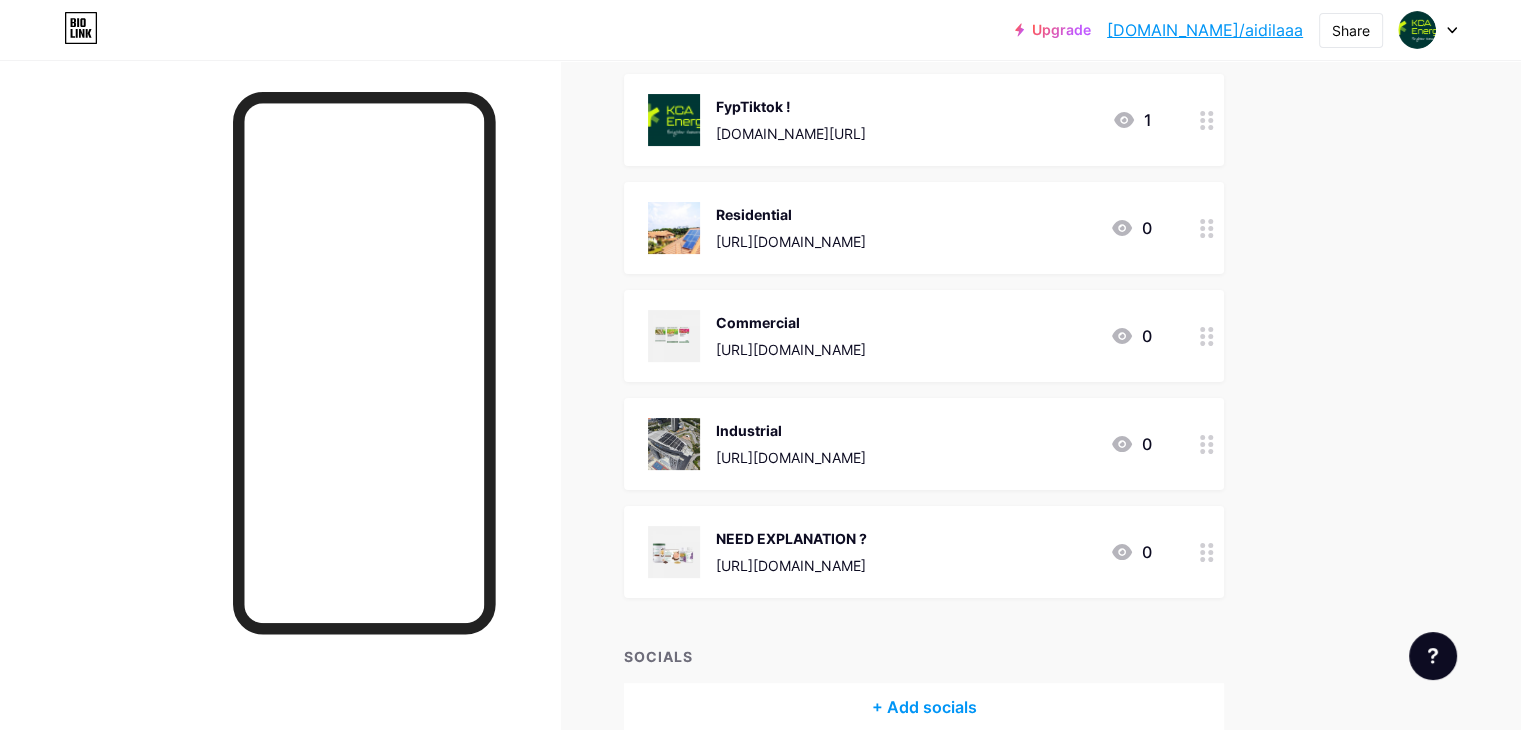 click at bounding box center [1207, 336] 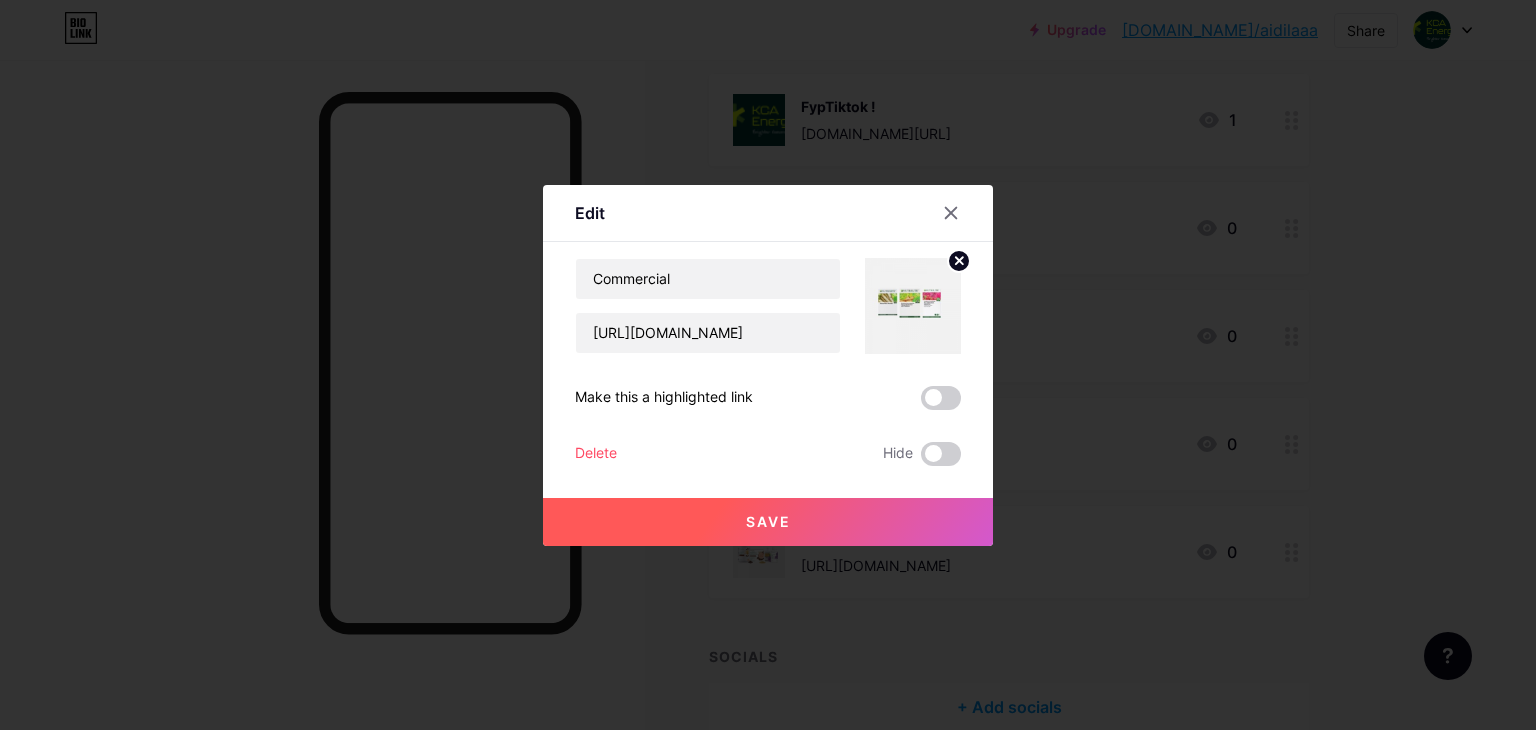 click 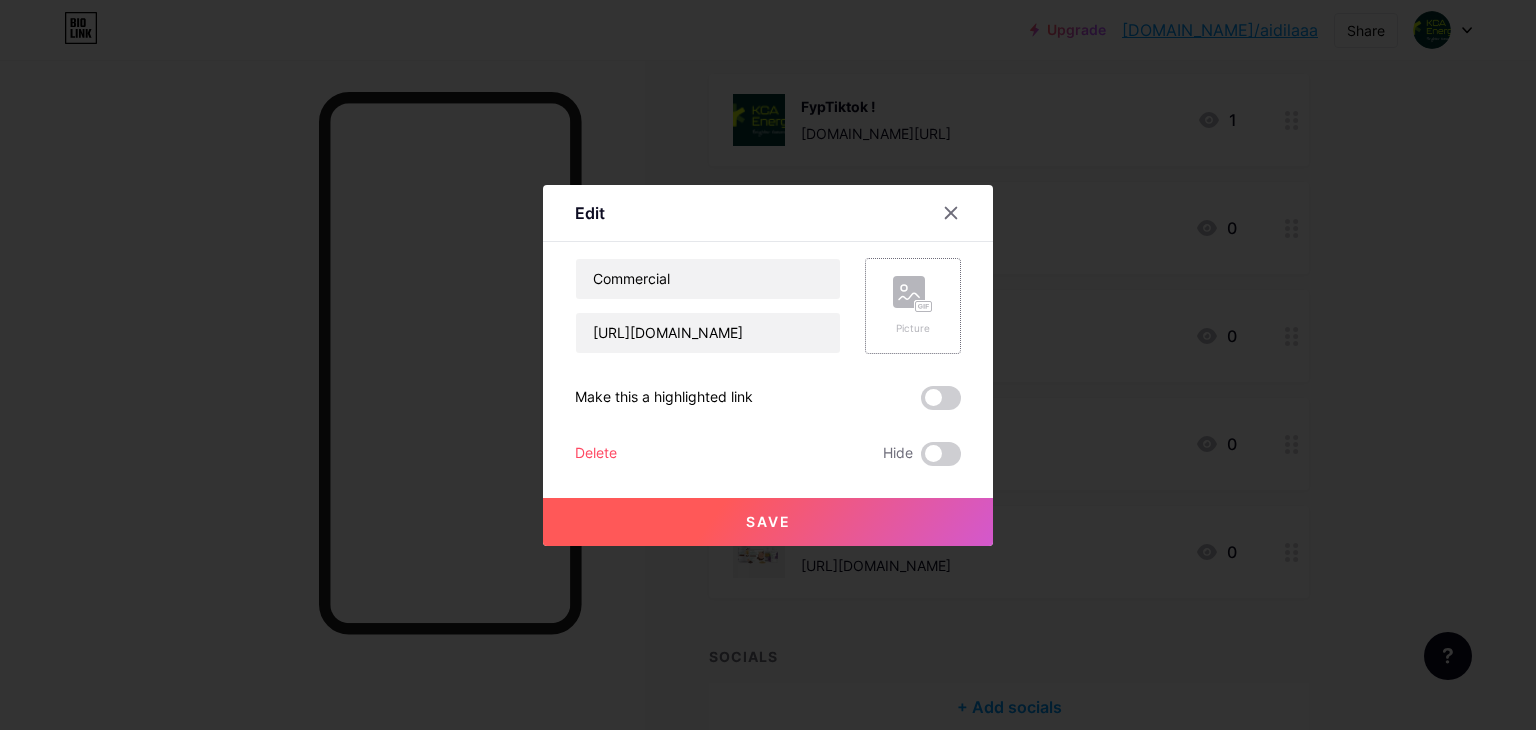 click 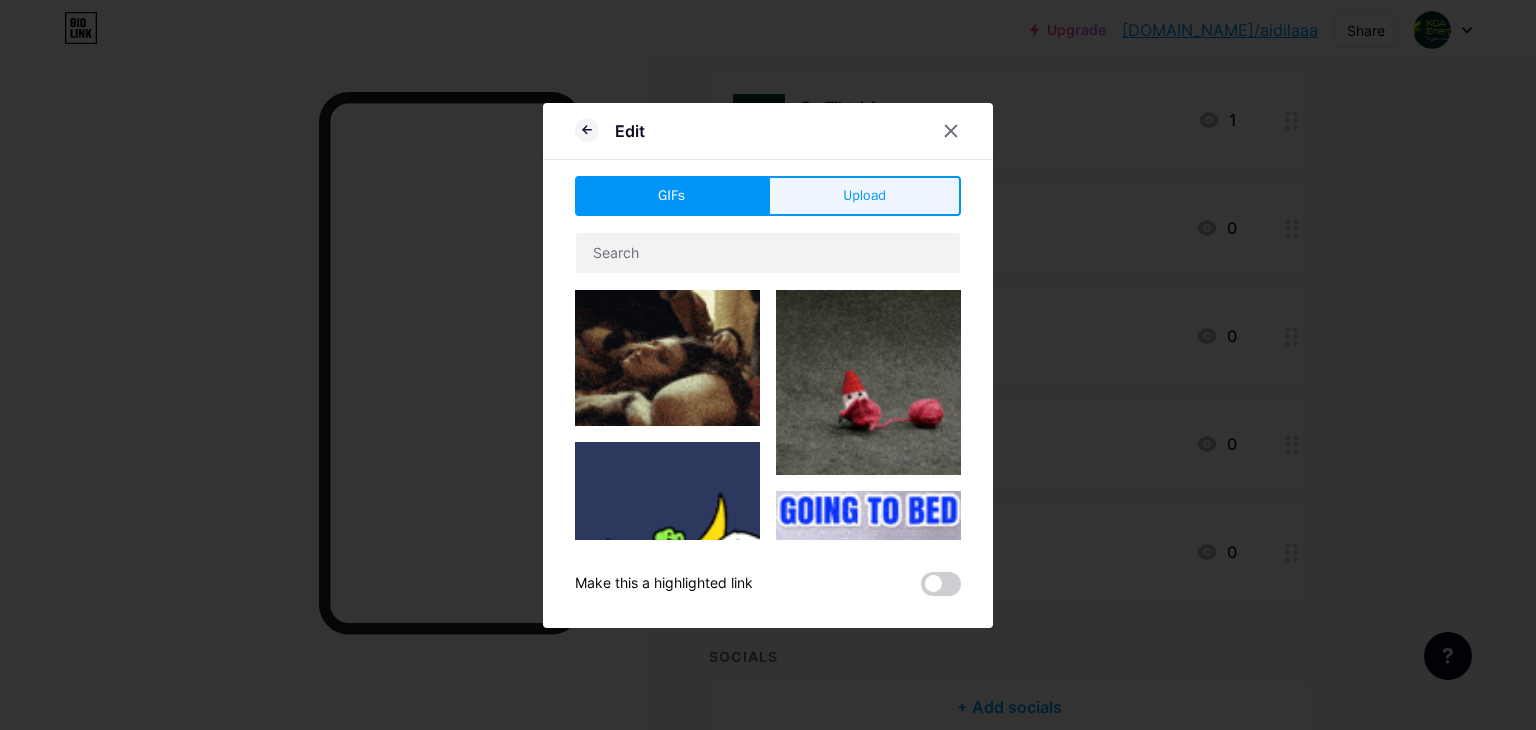 click on "Upload" at bounding box center (864, 196) 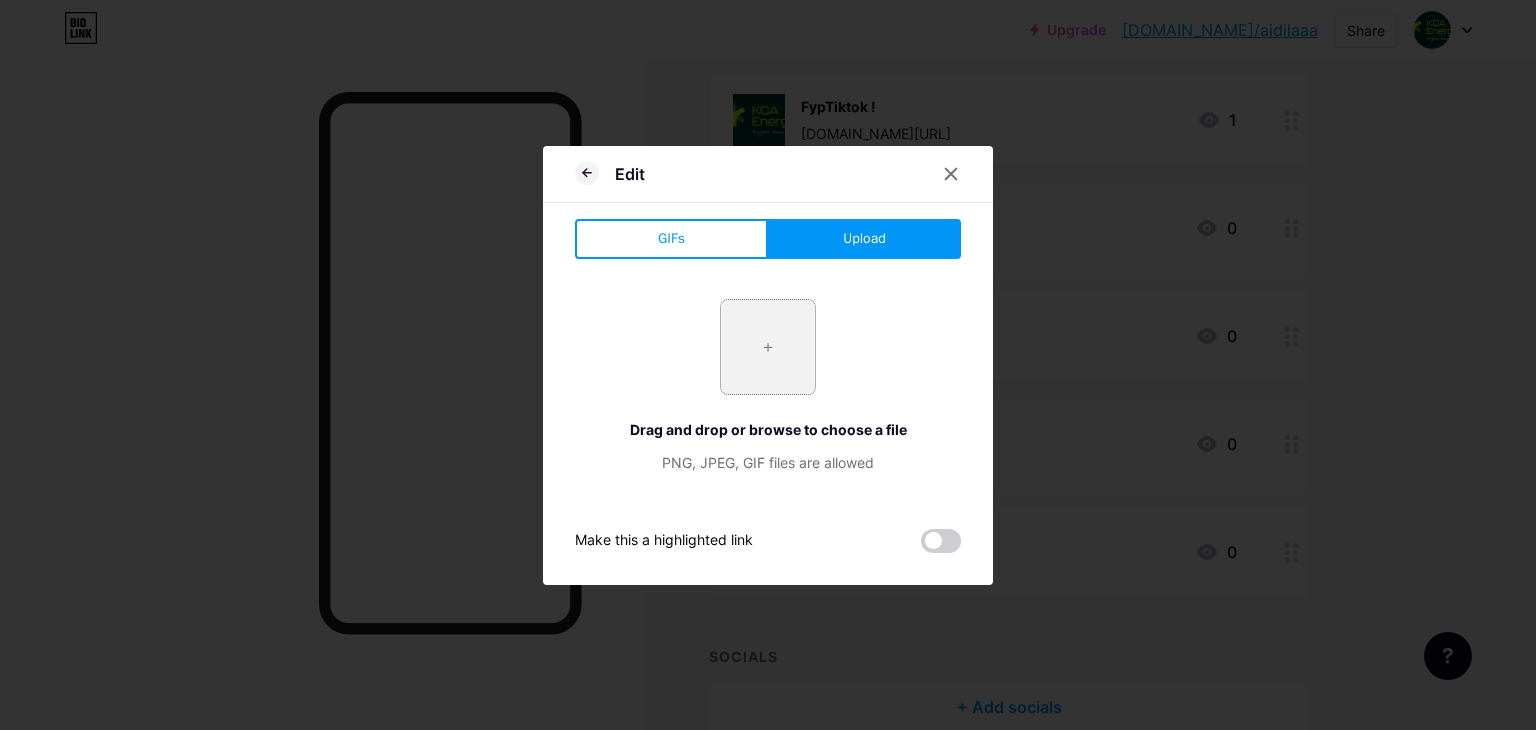 click at bounding box center (768, 347) 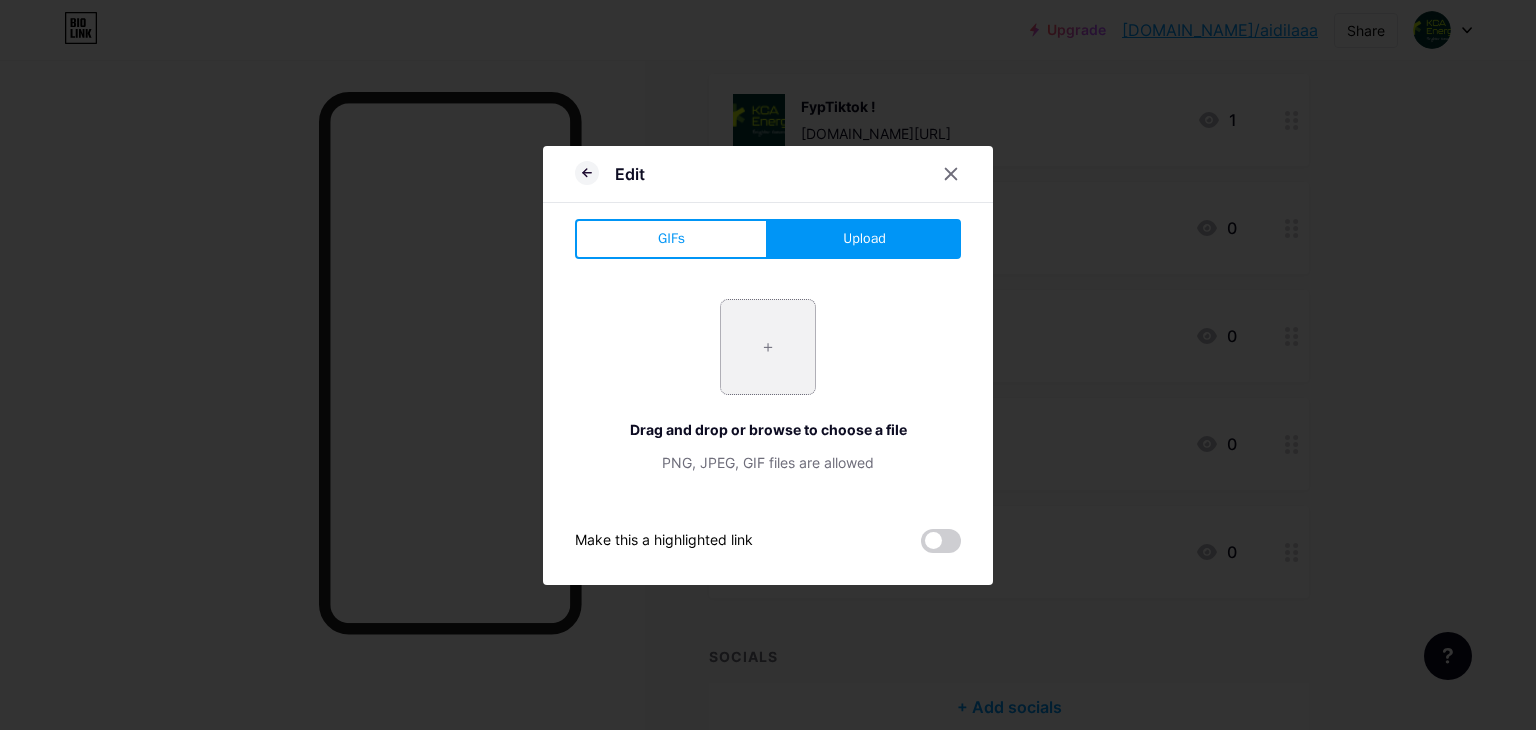 type on "C:\fakepath\images.jpg" 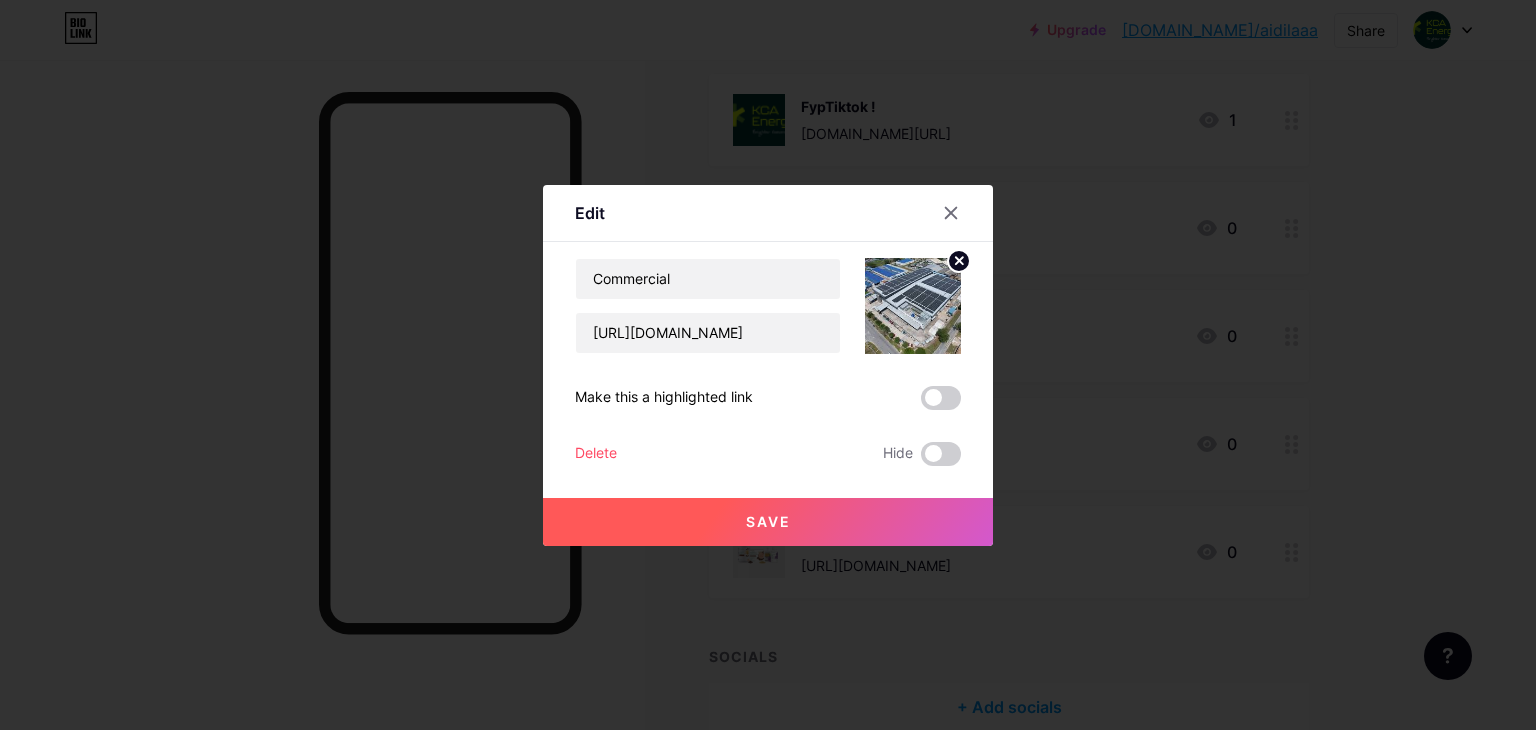 click on "Save" at bounding box center [768, 522] 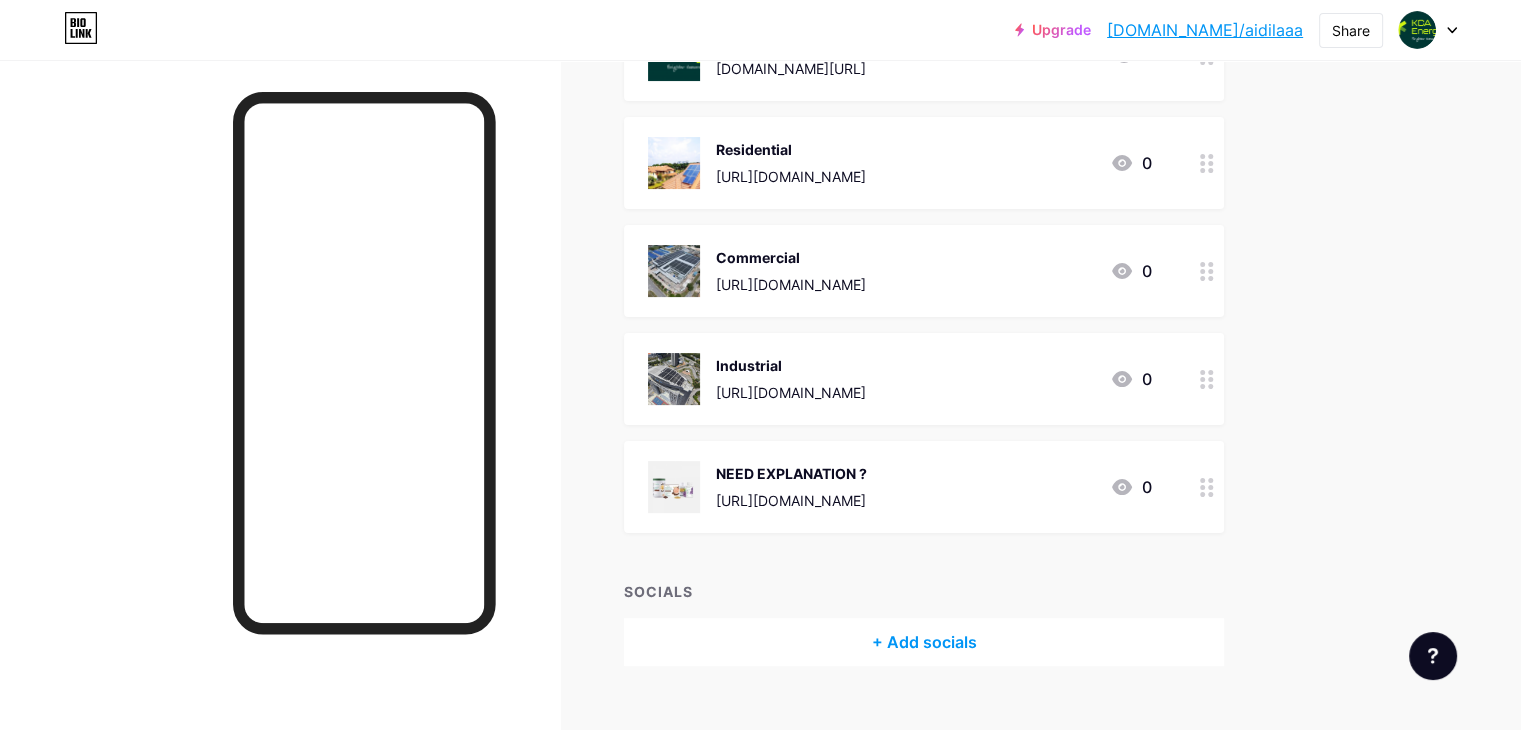 scroll, scrollTop: 443, scrollLeft: 0, axis: vertical 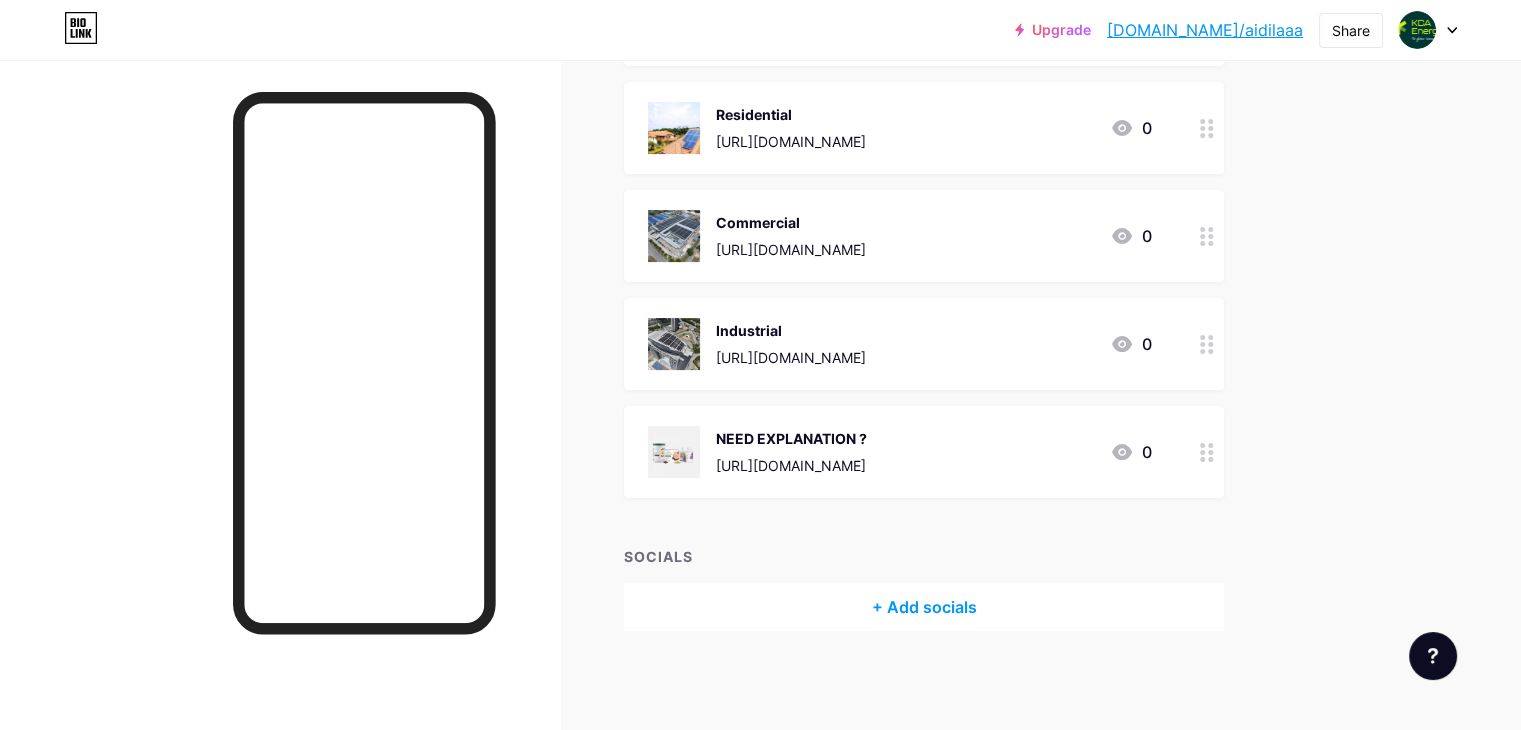 click 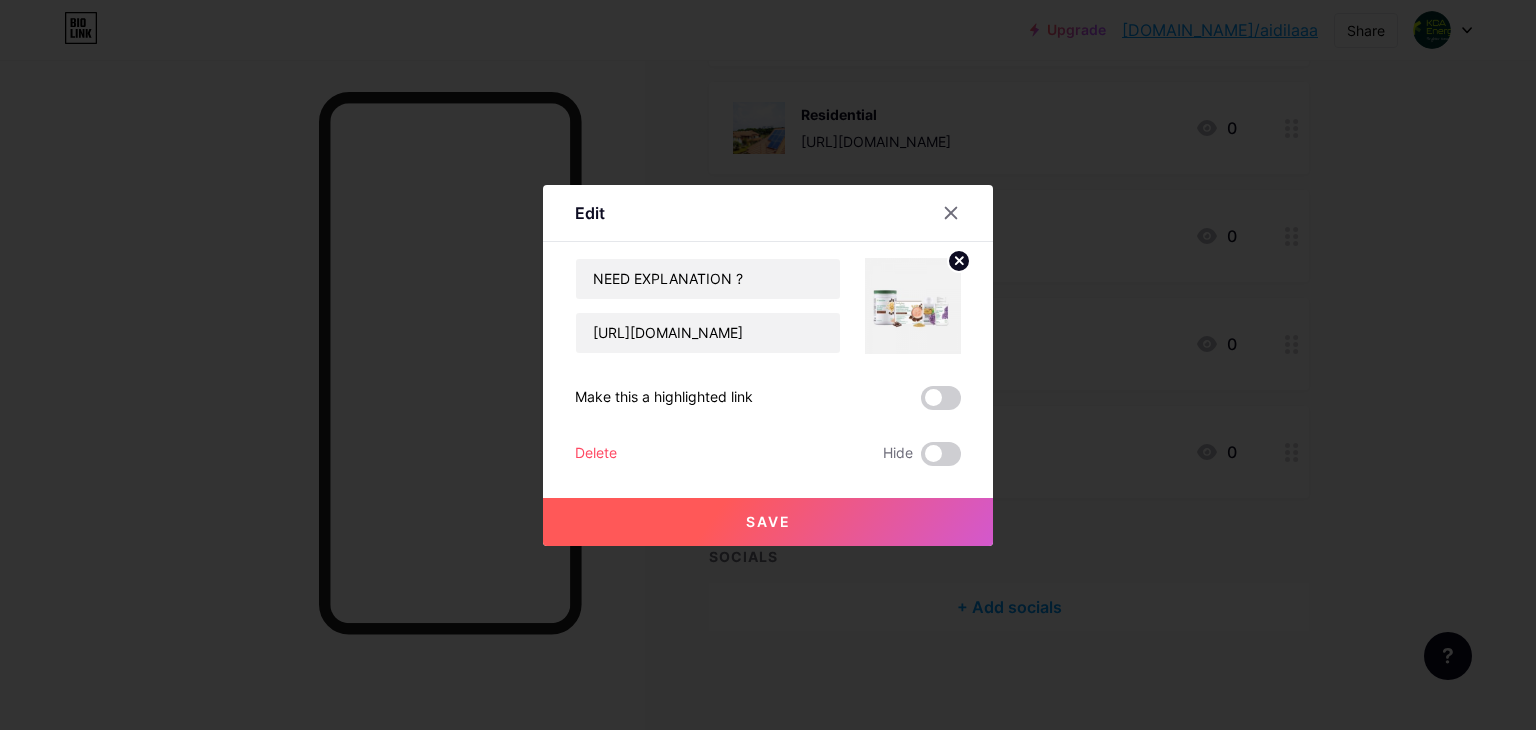 click 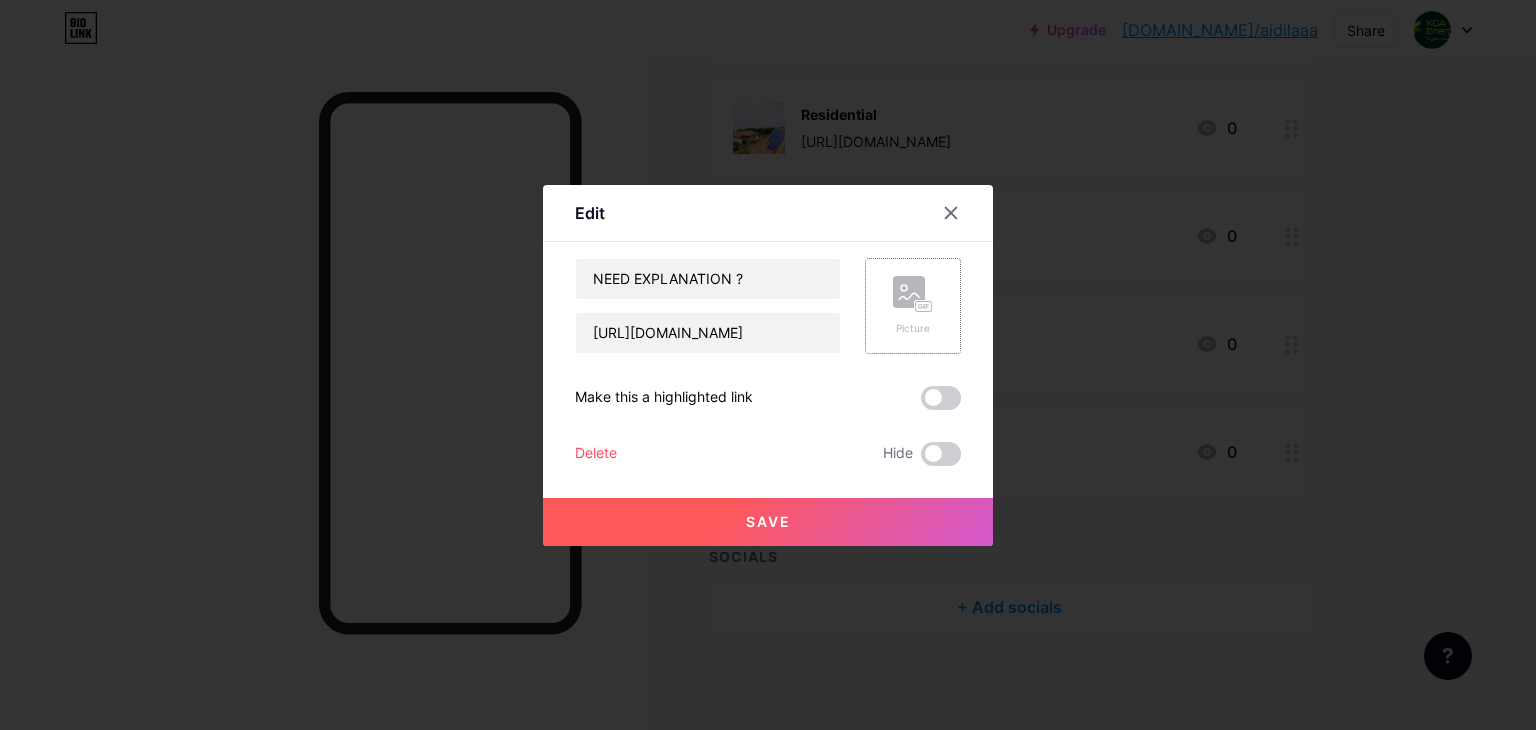 click 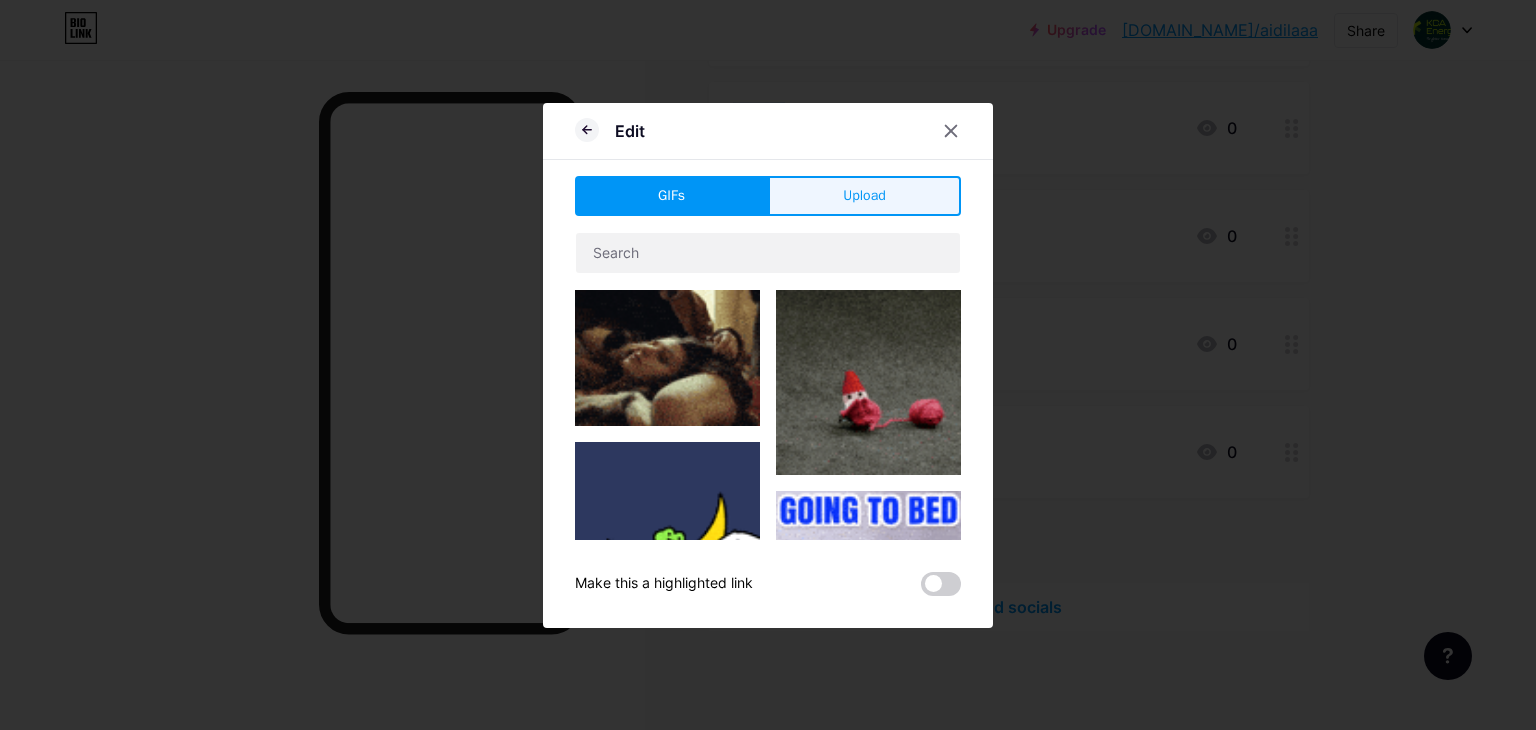 click on "Upload" at bounding box center [864, 196] 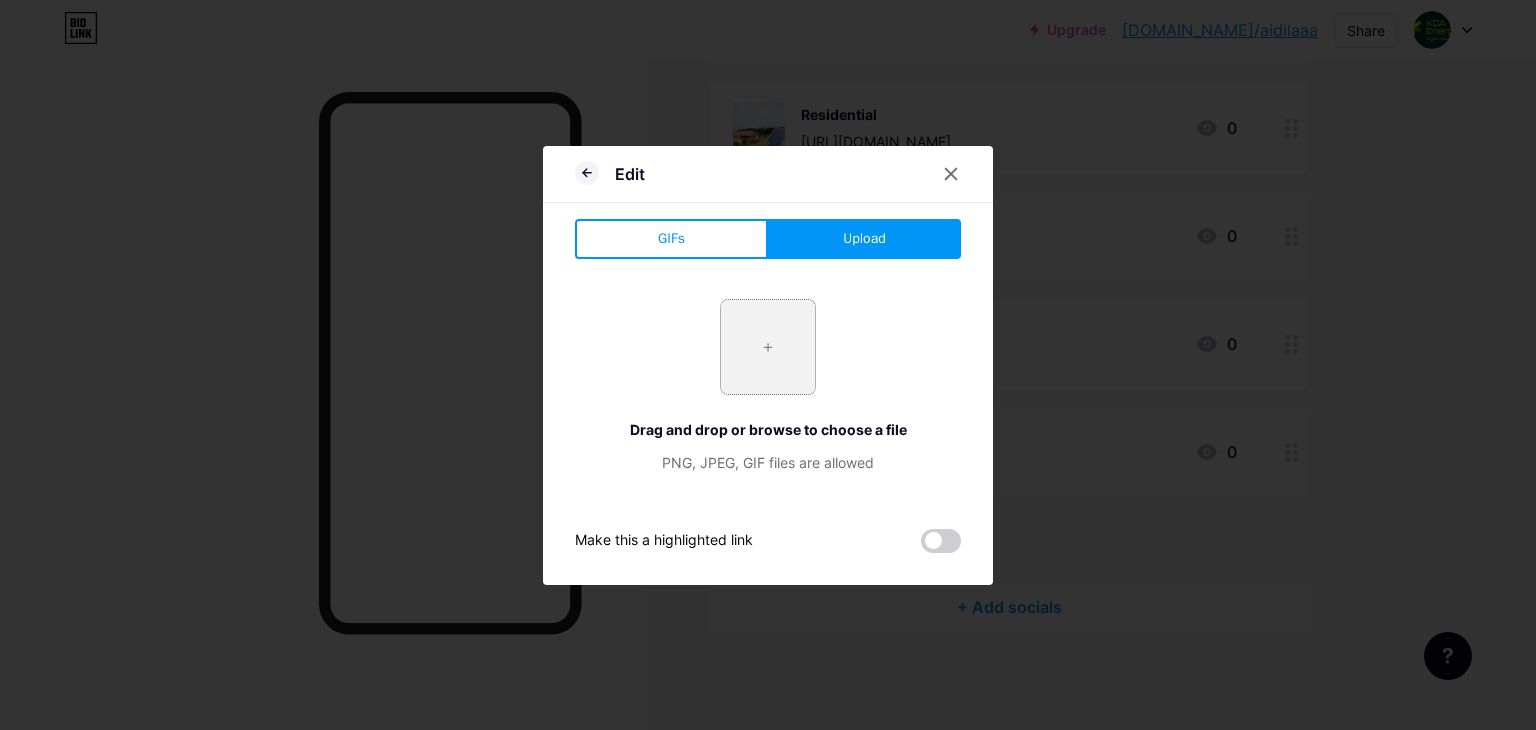 click at bounding box center [768, 347] 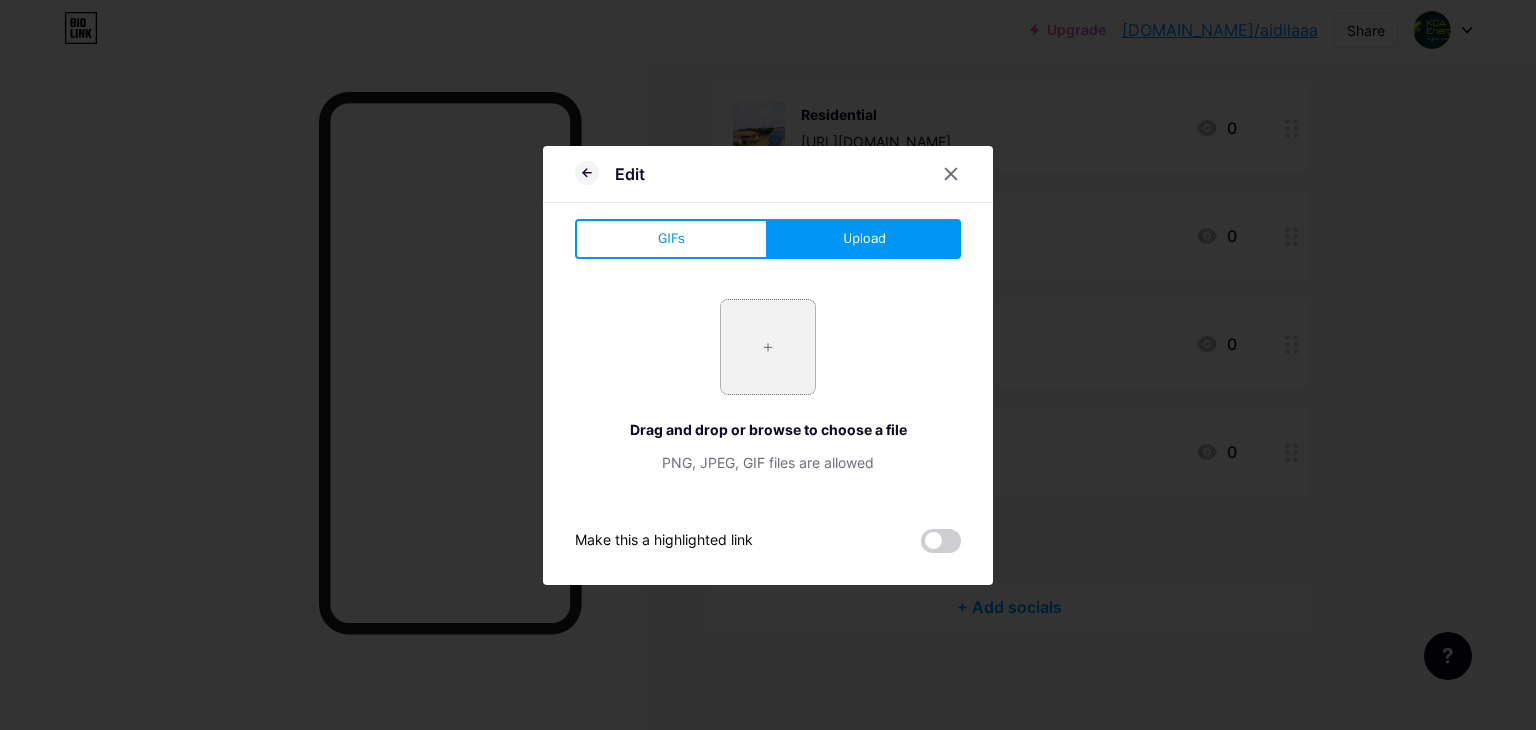 type on "C:\fakepath\Shutterstock_2222952651-600x400.webp" 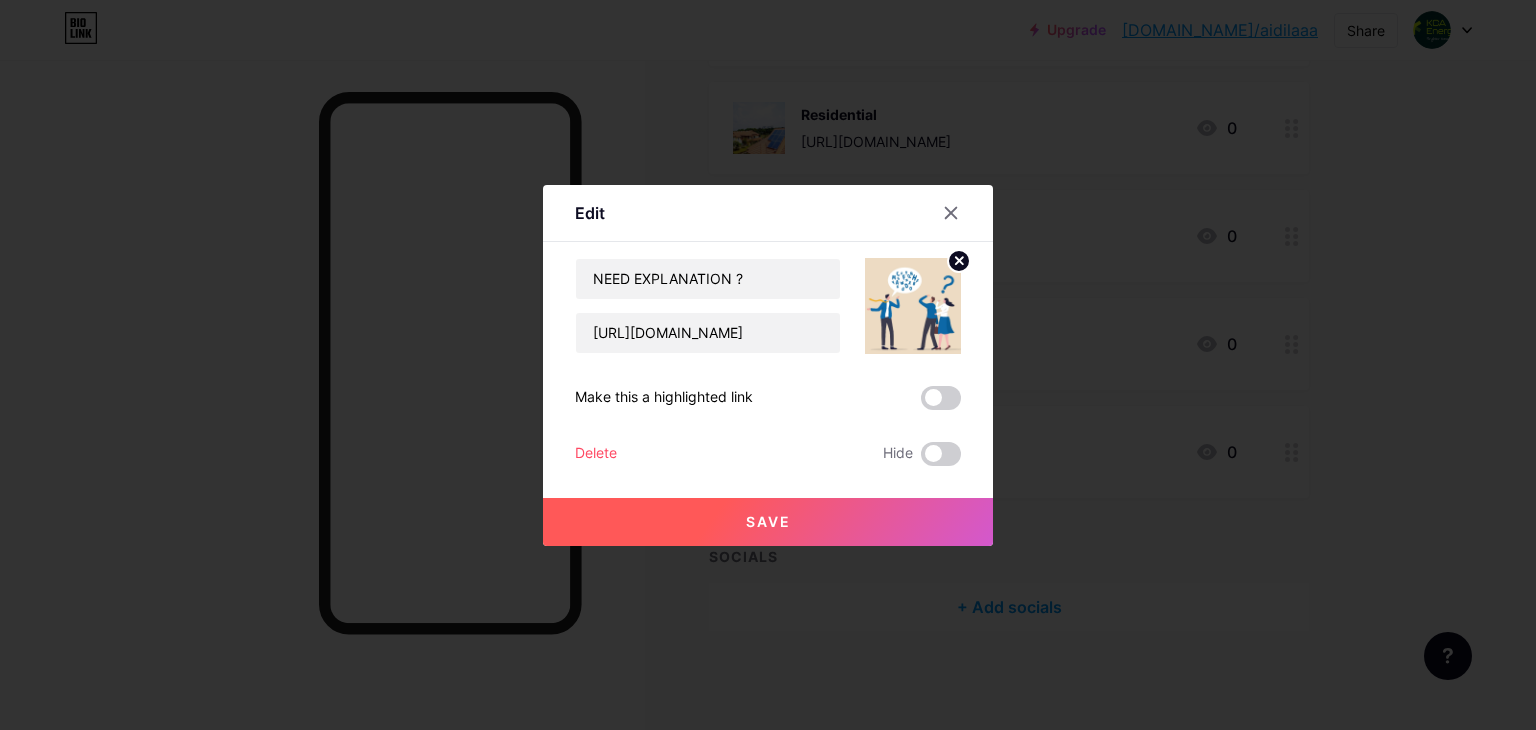 click on "Save" at bounding box center [768, 522] 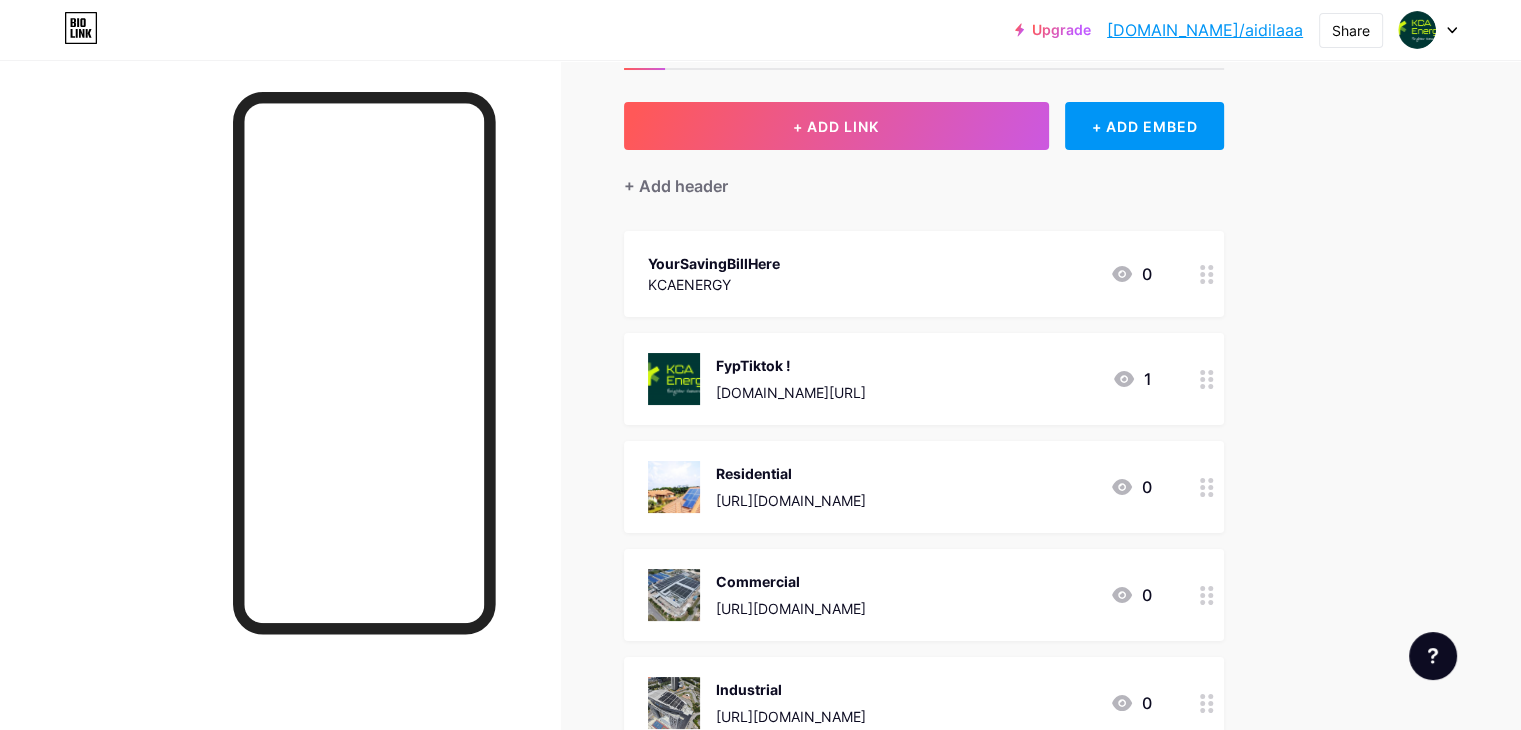 scroll, scrollTop: 0, scrollLeft: 0, axis: both 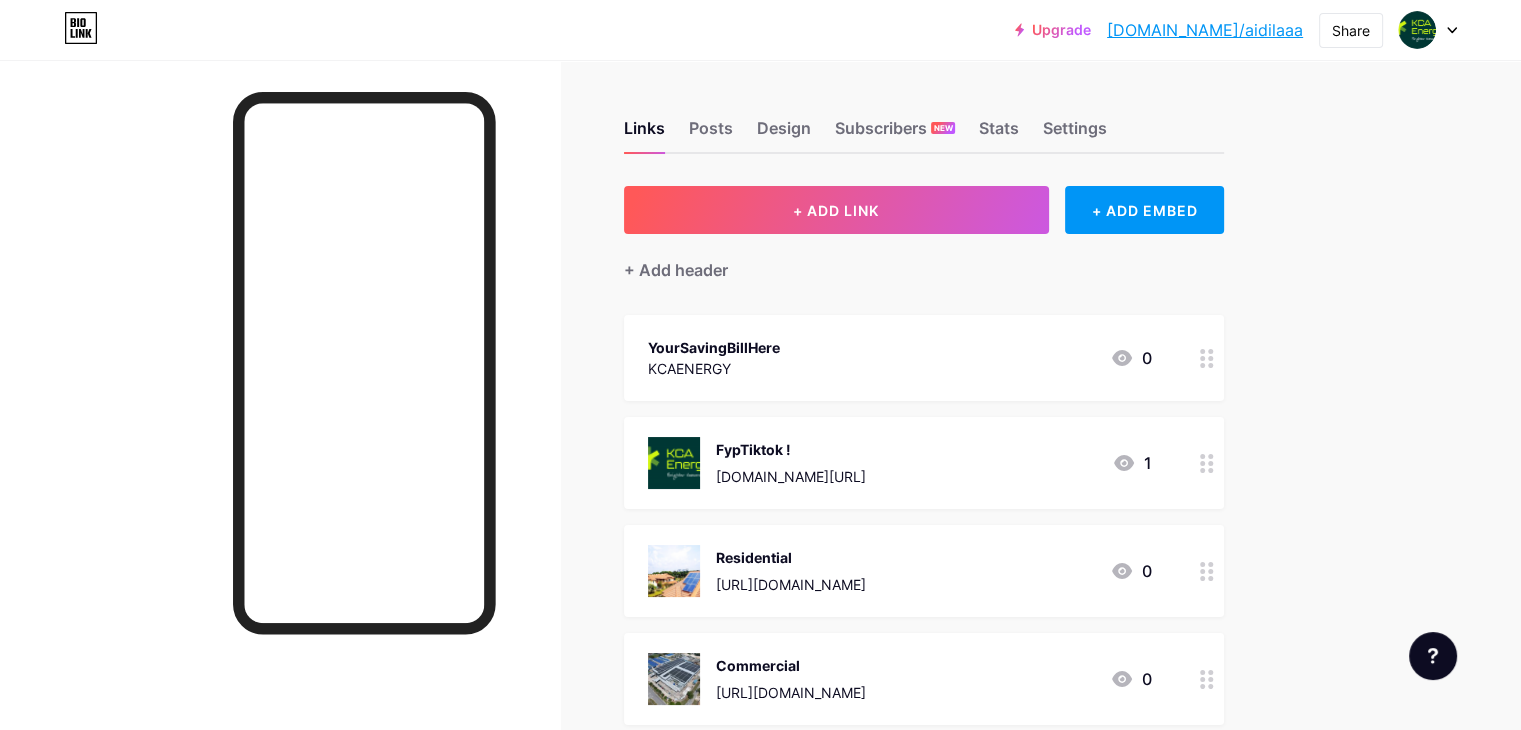 drag, startPoint x: 1080, startPoint y: 128, endPoint x: 1092, endPoint y: 109, distance: 22.472204 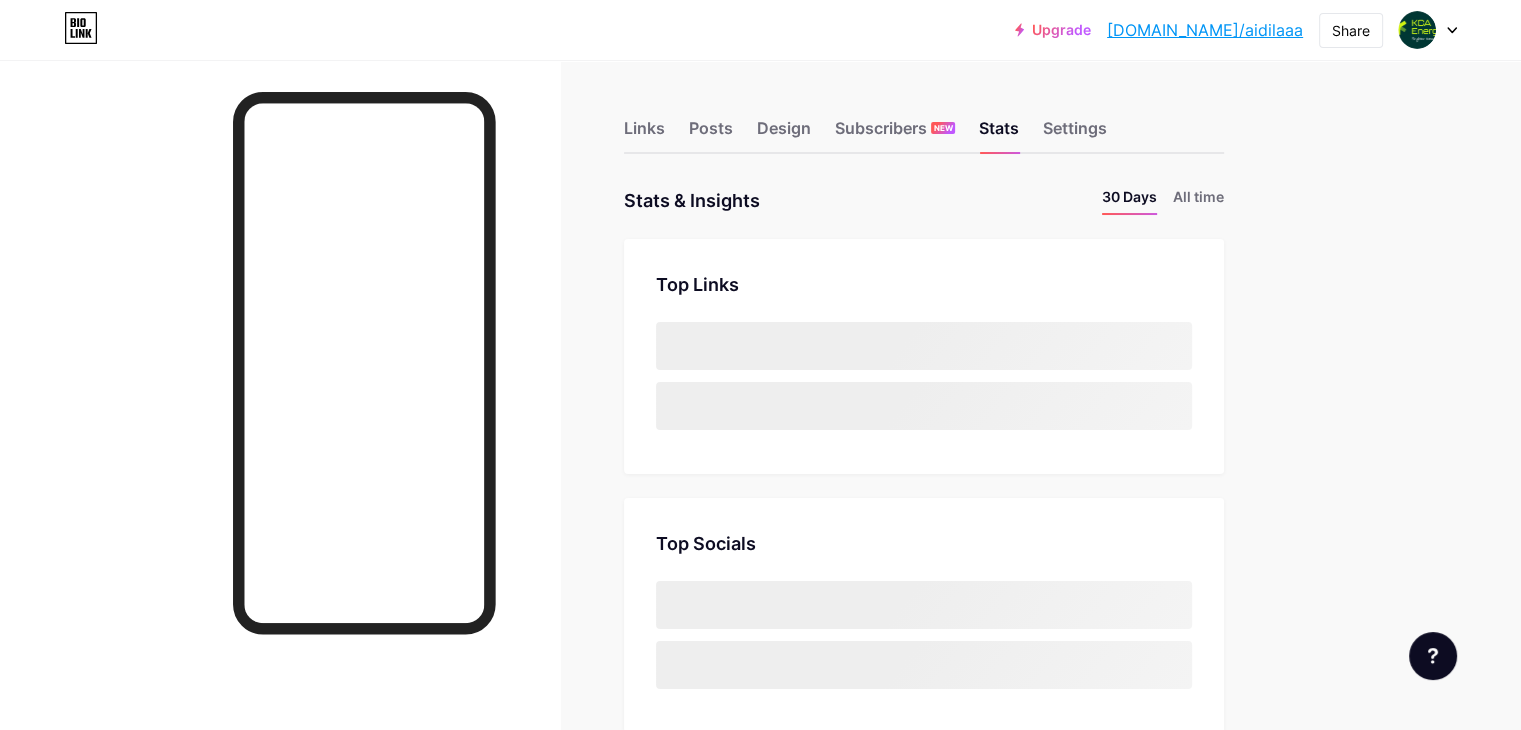 scroll, scrollTop: 0, scrollLeft: 0, axis: both 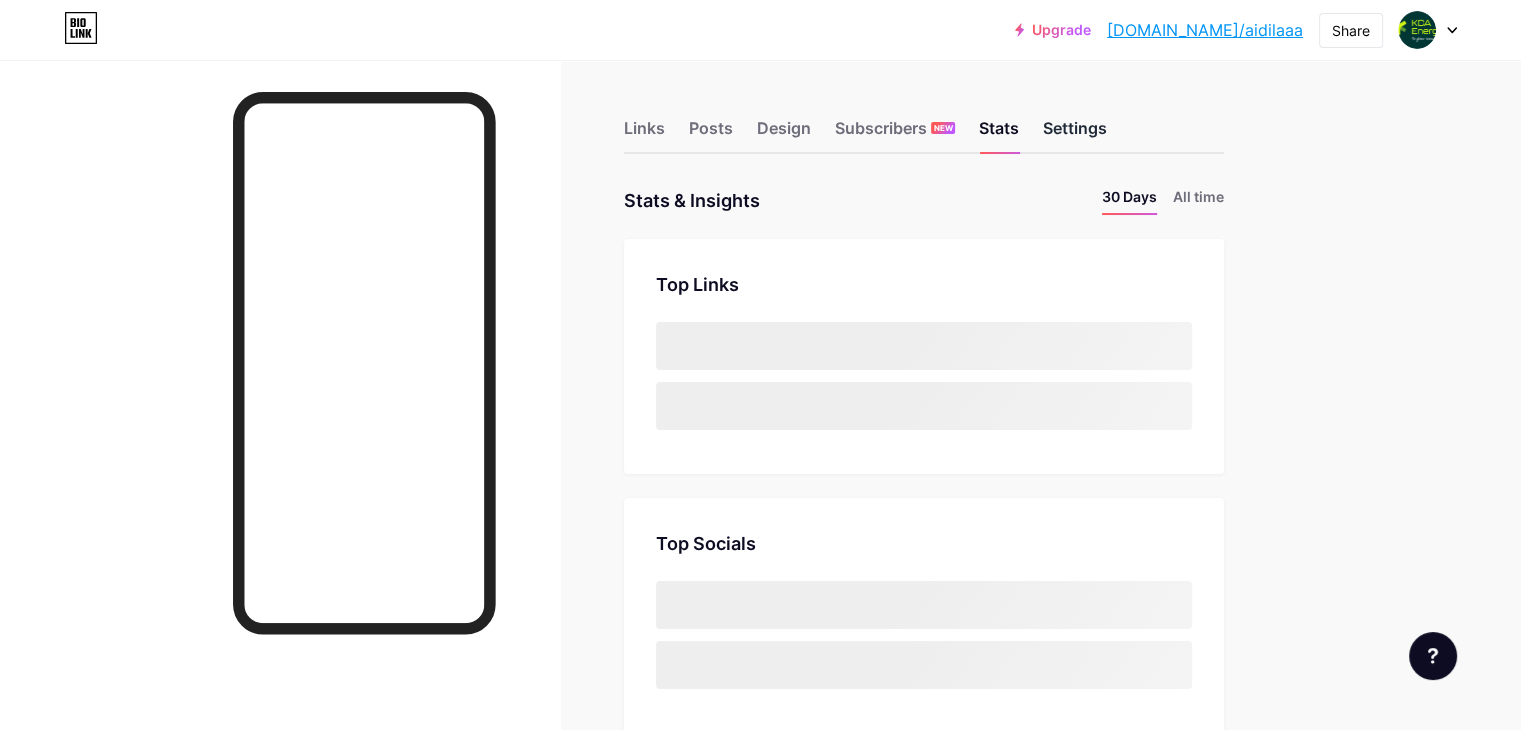 click on "Settings" at bounding box center [1075, 134] 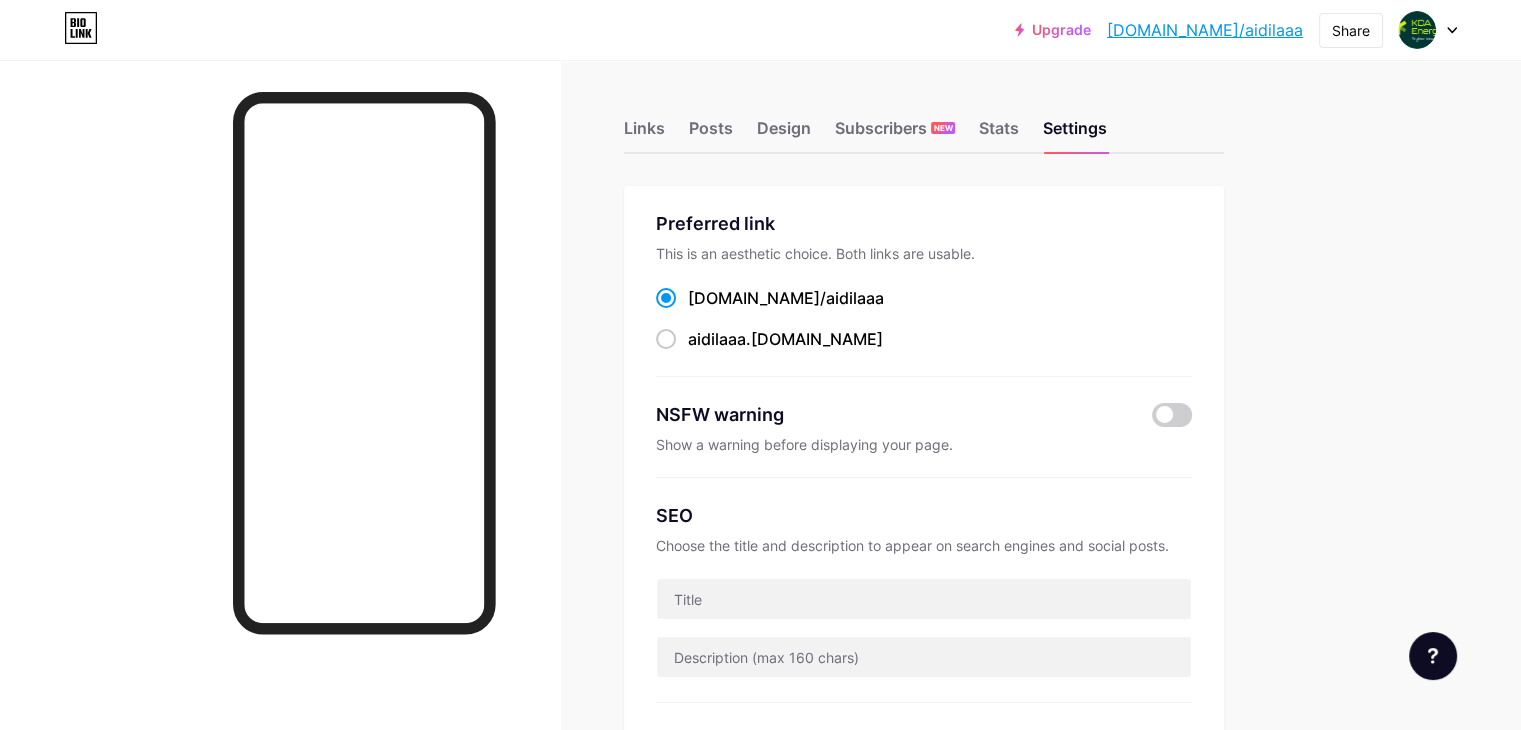 click on "bio.link/ aidilaaa" at bounding box center (786, 298) 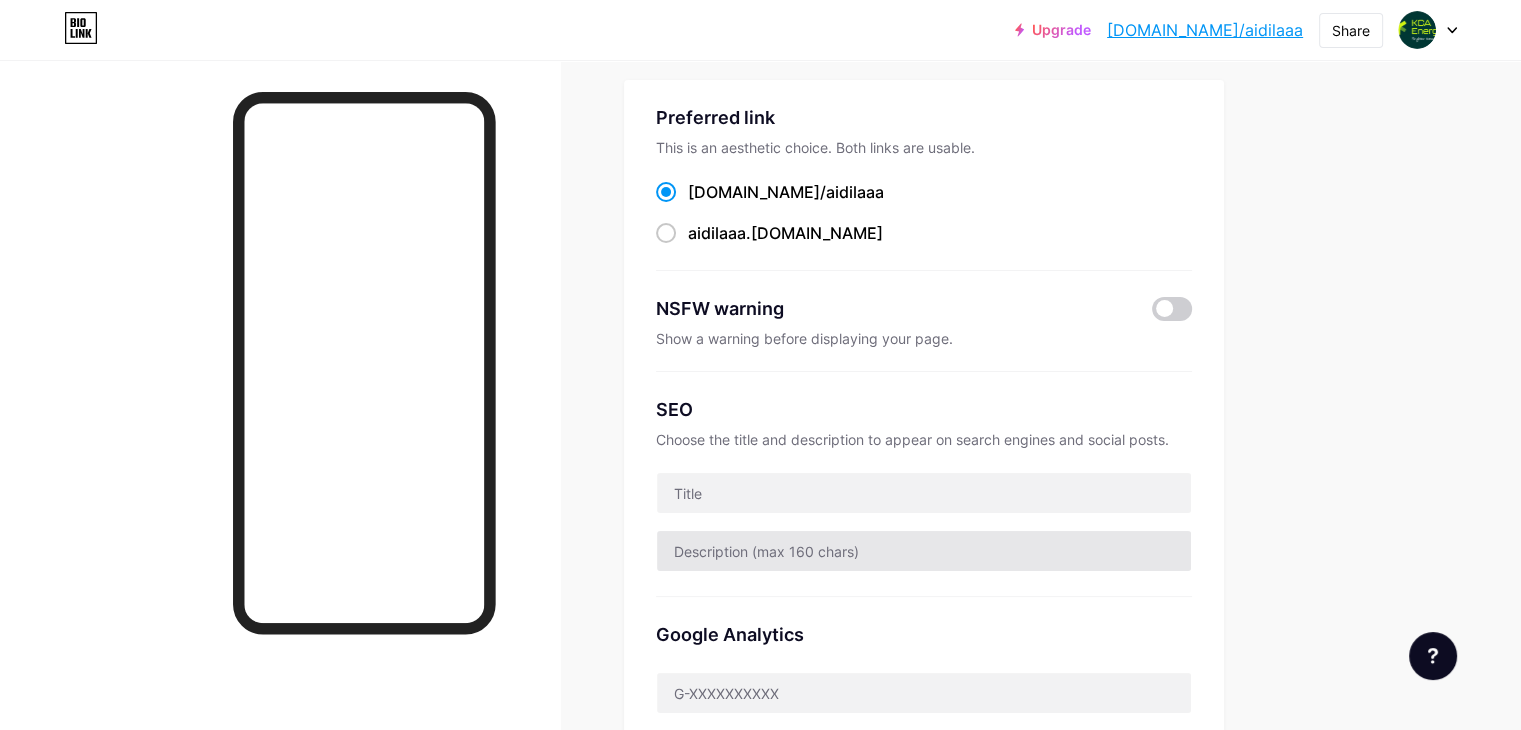 scroll, scrollTop: 300, scrollLeft: 0, axis: vertical 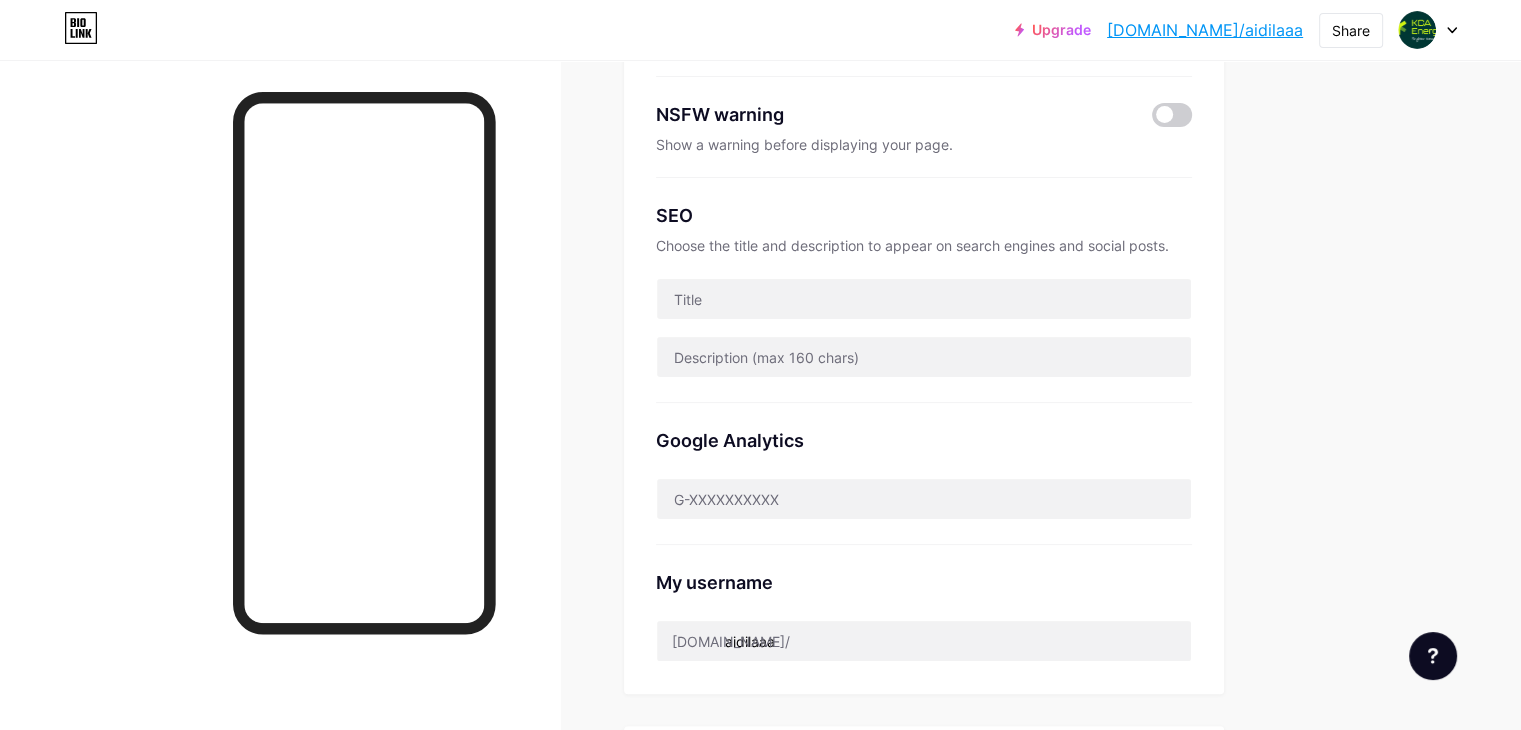 click on "[DOMAIN_NAME]/aidilaaa" at bounding box center [1205, 30] 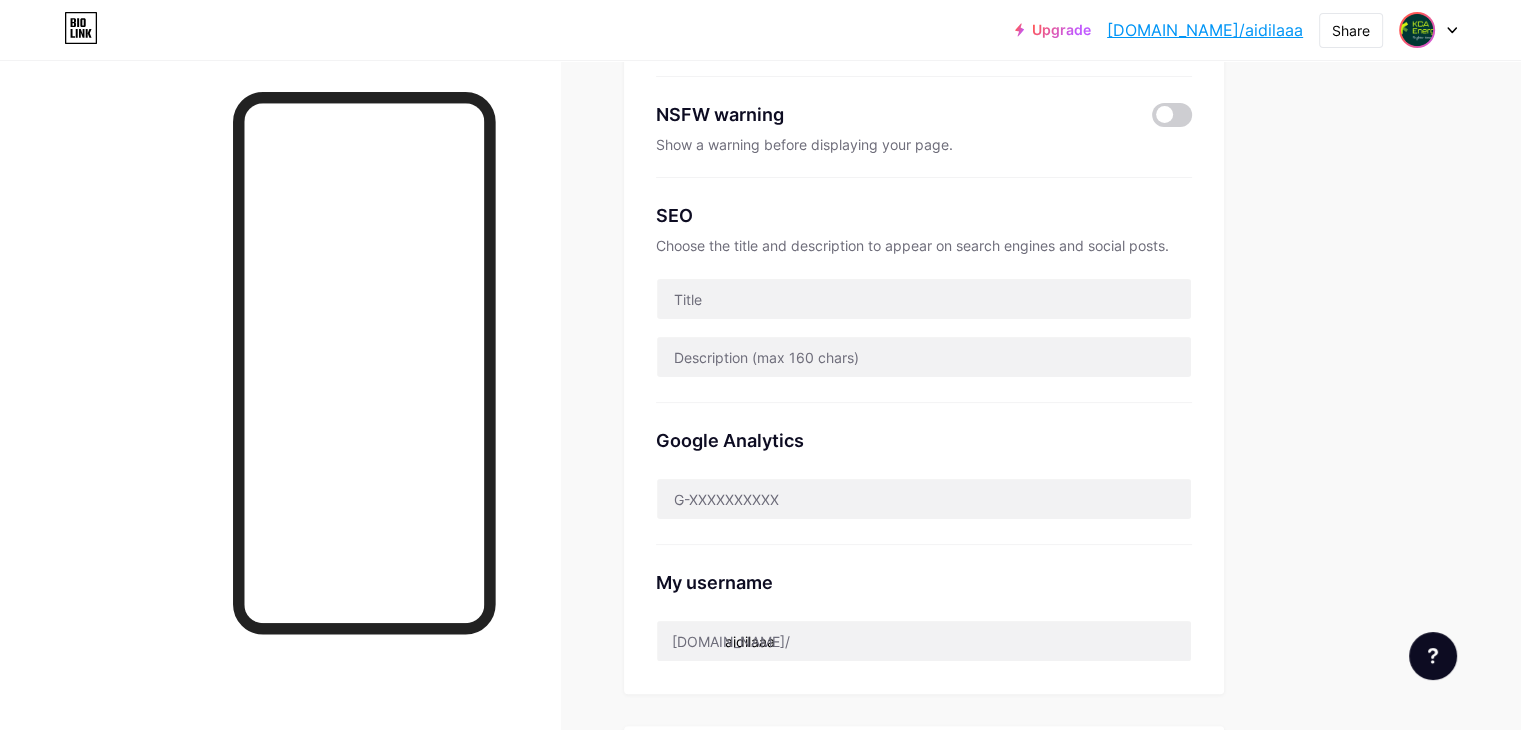 click at bounding box center (1417, 30) 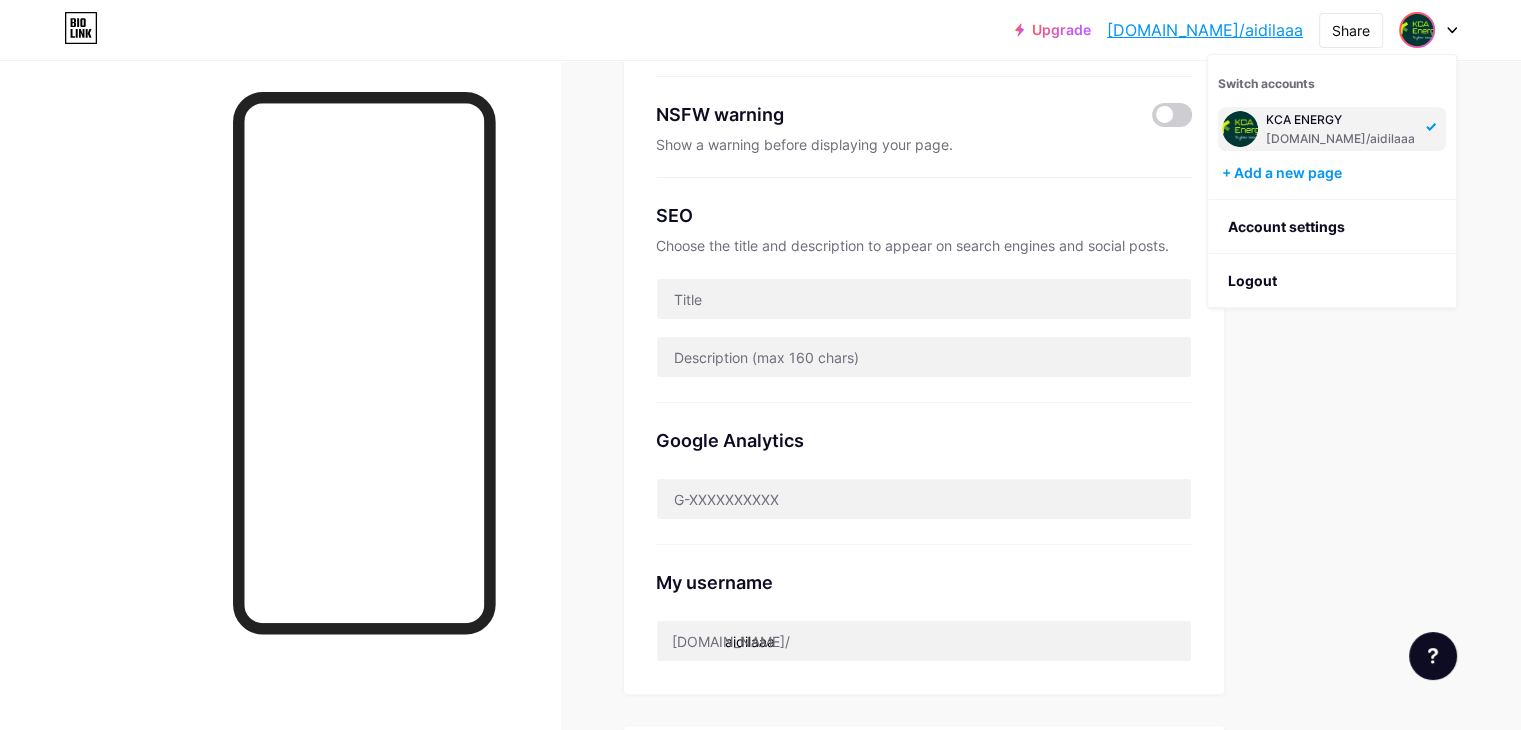 click 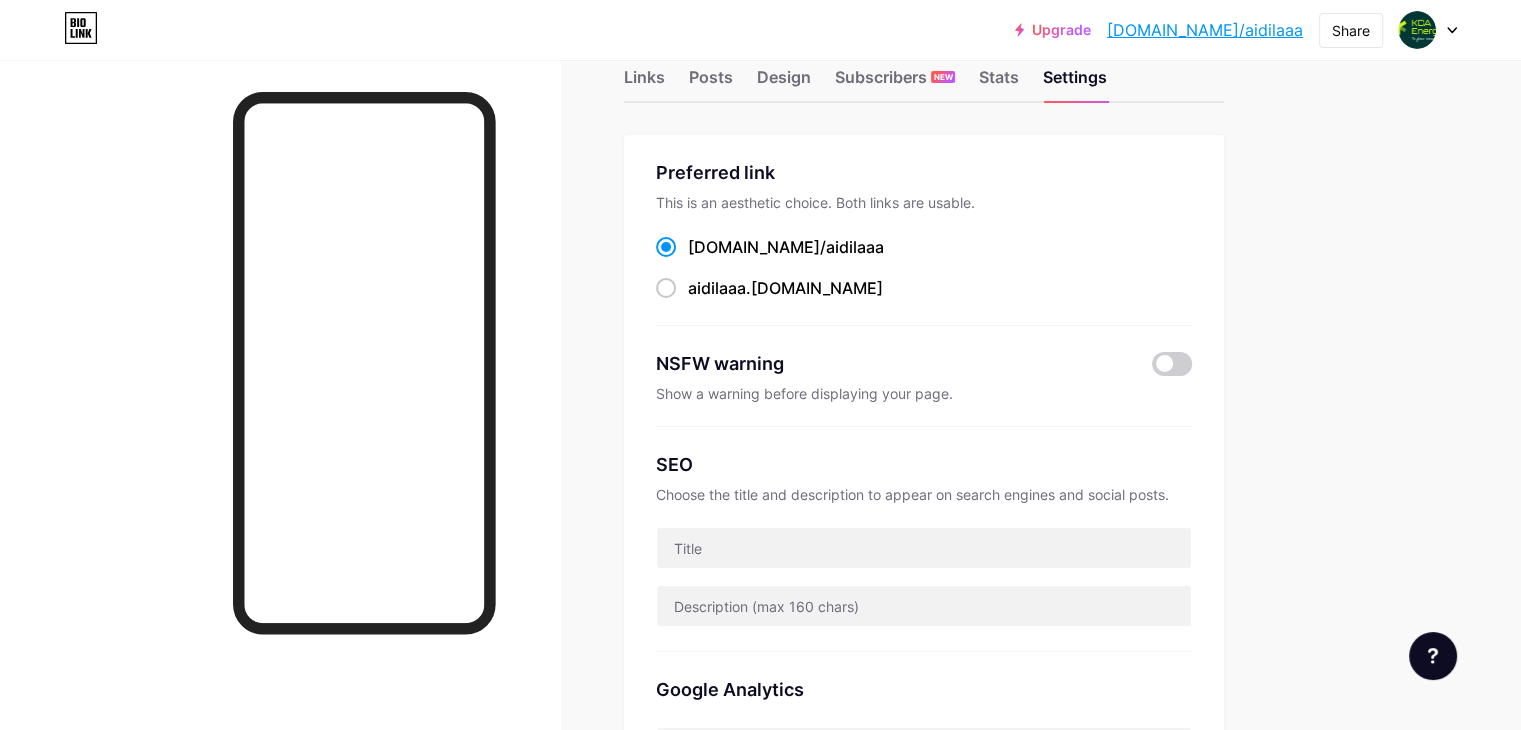 scroll, scrollTop: 0, scrollLeft: 0, axis: both 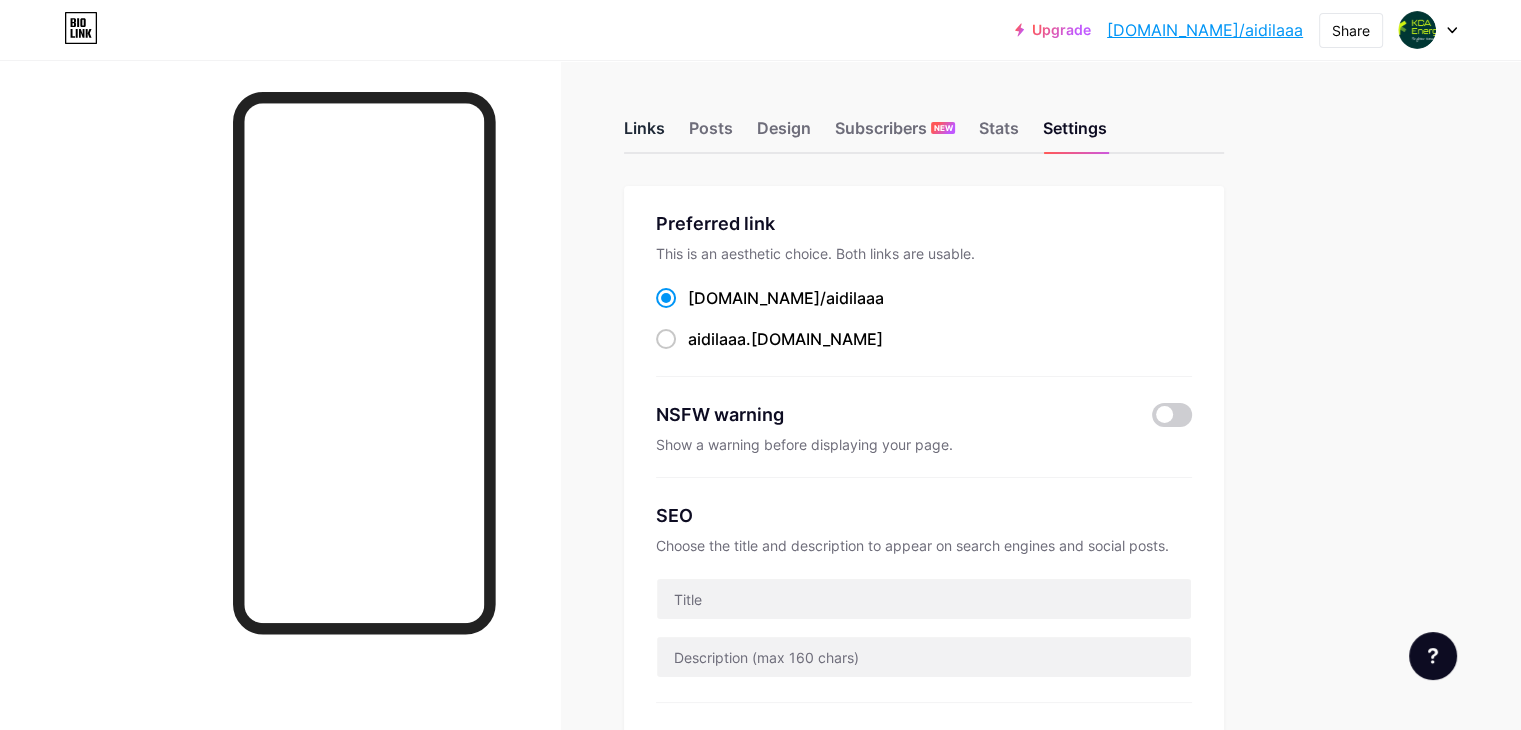 click on "Links" at bounding box center [644, 134] 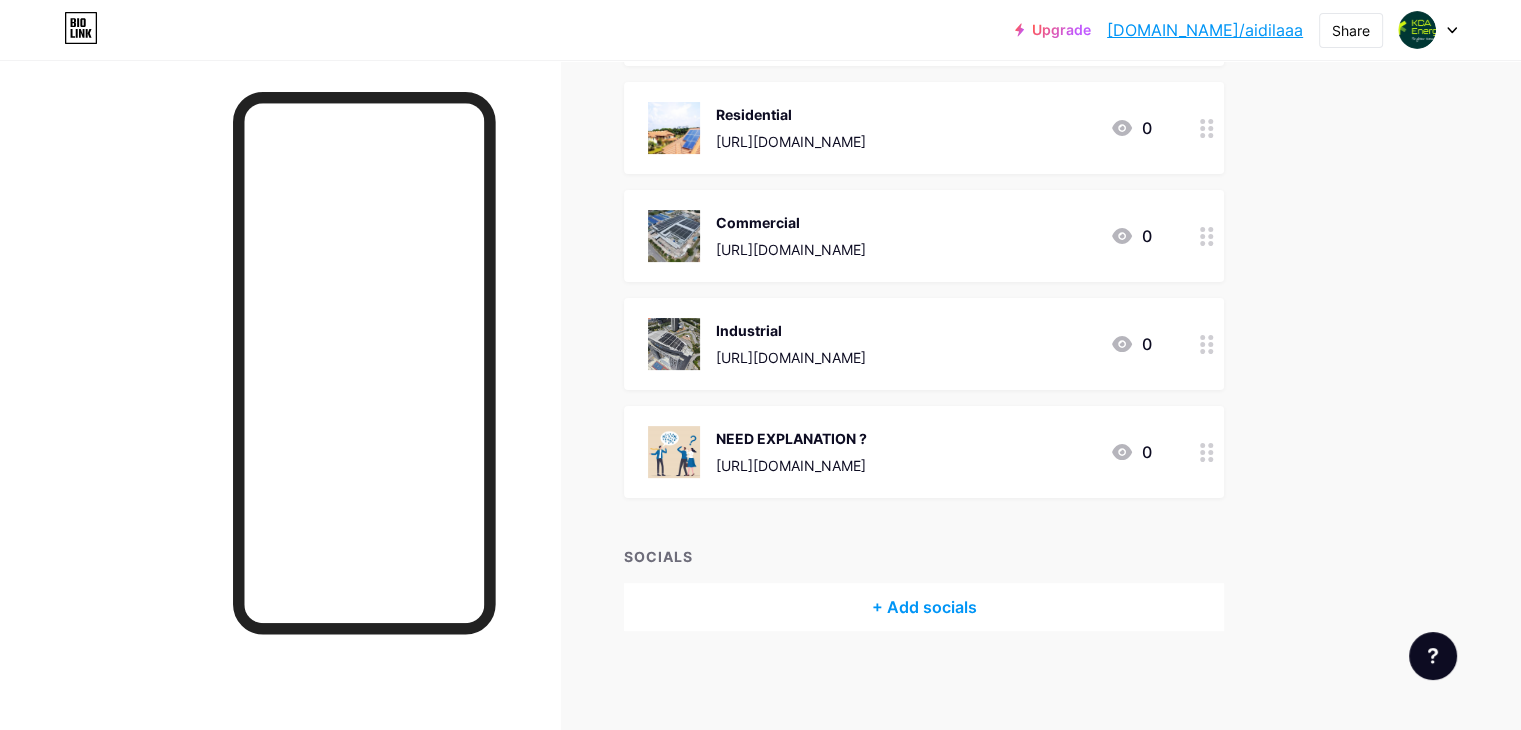 scroll, scrollTop: 0, scrollLeft: 0, axis: both 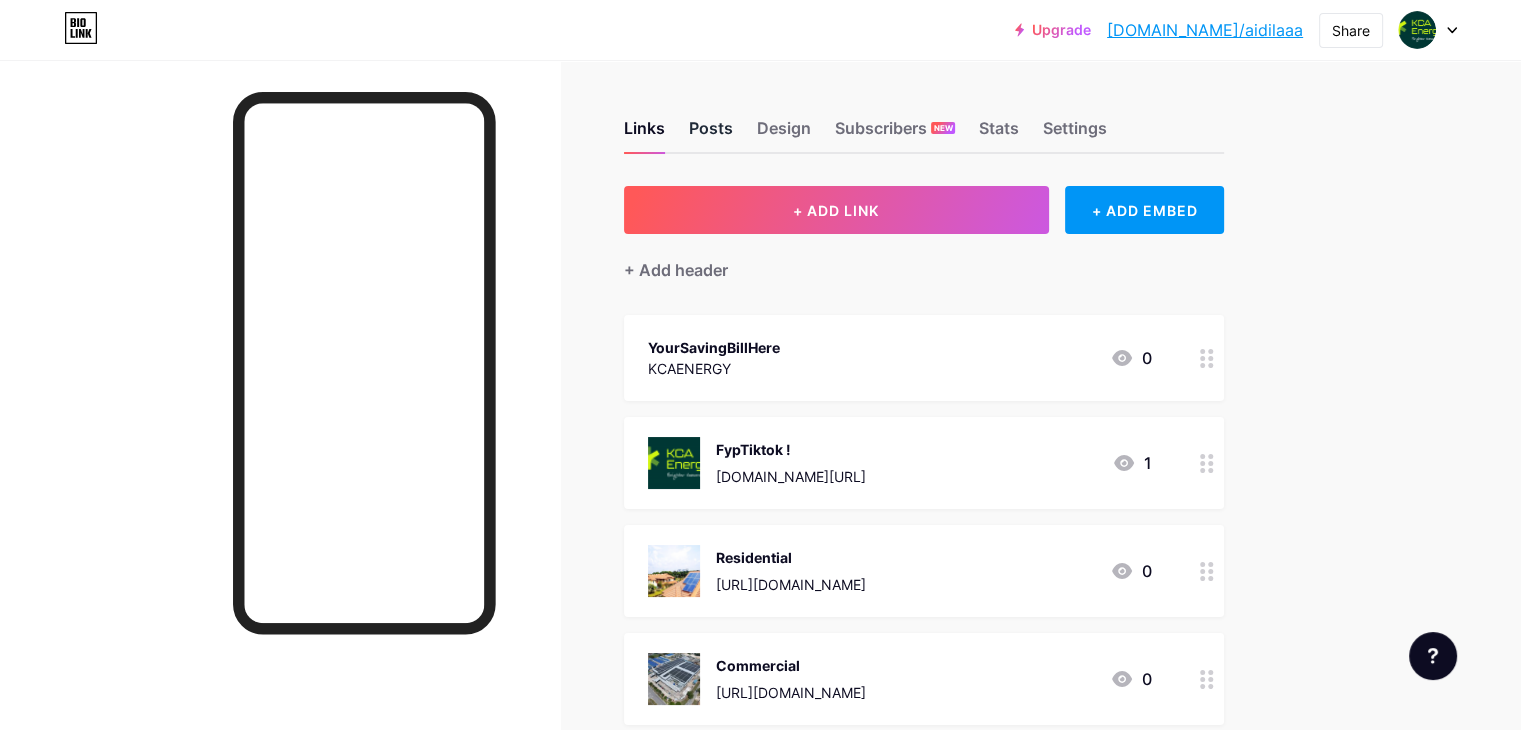 click on "Posts" at bounding box center [711, 134] 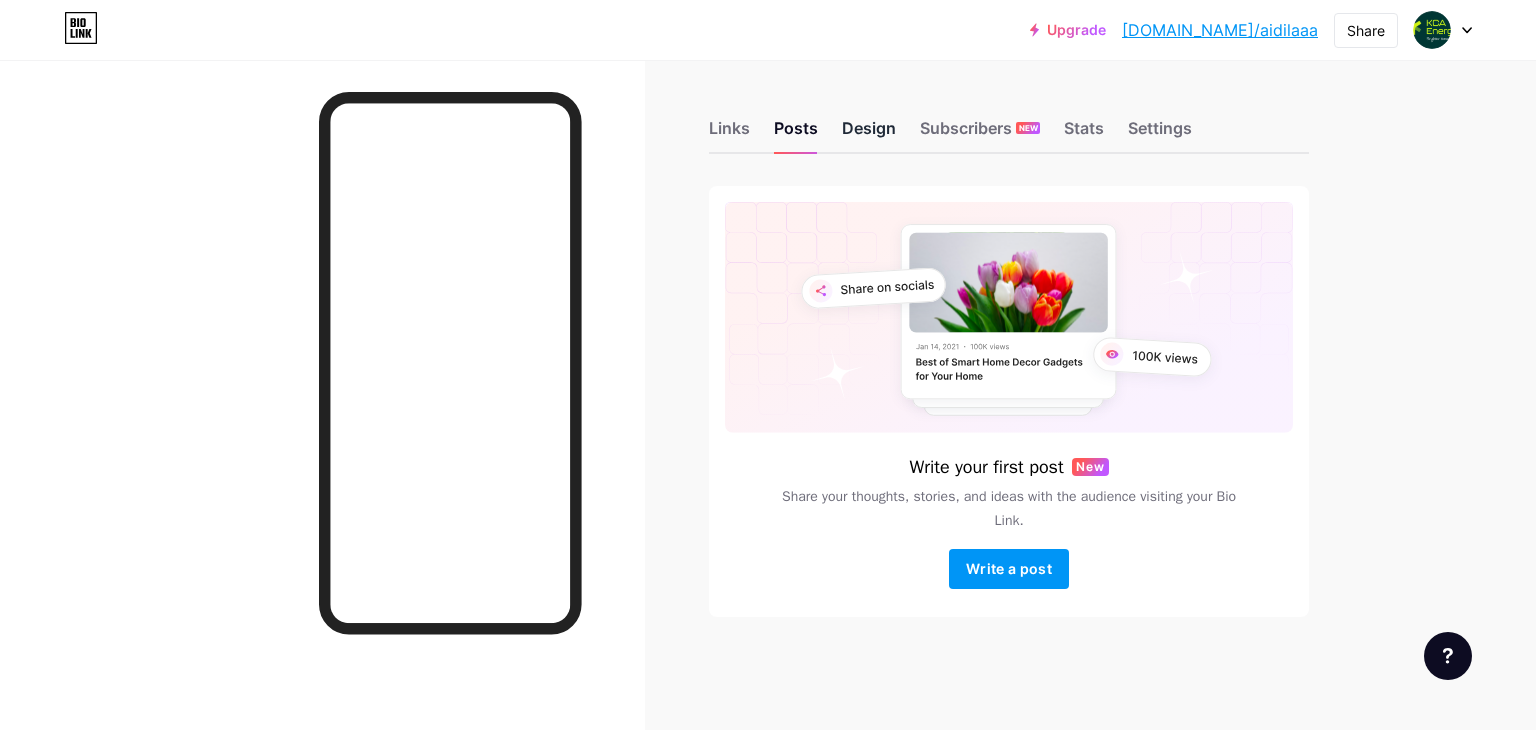 click on "Design" at bounding box center (869, 134) 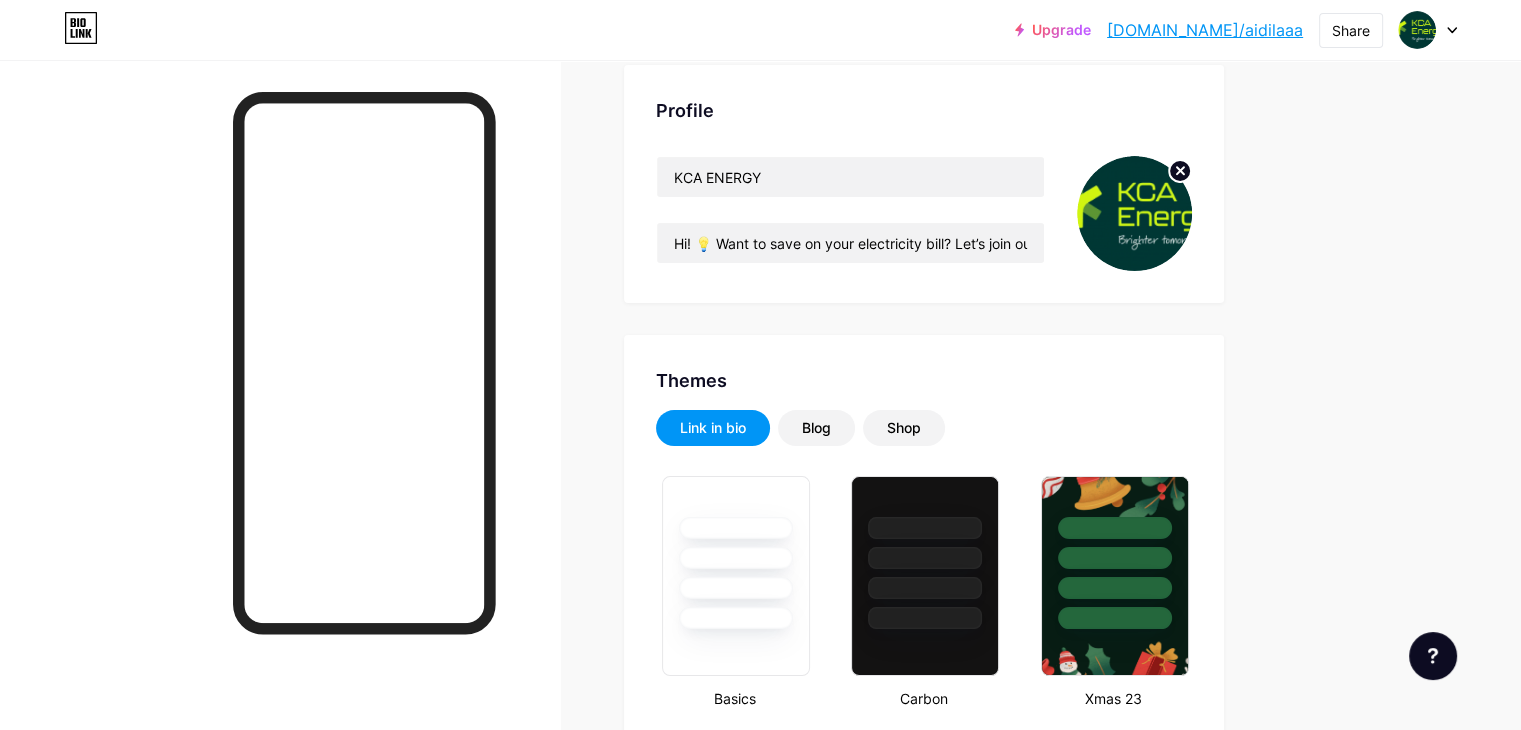 scroll, scrollTop: 0, scrollLeft: 0, axis: both 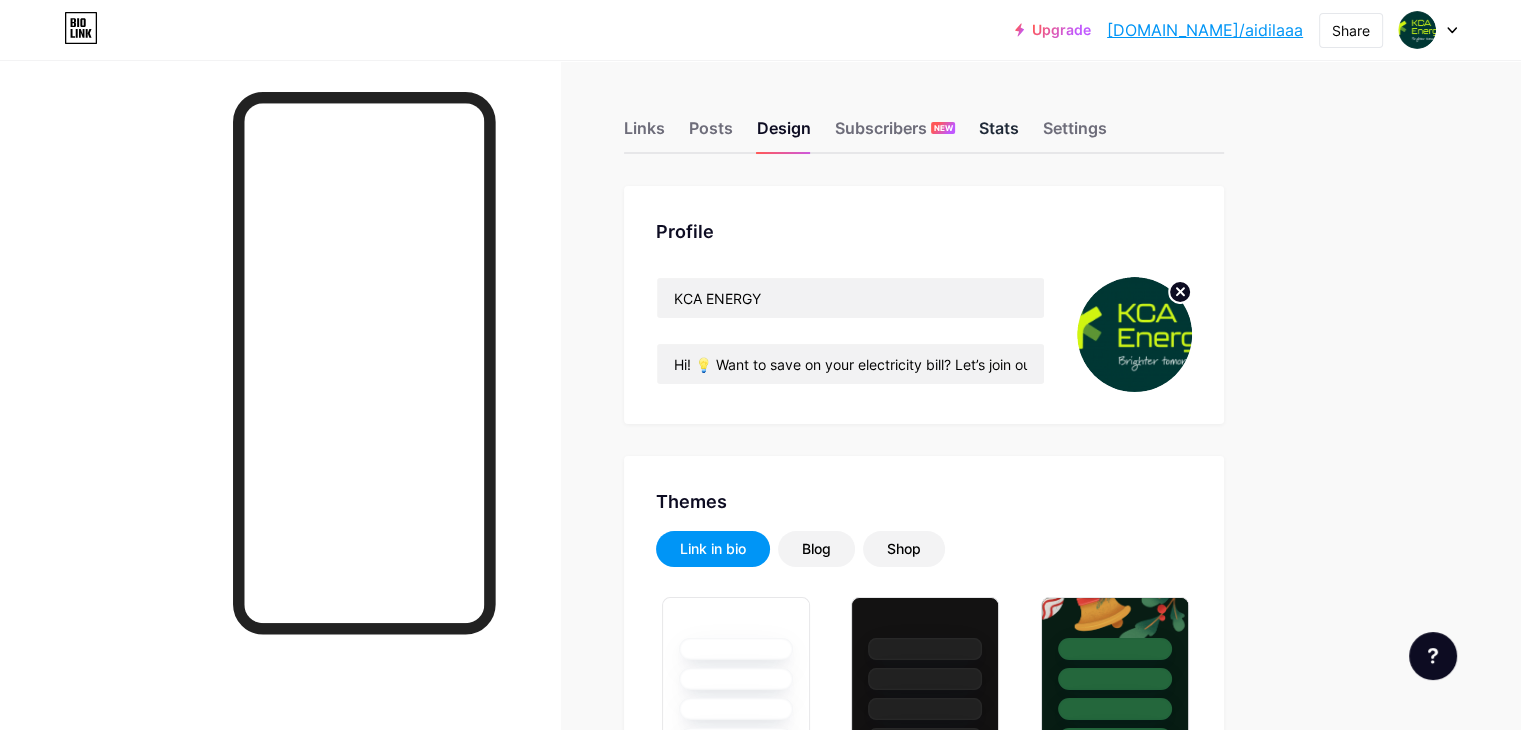 click on "Stats" at bounding box center [999, 134] 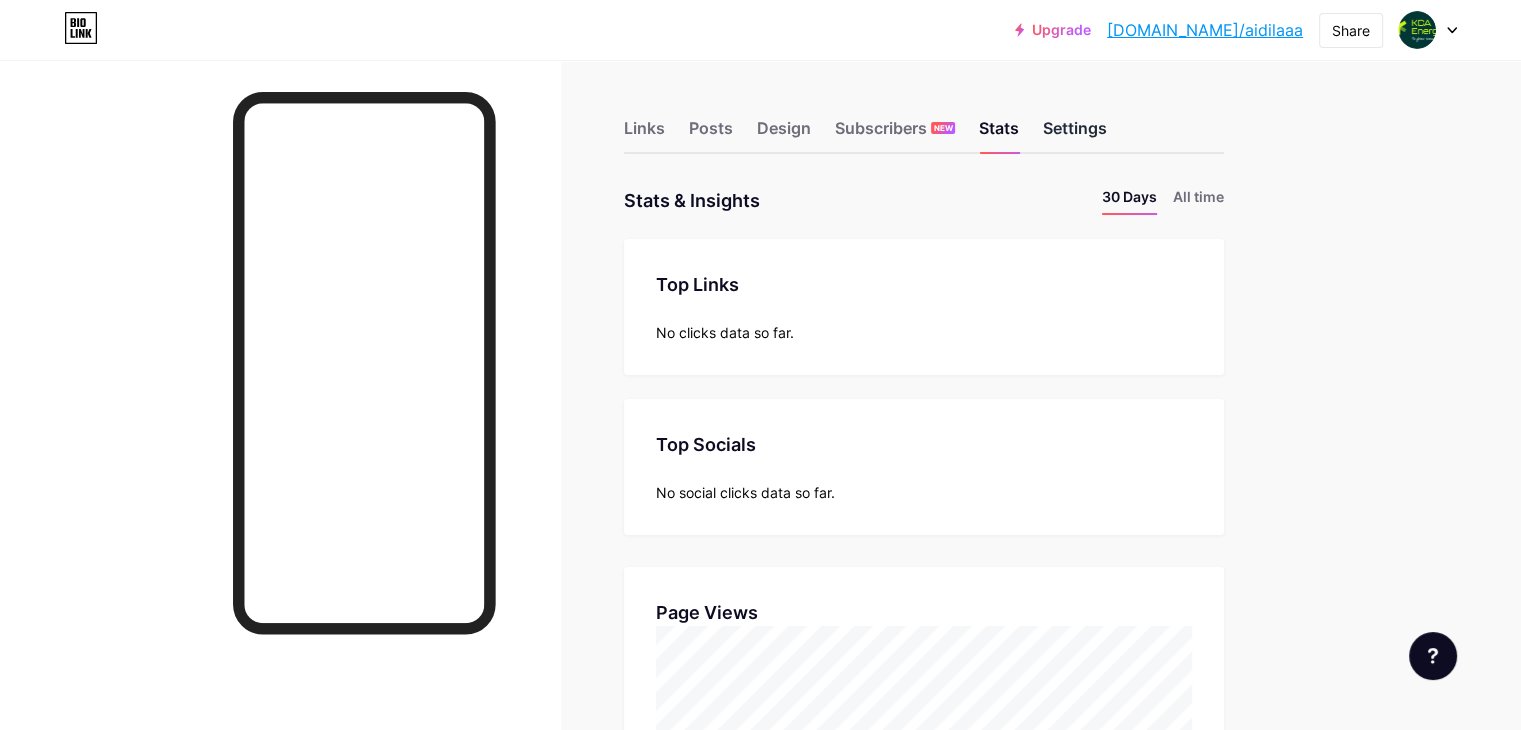 scroll, scrollTop: 999270, scrollLeft: 998479, axis: both 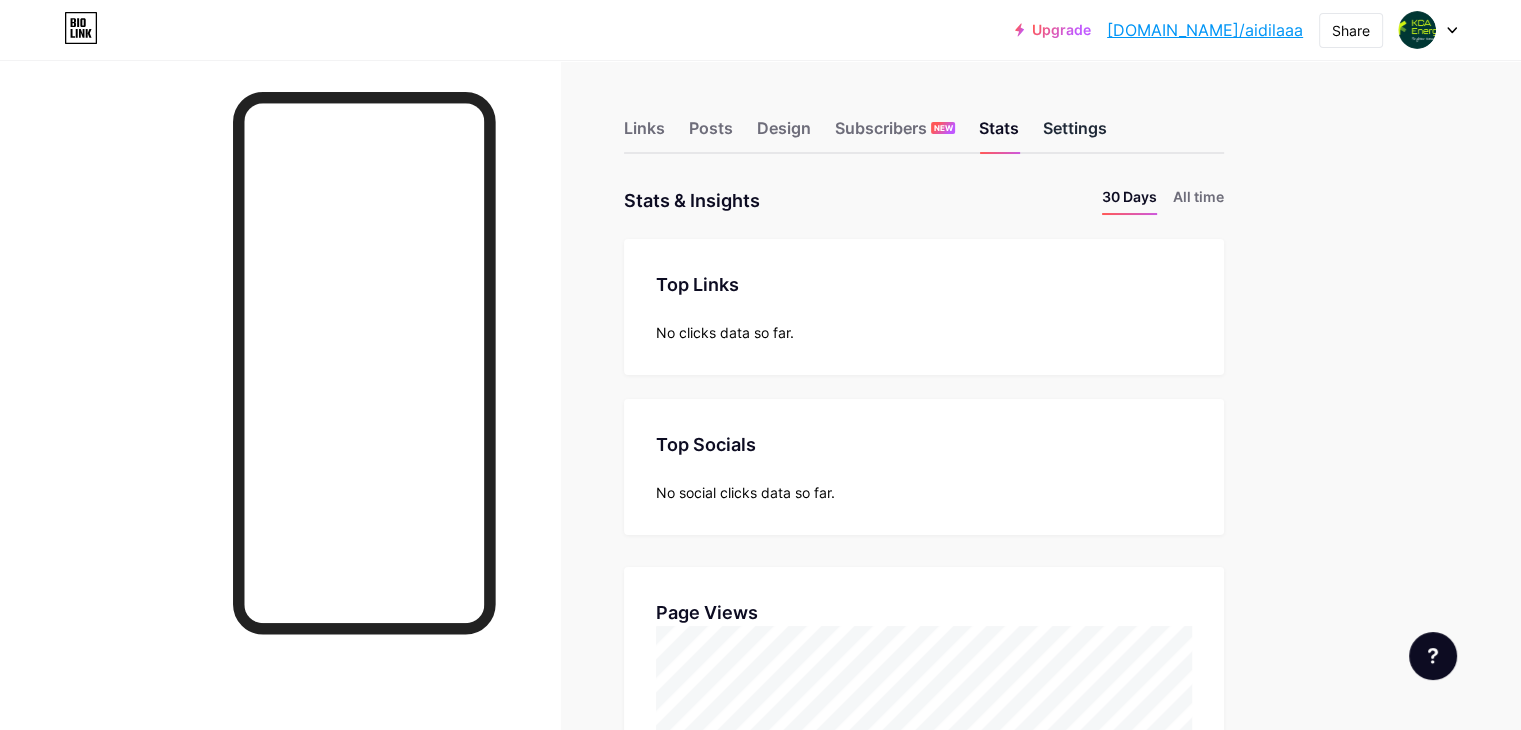 click on "Settings" at bounding box center [1075, 134] 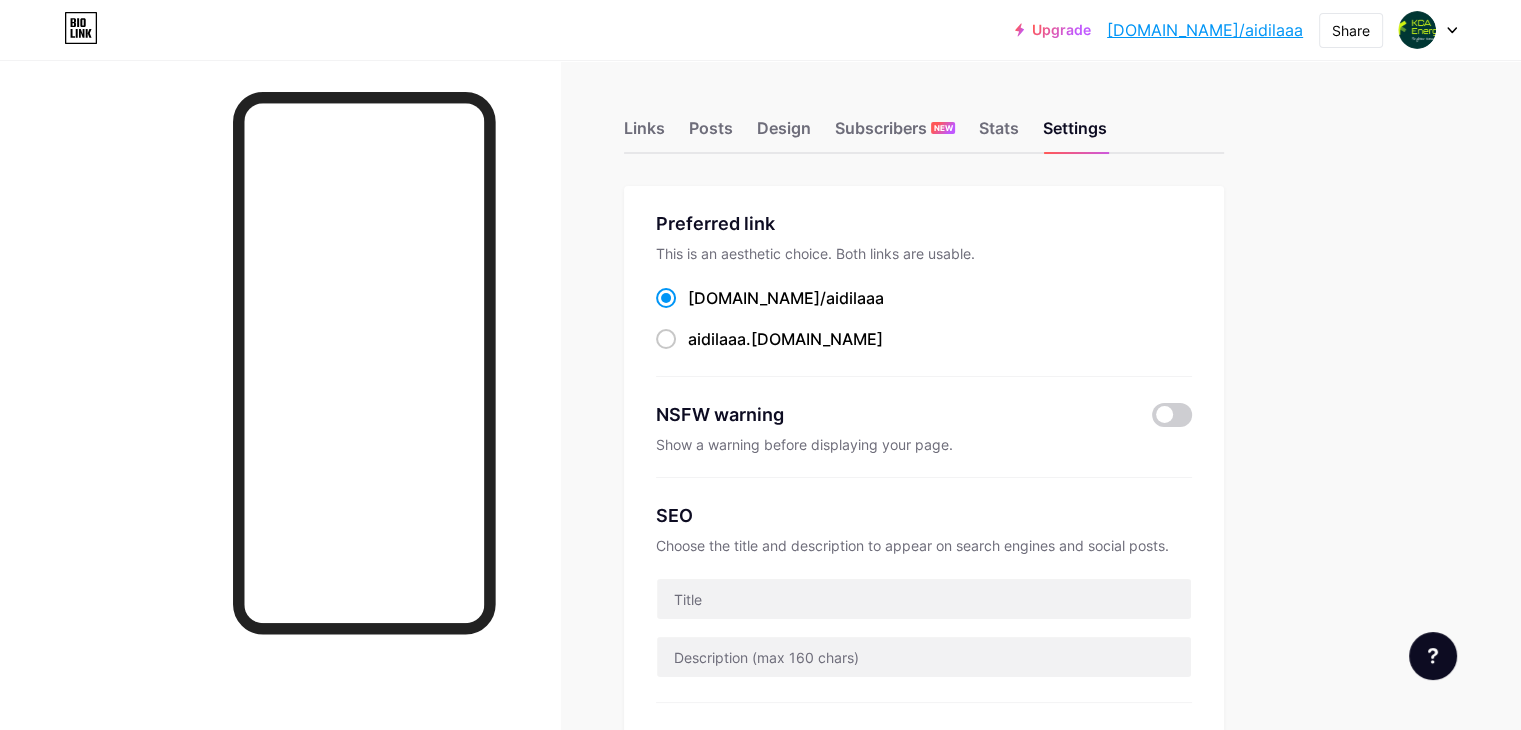 click on "Preferred link" at bounding box center (924, 223) 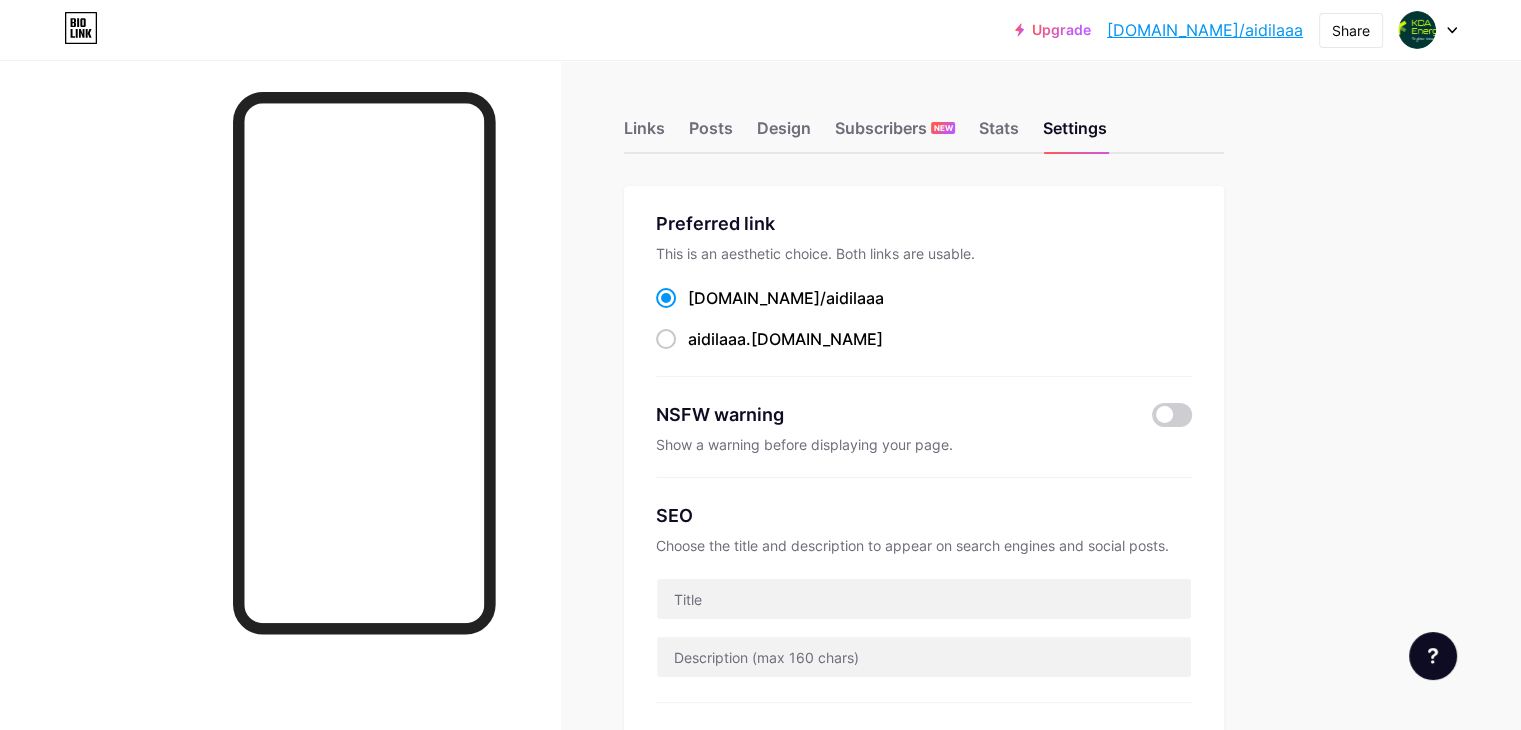 click 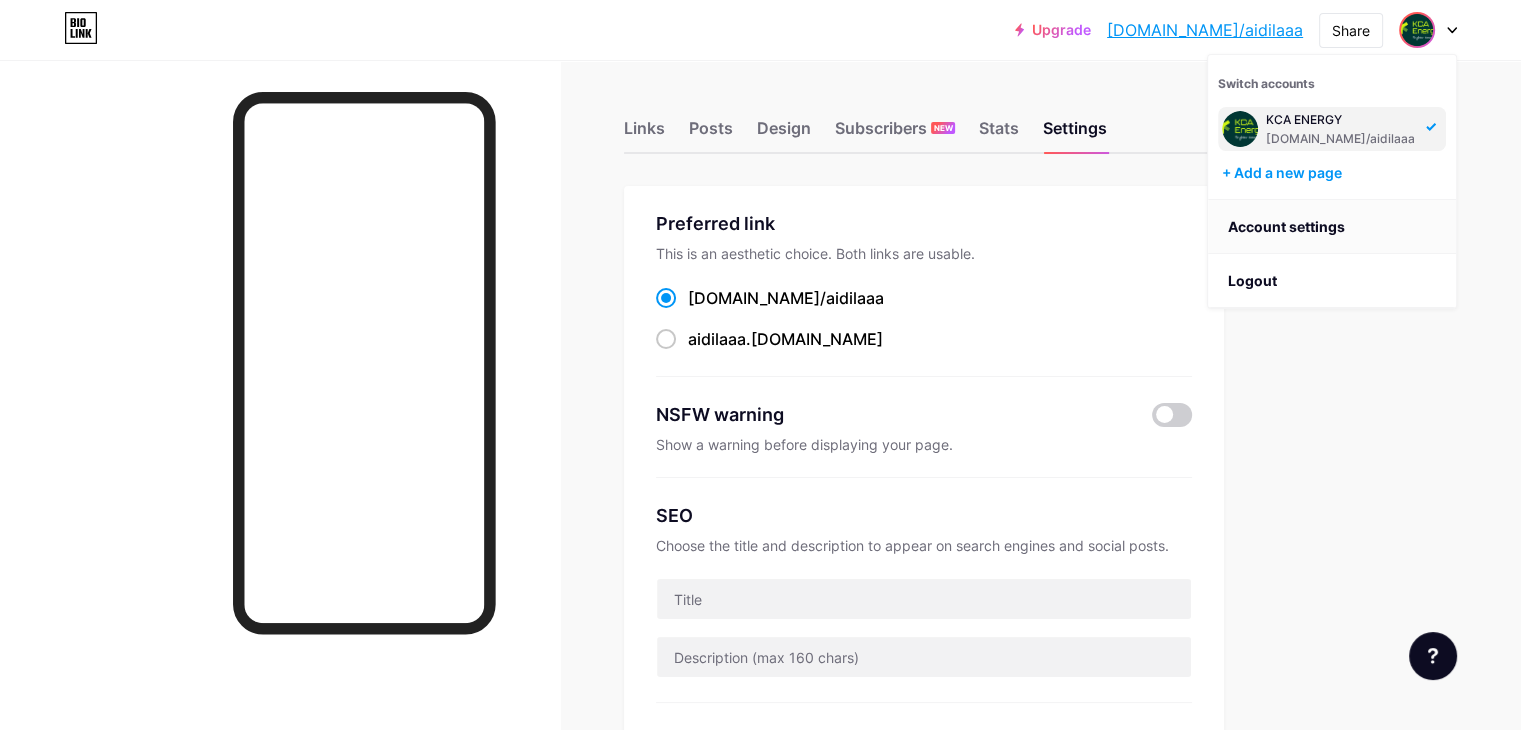click on "Account settings" at bounding box center [1332, 227] 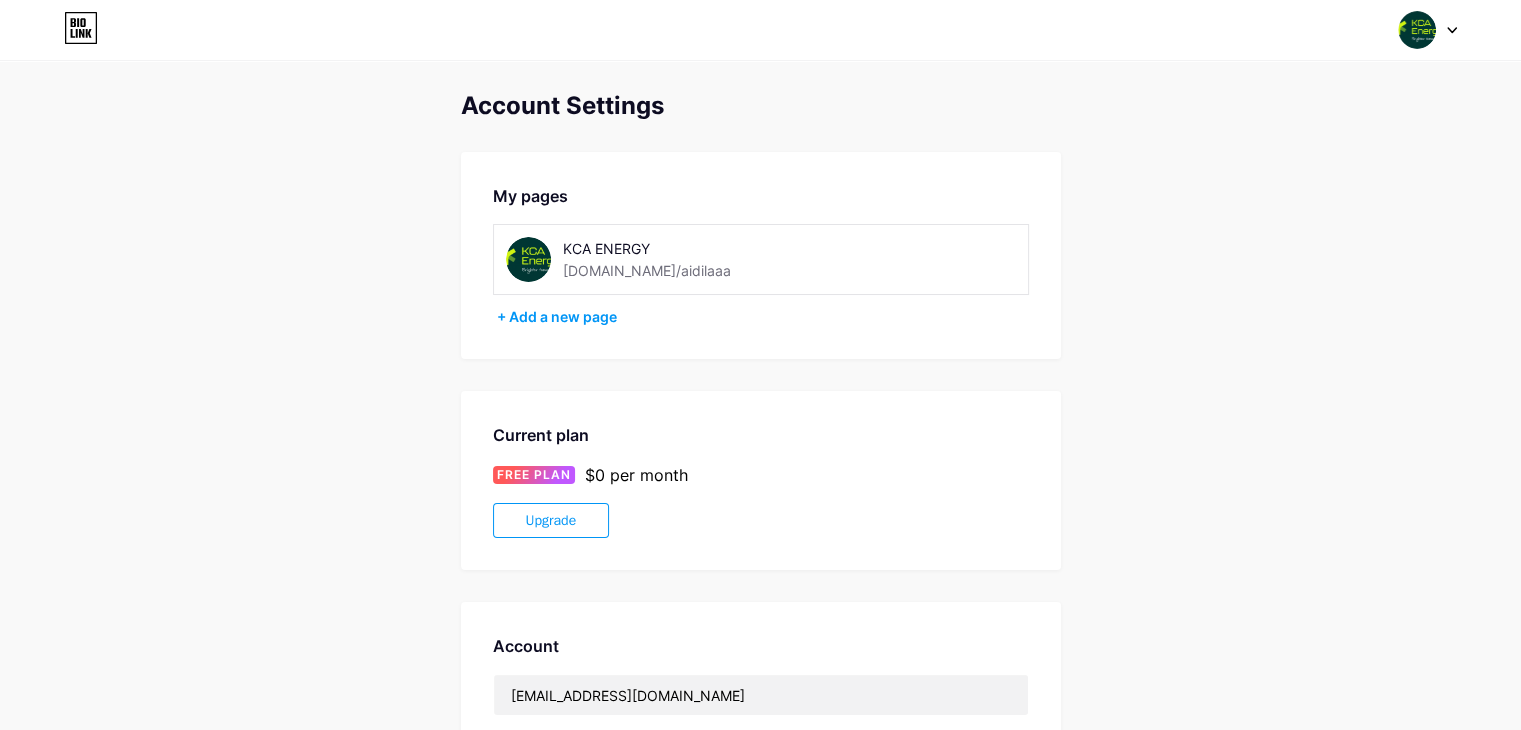 click on "[DOMAIN_NAME]/aidilaaa" at bounding box center [647, 270] 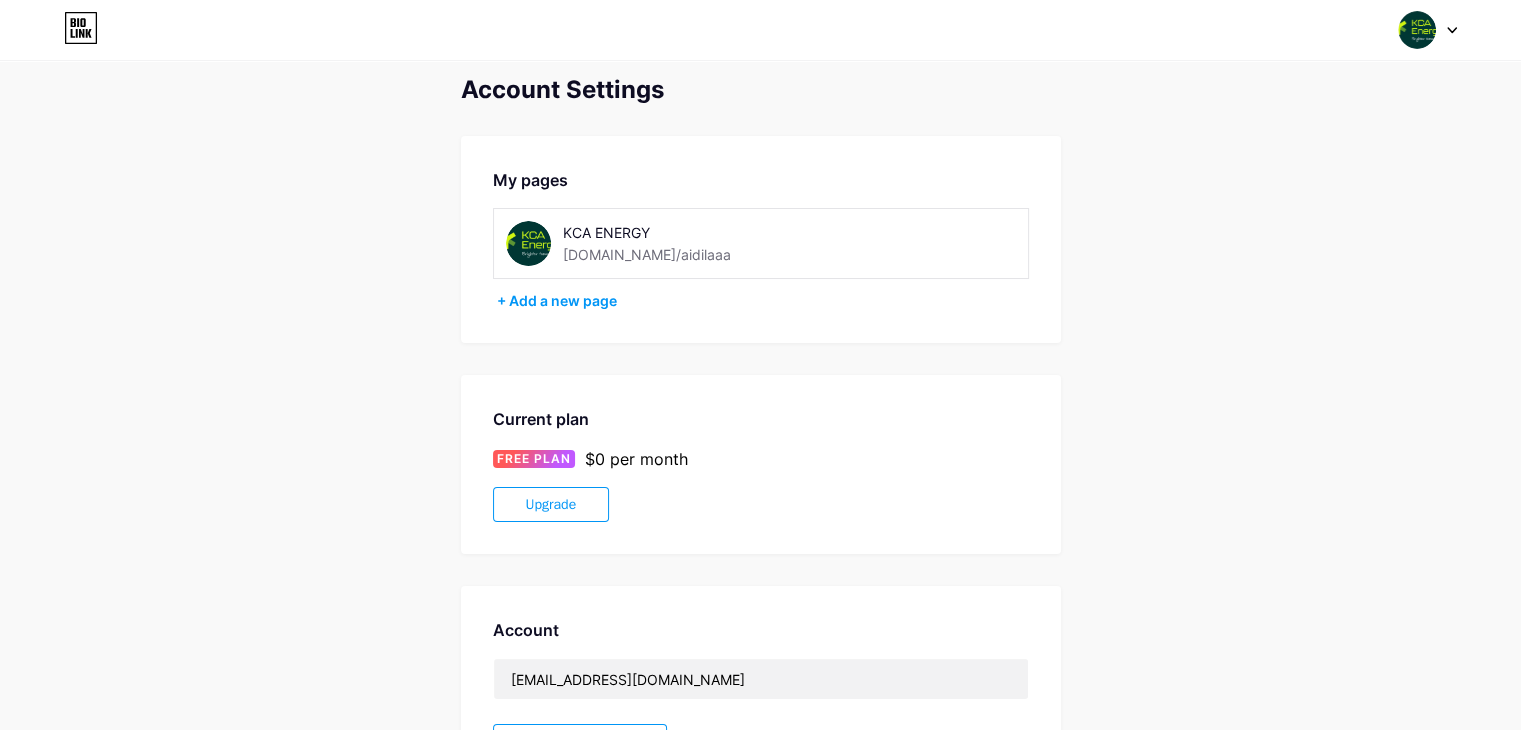 scroll, scrollTop: 0, scrollLeft: 0, axis: both 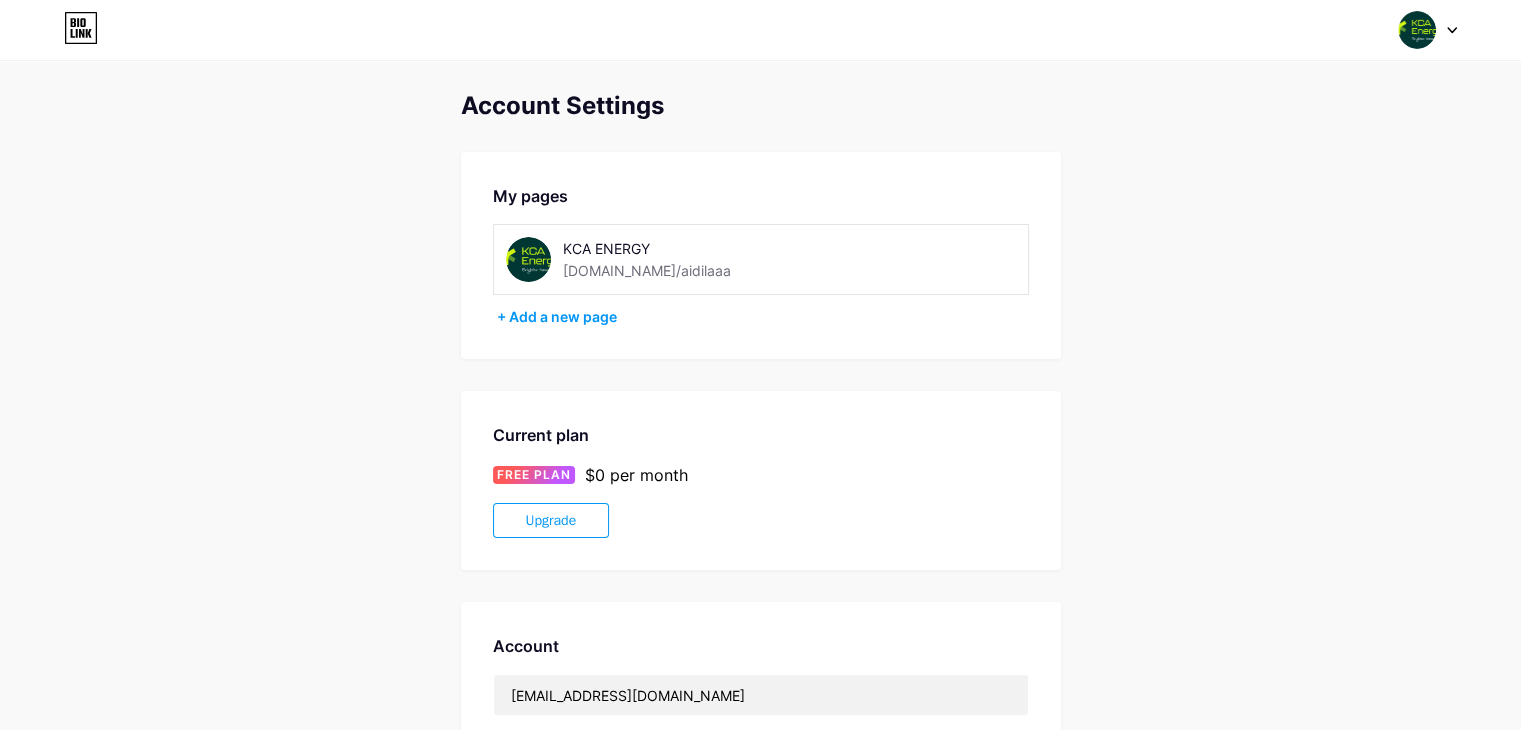 click on "KCA ENERGY" at bounding box center [690, 248] 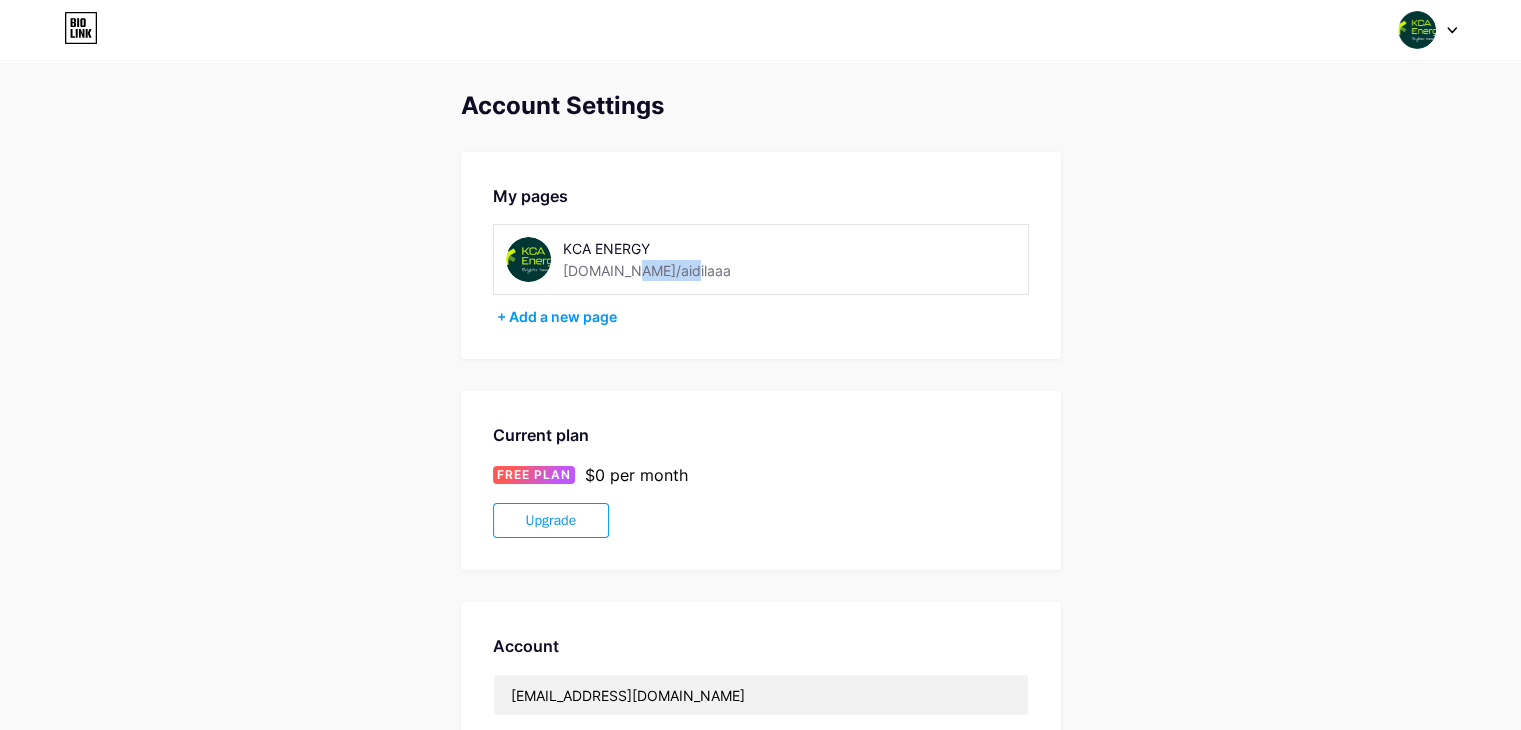 click on "[DOMAIN_NAME]/aidilaaa" at bounding box center (647, 270) 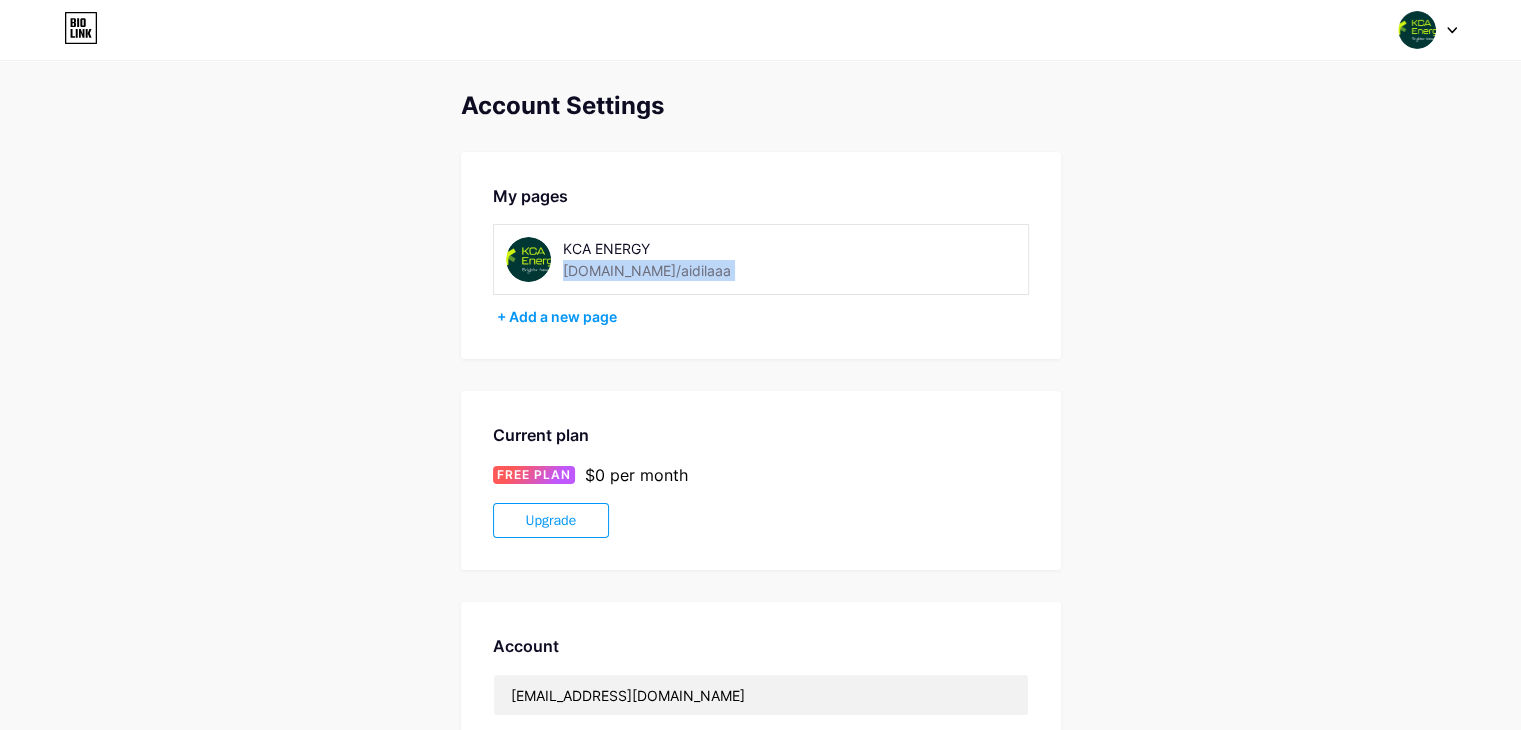 click on "[DOMAIN_NAME]/aidilaaa" at bounding box center (647, 270) 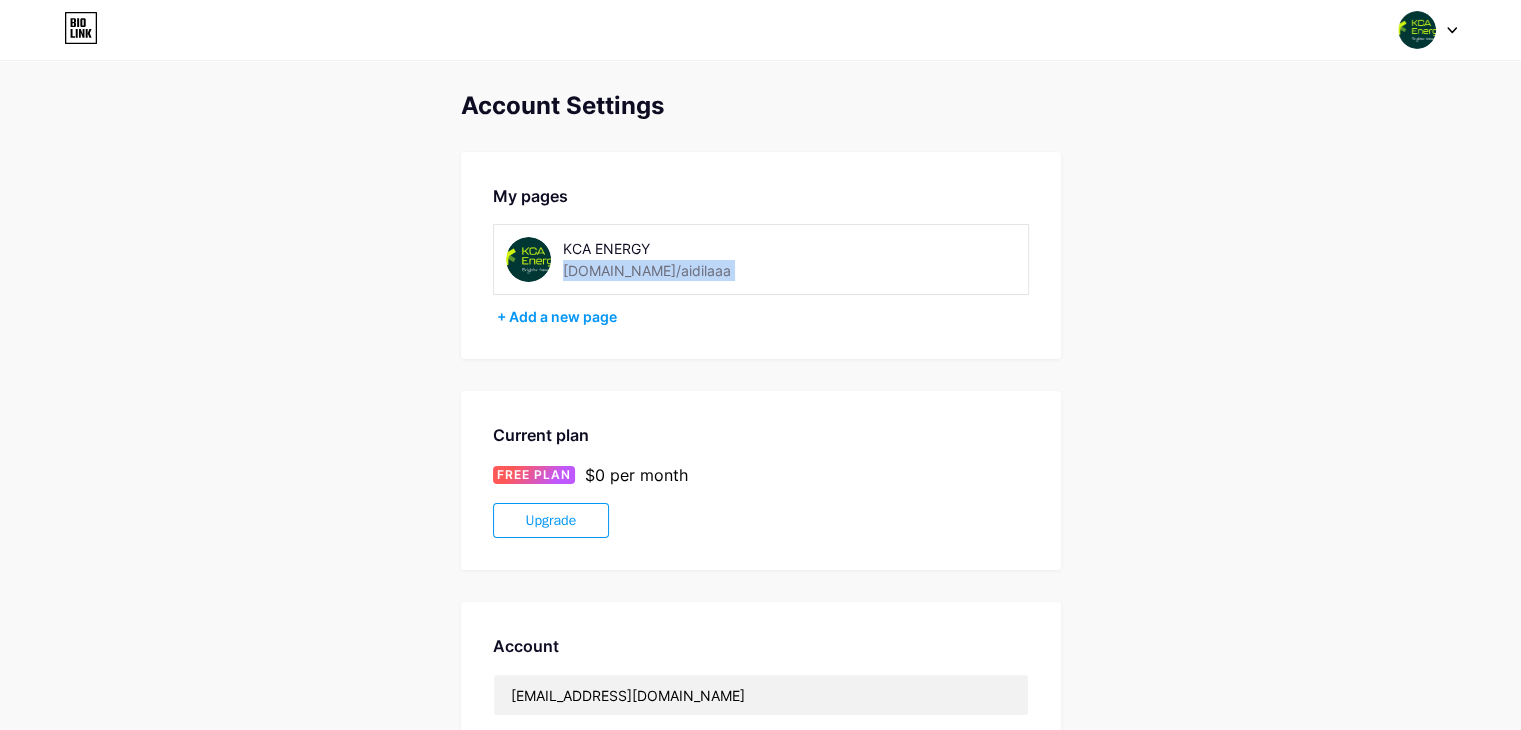 click on "[DOMAIN_NAME]/aidilaaa" at bounding box center [647, 270] 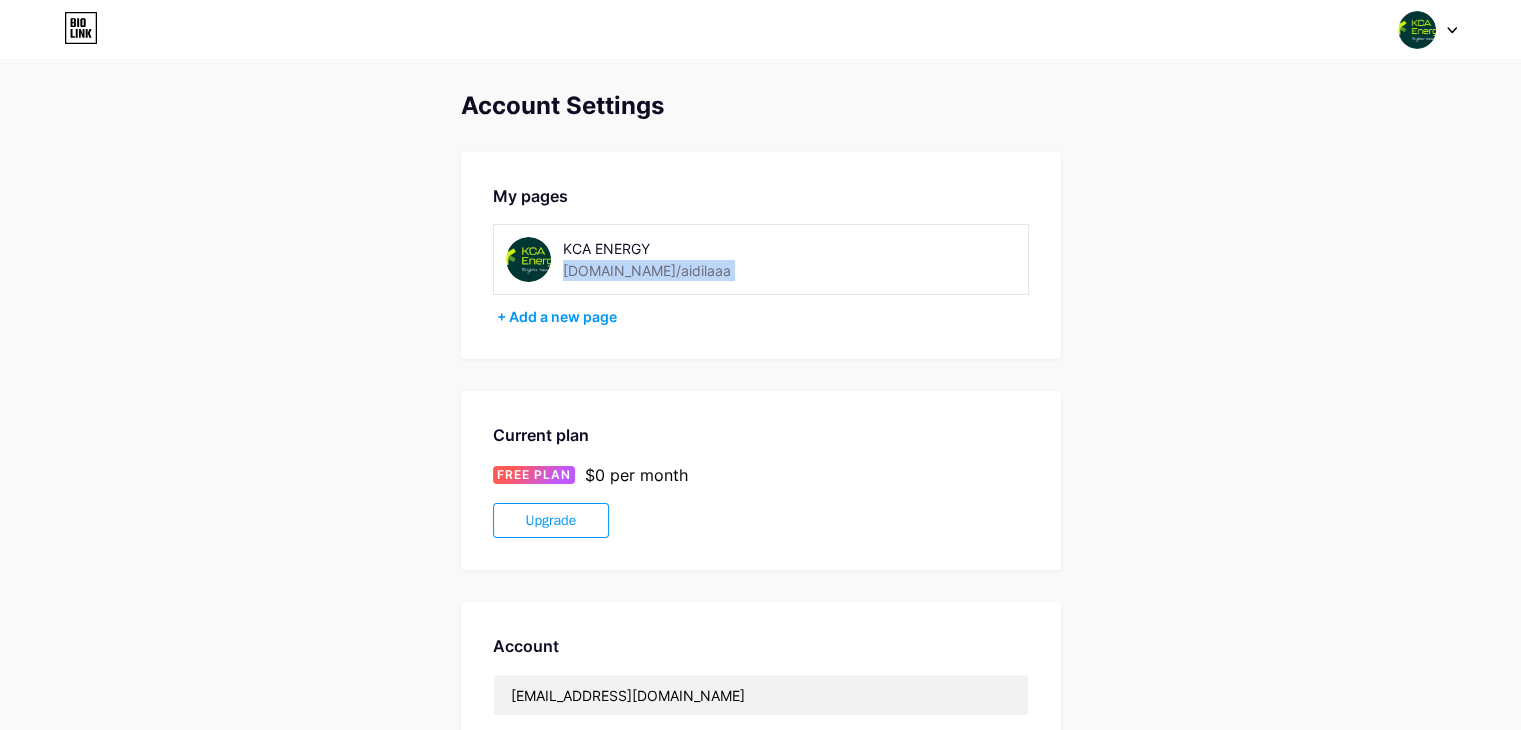 click on "[DOMAIN_NAME]/aidilaaa" at bounding box center (647, 270) 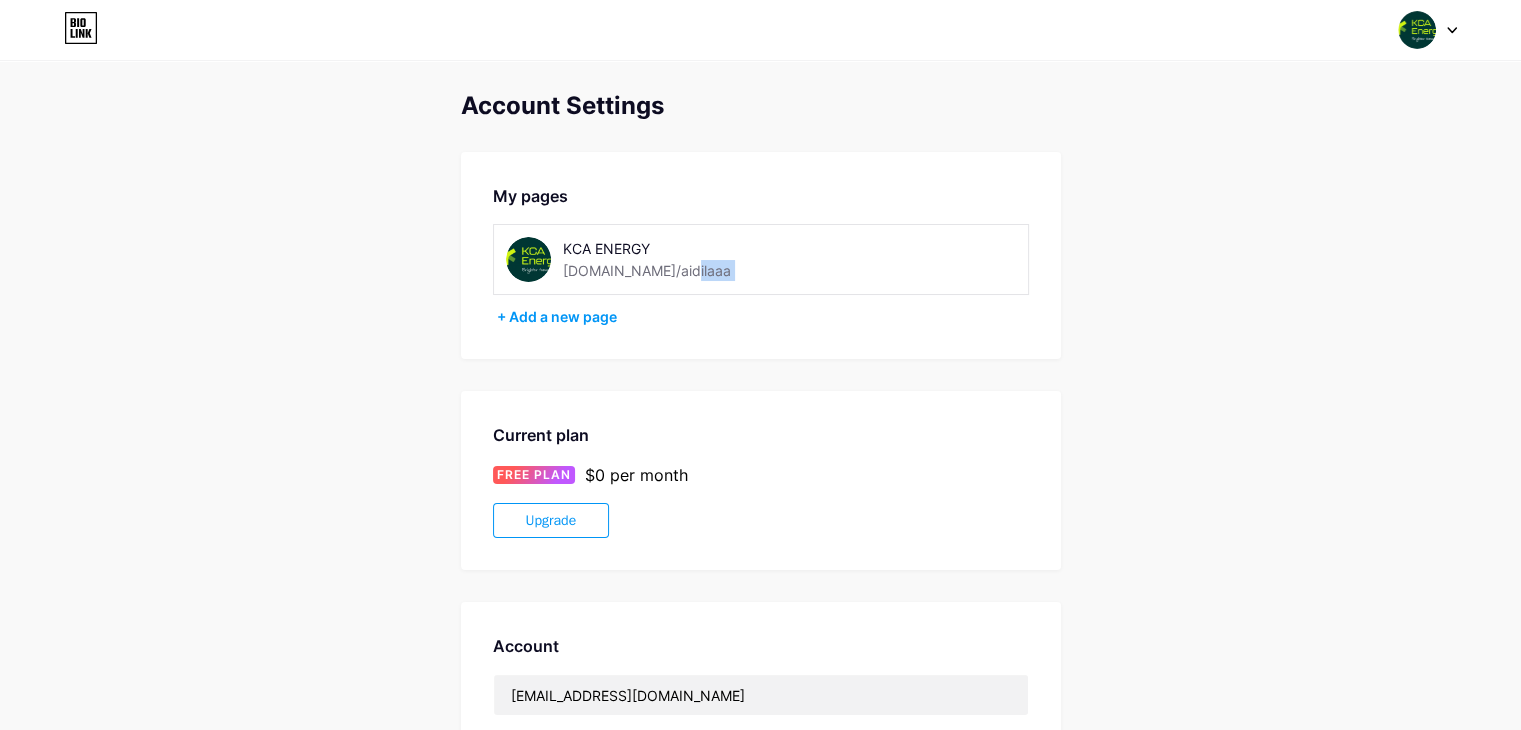 click on "KCA ENERGY   [DOMAIN_NAME]/aidilaaa" at bounding box center [690, 259] 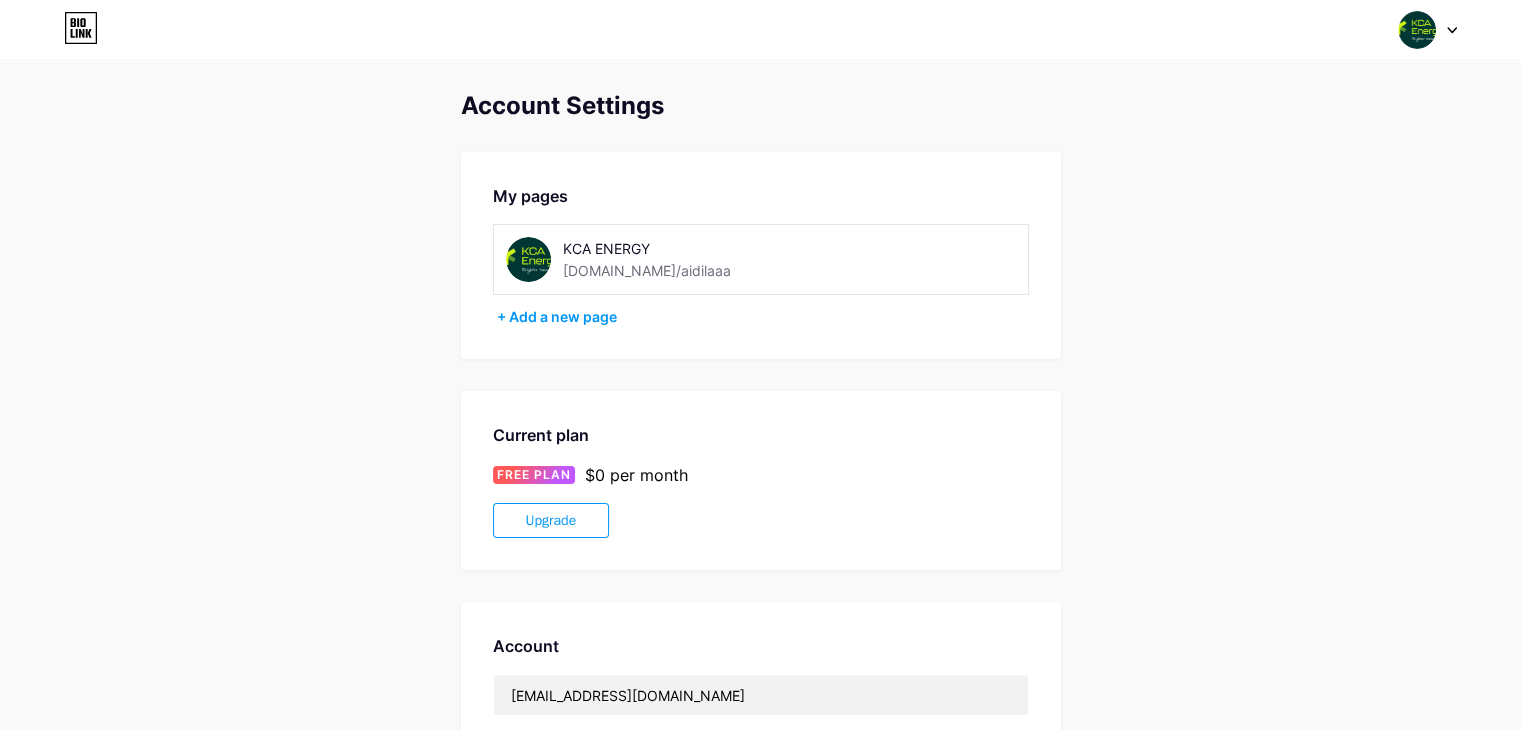 click on "[DOMAIN_NAME]/aidilaaa" at bounding box center (647, 270) 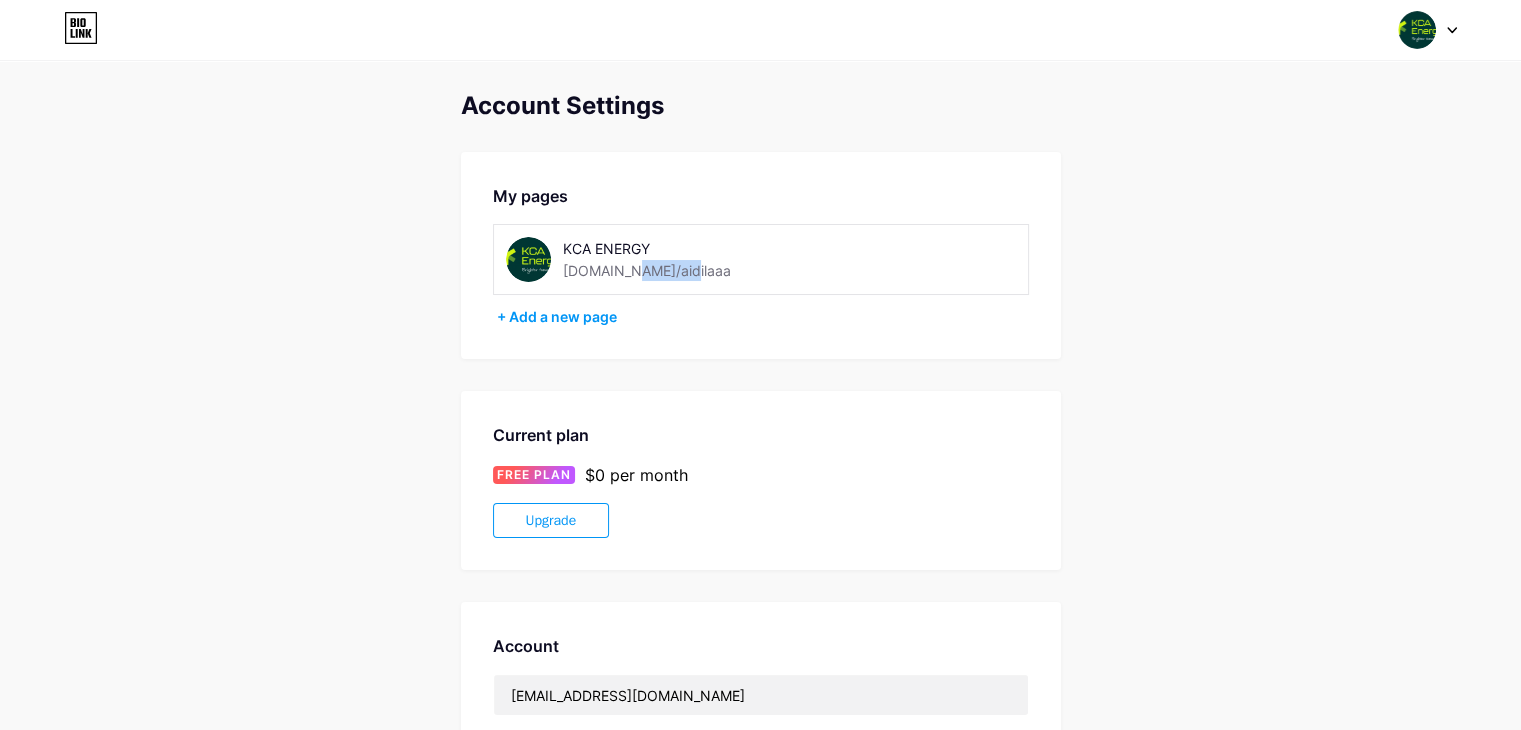 click on "[DOMAIN_NAME]/aidilaaa" at bounding box center [647, 270] 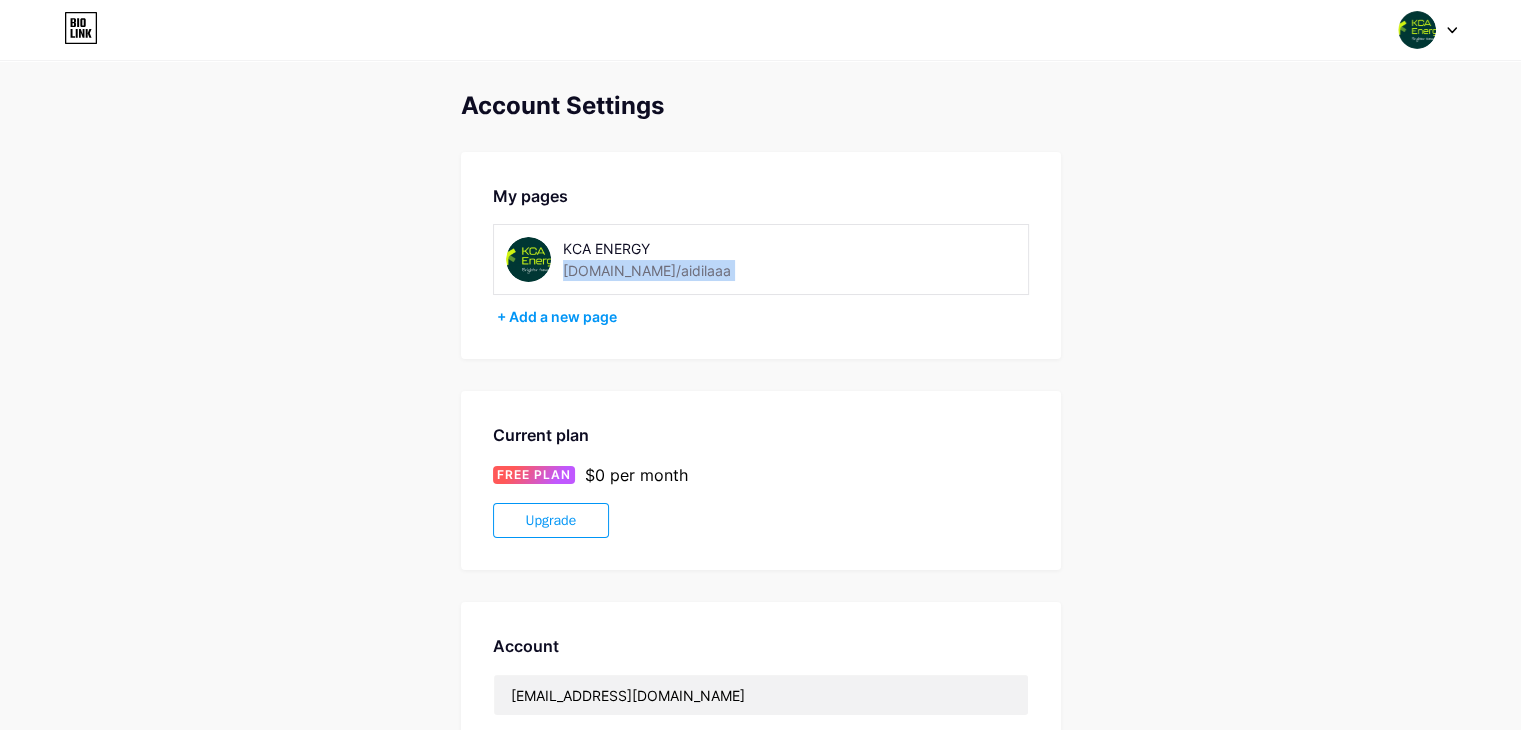 click on "[DOMAIN_NAME]/aidilaaa" at bounding box center (647, 270) 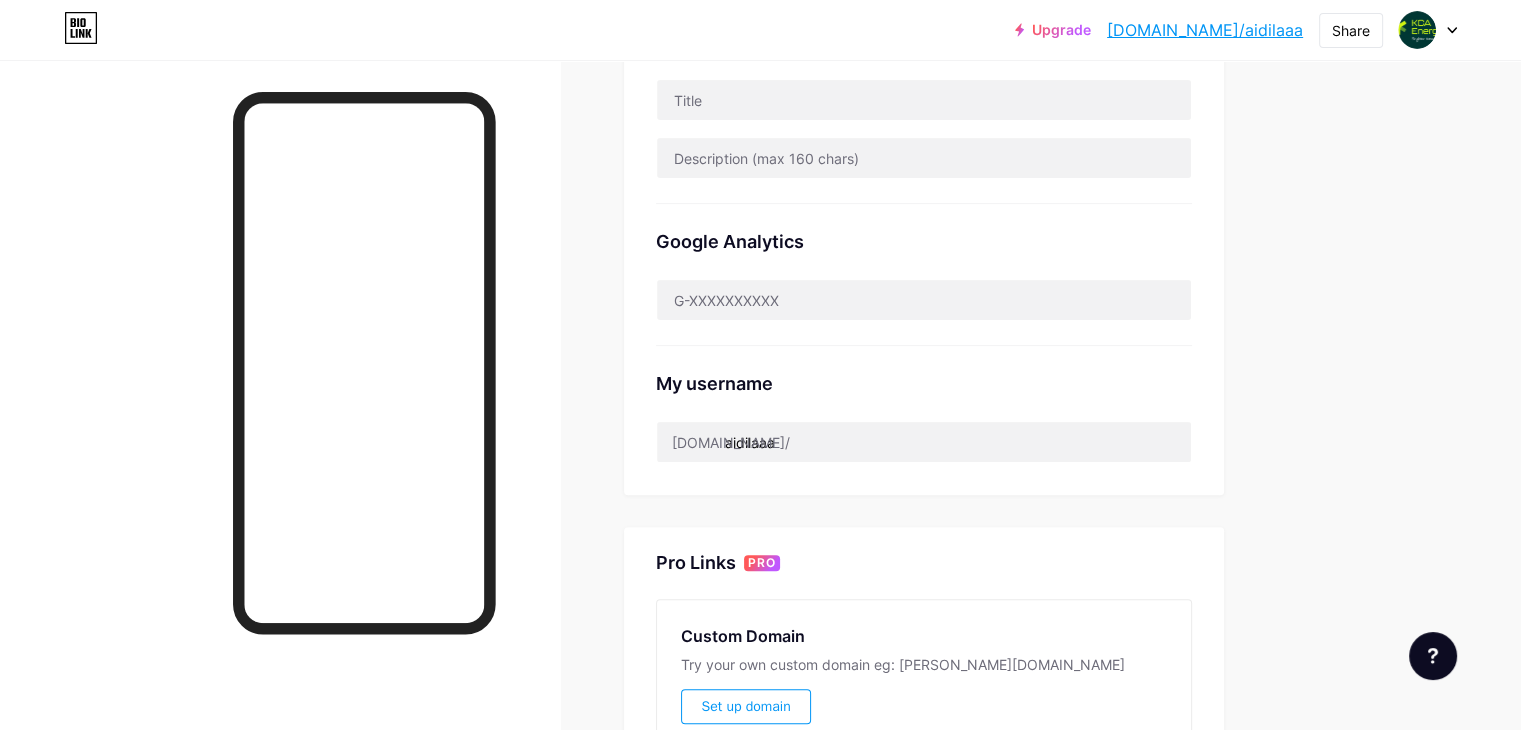 scroll, scrollTop: 500, scrollLeft: 0, axis: vertical 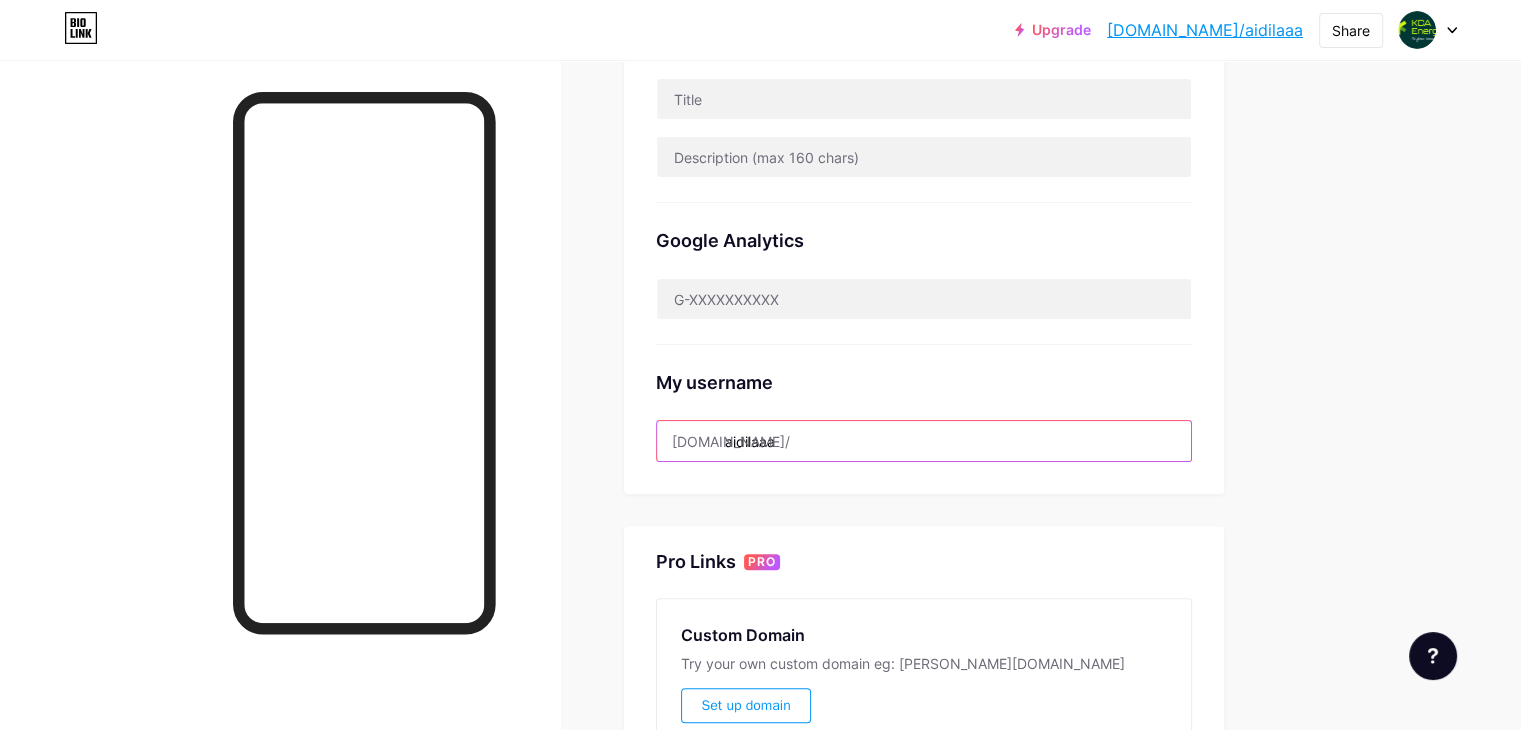 click on "aidilaaa" at bounding box center (924, 441) 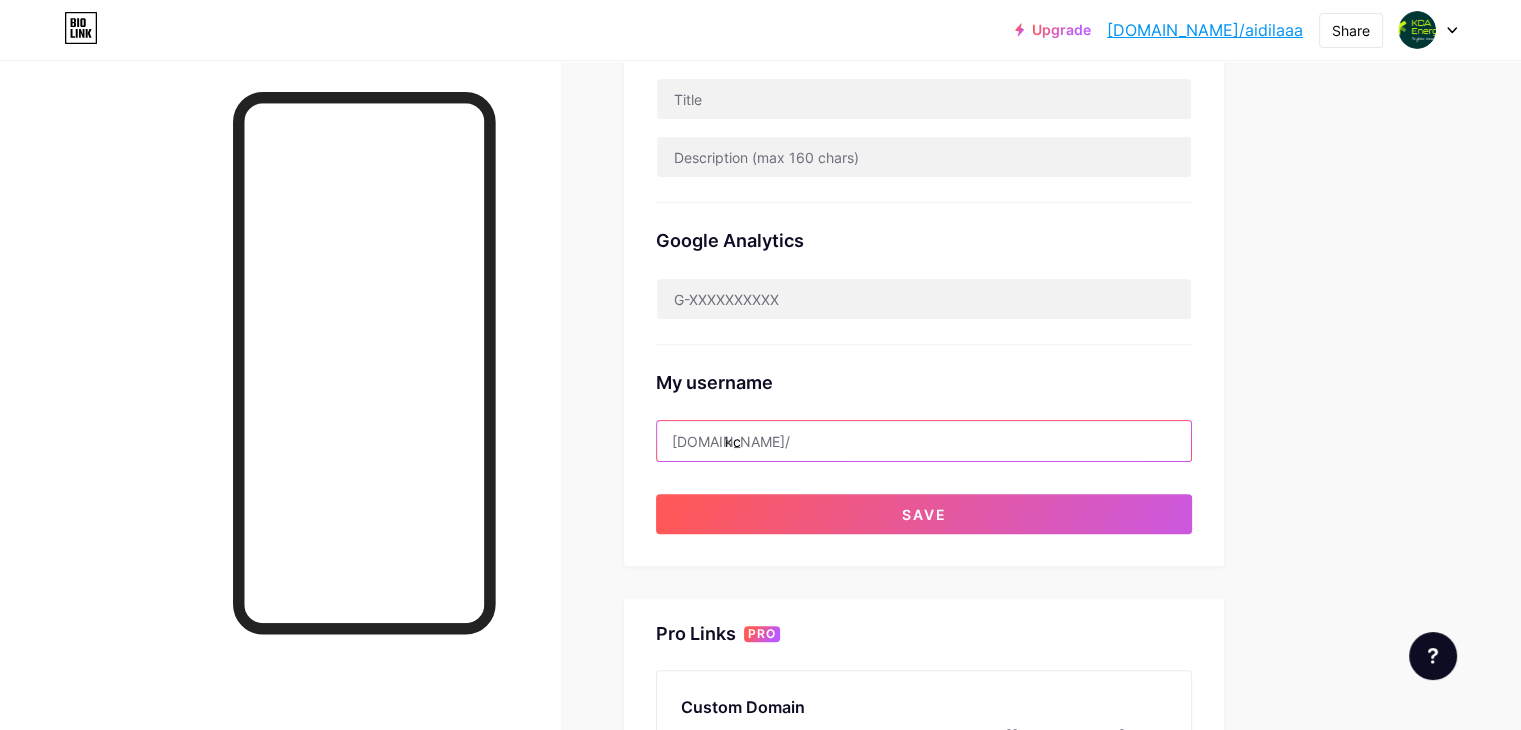 type on "k" 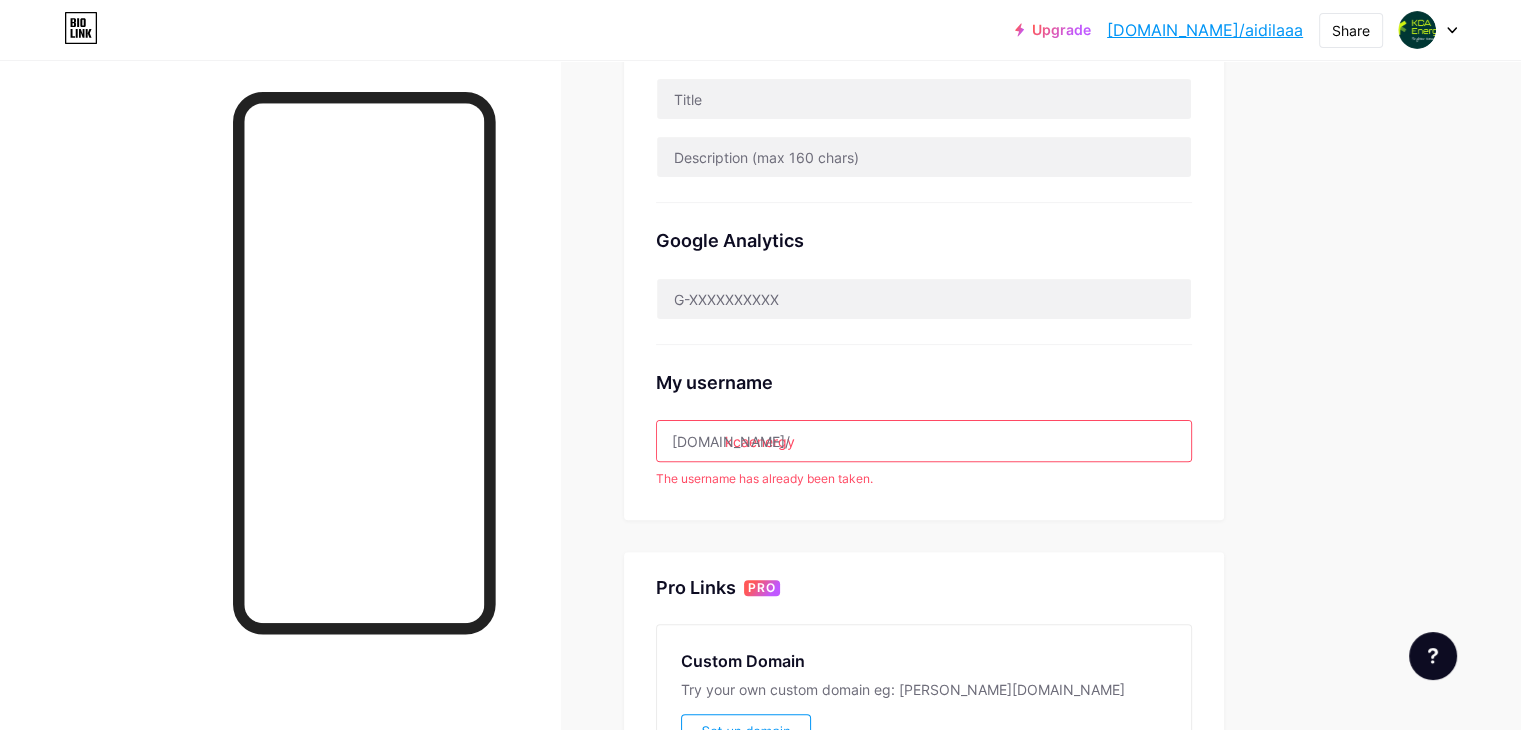 click on "kcaenergy" at bounding box center (924, 441) 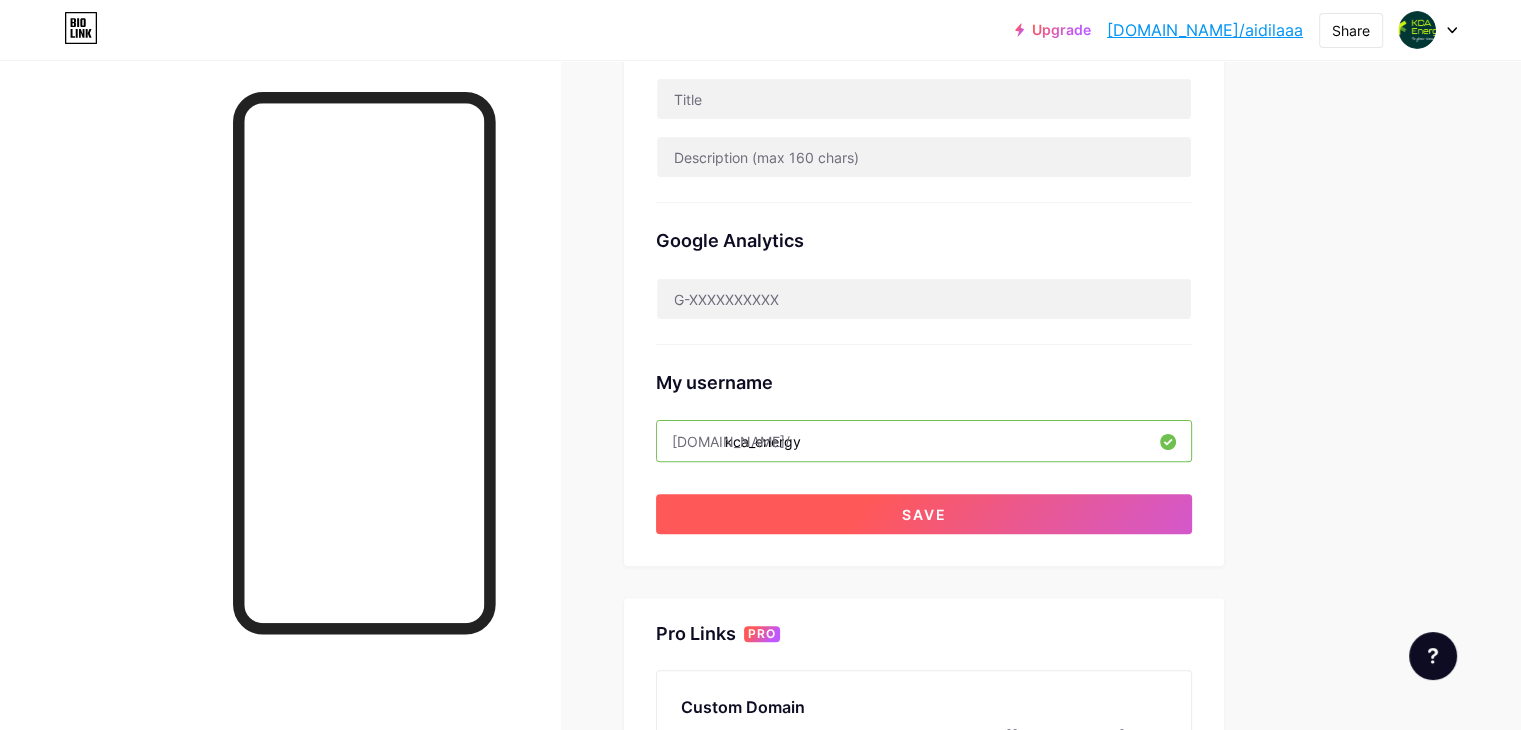 type on "kca_energy" 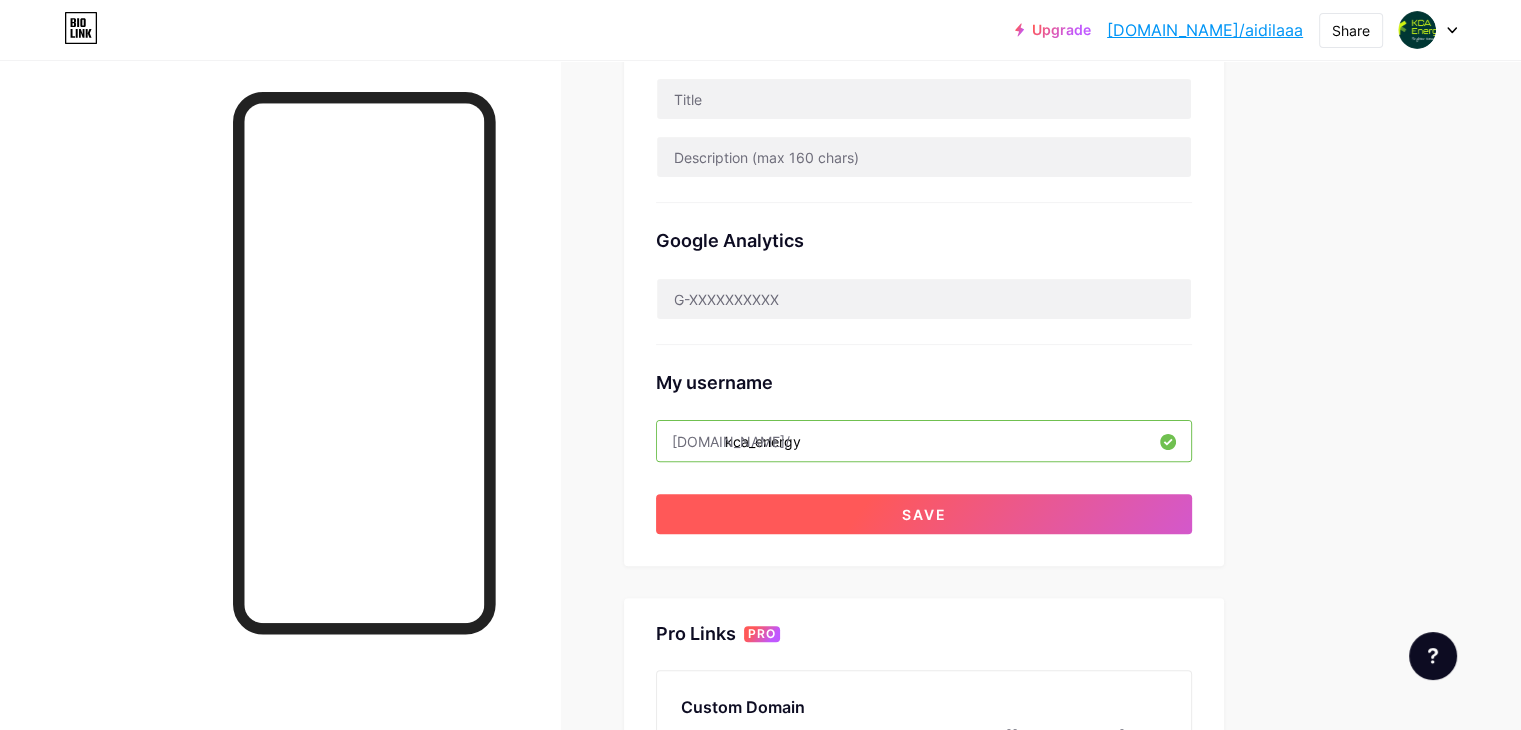 click on "Save" at bounding box center [924, 514] 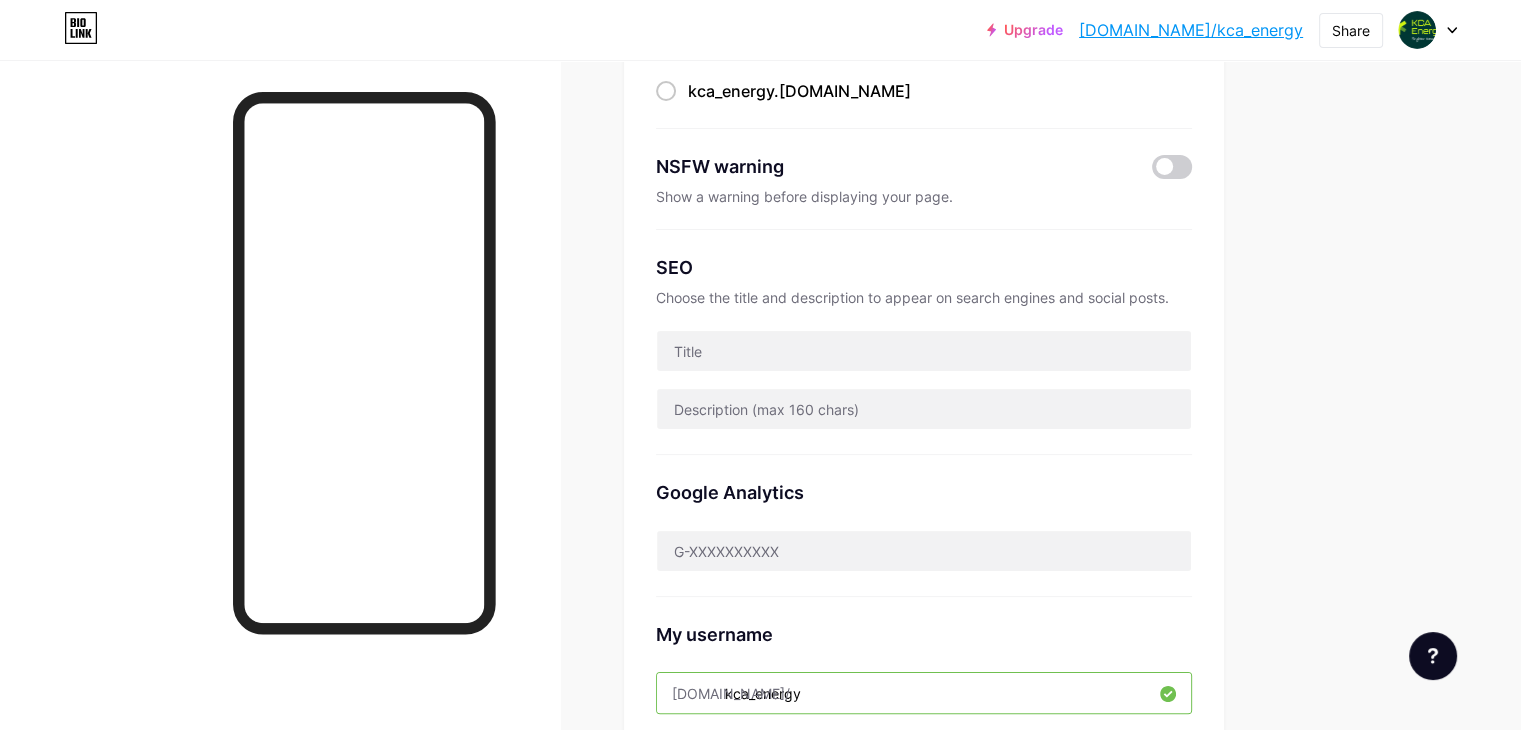 scroll, scrollTop: 0, scrollLeft: 0, axis: both 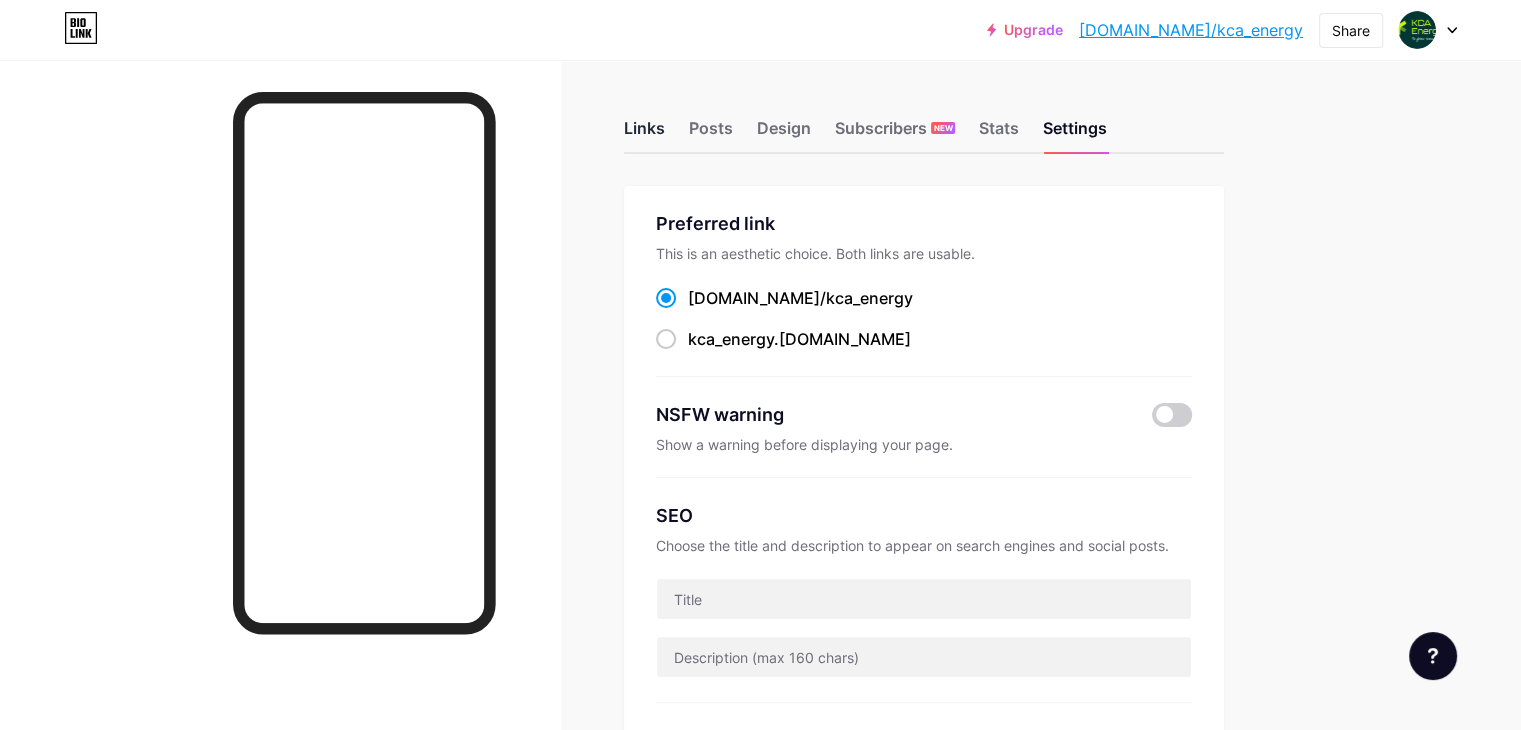 click on "Links" at bounding box center (644, 134) 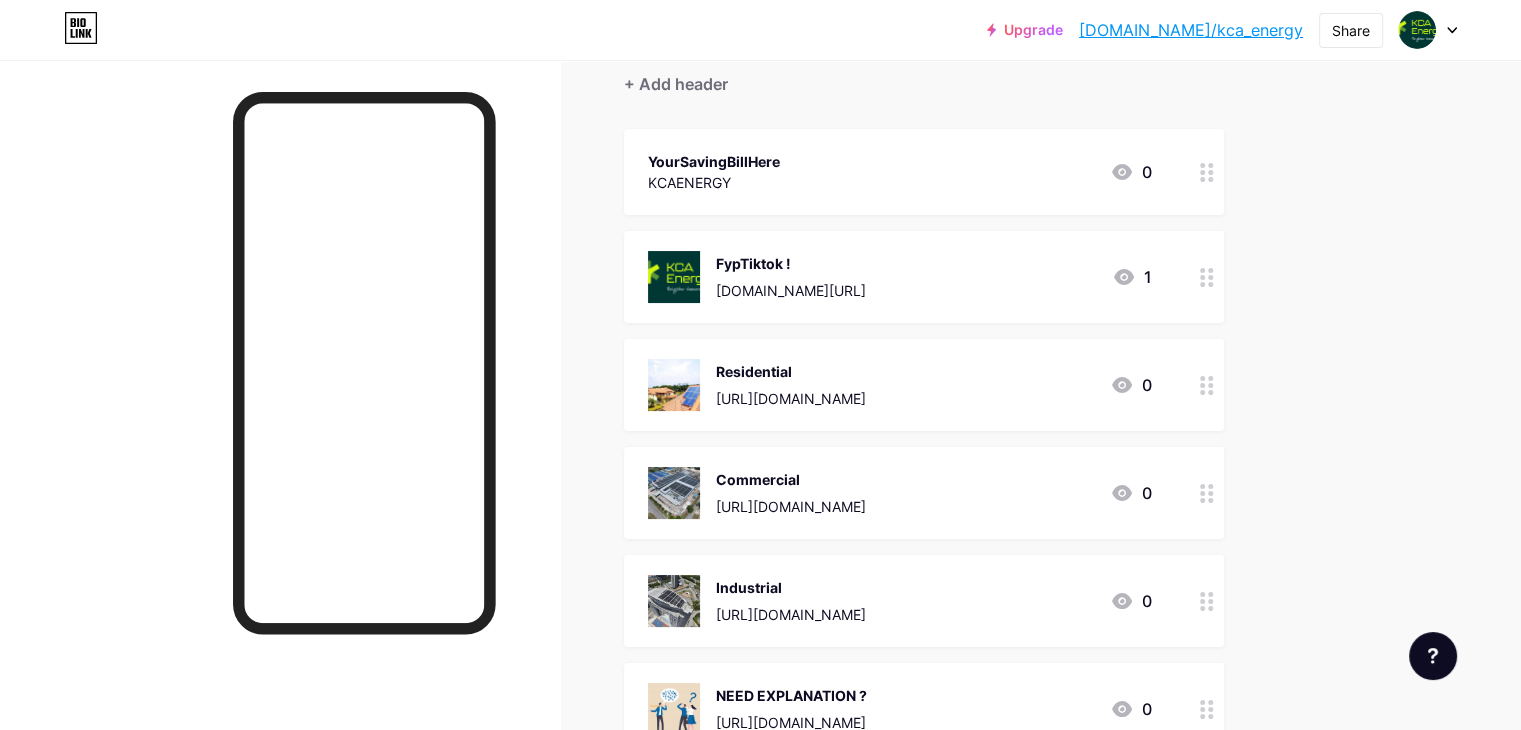 scroll, scrollTop: 0, scrollLeft: 0, axis: both 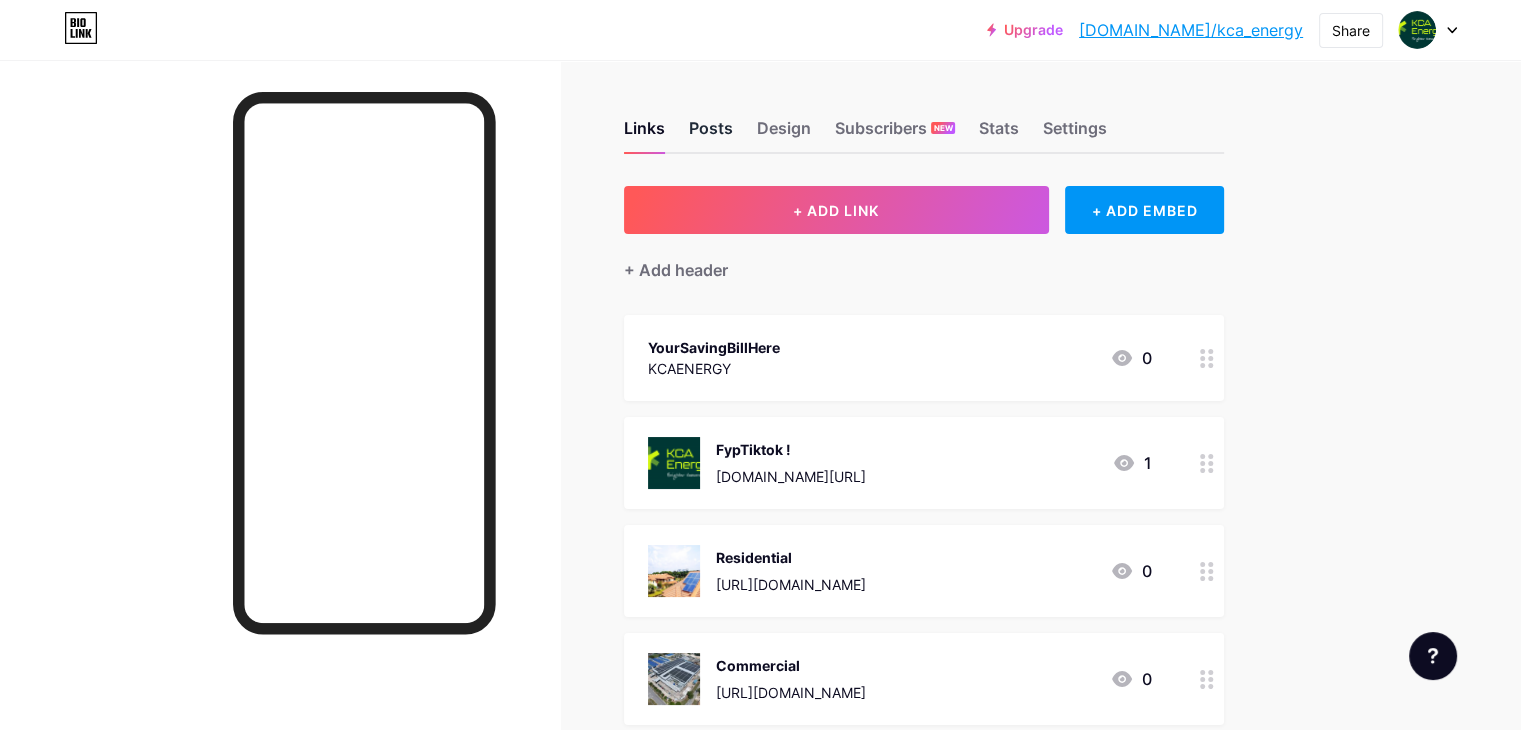 click on "Posts" at bounding box center (711, 134) 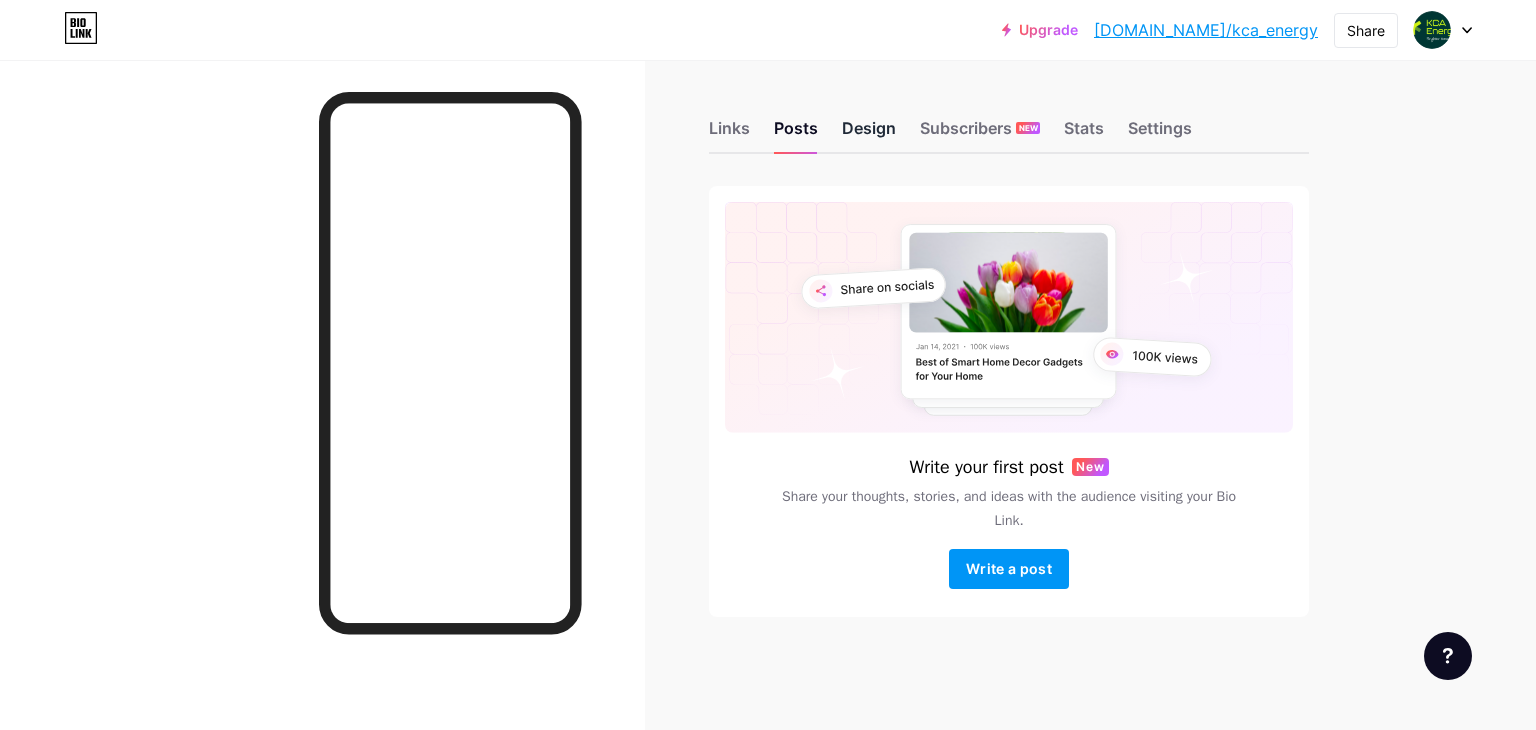 click on "Design" at bounding box center (869, 134) 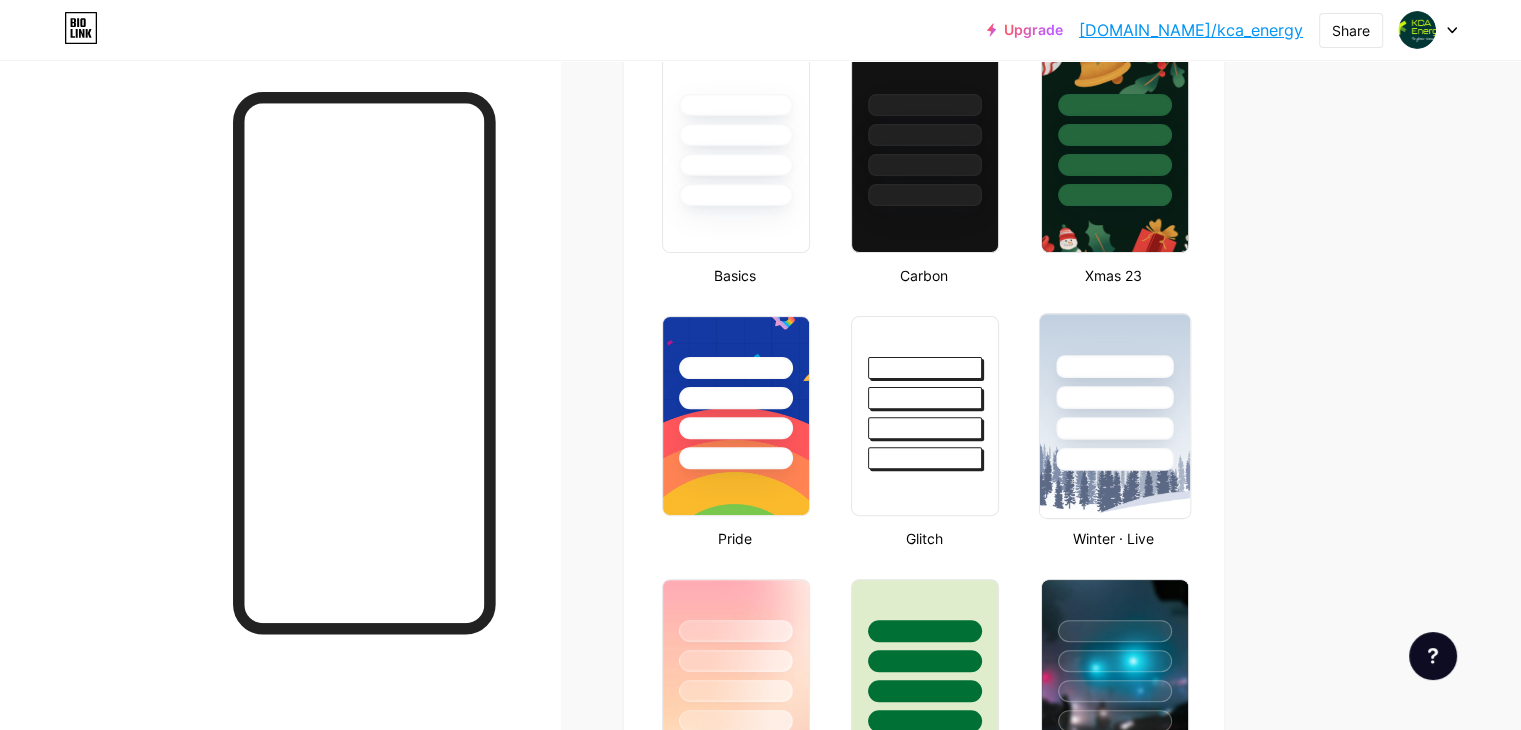 scroll, scrollTop: 800, scrollLeft: 0, axis: vertical 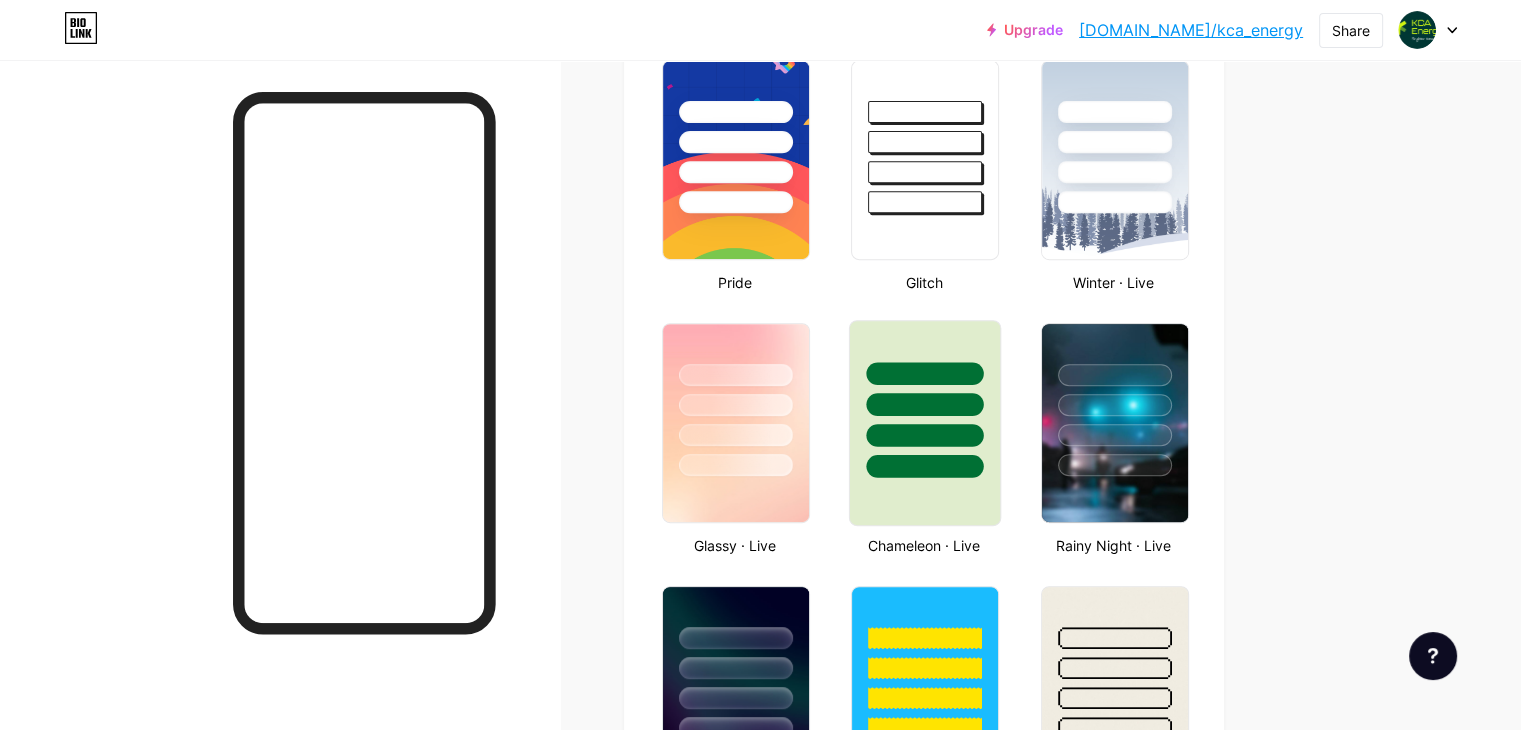click at bounding box center (925, 423) 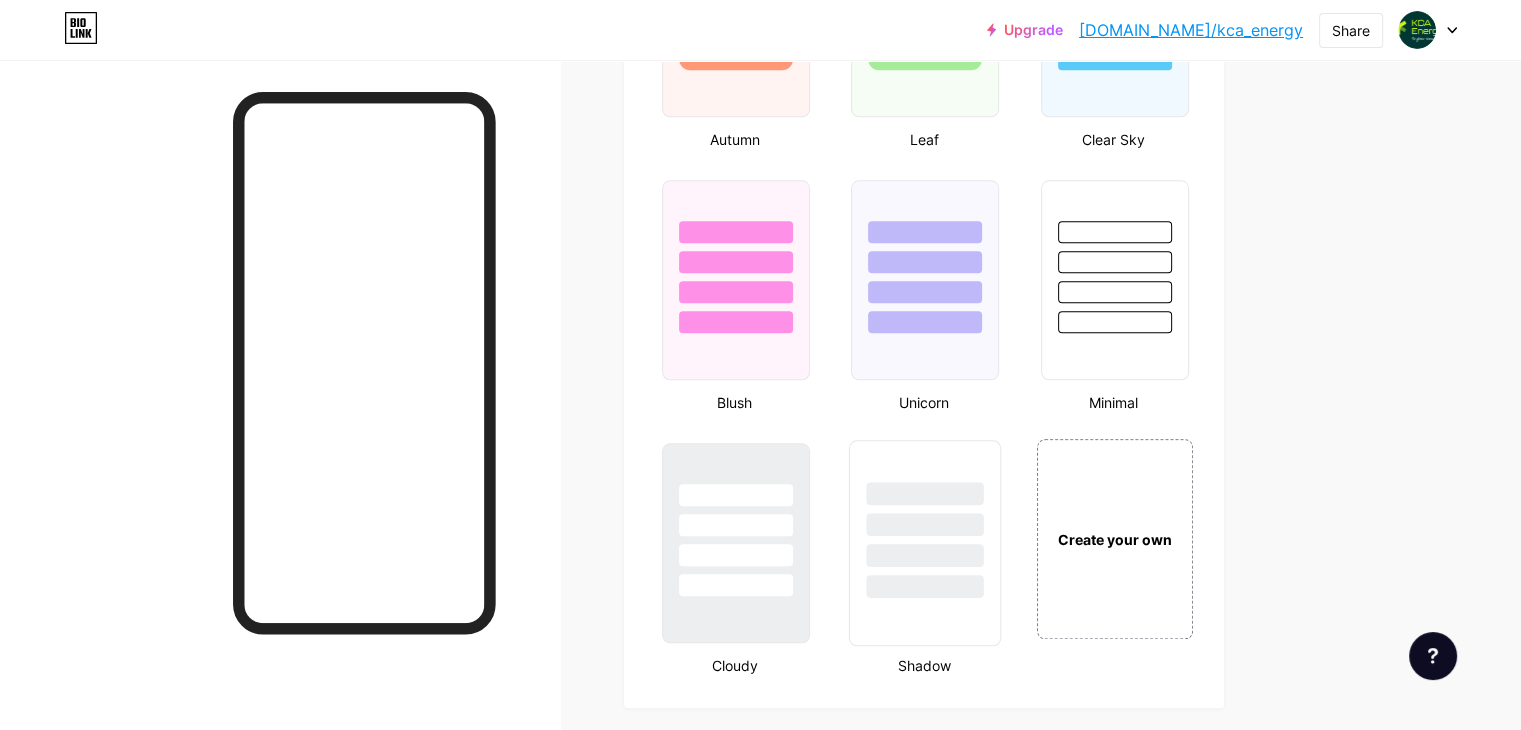 scroll, scrollTop: 1900, scrollLeft: 0, axis: vertical 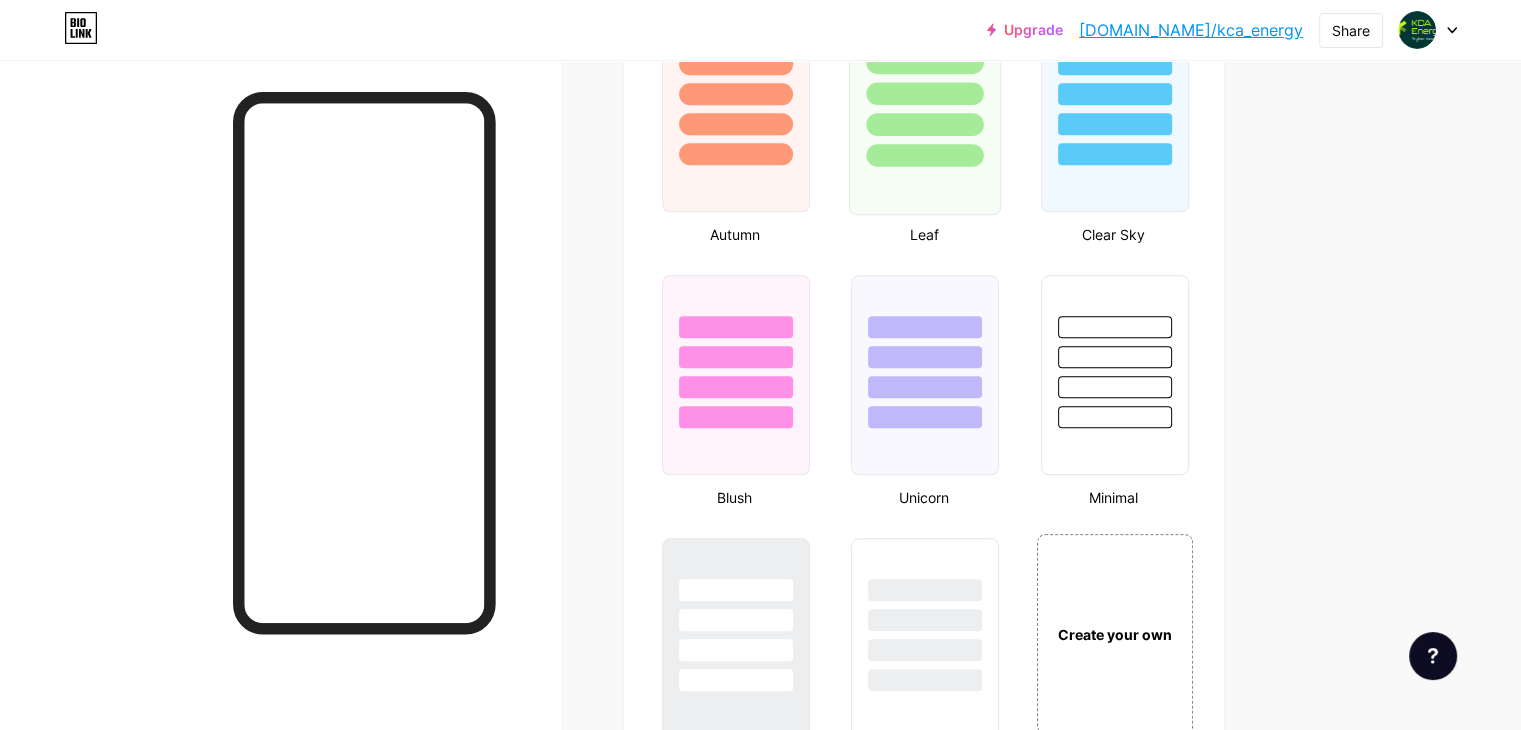 click at bounding box center [925, 88] 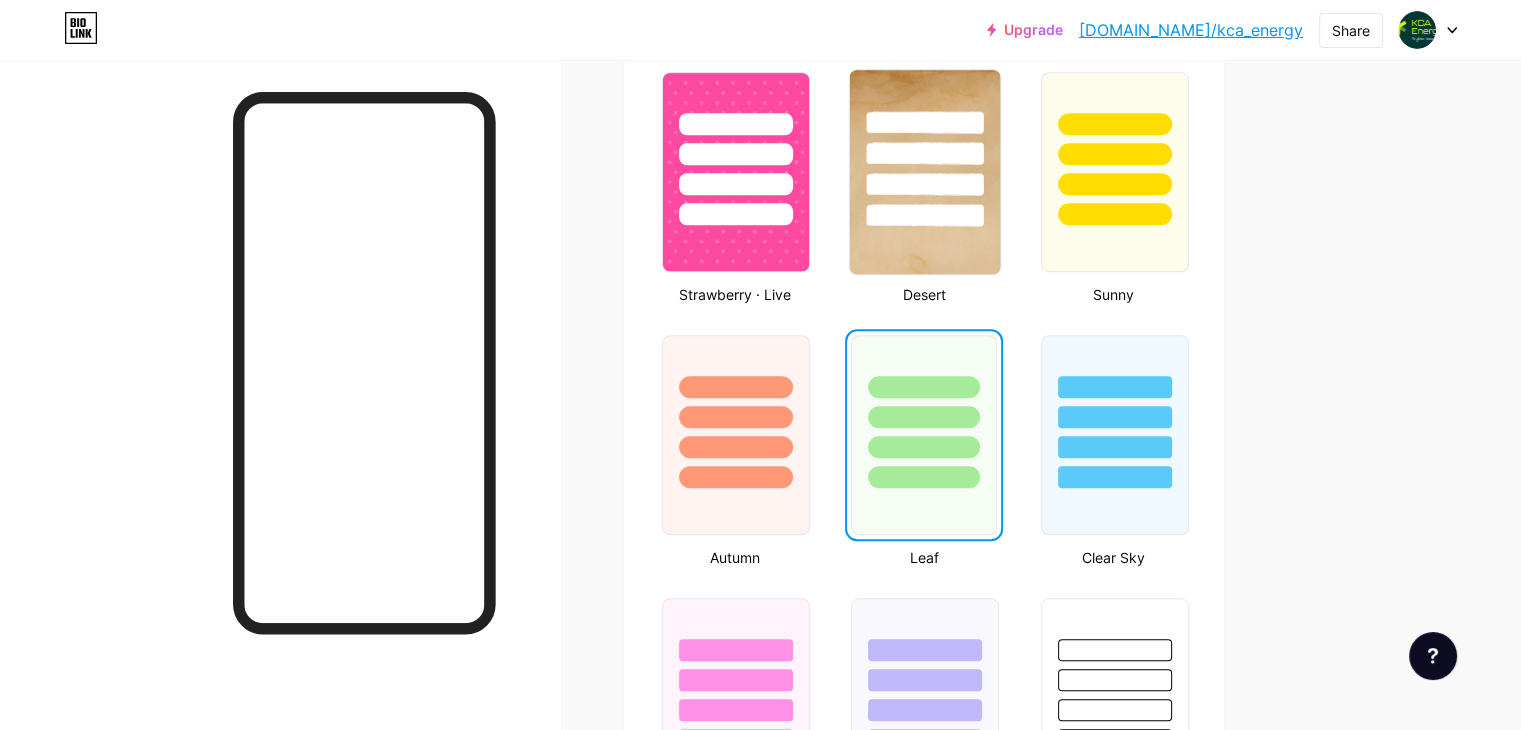 scroll, scrollTop: 1500, scrollLeft: 0, axis: vertical 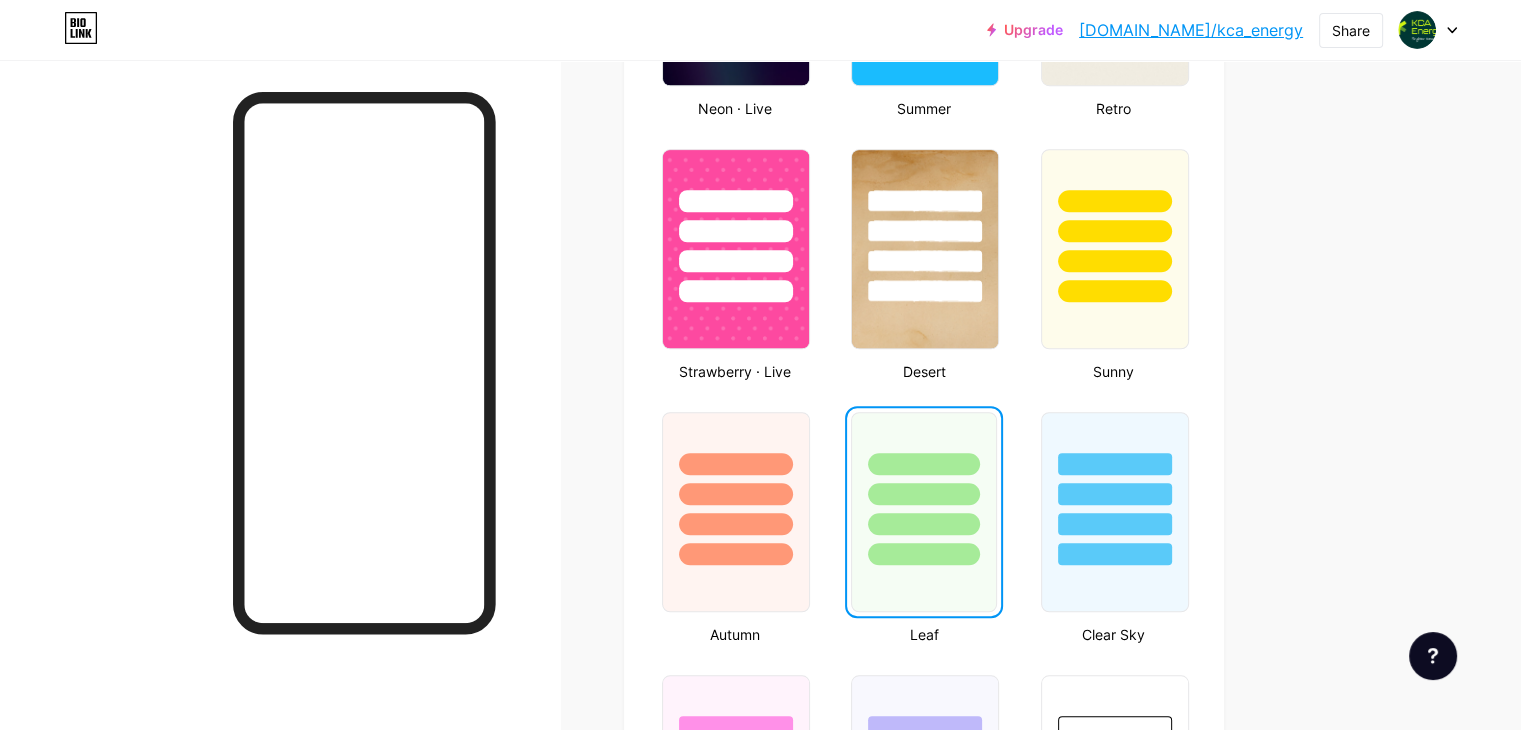 click at bounding box center (923, 494) 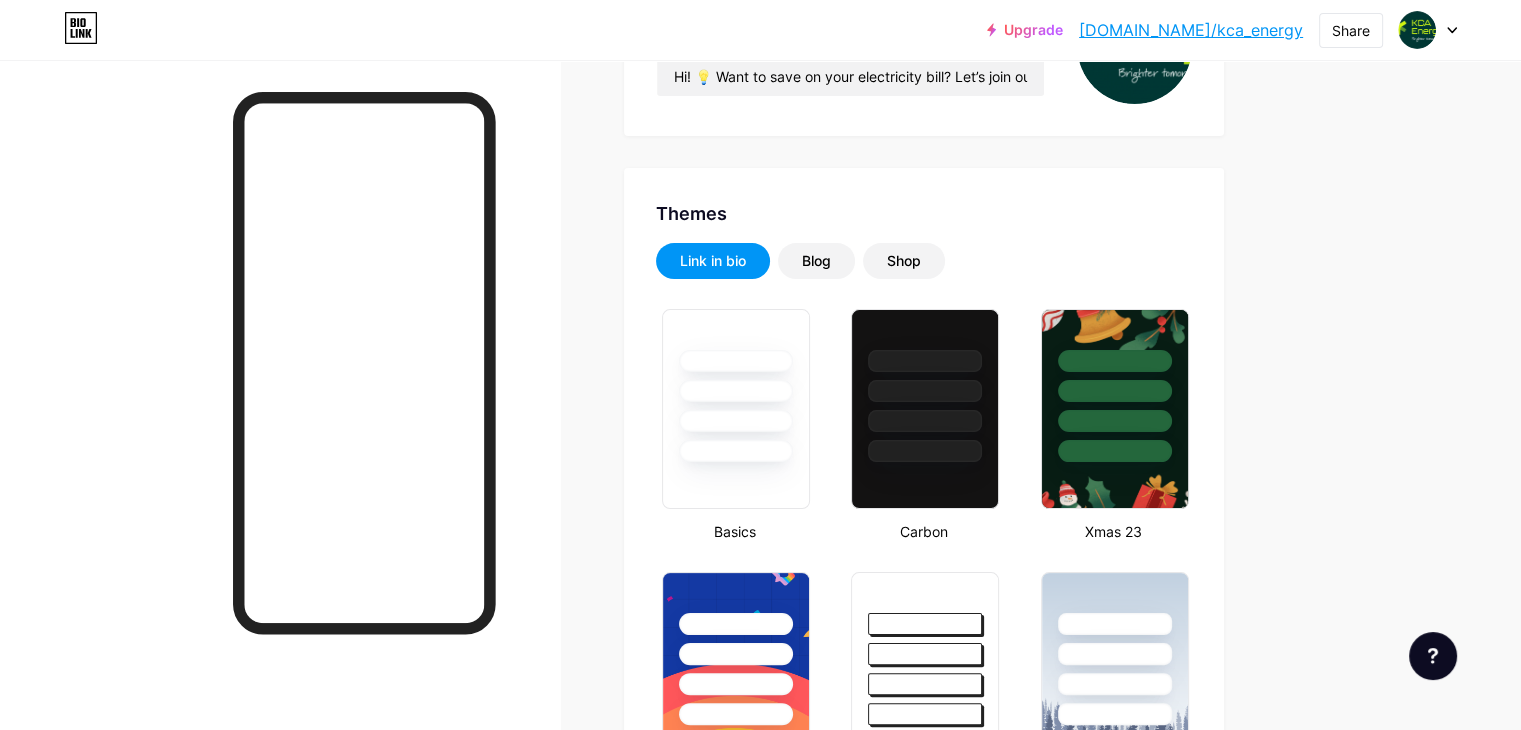 scroll, scrollTop: 0, scrollLeft: 0, axis: both 